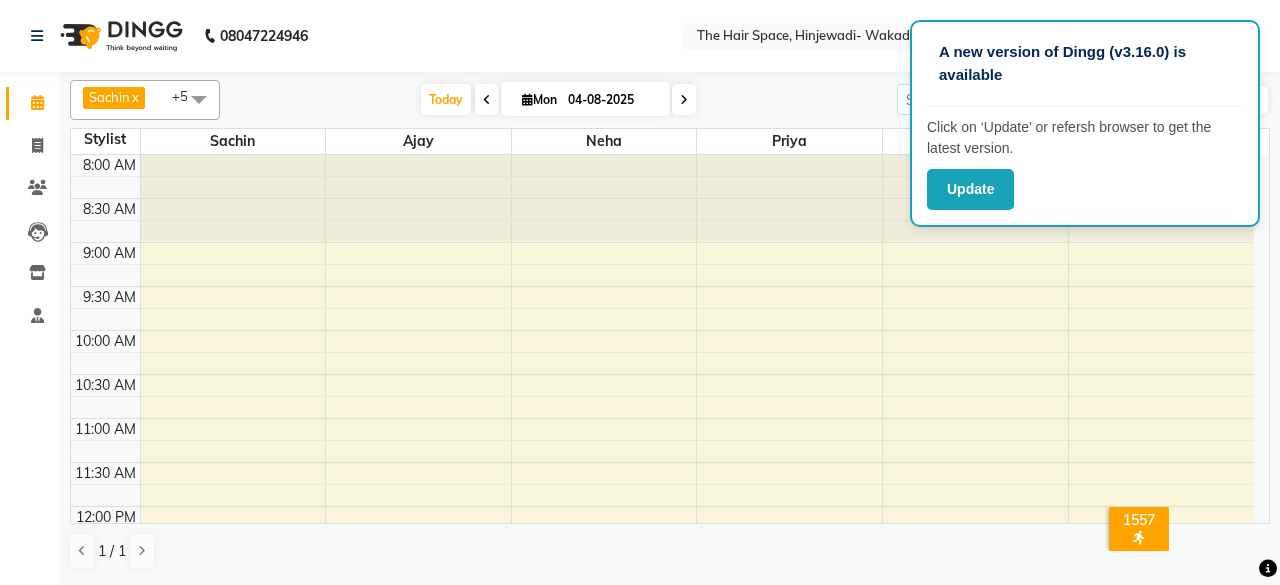 scroll, scrollTop: 0, scrollLeft: 0, axis: both 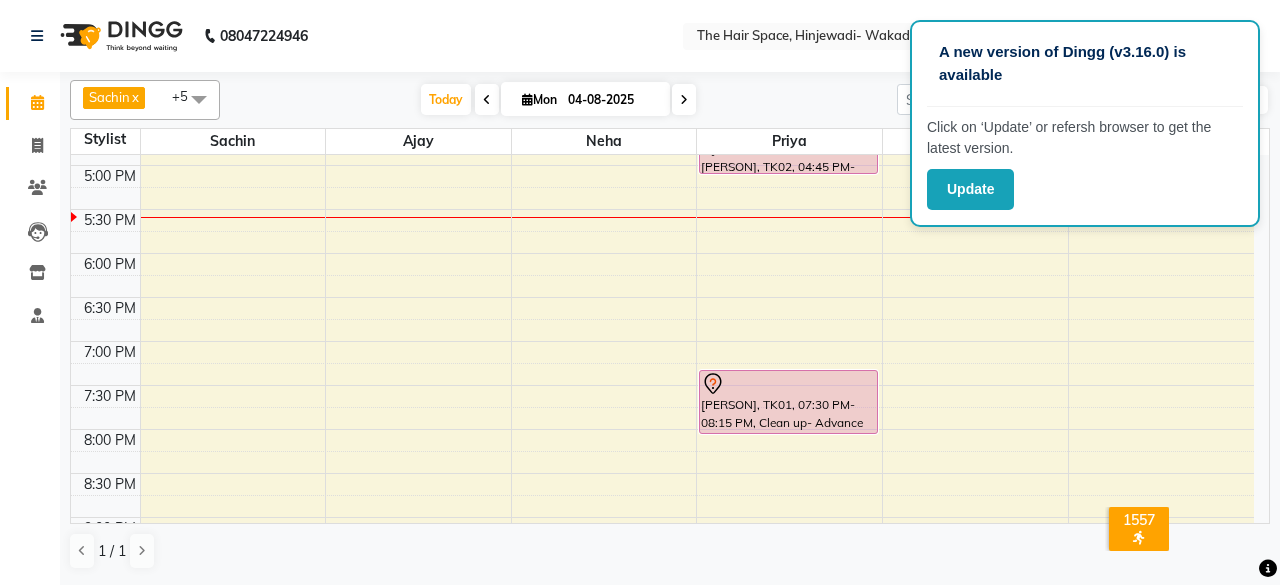 click on "Sachin   x Priya  x Vinod  x Vishnu  x Ajay  x Neha  x +5 Select All Ajay Bhakti Jyoti Lucy Neha Pankaj Priya Sachin   Sanika   Vinod Vishnu Today   Mon 04-08-2025 Jan Feb Mar Apr May Jun Jul Aug Sep Oct Nov Dec 2015 2016 2017 2018 2019 2020 2021 2022 2023 2024 2025 2026 2027 2028 2029 2030 2031 2032 2033 2034 2035 Mo Tu We Th Fr Sa Su   28     29     30     31     1     2     3     4     5     6     7     8     9     10     11     12     13     14     15     16     17     18     19     20     21     22     23     24     25     26     27     28     29     30     31     1     2     3     4     5     6     7   Toggle Dropdown Add Appointment Add Invoice Add Expense Add Attendance Add Client Toggle Dropdown Add Appointment Add Invoice Add Expense Add Attendance Add Client ADD NEW Toggle Dropdown Add Appointment Add Invoice Add Expense Add Attendance Add Client Sachin   x Priya  x Vinod  x Vishnu  x Ajay  x Neha  x +5 Select All Ajay Bhakti Jyoti Lucy Neha Pankaj Priya Sachin   Sanika   Vinod Vishnu Group By   Staff View     Room View   View as Vertical   Vertical - Week View   Horizontal   Zoom 100% Staff/Room Display Count 11 Stylist Sachin   Ajay Neha Priya Vishnu Vinod 8:00 AM 8:30 AM 9:00 AM 9:30 AM 10:00 AM 10:30 AM 11:00 AM 11:30 AM 12:00 PM 12:30 PM 1:00 PM 1:30 PM 2:00 PM 2:30 PM" 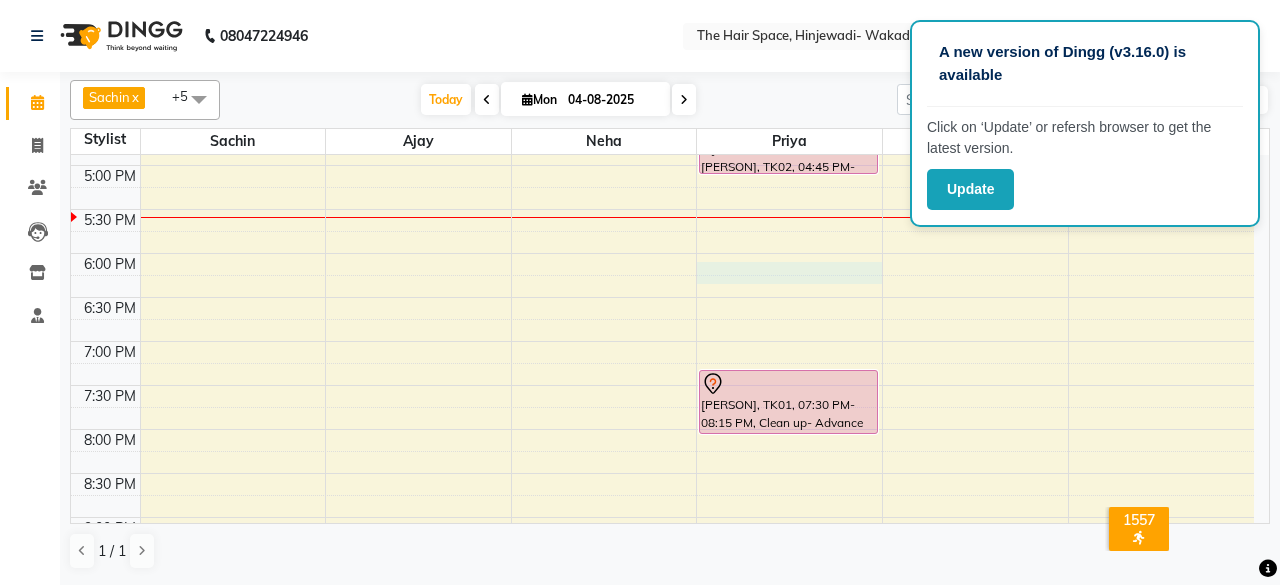 click on "8:00 AM 8:30 AM 9:00 AM 9:30 AM 10:00 AM 10:30 AM 11:00 AM 11:30 AM 12:00 PM 12:30 PM 1:00 PM 1:30 PM 2:00 PM 2:30 PM 3:00 PM 3:30 PM 4:00 PM 4:30 PM 5:00 PM 5:30 PM 6:00 PM 6:30 PM 7:00 PM 7:30 PM 8:00 PM 8:30 PM 9:00 PM 9:30 PM 10:00 PM 10:30 PM             [PERSON], TK02, 03:00 PM-04:00 PM, Hair Cut - Female Hair Cut (Salon Stylist)             [PERSON], TK02, 04:00 PM-04:45 PM, D-Tan - D-Tan Face-Neck             [PERSON], TK02, 04:45 PM-05:15 PM, Waxing - Rica Wax Full Arms             [PERSON], TK01, 07:30 PM-08:15 PM, Clean up- Advance clean up" at bounding box center (662, 33) 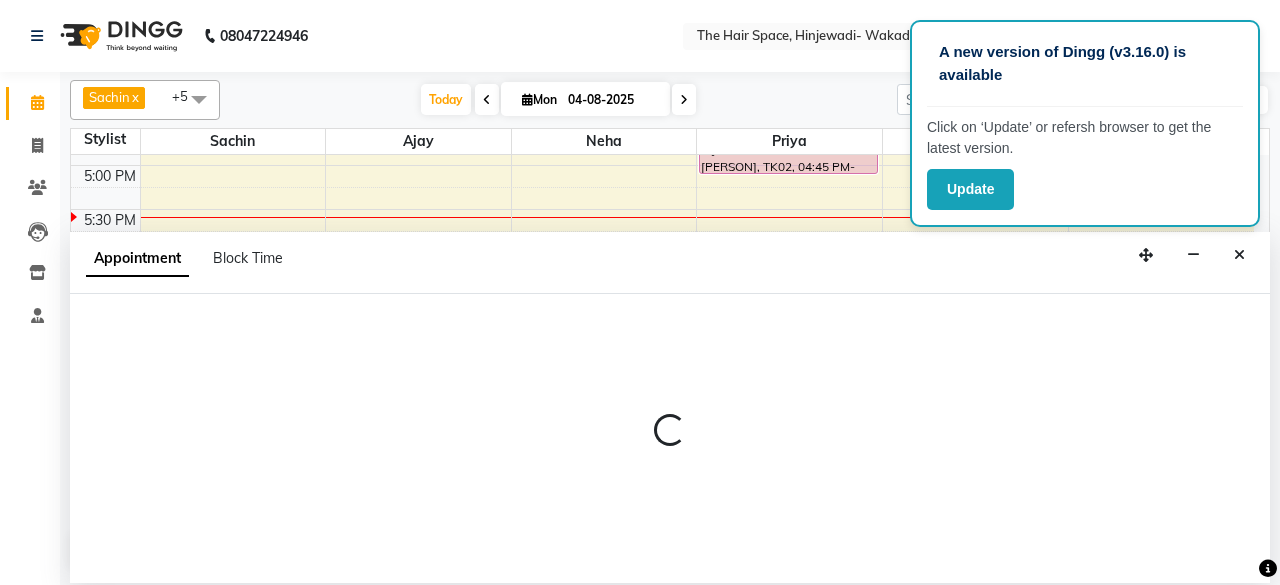 select on "84665" 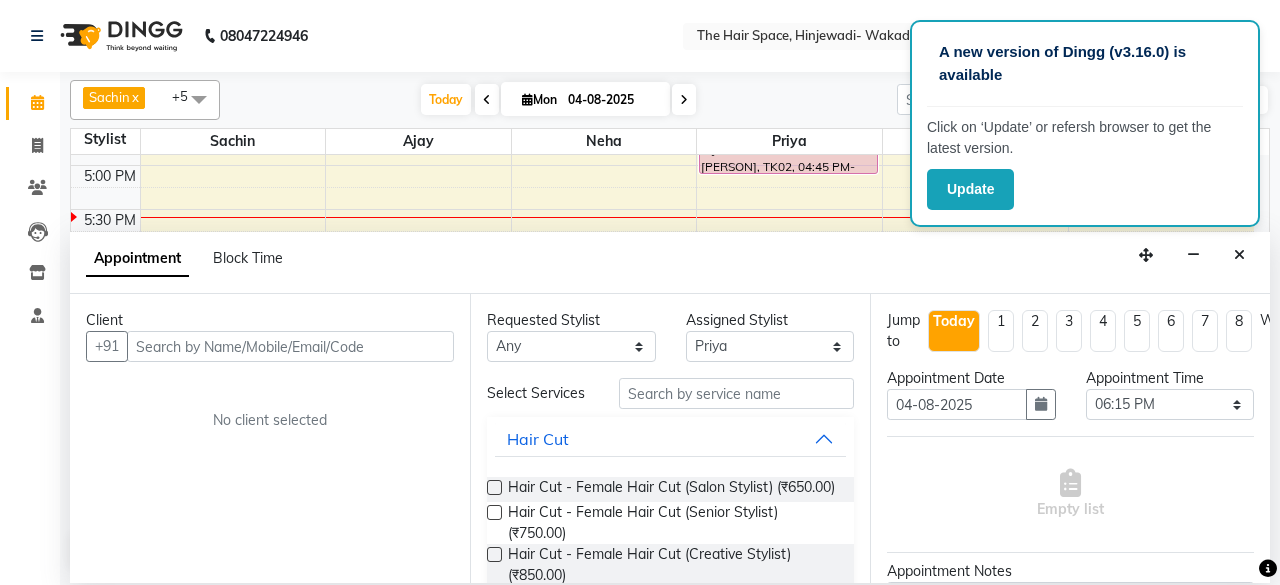 click at bounding box center [290, 346] 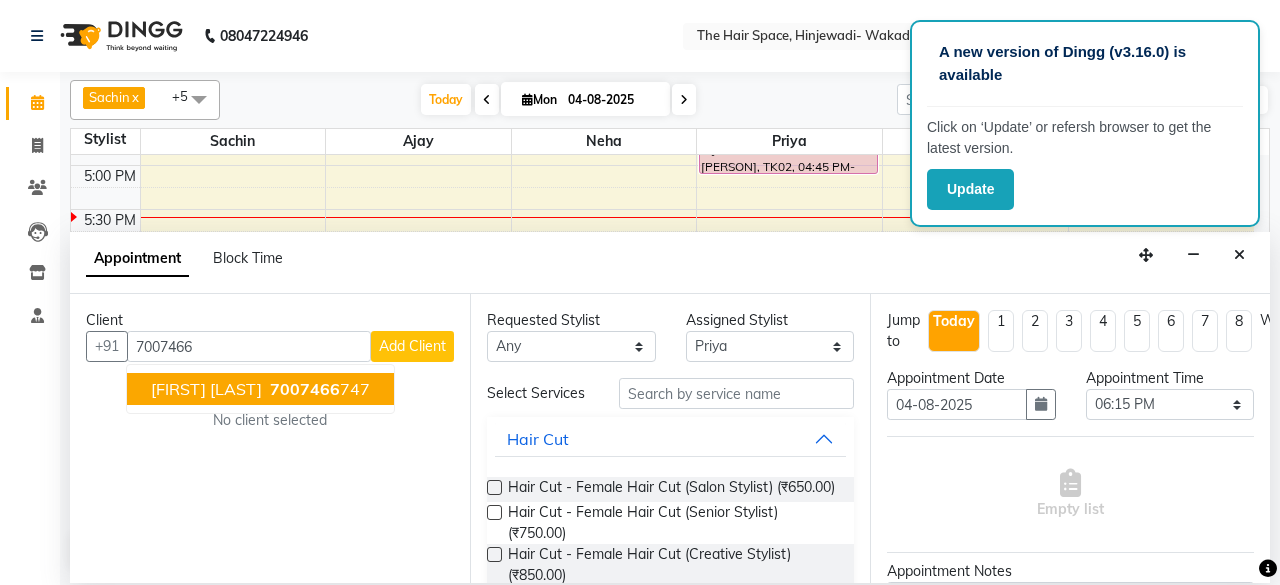 click on "[FIRST] [LAST]" at bounding box center (206, 389) 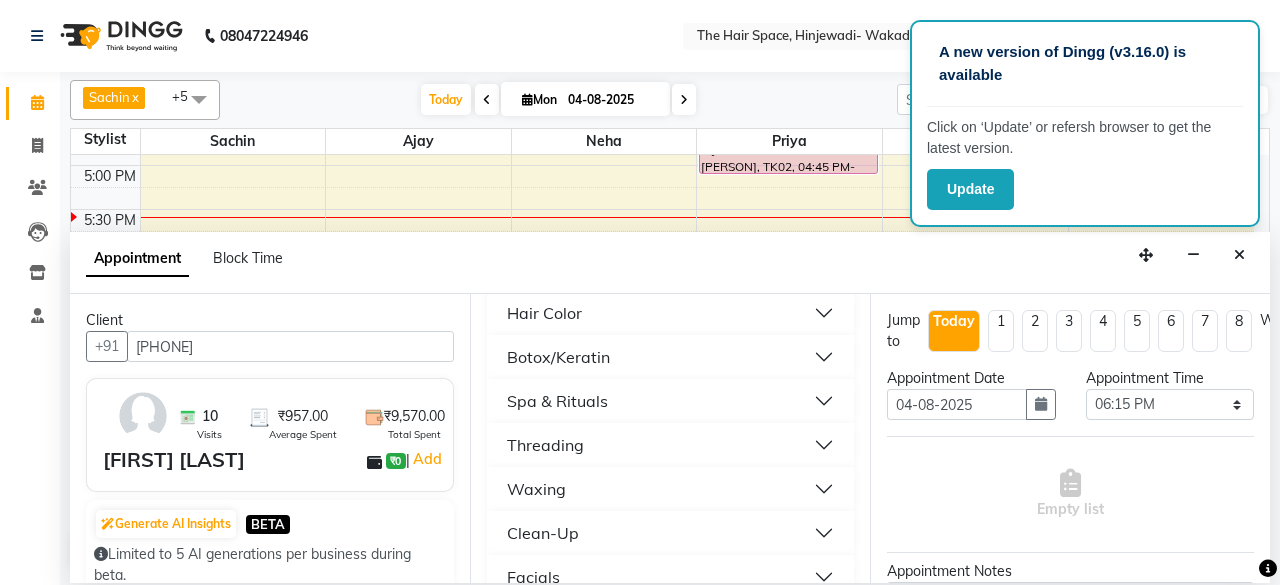 scroll, scrollTop: 800, scrollLeft: 0, axis: vertical 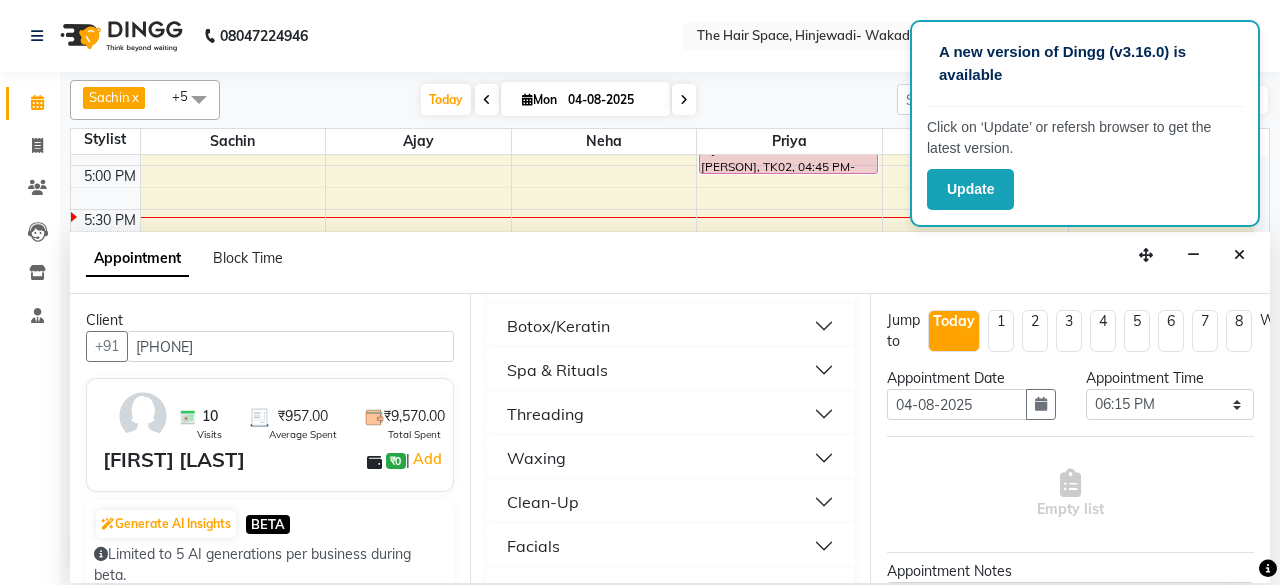 type on "[PHONE]" 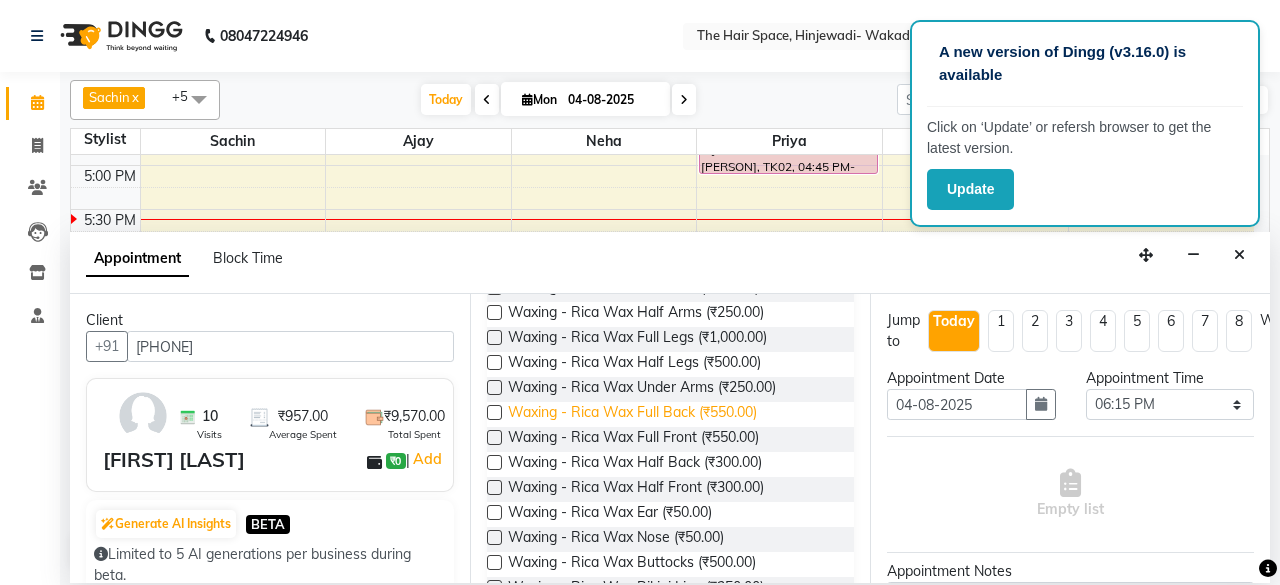 scroll, scrollTop: 1600, scrollLeft: 0, axis: vertical 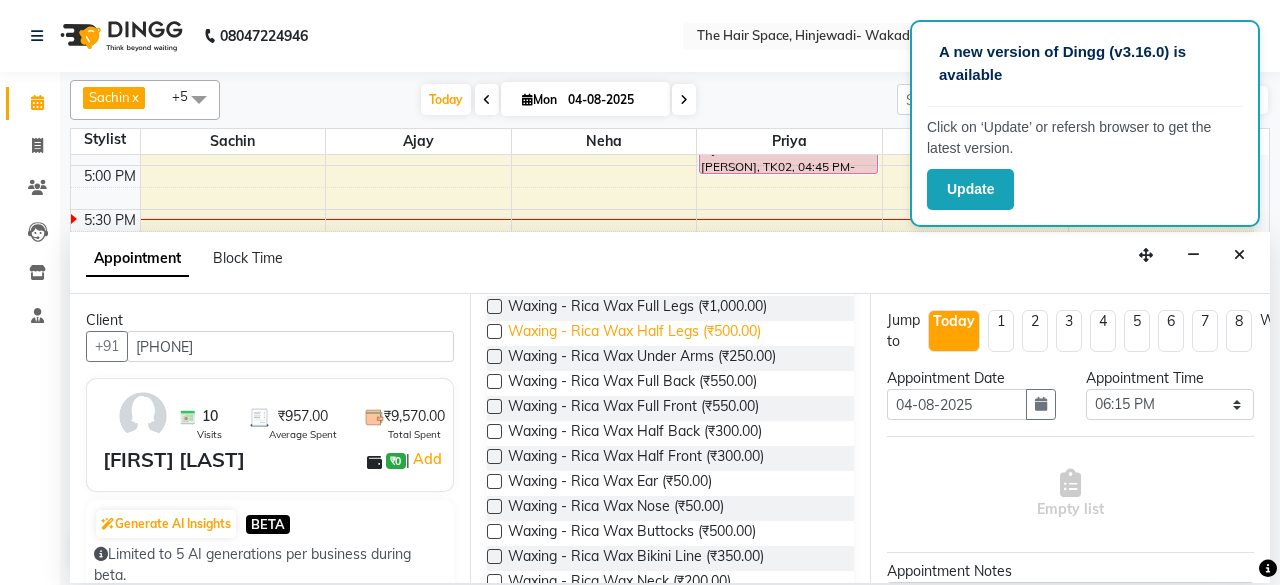 click on "Waxing - Rica Wax Half Legs (₹500.00)" at bounding box center [634, 333] 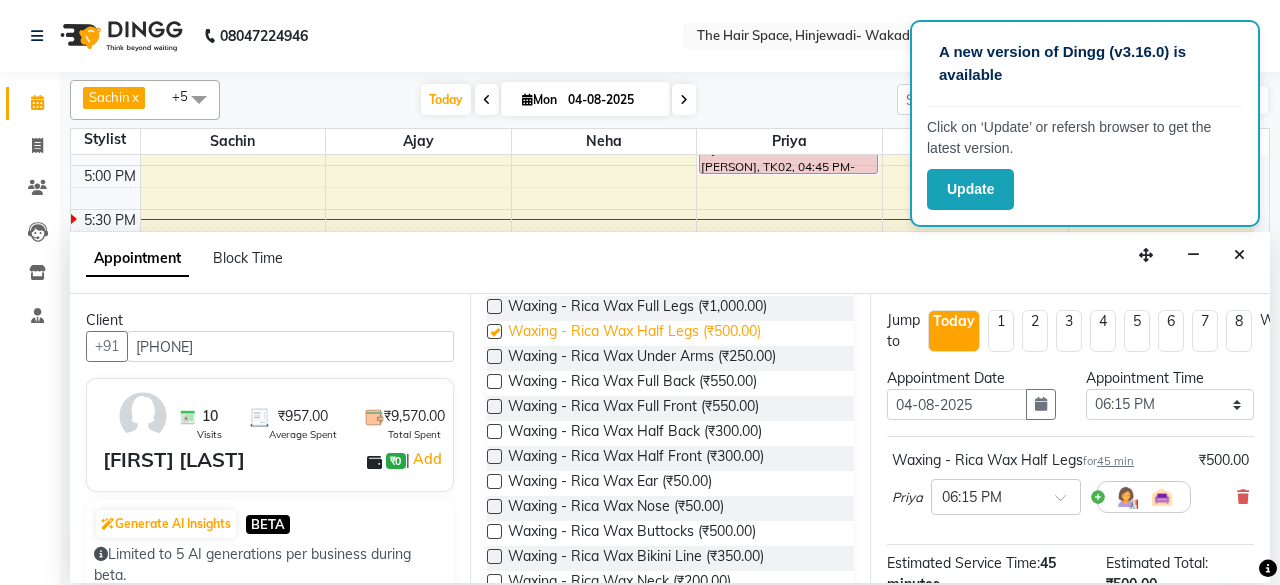checkbox on "false" 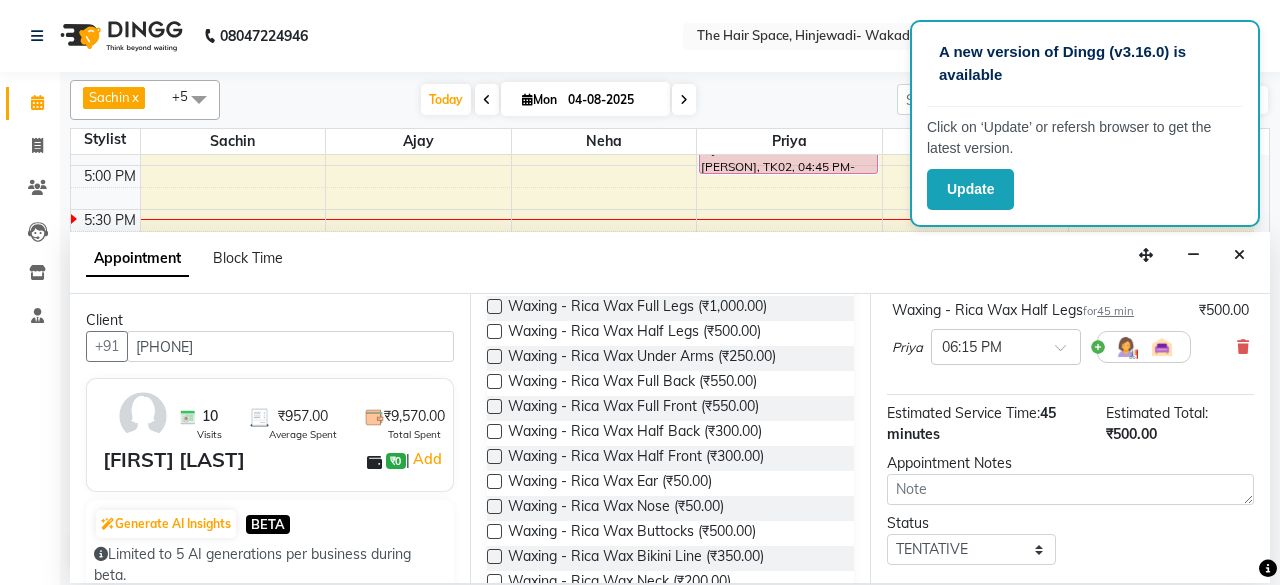 scroll, scrollTop: 272, scrollLeft: 0, axis: vertical 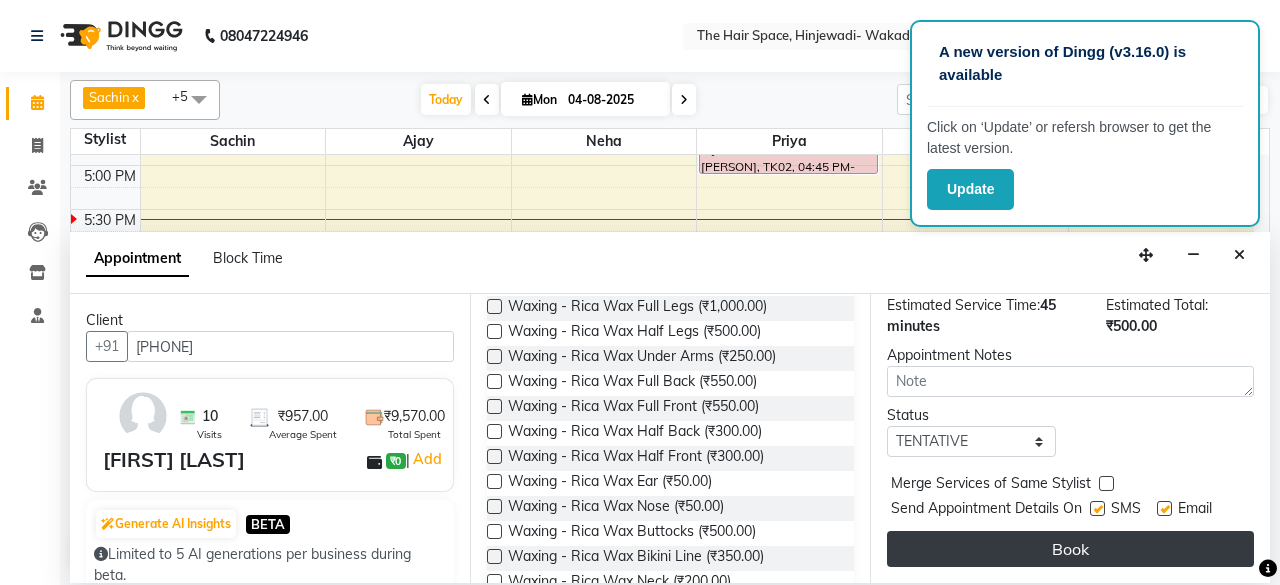 click on "Book" at bounding box center (1070, 549) 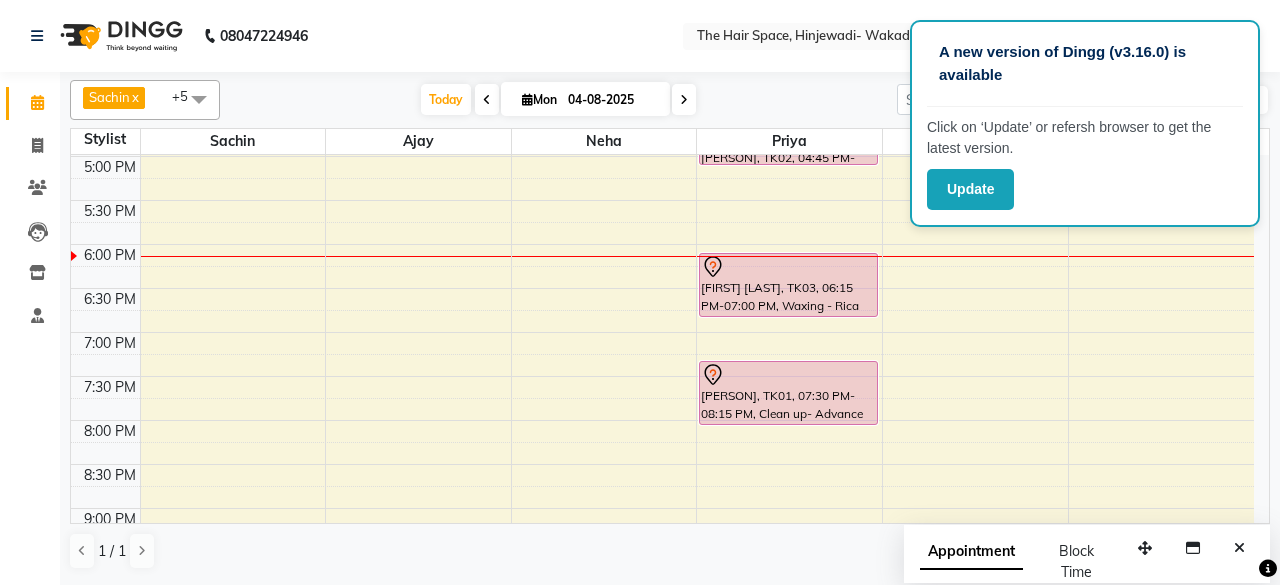 scroll, scrollTop: 781, scrollLeft: 0, axis: vertical 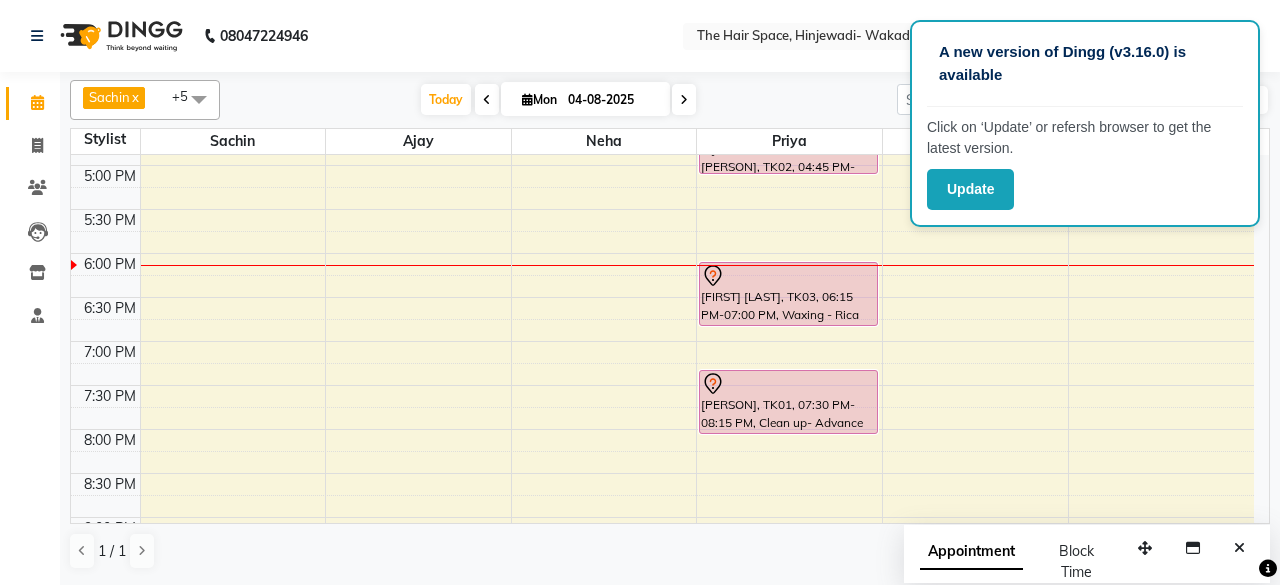 click at bounding box center [527, 99] 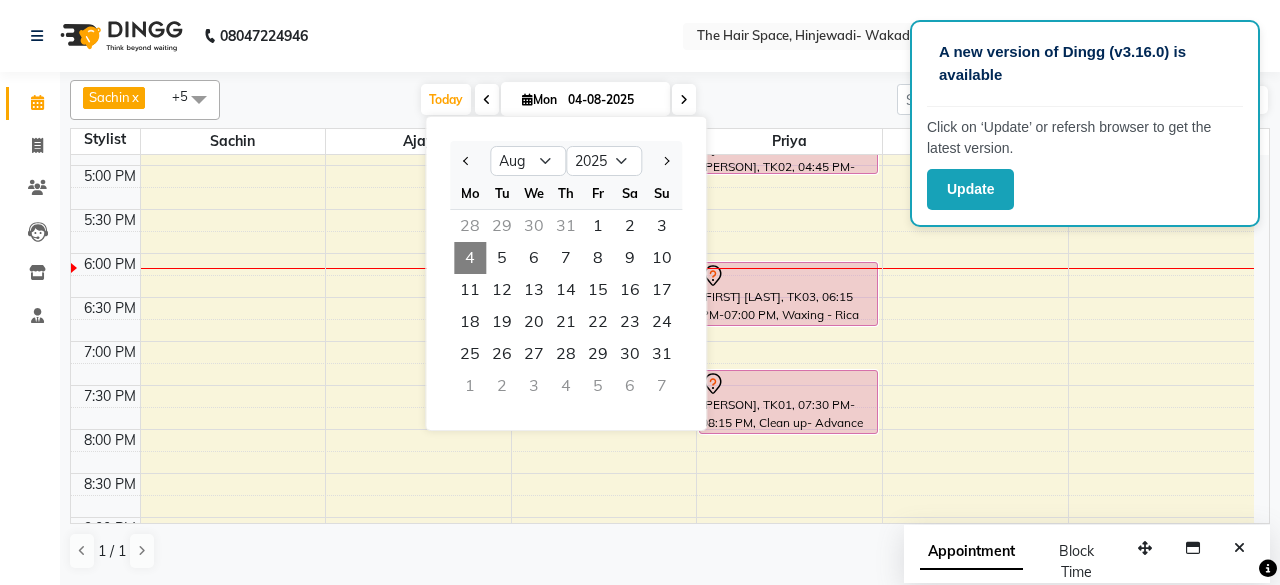 click on "Sachin   x Priya  x Vinod  x Vishnu  x Ajay  x Neha  x +5 Select All Ajay Bhakti Jyoti Lucy Neha Pankaj Priya Sachin   Sanika   Vinod Vishnu Today   Mon 04-08-2025 Jan Feb Mar Apr May Jun Jul Aug Sep Oct Nov Dec 2015 2016 2017 2018 2019 2020 2021 2022 2023 2024 2025 2026 2027 2028 2029 2030 2031 2032 2033 2034 2035 Mo Tu We Th Fr Sa Su   28     29     30     31     1     2     3     4     5     6     7     8     9     10     11     12     13     14     15     16     17     18     19     20     21     22     23     24     25     26     27     28     29     30     31     1     2     3     4     5     6     7   Toggle Dropdown Add Appointment Add Invoice Add Expense Add Attendance Add Client Toggle Dropdown Add Appointment Add Invoice Add Expense Add Attendance Add Client ADD NEW Toggle Dropdown Add Appointment Add Invoice Add Expense Add Attendance Add Client Sachin   x Priya  x Vinod  x Vishnu  x Ajay  x Neha  x +5 Select All Ajay Bhakti Jyoti Lucy Neha Pankaj Priya Sachin   Sanika   Vinod Vishnu Group By   Staff View     Room View   View as Vertical   Vertical - Week View   Horizontal   Zoom" 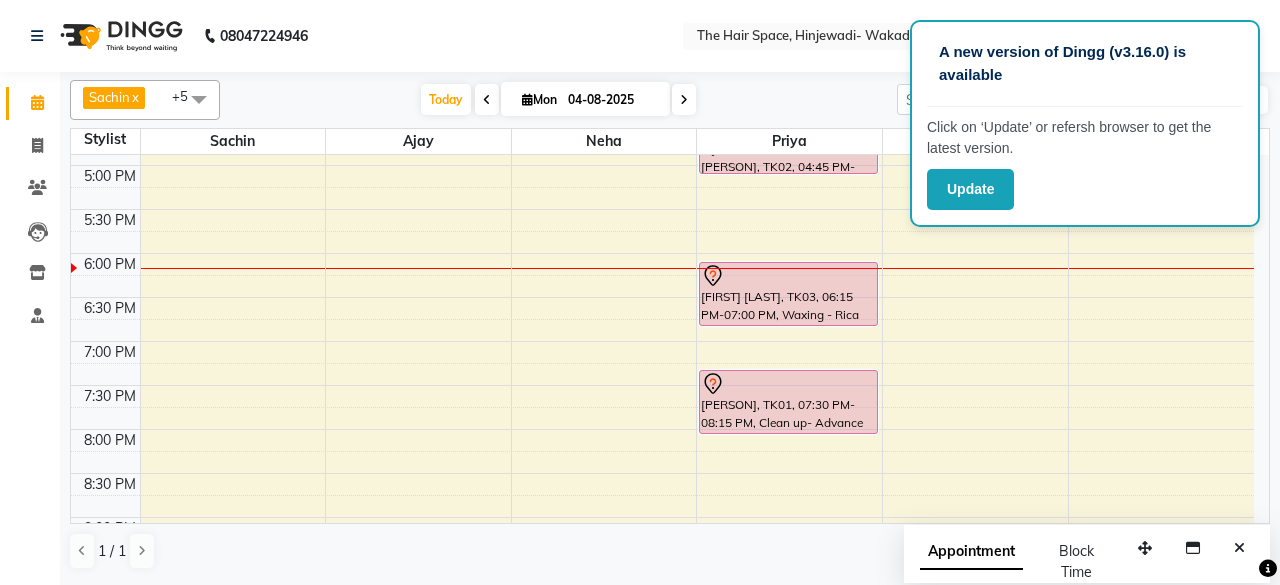 click on "Today  Mon 04-08-2025" at bounding box center [558, 100] 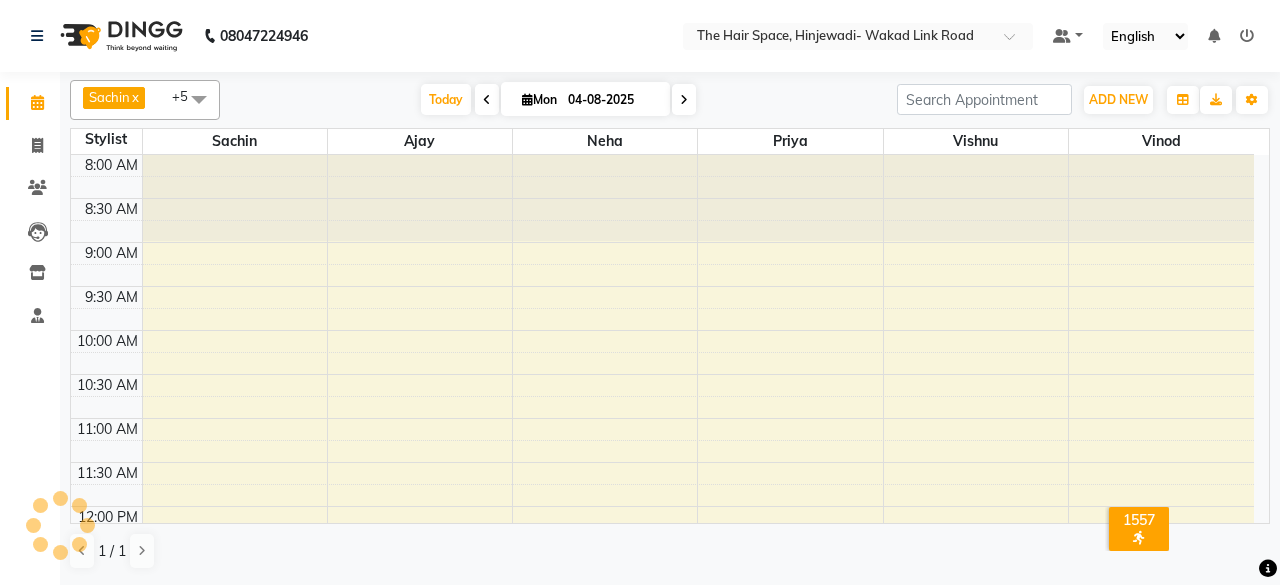 scroll, scrollTop: 0, scrollLeft: 0, axis: both 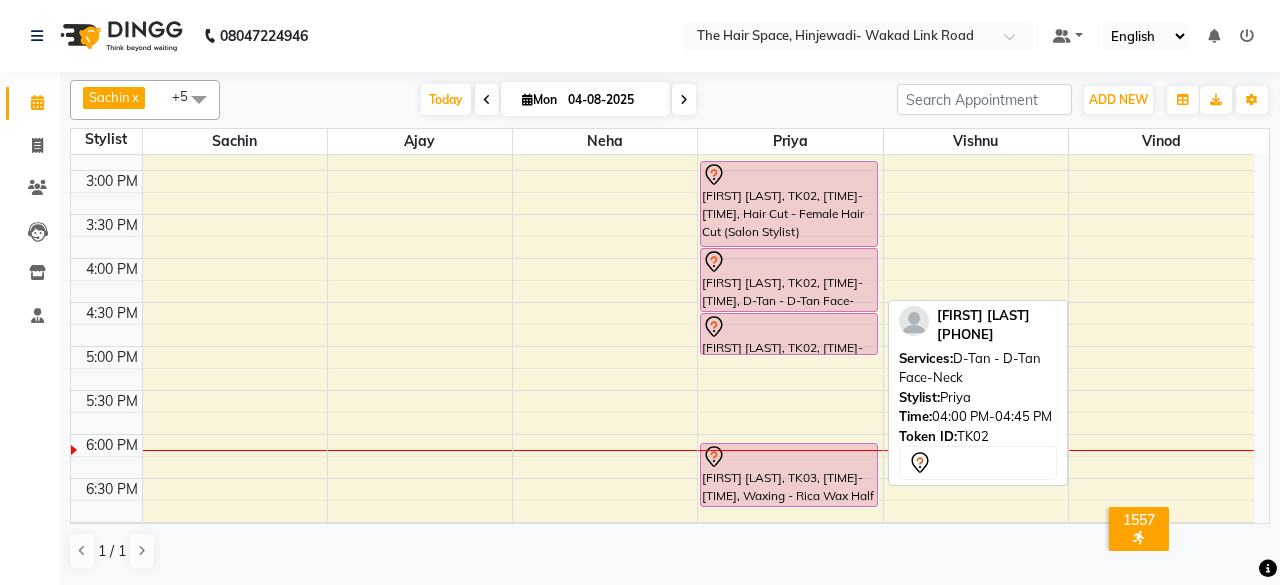 click on "[FIRST] [LAST], TK02, [TIME]-[TIME], D-Tan - D-Tan Face-Neck" at bounding box center [789, 280] 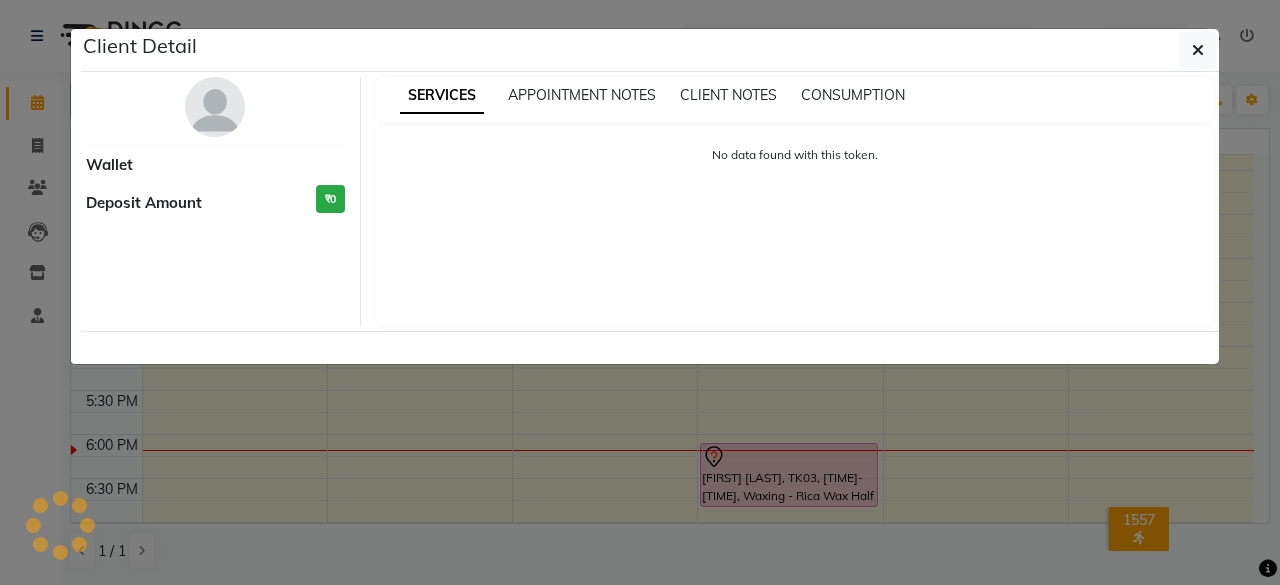 select on "7" 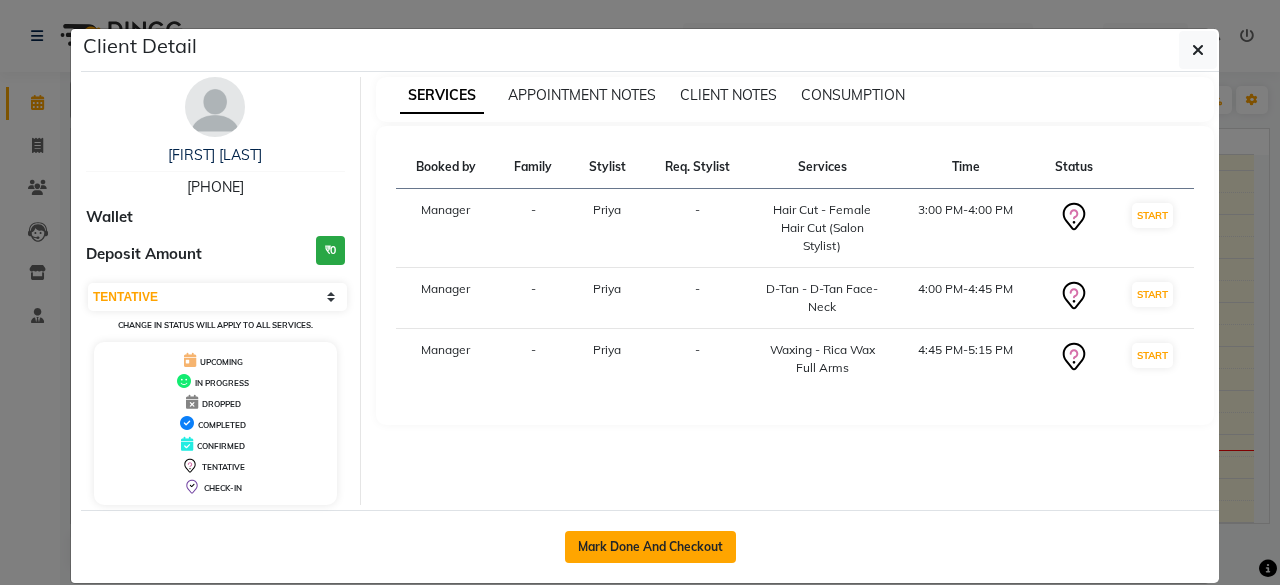click on "Mark Done And Checkout" 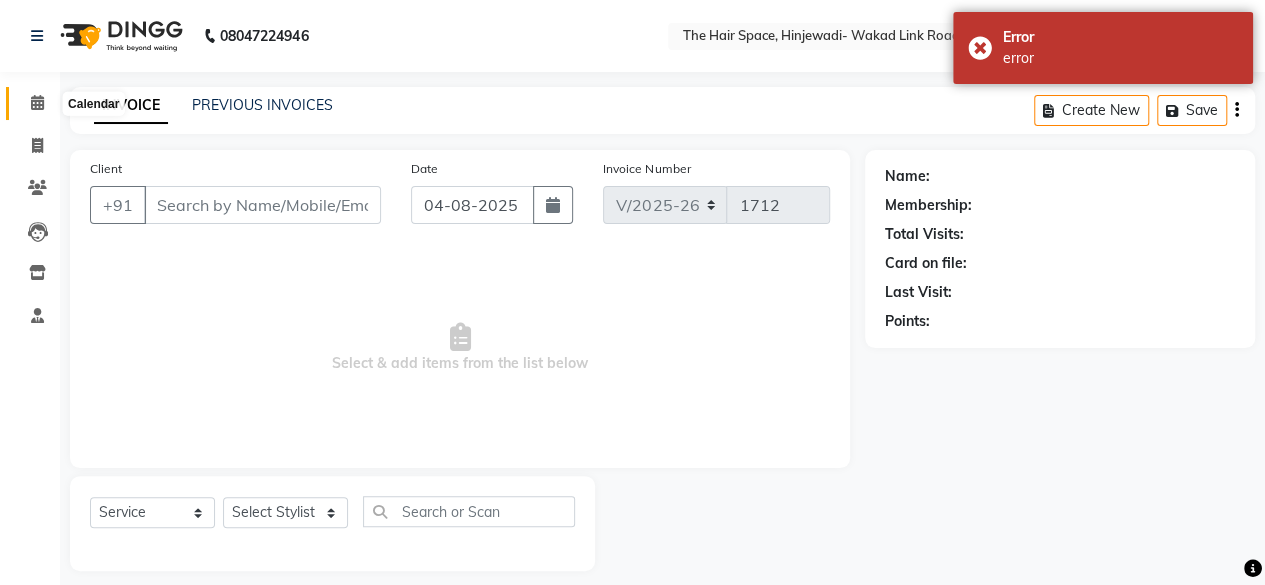 click 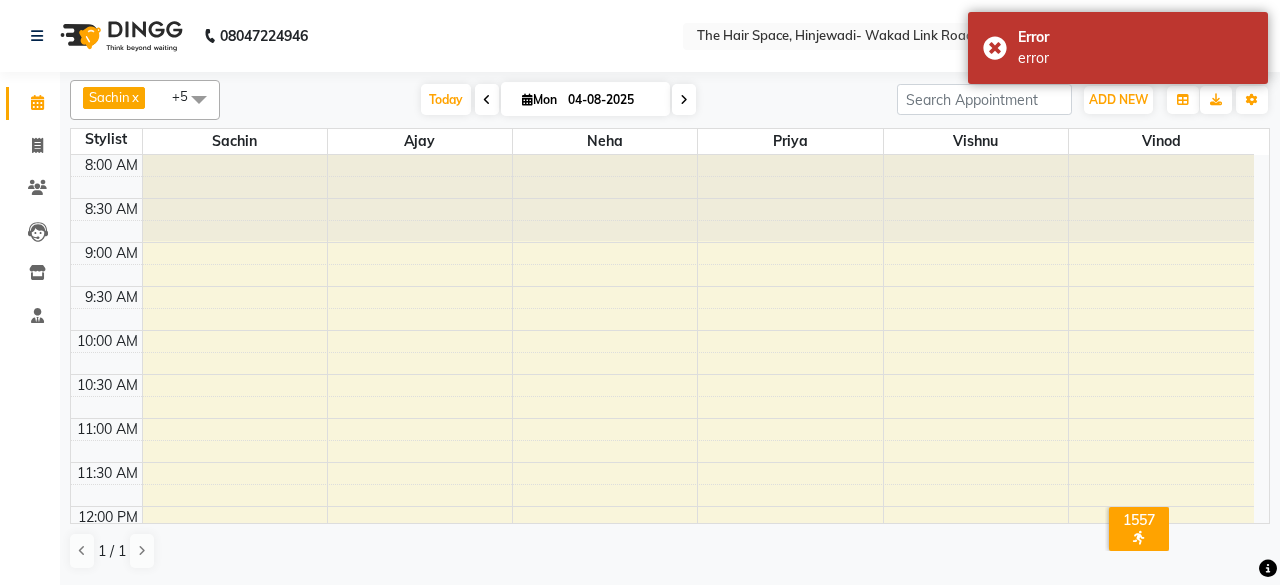 click at bounding box center (527, 99) 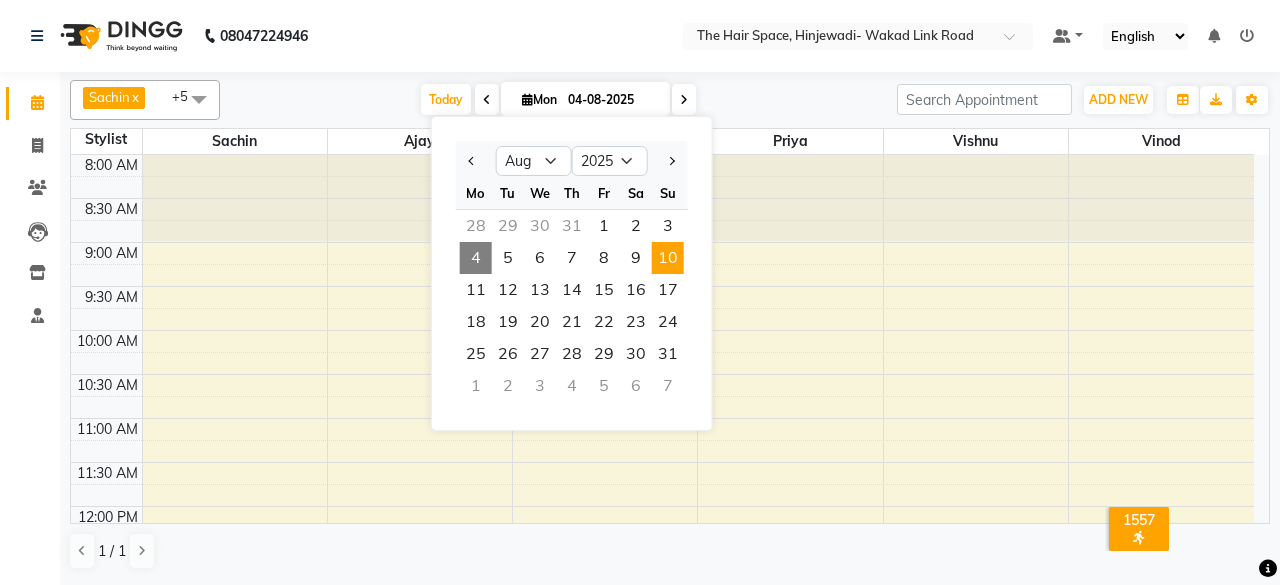 click on "10" at bounding box center (668, 258) 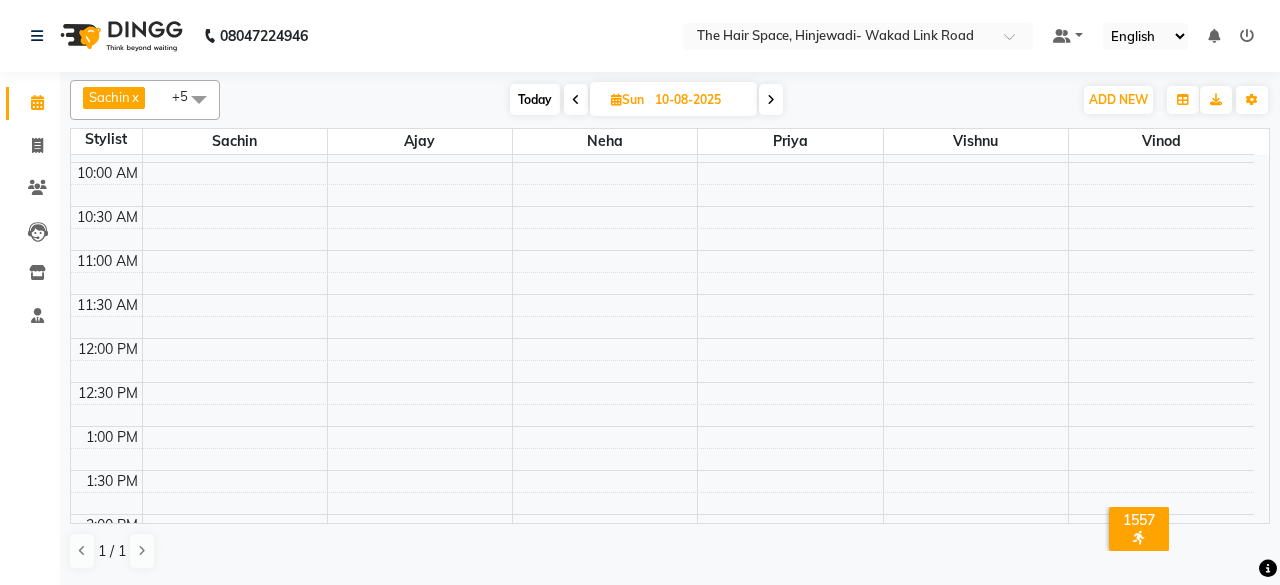 scroll, scrollTop: 68, scrollLeft: 0, axis: vertical 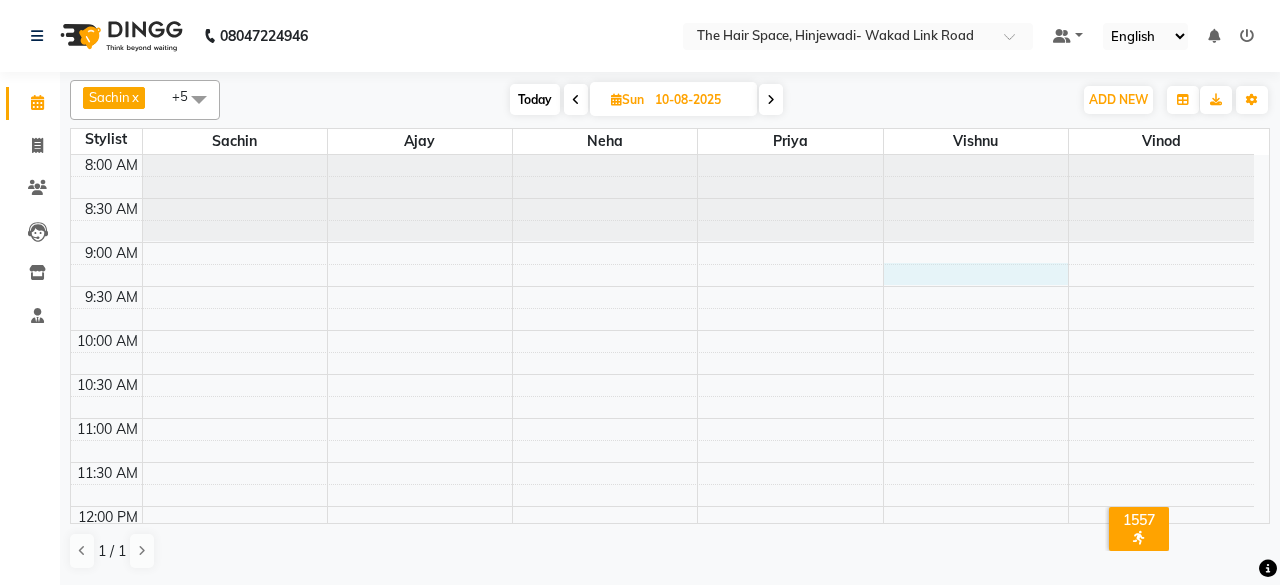 click on "8:00 AM 8:30 AM 9:00 AM 9:30 AM 10:00 AM 10:30 AM 11:00 AM 11:30 AM 12:00 PM 12:30 PM 1:00 PM 1:30 PM 2:00 PM 2:30 PM 3:00 PM 3:30 PM 4:00 PM 4:30 PM 5:00 PM 5:30 PM 6:00 PM 6:30 PM 7:00 PM 7:30 PM 8:00 PM 8:30 PM 9:00 PM 9:30 PM 10:00 PM 10:30 PM" at bounding box center [662, 814] 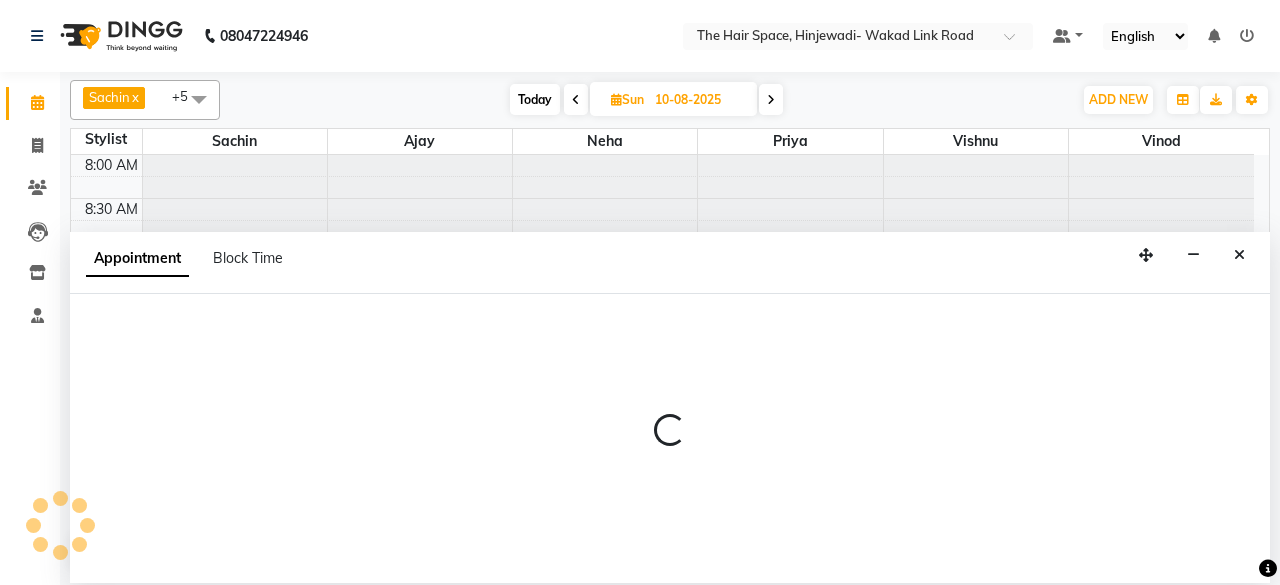 select on "84666" 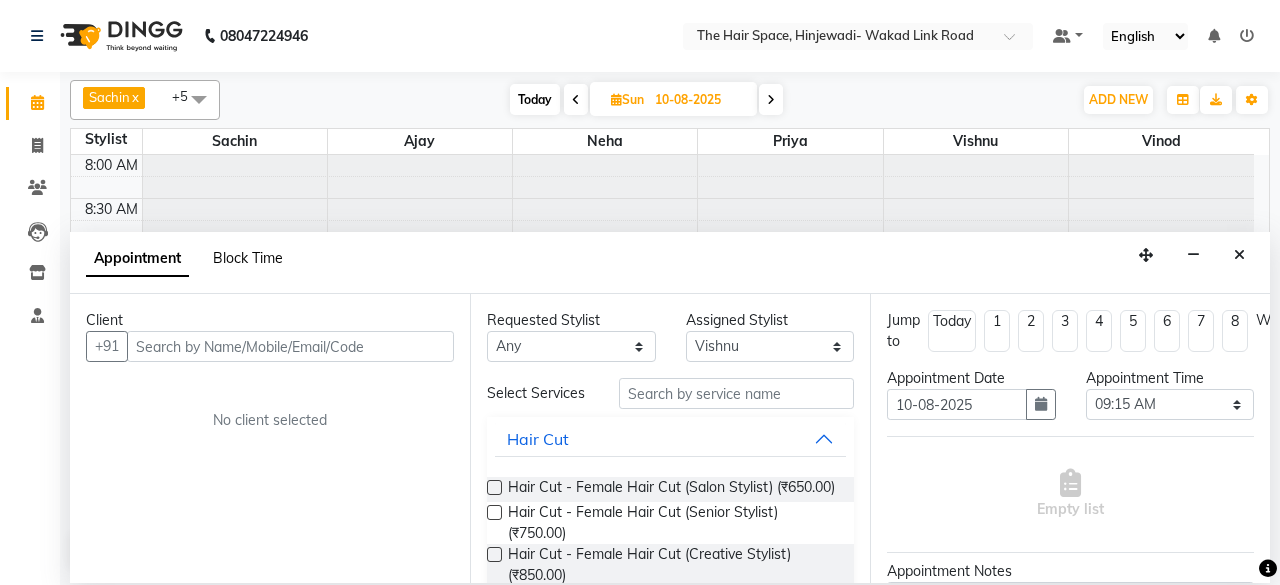click on "Block Time" at bounding box center [248, 258] 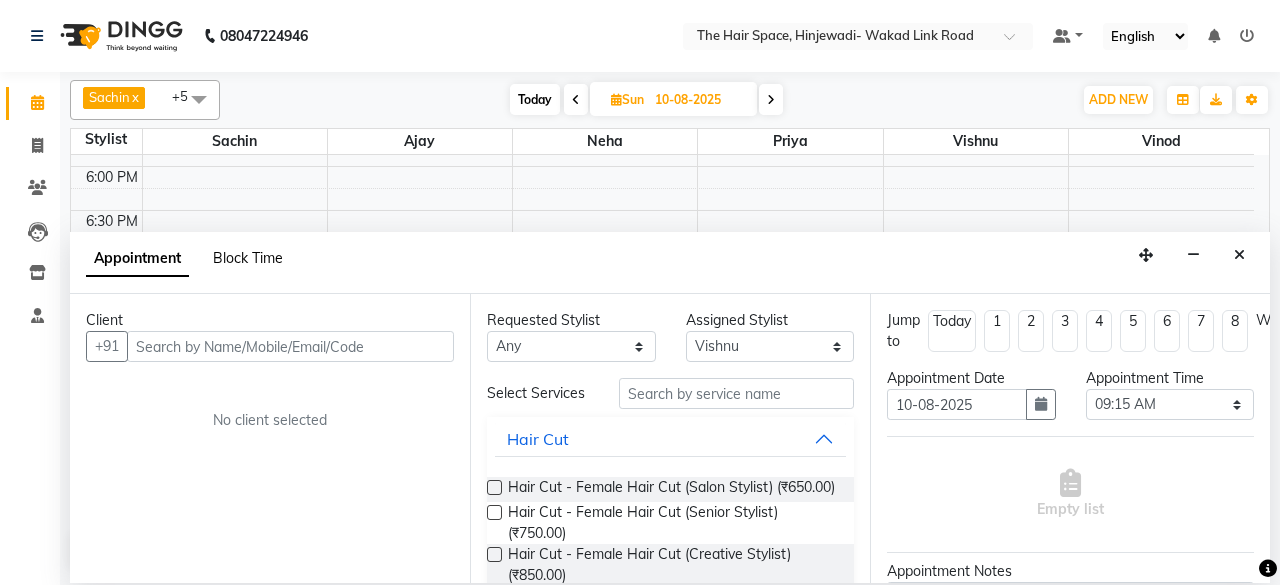 select on "84666" 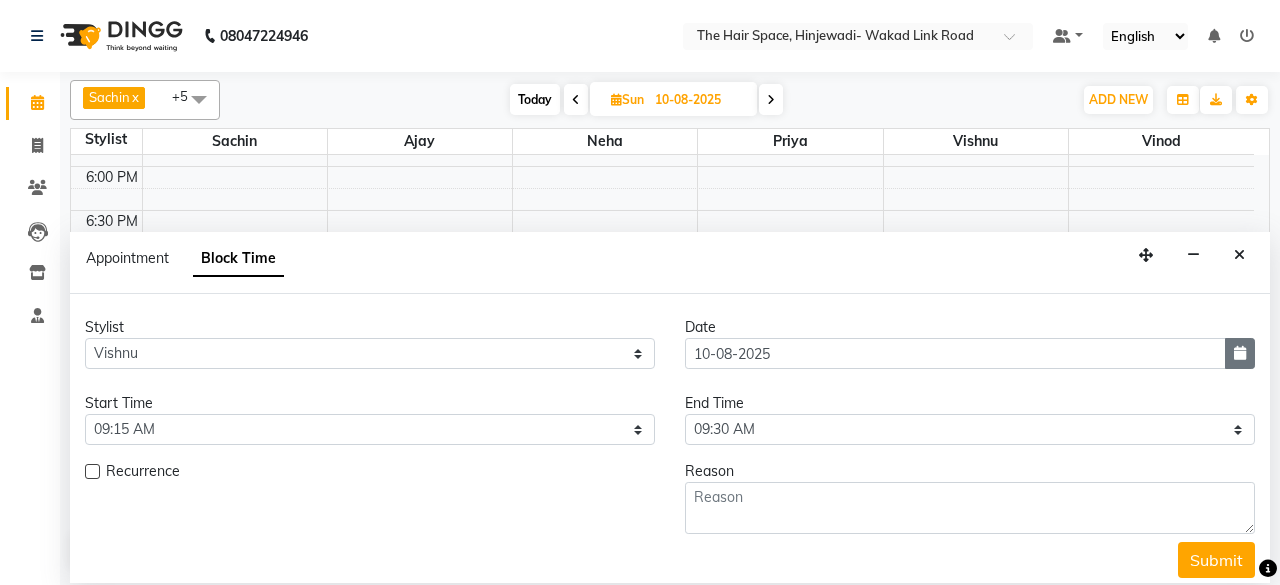 click at bounding box center (1240, 353) 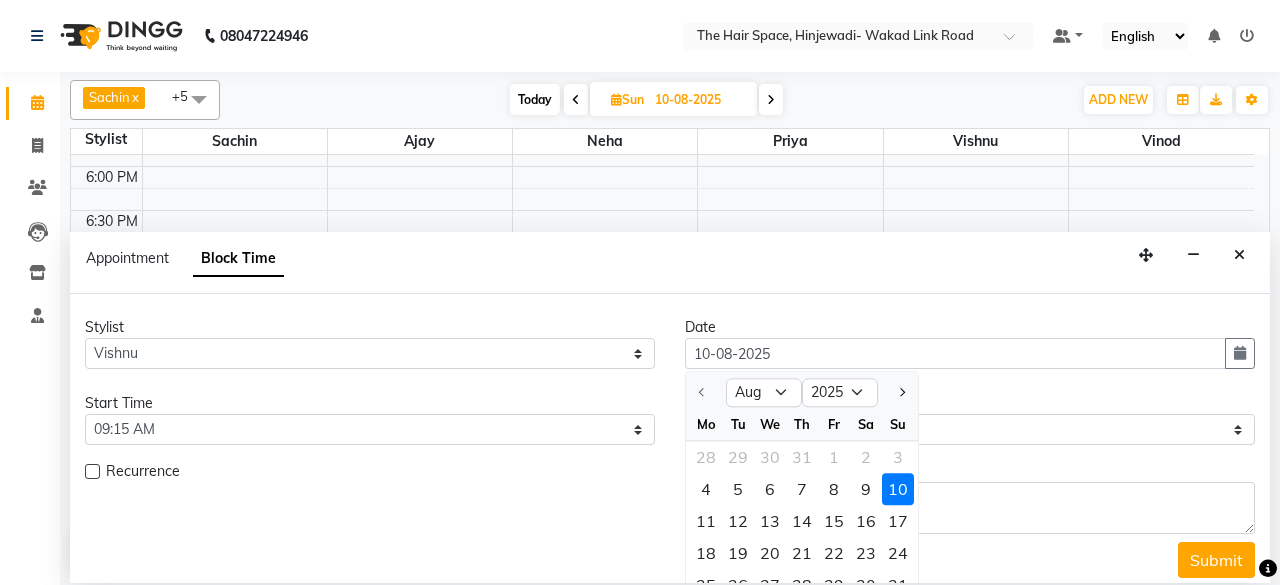 click on "10" at bounding box center (898, 490) 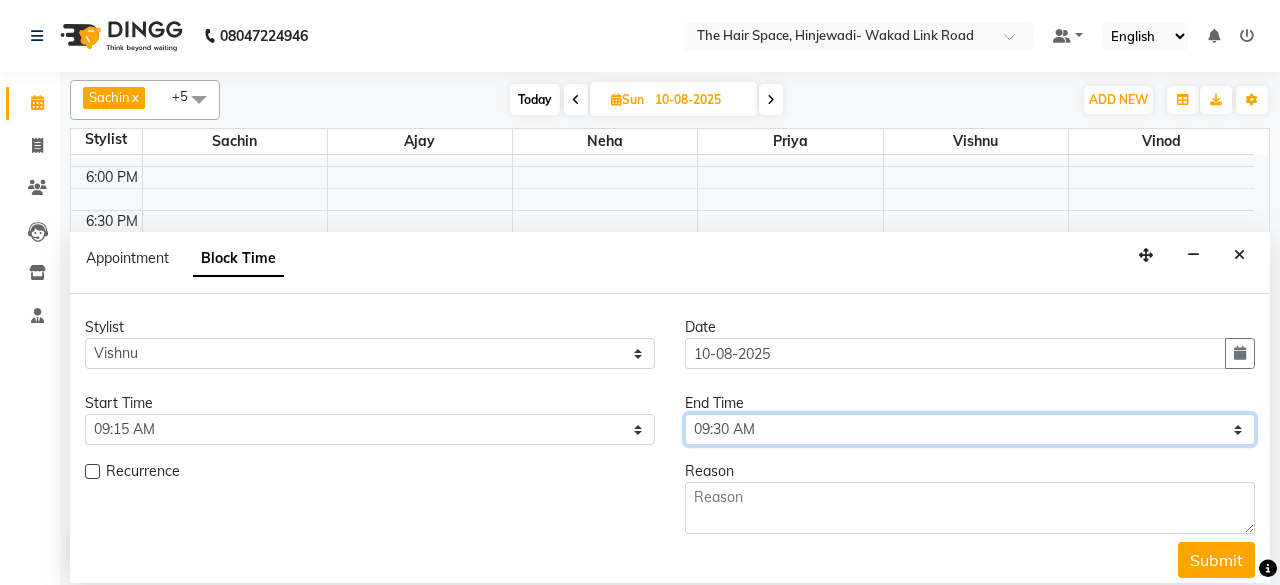 click on "Select 09:00 AM 09:15 AM 09:30 AM 09:45 AM 10:00 AM 10:15 AM 10:30 AM 10:45 AM 11:00 AM 11:15 AM 11:30 AM 11:45 AM 12:00 PM 12:15 PM 12:30 PM 12:45 PM 01:00 PM 01:15 PM 01:30 PM 01:45 PM 02:00 PM 02:15 PM 02:30 PM 02:45 PM 03:00 PM 03:15 PM 03:30 PM 03:45 PM 04:00 PM 04:15 PM 04:30 PM 04:45 PM 05:00 PM 05:15 PM 05:30 PM 05:45 PM 06:00 PM 06:15 PM 06:30 PM 06:45 PM 07:00 PM 07:15 PM 07:30 PM 07:45 PM 08:00 PM 08:15 PM 08:30 PM 08:45 PM 09:00 PM 09:15 PM 09:30 PM 09:45 PM 10:00 PM" at bounding box center (970, 429) 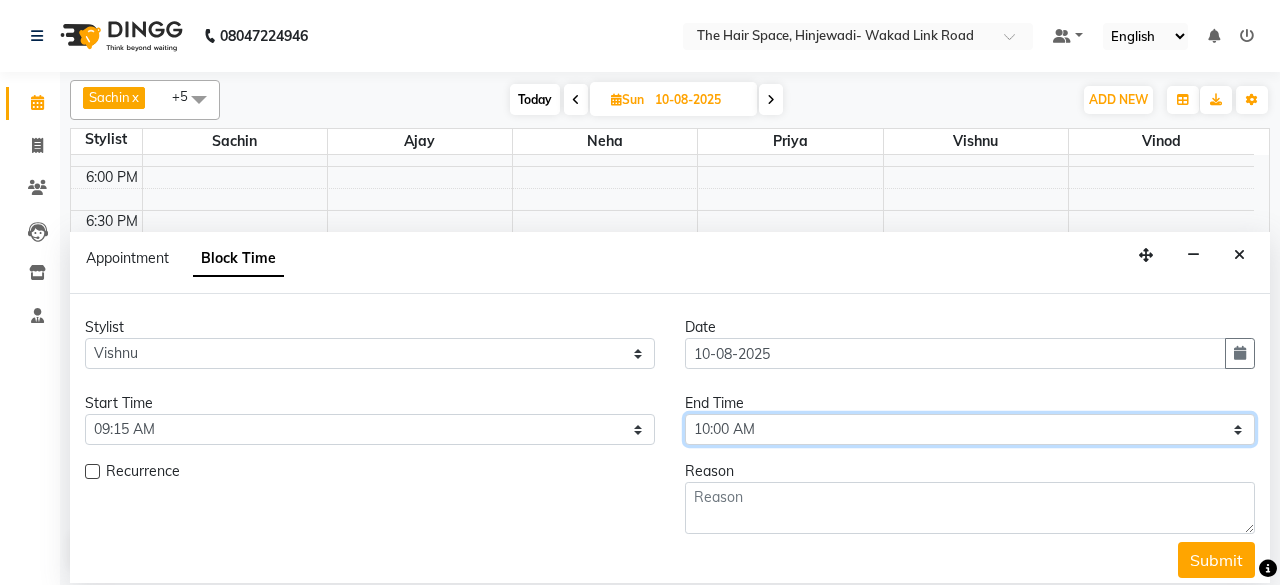 click on "Select 09:00 AM 09:15 AM 09:30 AM 09:45 AM 10:00 AM 10:15 AM 10:30 AM 10:45 AM 11:00 AM 11:15 AM 11:30 AM 11:45 AM 12:00 PM 12:15 PM 12:30 PM 12:45 PM 01:00 PM 01:15 PM 01:30 PM 01:45 PM 02:00 PM 02:15 PM 02:30 PM 02:45 PM 03:00 PM 03:15 PM 03:30 PM 03:45 PM 04:00 PM 04:15 PM 04:30 PM 04:45 PM 05:00 PM 05:15 PM 05:30 PM 05:45 PM 06:00 PM 06:15 PM 06:30 PM 06:45 PM 07:00 PM 07:15 PM 07:30 PM 07:45 PM 08:00 PM 08:15 PM 08:30 PM 08:45 PM 09:00 PM 09:15 PM 09:30 PM 09:45 PM 10:00 PM" at bounding box center (970, 429) 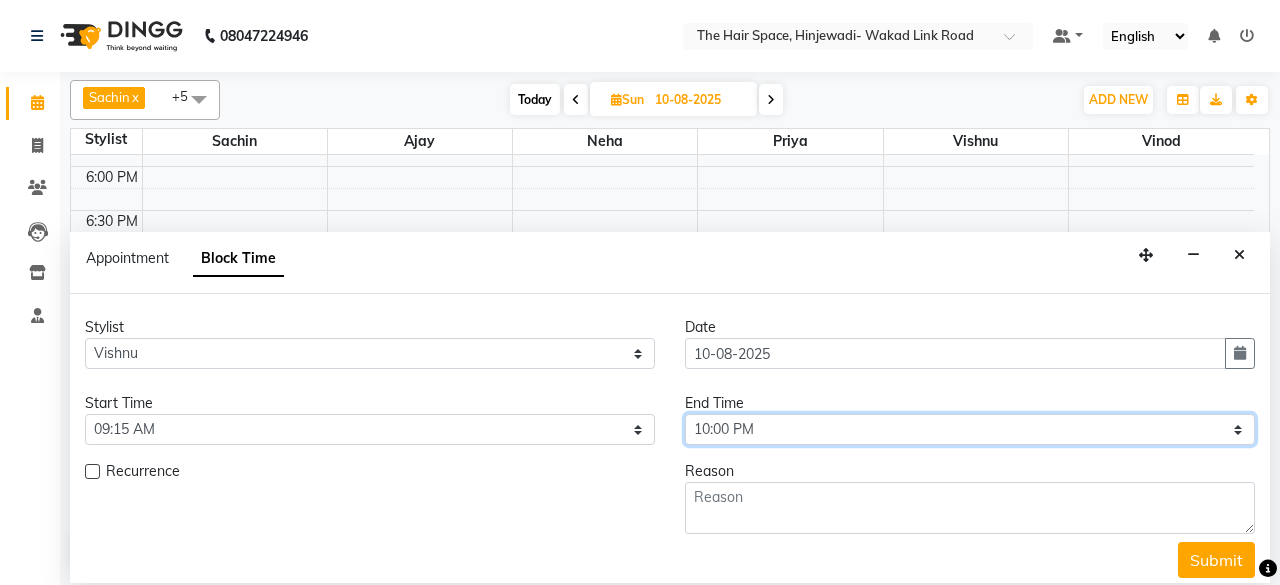 click on "Select 09:00 AM 09:15 AM 09:30 AM 09:45 AM 10:00 AM 10:15 AM 10:30 AM 10:45 AM 11:00 AM 11:15 AM 11:30 AM 11:45 AM 12:00 PM 12:15 PM 12:30 PM 12:45 PM 01:00 PM 01:15 PM 01:30 PM 01:45 PM 02:00 PM 02:15 PM 02:30 PM 02:45 PM 03:00 PM 03:15 PM 03:30 PM 03:45 PM 04:00 PM 04:15 PM 04:30 PM 04:45 PM 05:00 PM 05:15 PM 05:30 PM 05:45 PM 06:00 PM 06:15 PM 06:30 PM 06:45 PM 07:00 PM 07:15 PM 07:30 PM 07:45 PM 08:00 PM 08:15 PM 08:30 PM 08:45 PM 09:00 PM 09:15 PM 09:30 PM 09:45 PM 10:00 PM" at bounding box center [970, 429] 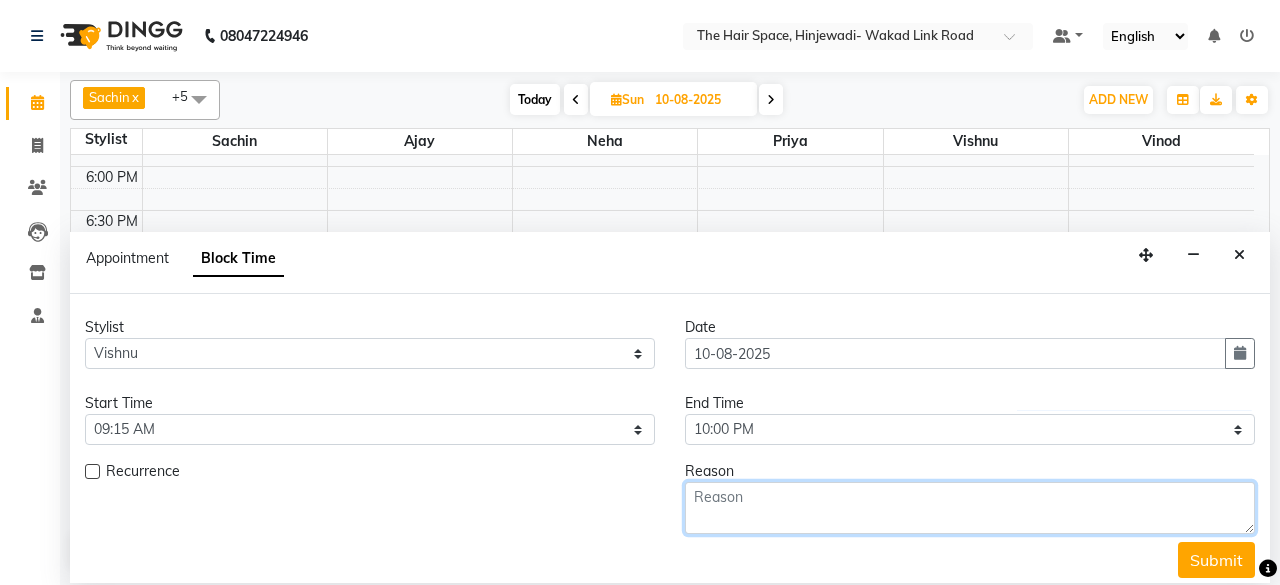 click at bounding box center [970, 508] 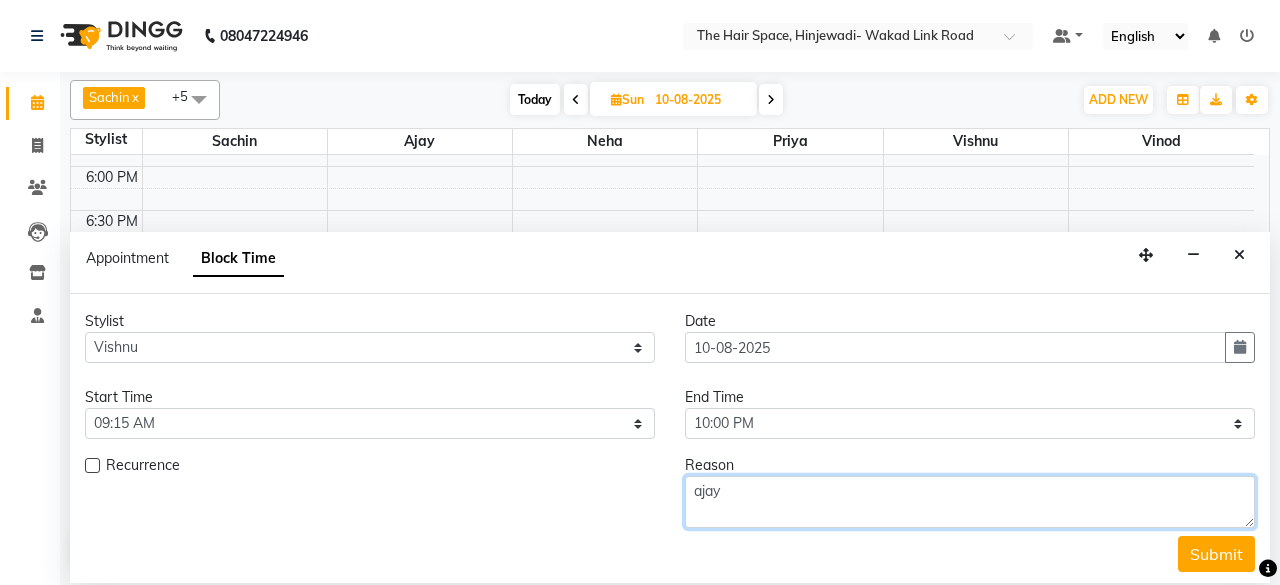 scroll, scrollTop: 8, scrollLeft: 0, axis: vertical 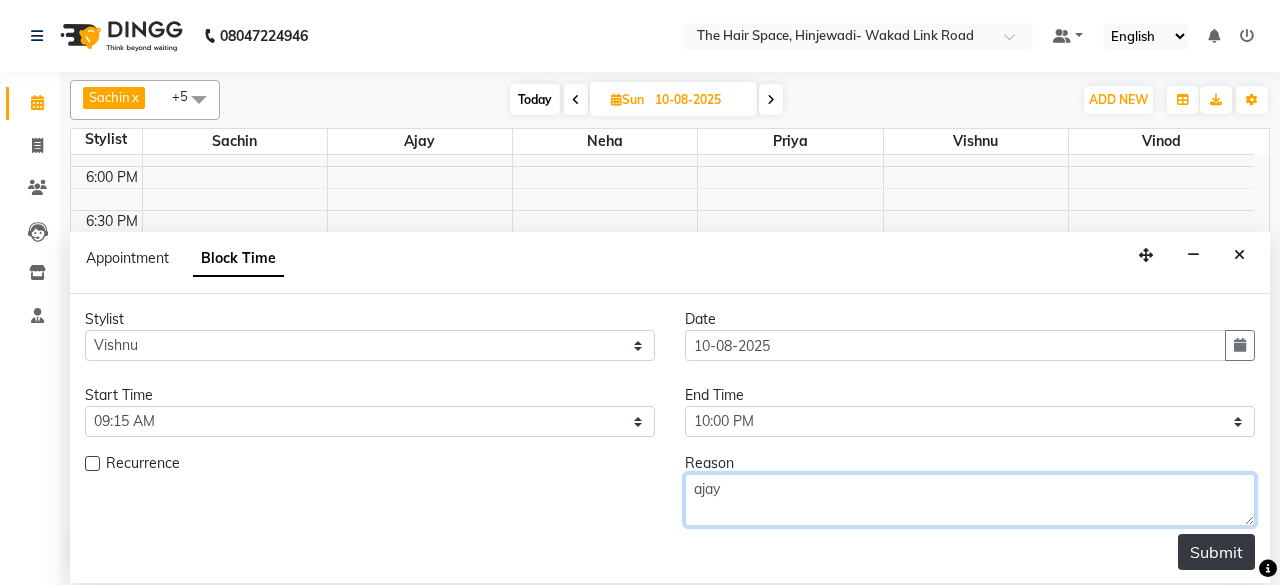 type on "ajay" 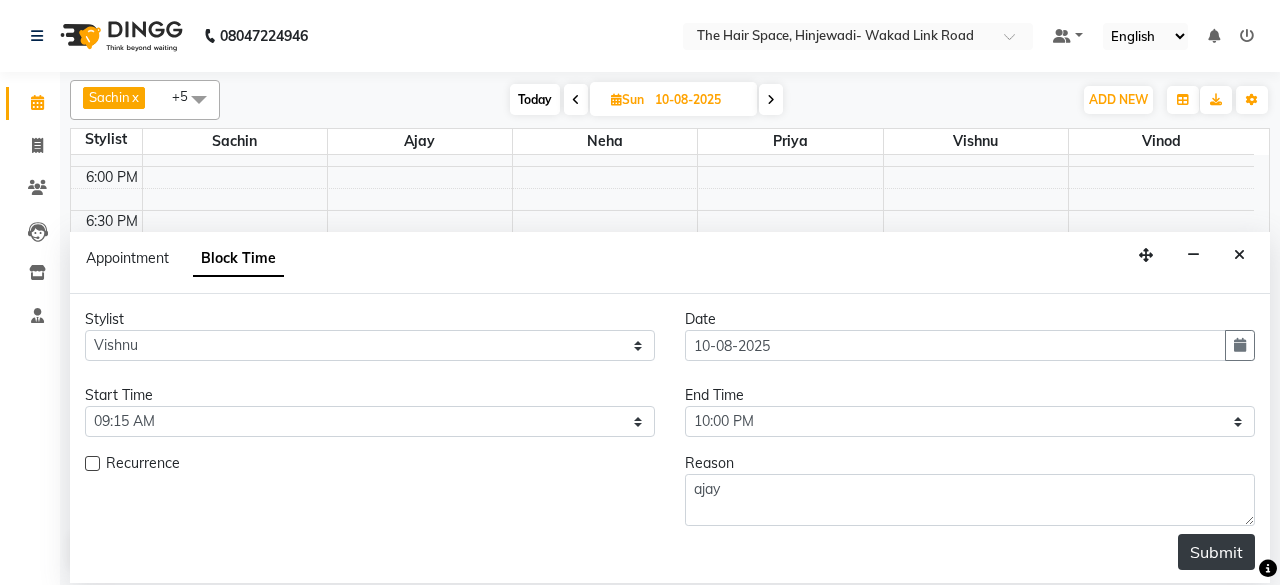 click on "Submit" at bounding box center (1216, 552) 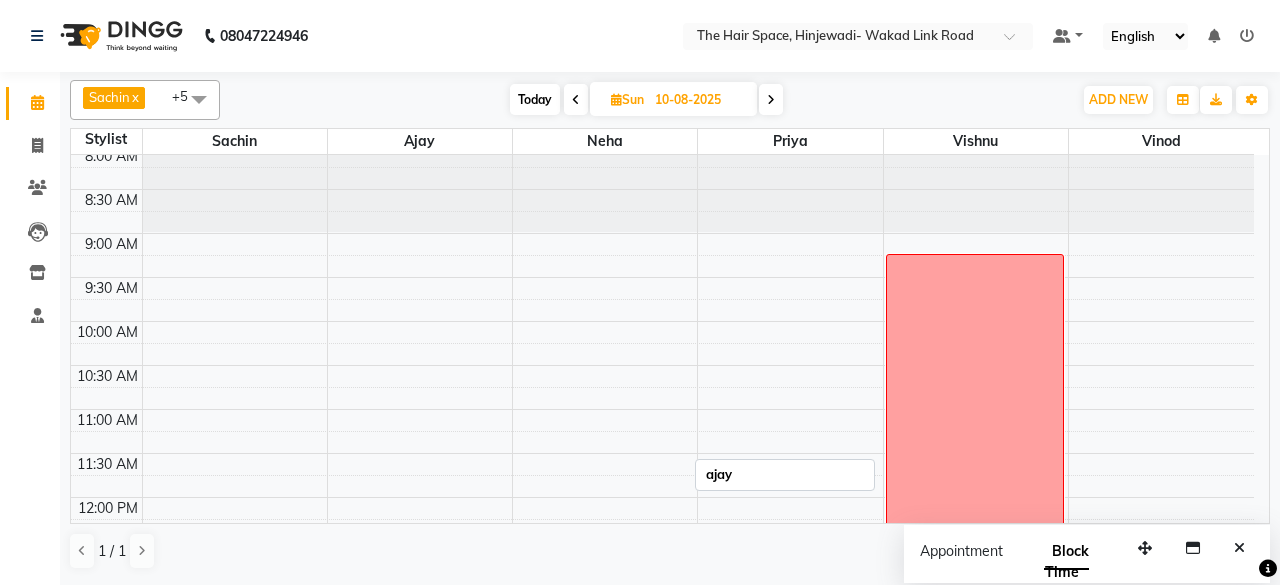 scroll, scrollTop: 0, scrollLeft: 0, axis: both 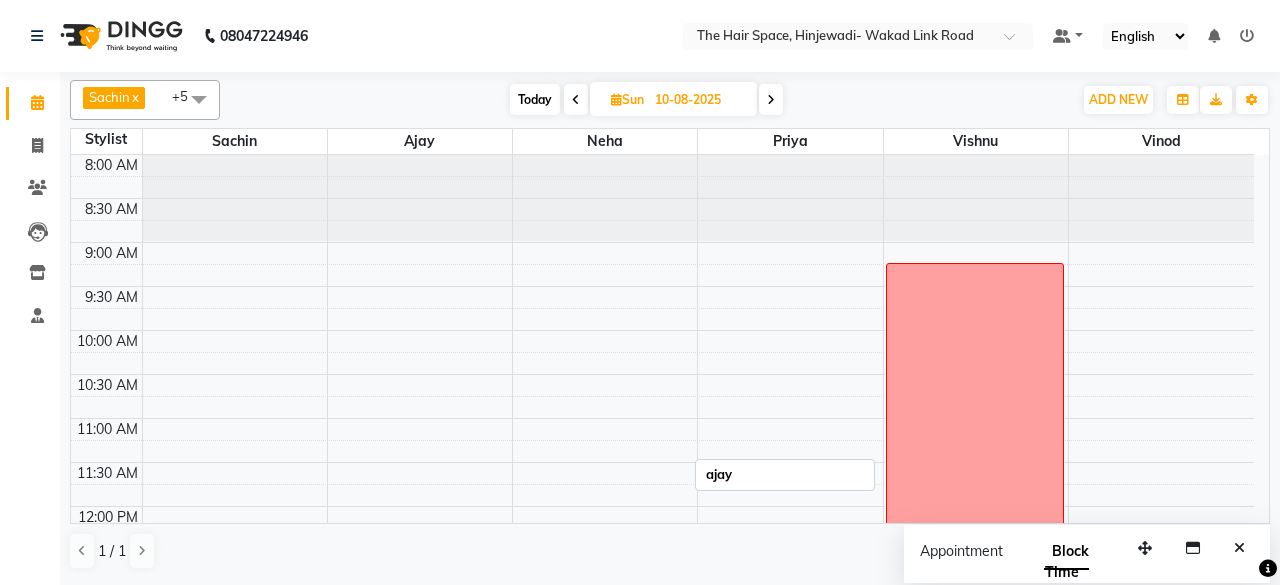 click on "ajay" at bounding box center (975, 815) 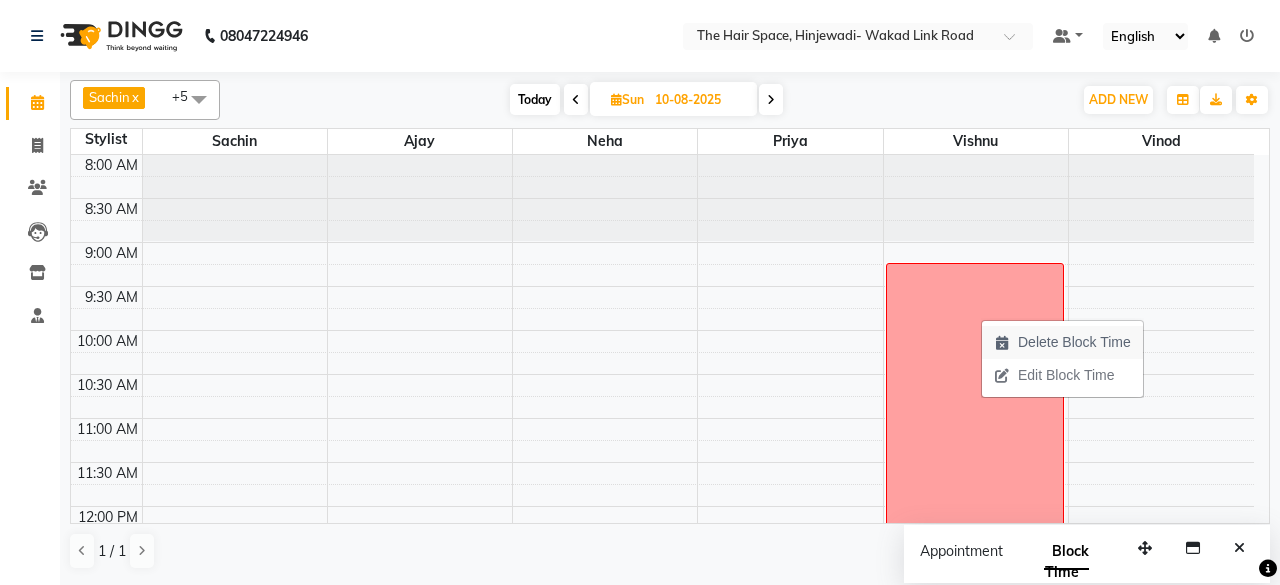 click on "Delete Block Time" at bounding box center [1074, 342] 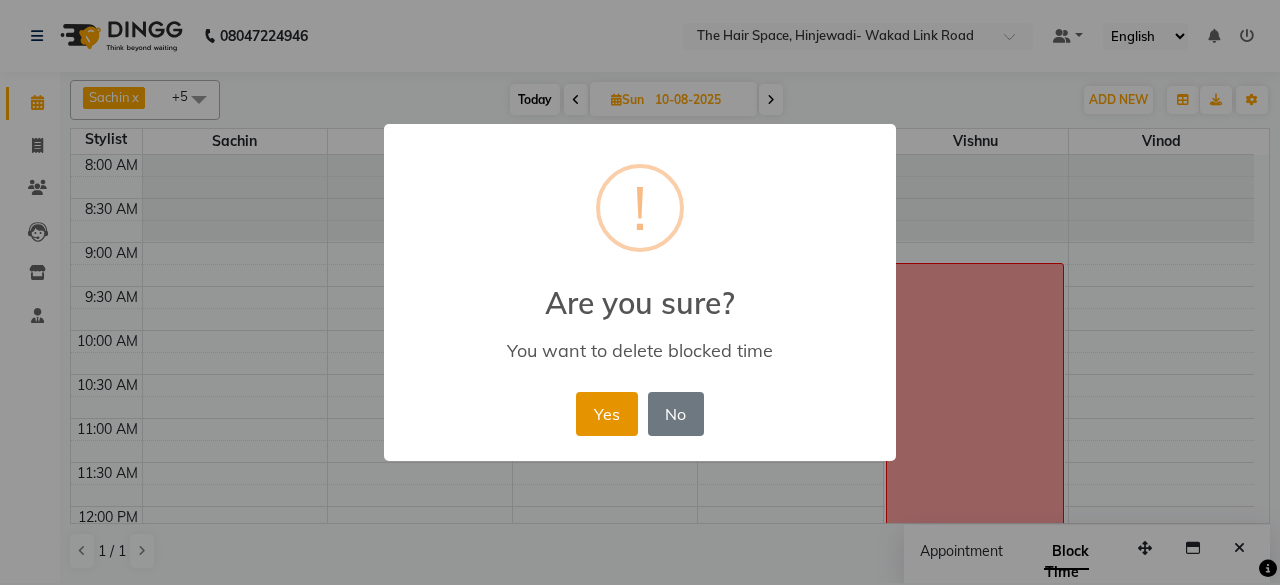 click on "Yes" at bounding box center [606, 414] 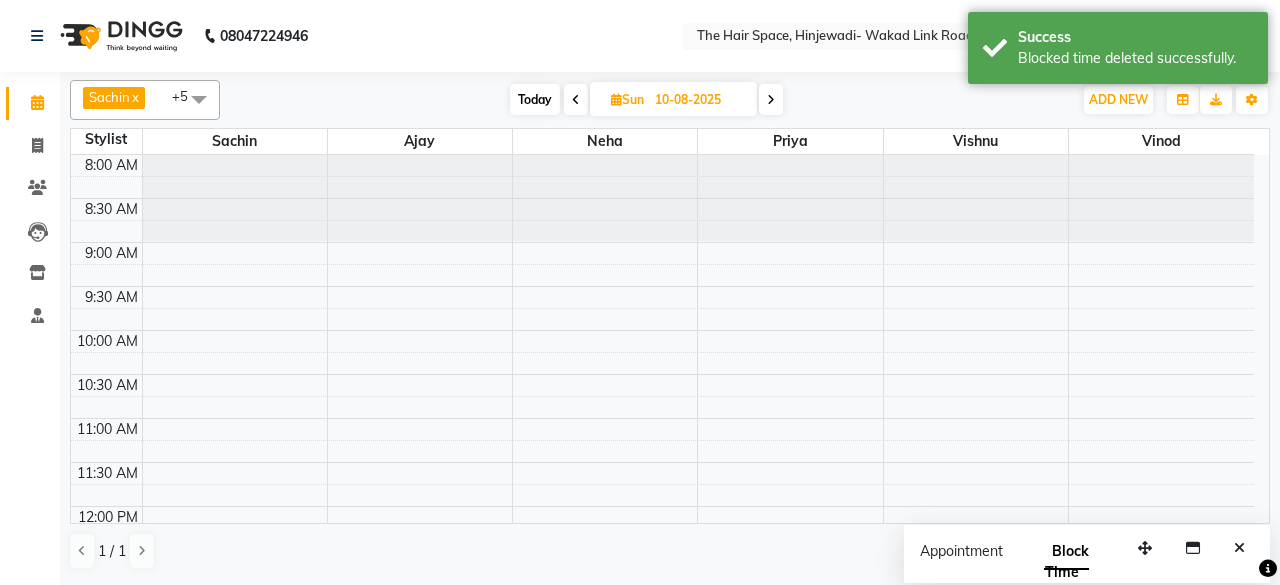 click on "8:00 AM 8:30 AM 9:00 AM 9:30 AM 10:00 AM 10:30 AM 11:00 AM 11:30 AM 12:00 PM 12:30 PM 1:00 PM 1:30 PM 2:00 PM 2:30 PM 3:00 PM 3:30 PM 4:00 PM 4:30 PM 5:00 PM 5:30 PM 6:00 PM 6:30 PM 7:00 PM 7:30 PM 8:00 PM 8:30 PM 9:00 PM 9:30 PM 10:00 PM 10:30 PM" at bounding box center (662, 814) 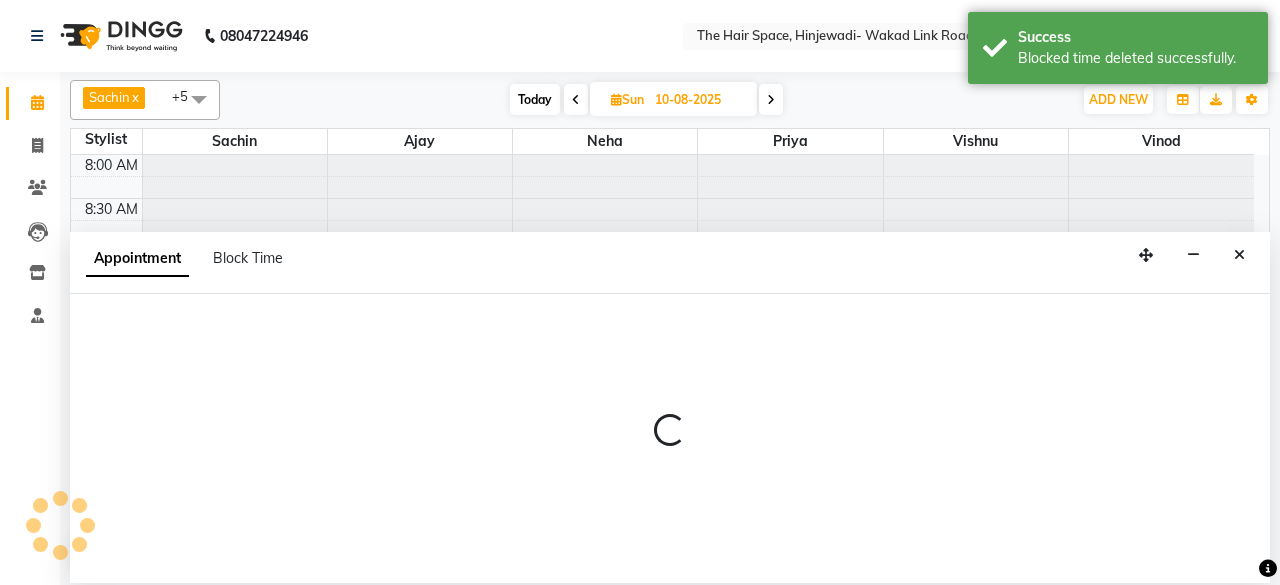 select on "78024" 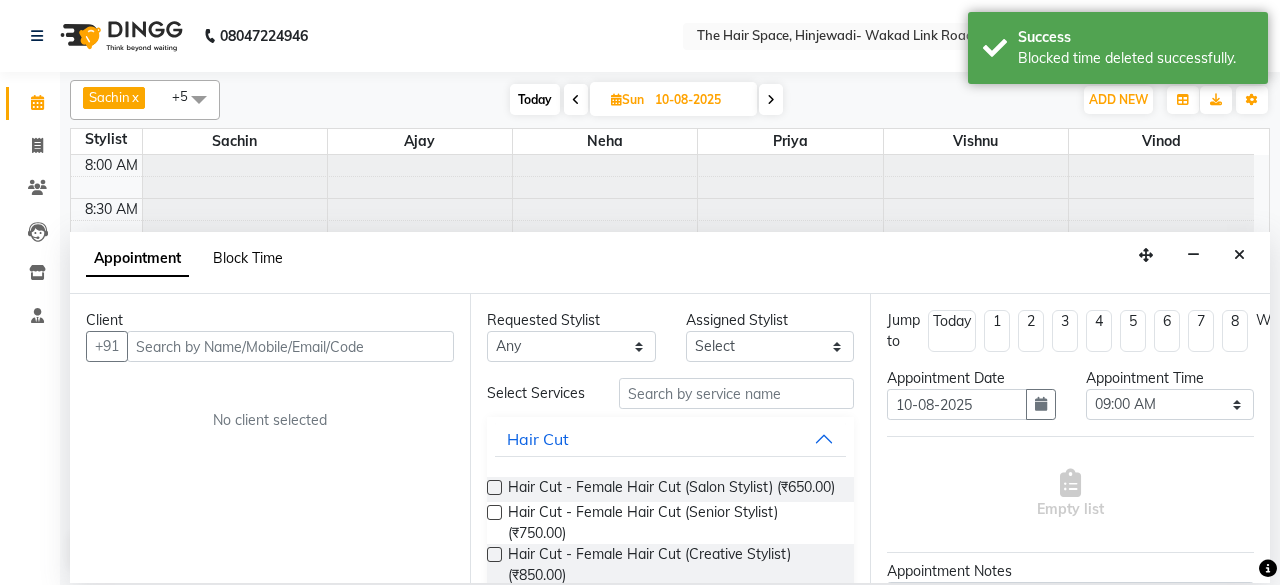 click on "Block Time" at bounding box center [248, 258] 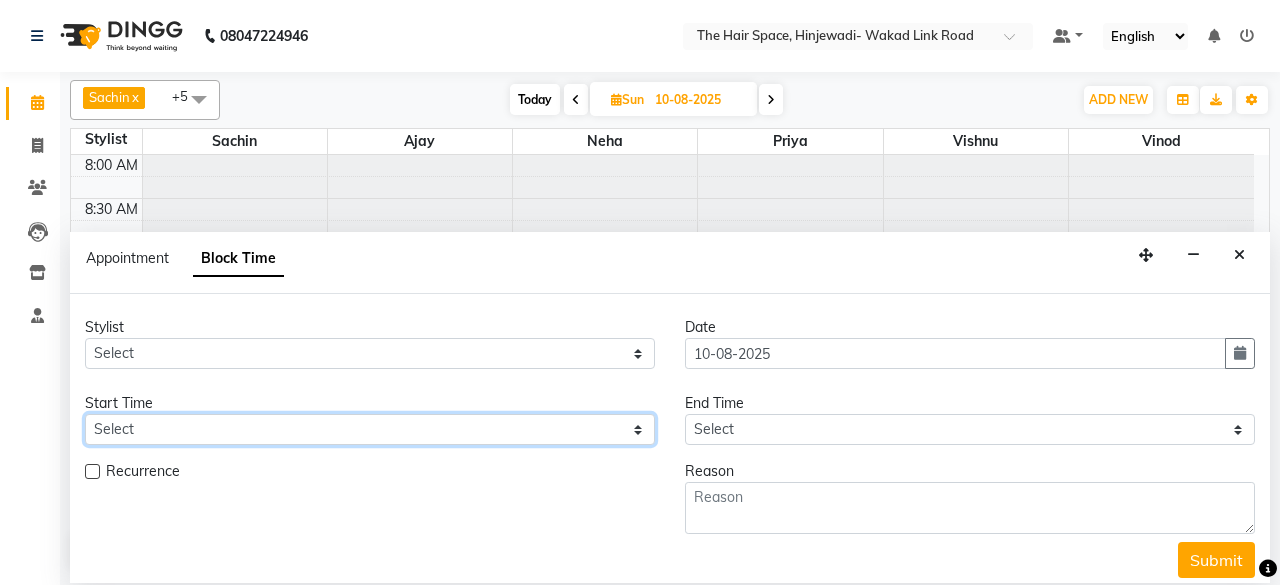 click on "Select" at bounding box center (370, 429) 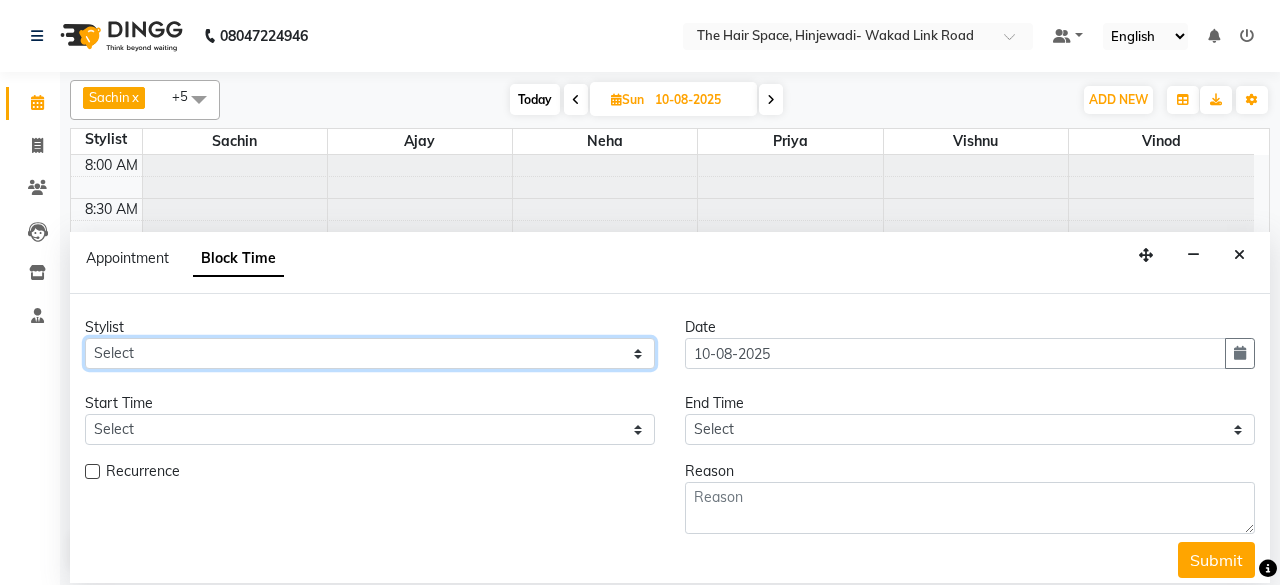 click on "Select Ajay Bhakti Jyoti Lucy Neha Pankaj Priya Sachin  Sanika  Vinod Vishnu" at bounding box center (370, 353) 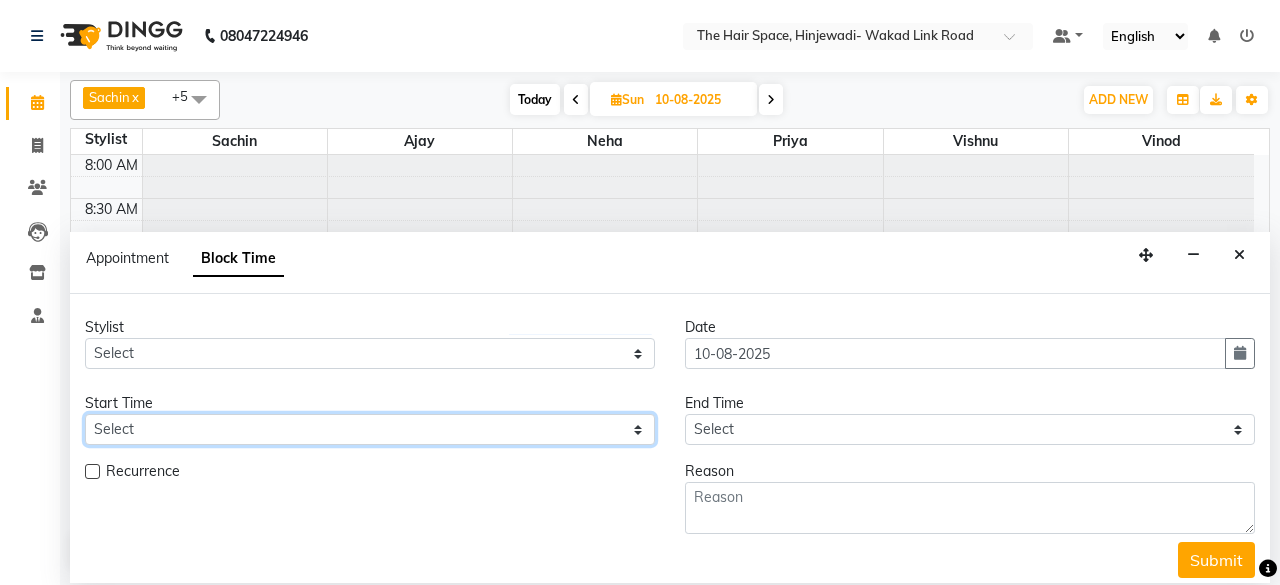 click on "Select" at bounding box center (370, 429) 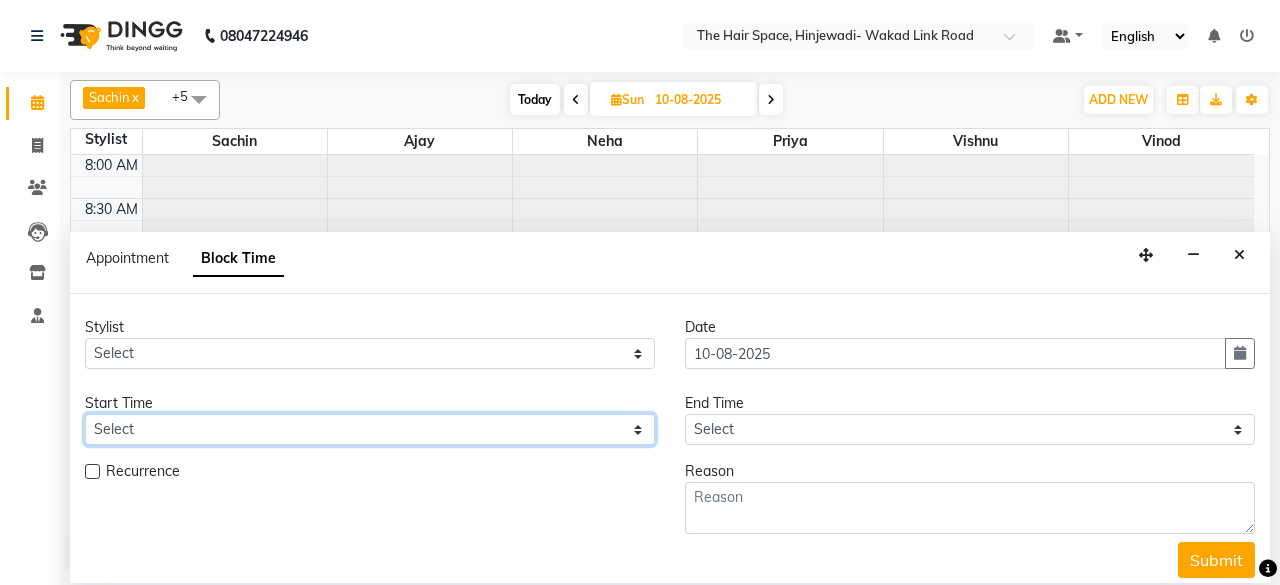 click on "Select" at bounding box center (370, 429) 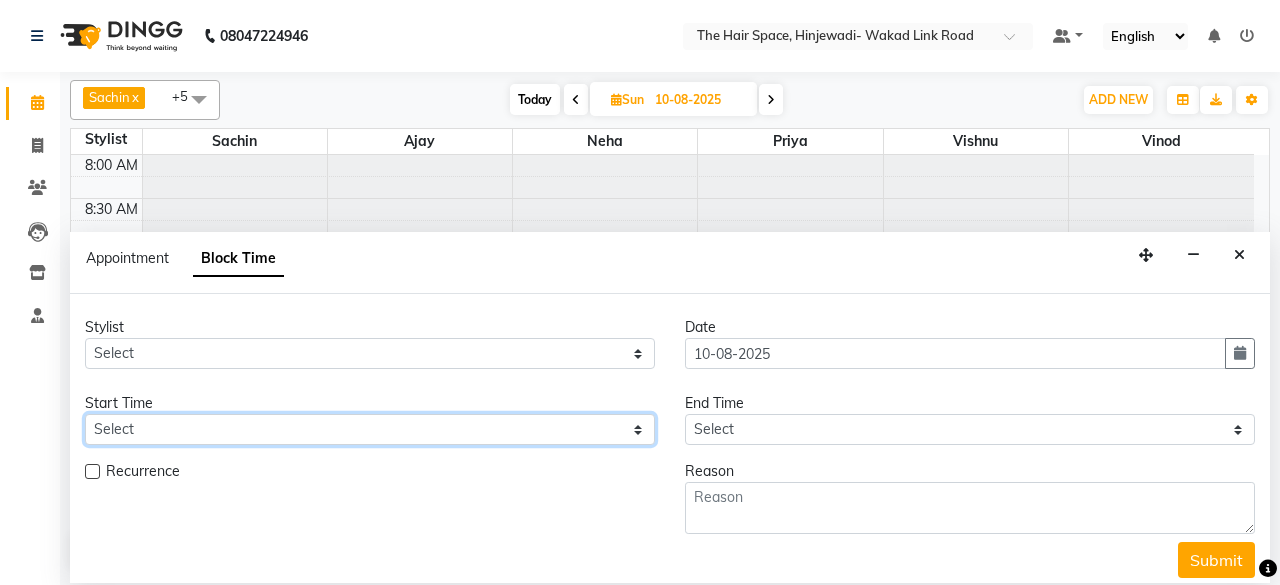 click on "Select" at bounding box center (370, 429) 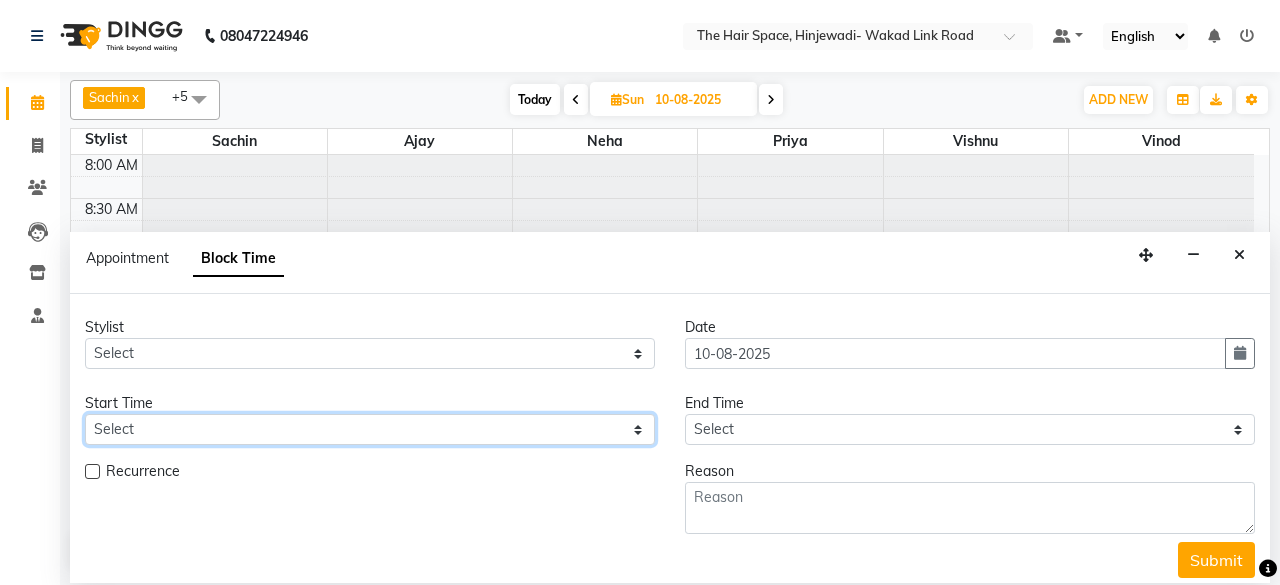 click on "Select" at bounding box center [370, 429] 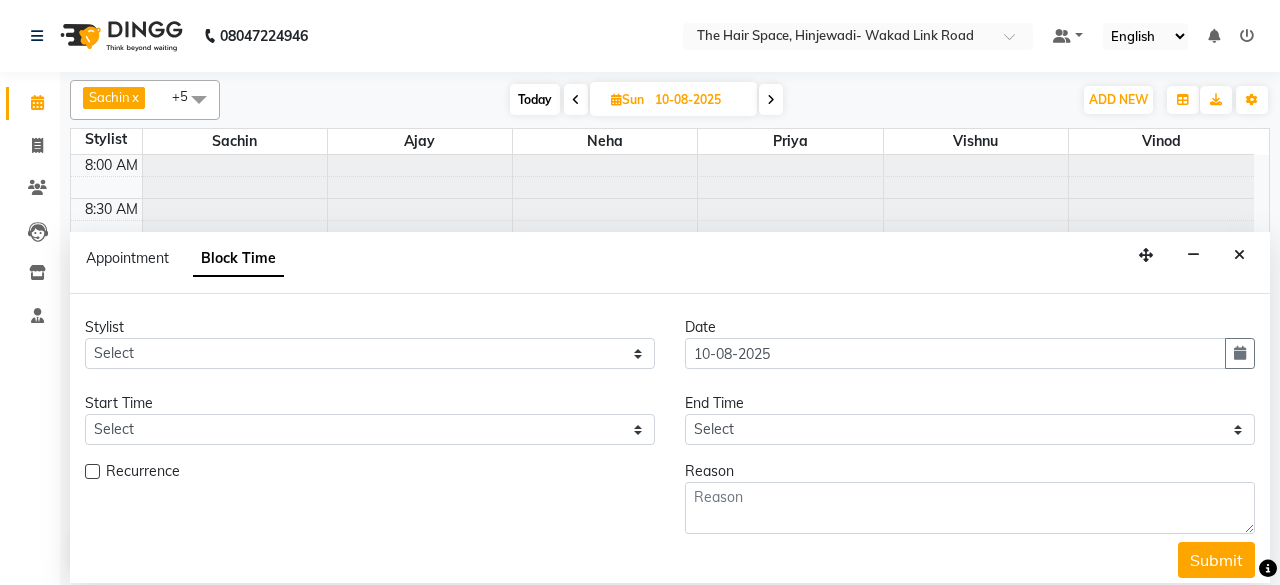 click on "Recurrence" at bounding box center [143, 473] 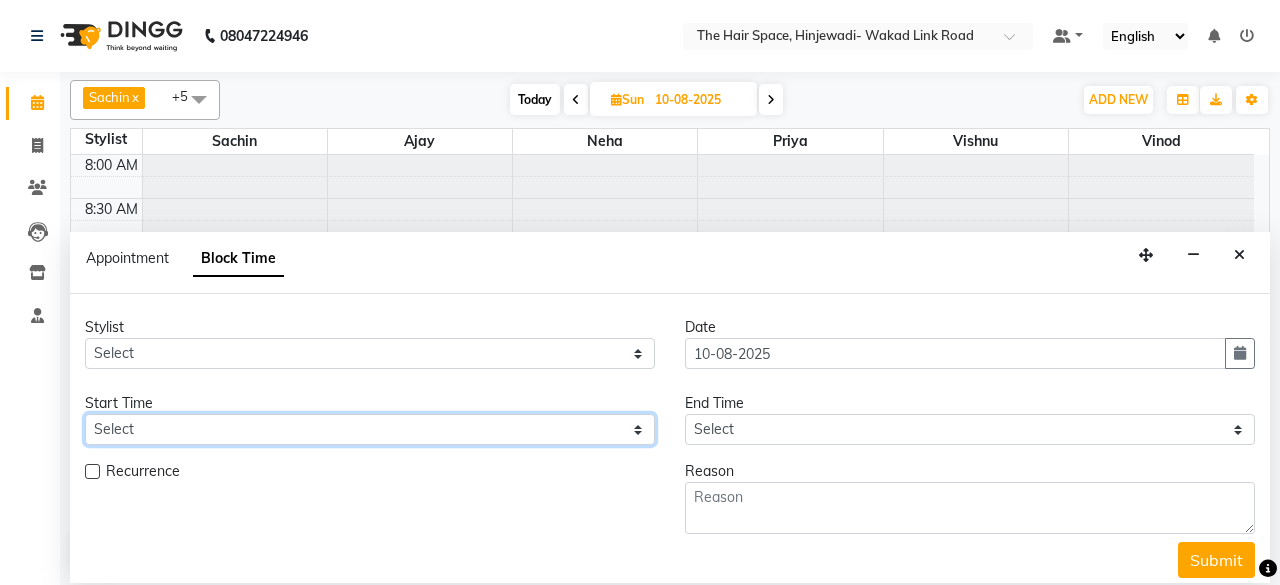 click on "Select" at bounding box center (370, 429) 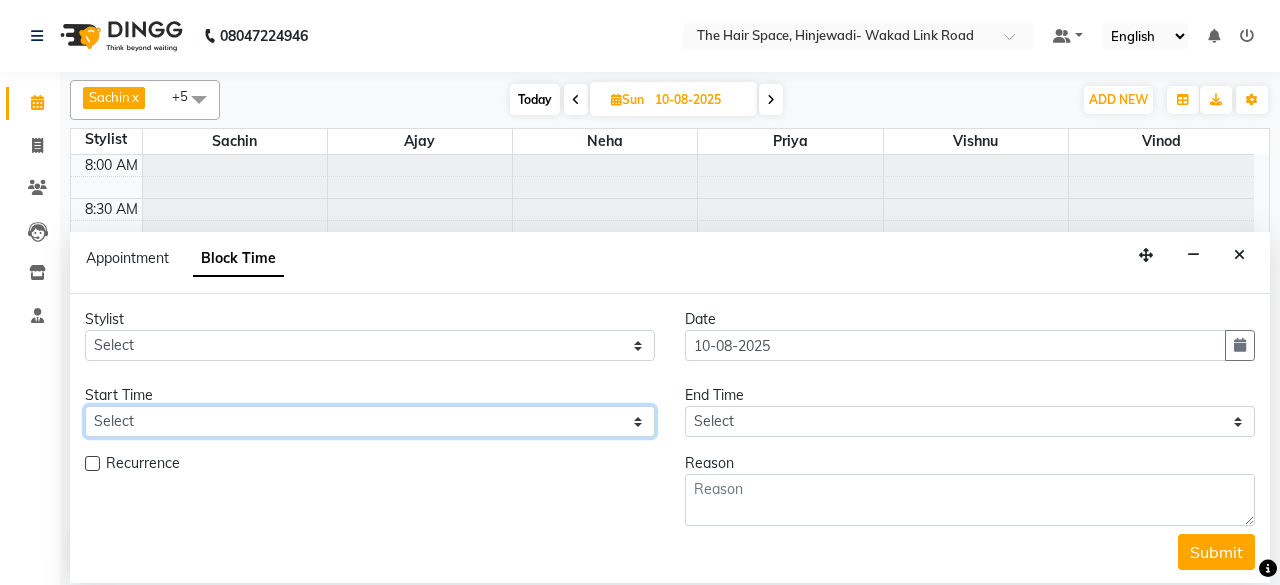 click on "Select" at bounding box center [370, 421] 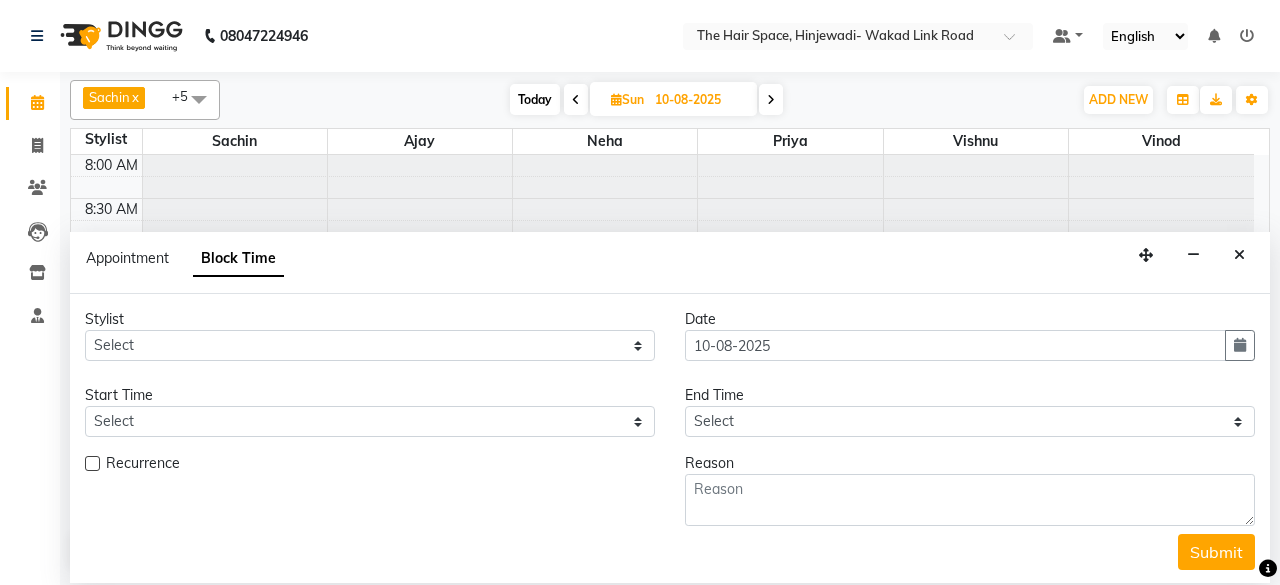 click at bounding box center [92, 463] 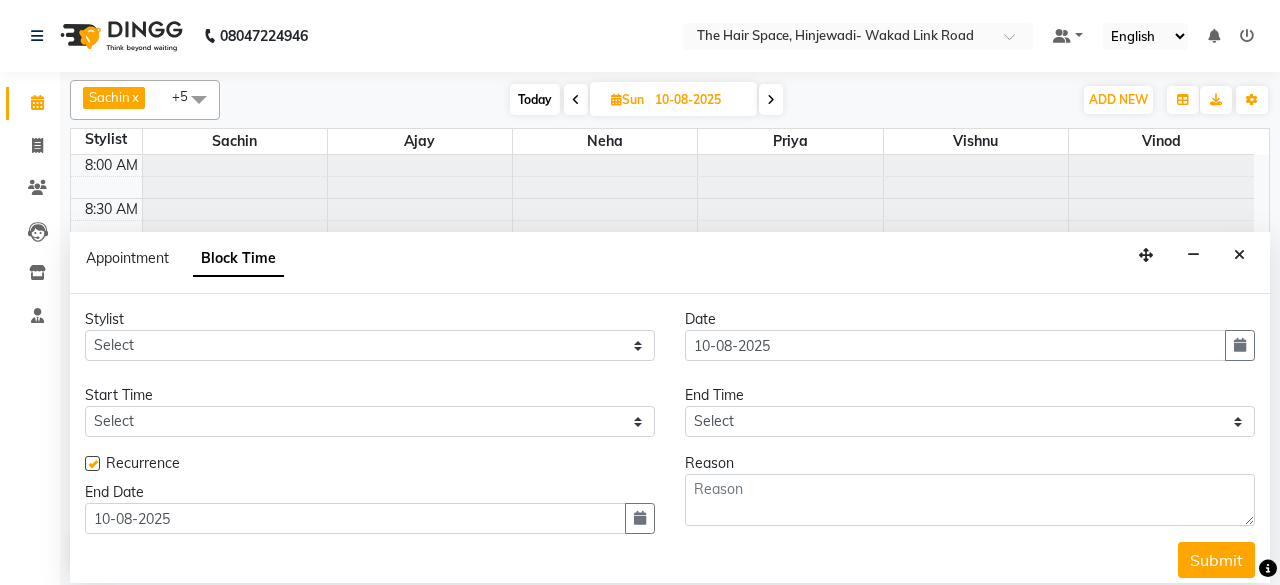 scroll, scrollTop: 17, scrollLeft: 0, axis: vertical 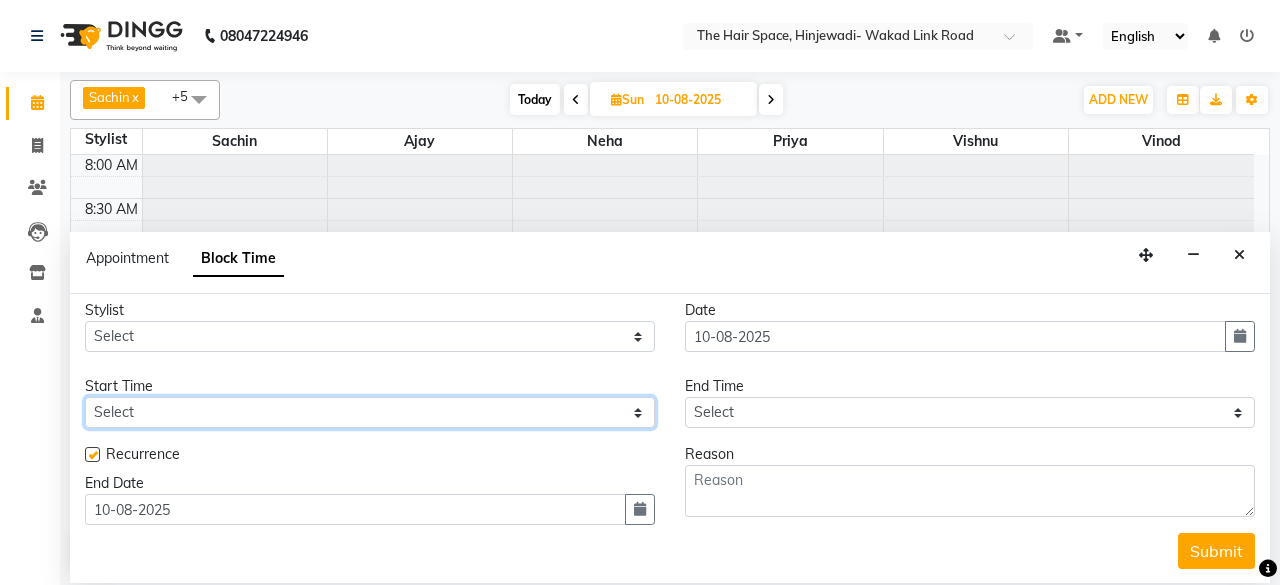 click on "Select" at bounding box center (370, 412) 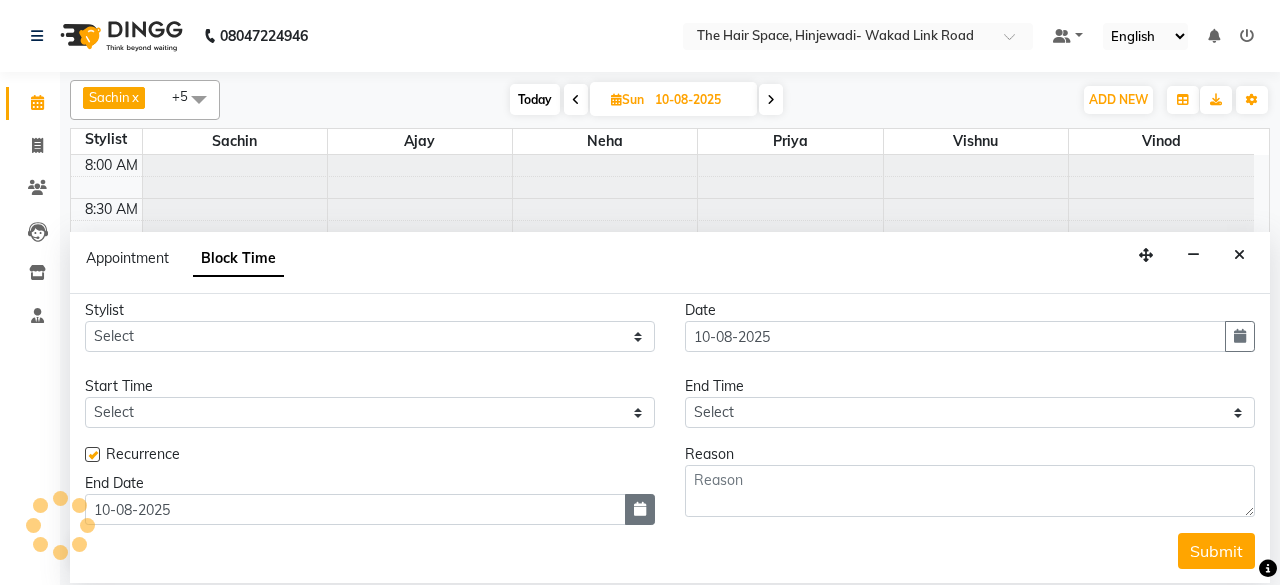 click at bounding box center [640, 509] 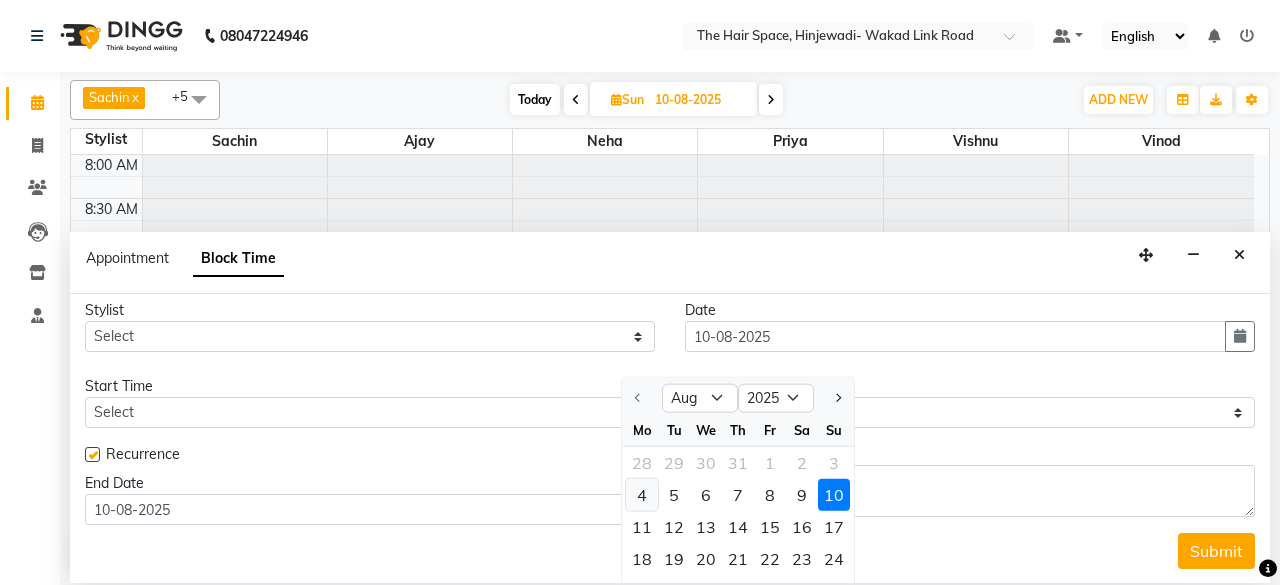 click on "4" at bounding box center (642, 495) 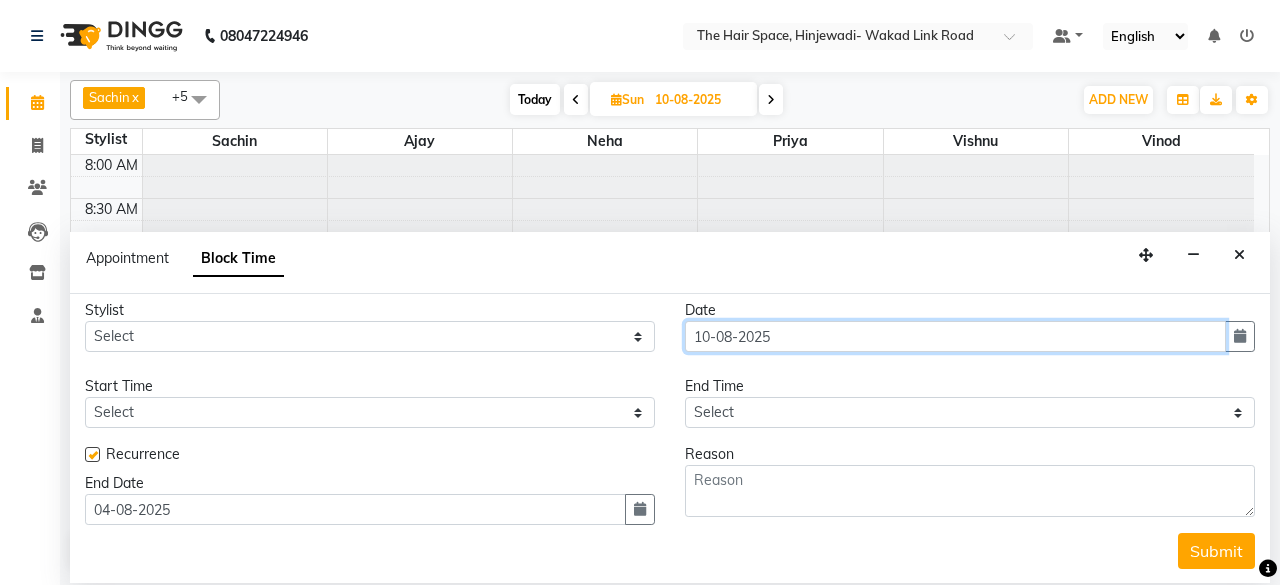 click on "10-08-2025" at bounding box center [955, 336] 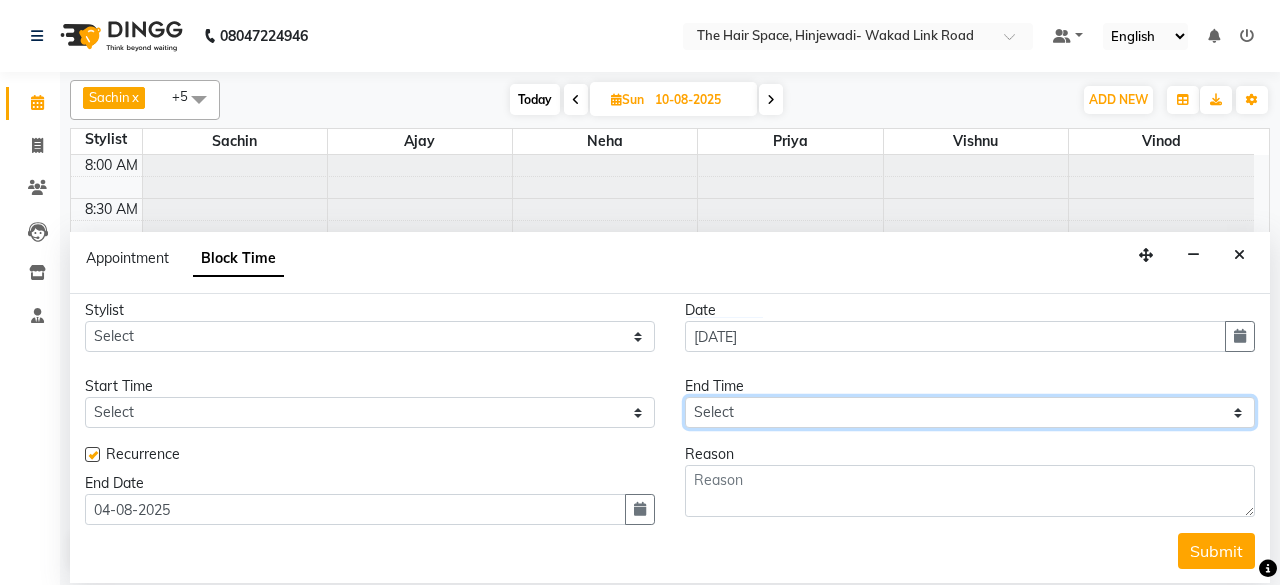 type on "04-08-2025" 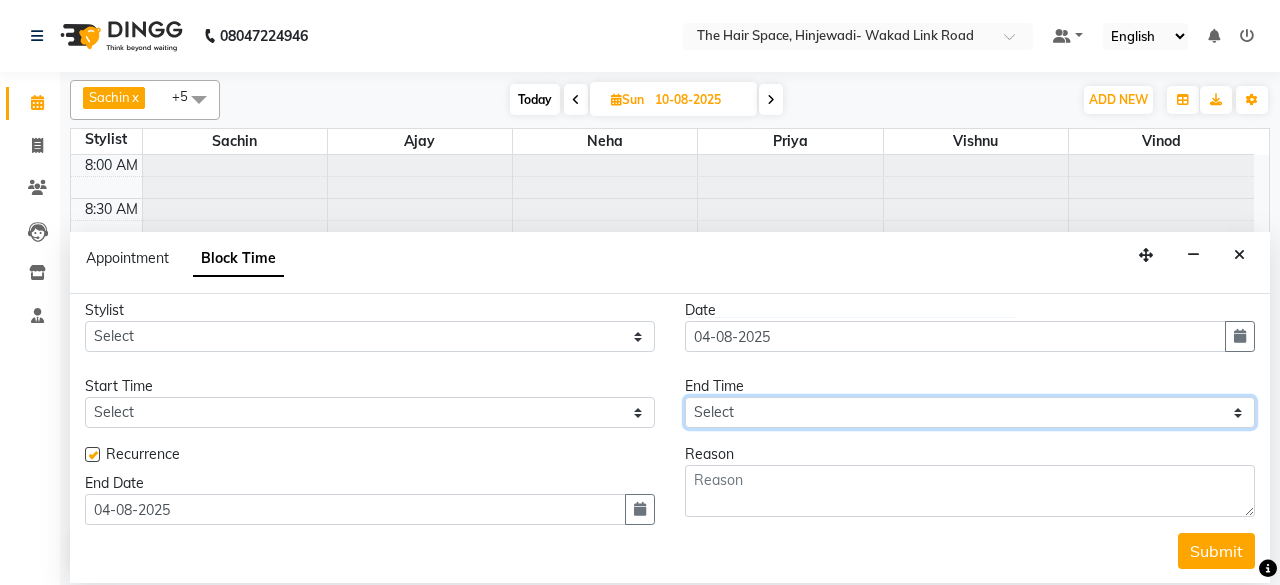 click on "Select" at bounding box center [970, 412] 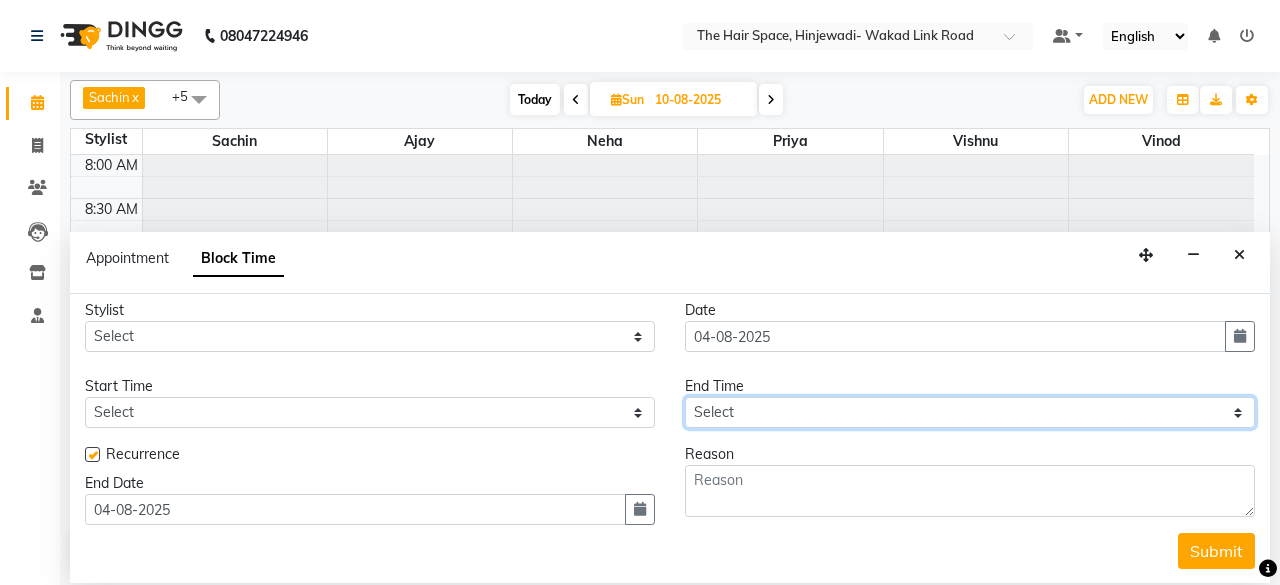 click on "Select" at bounding box center (970, 412) 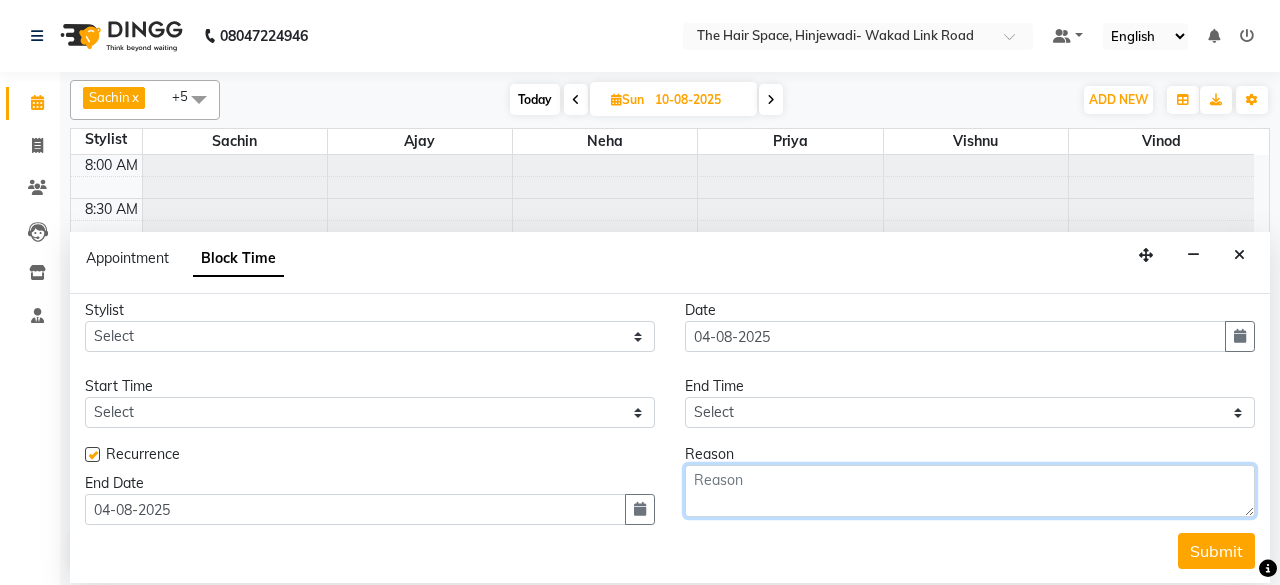 click at bounding box center (970, 491) 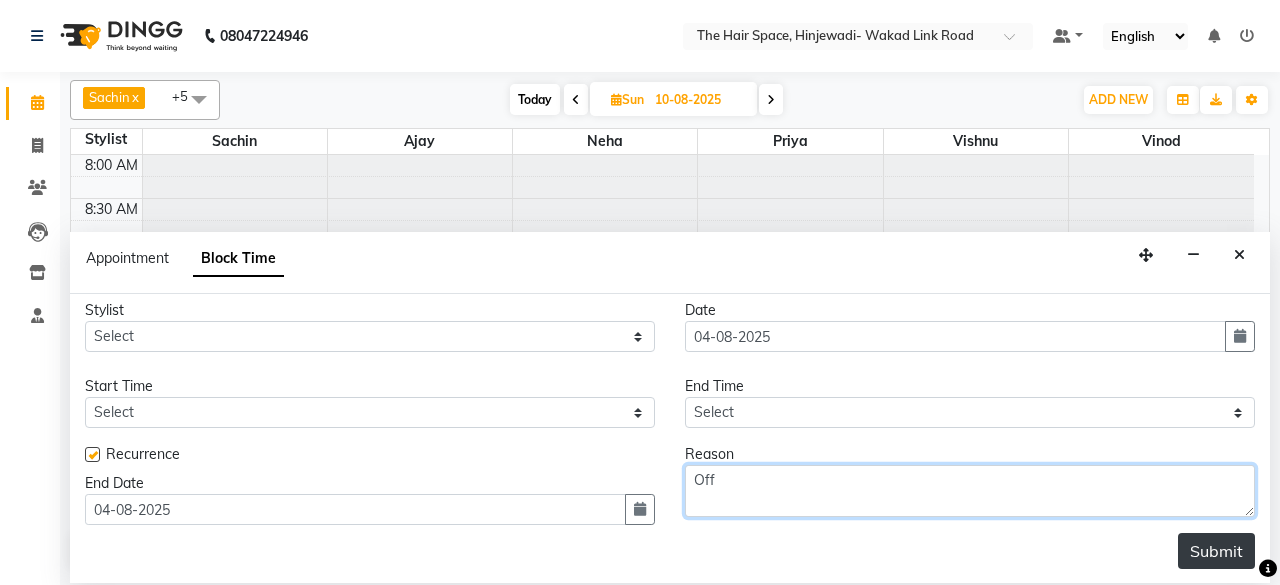 type on "Off" 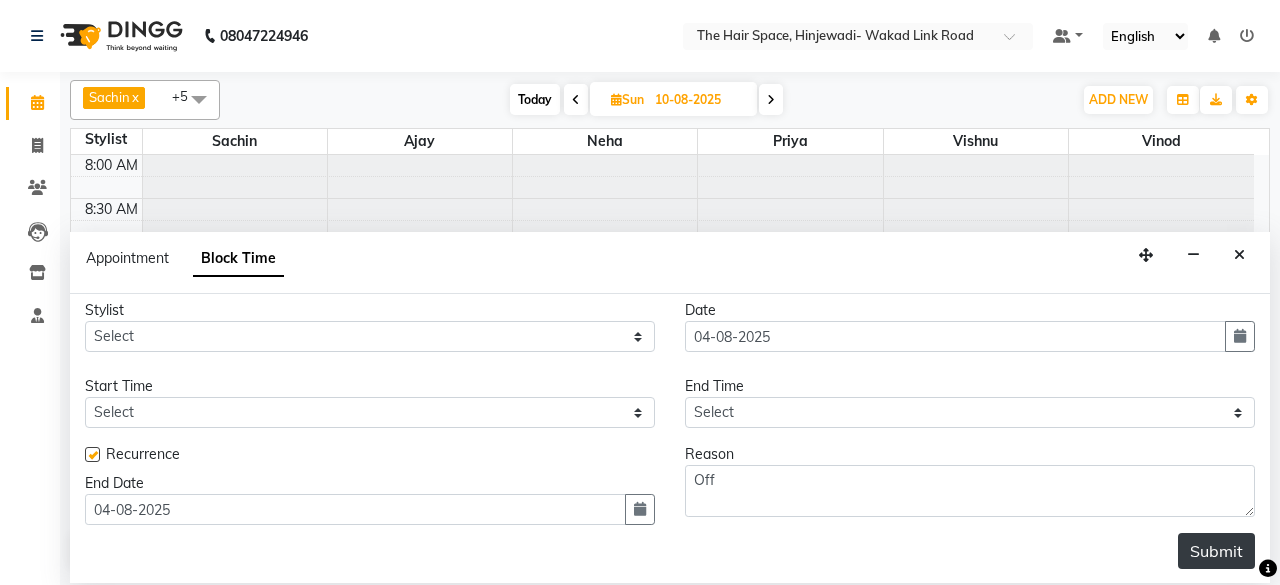 click on "Submit" at bounding box center (1216, 551) 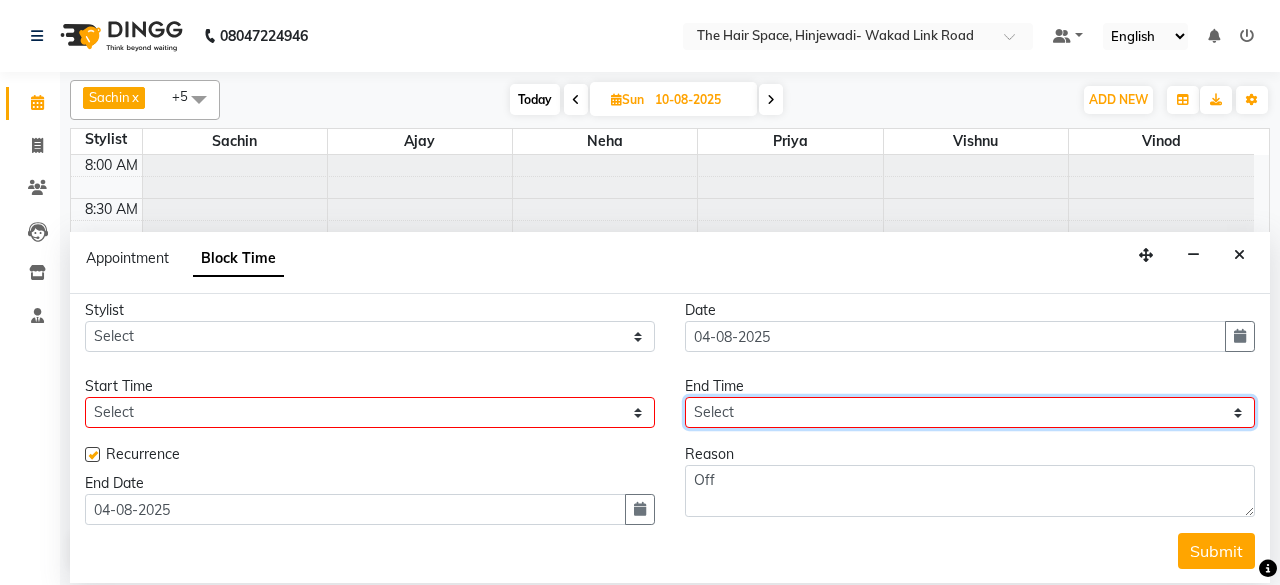 drag, startPoint x: 866, startPoint y: 423, endPoint x: 872, endPoint y: 413, distance: 11.661903 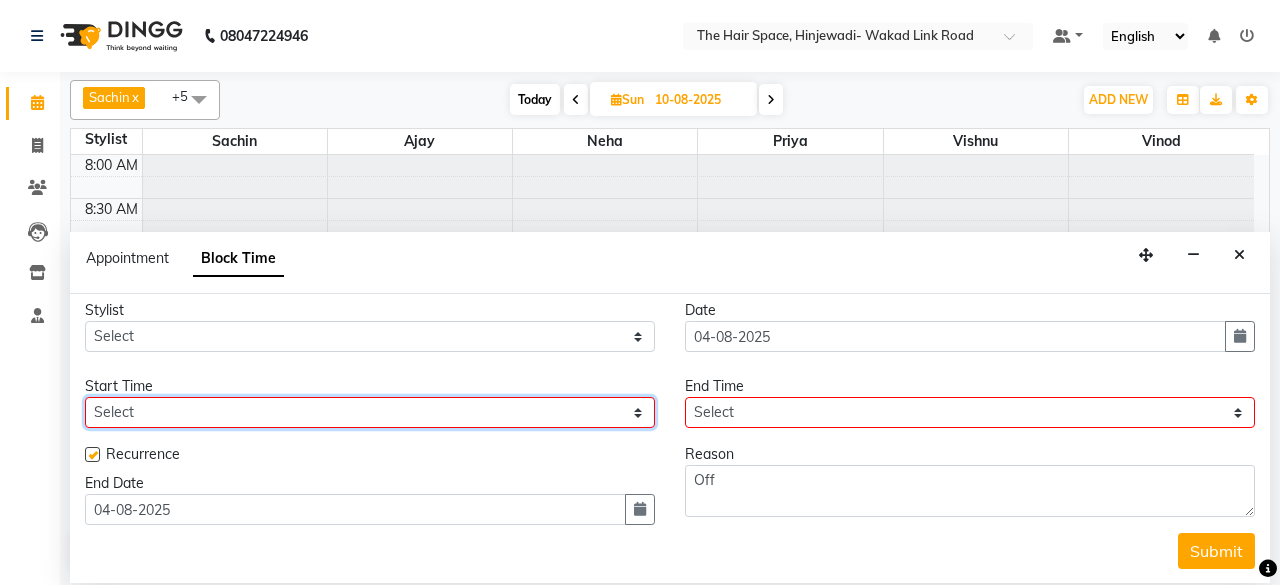 click on "Select" at bounding box center (370, 412) 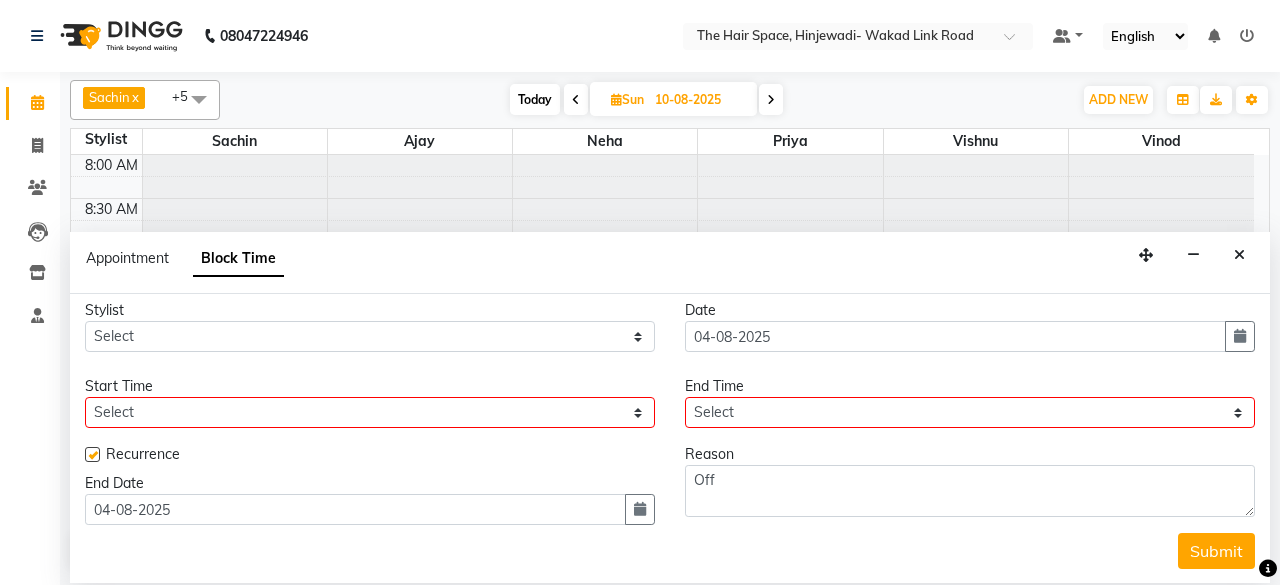 click at bounding box center [92, 454] 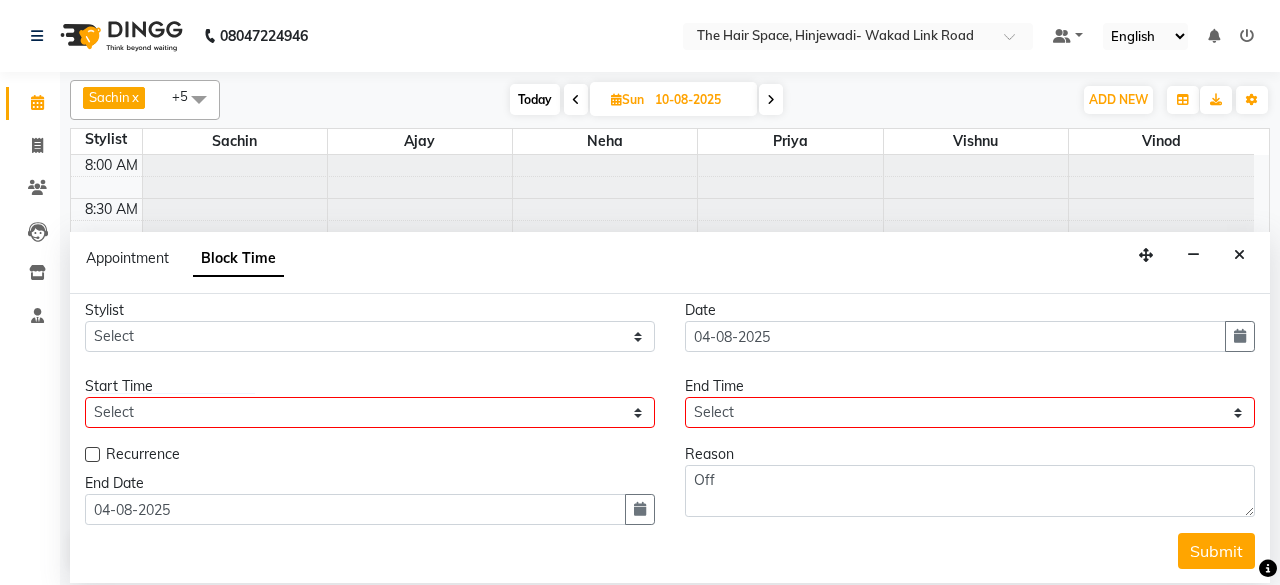 scroll, scrollTop: 9, scrollLeft: 0, axis: vertical 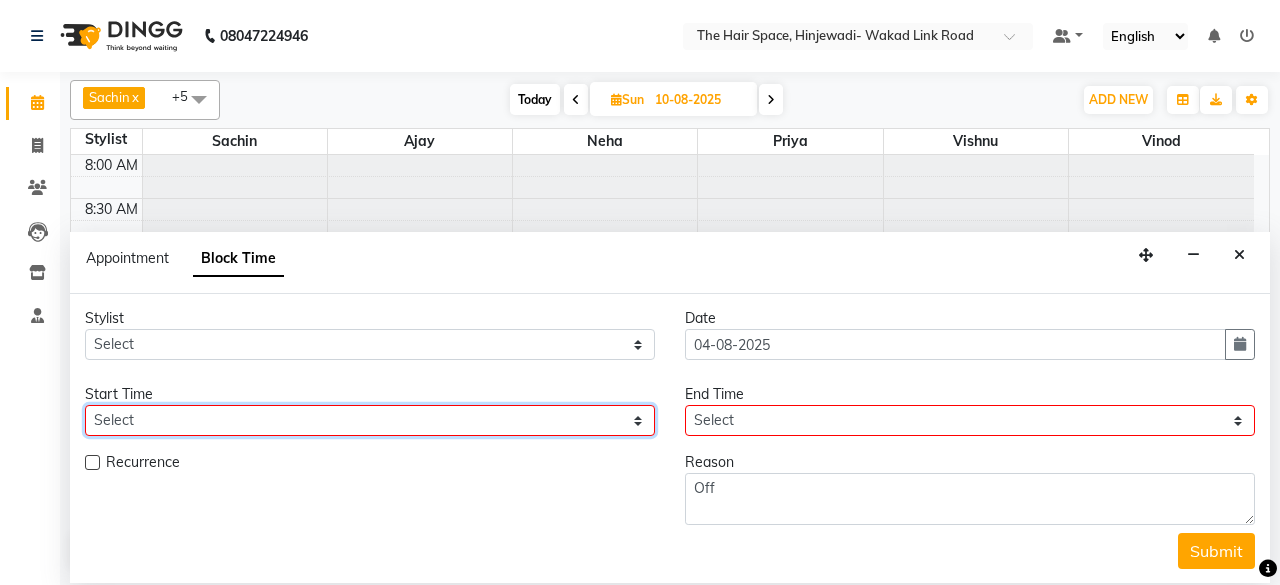 click on "Select" at bounding box center (370, 420) 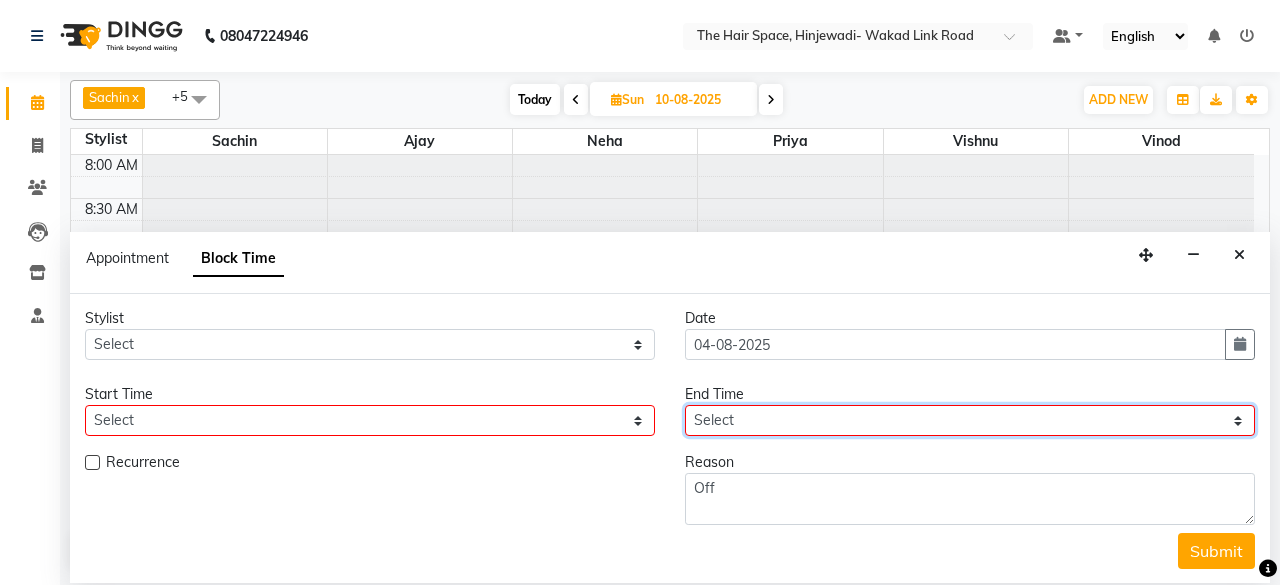 click on "Select" at bounding box center [970, 420] 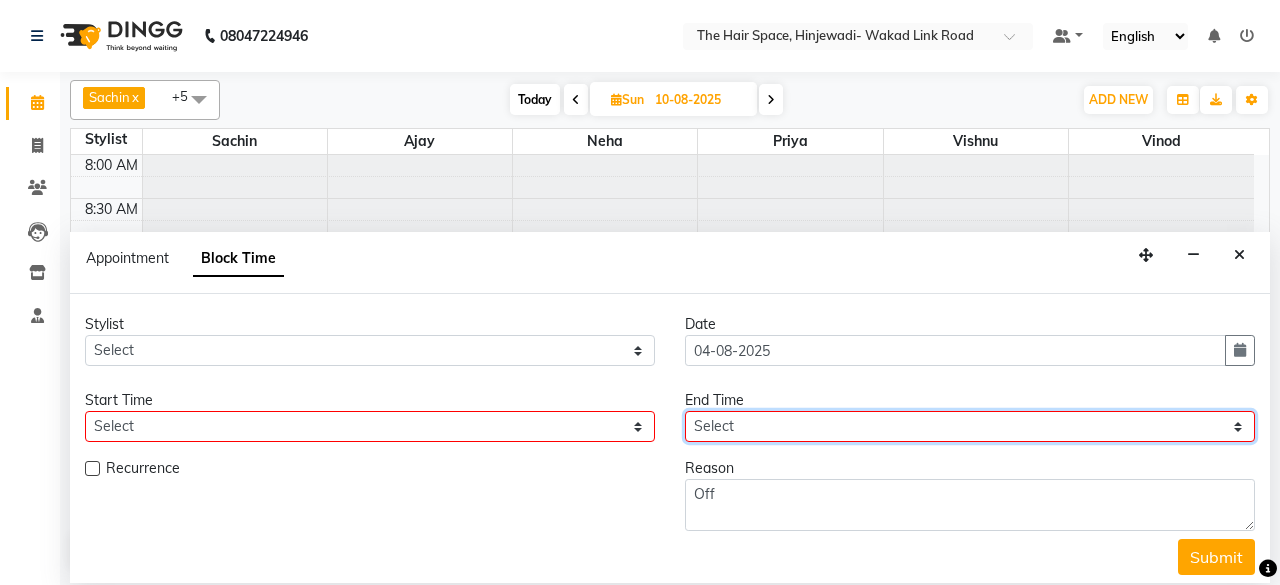 scroll, scrollTop: 0, scrollLeft: 0, axis: both 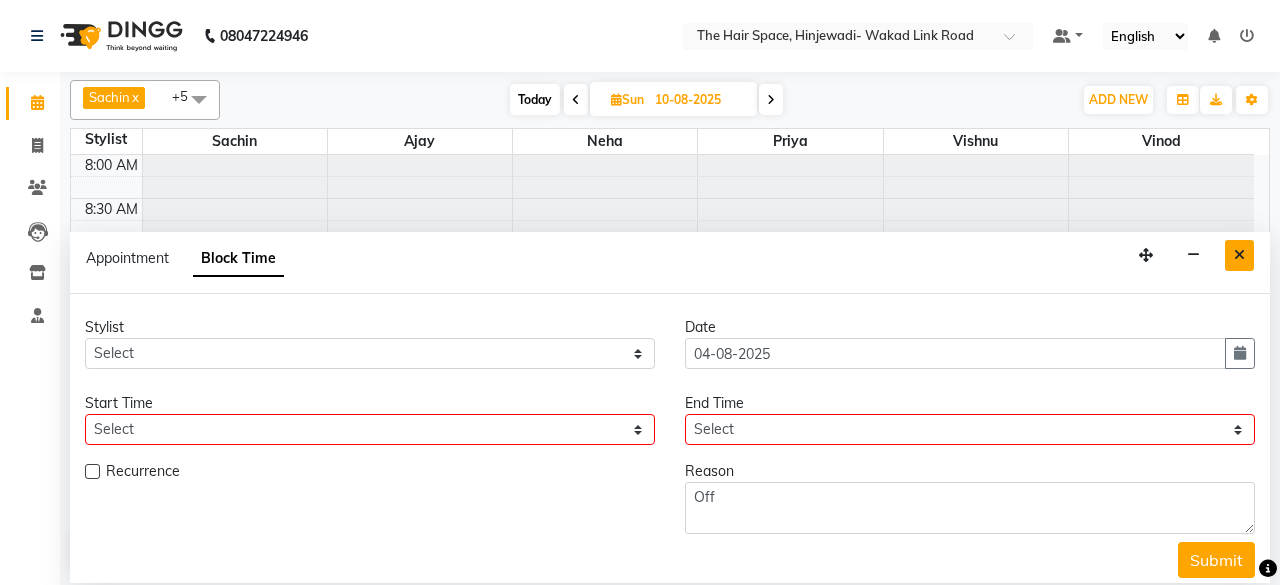 click at bounding box center [1239, 255] 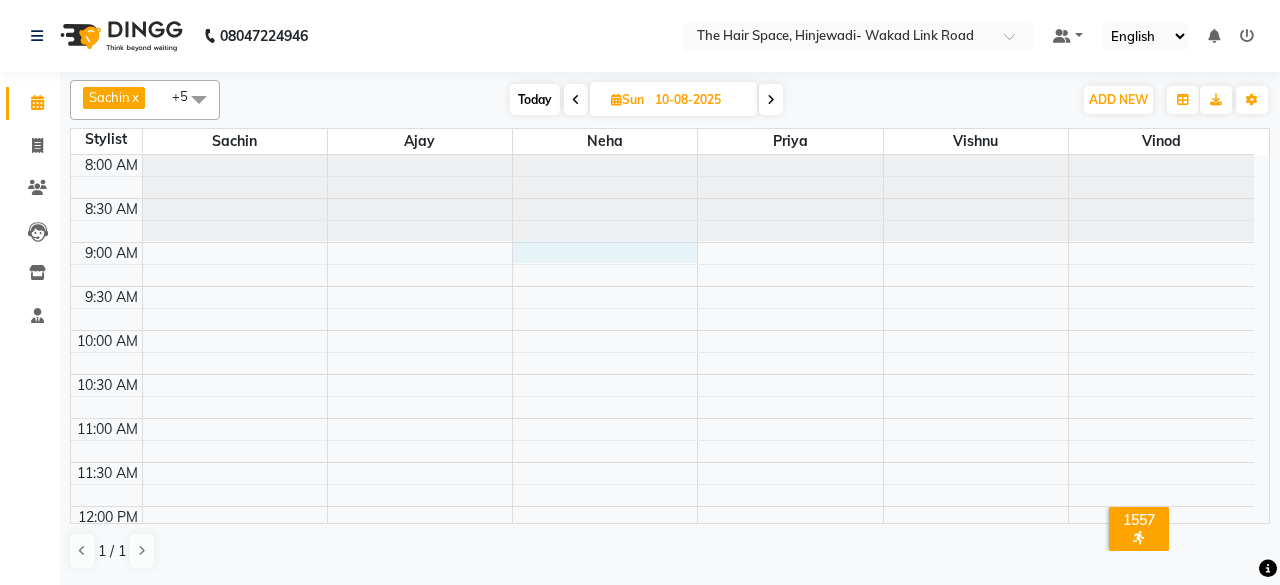 click on "8:00 AM 8:30 AM 9:00 AM 9:30 AM 10:00 AM 10:30 AM 11:00 AM 11:30 AM 12:00 PM 12:30 PM 1:00 PM 1:30 PM 2:00 PM 2:30 PM 3:00 PM 3:30 PM 4:00 PM 4:30 PM 5:00 PM 5:30 PM 6:00 PM 6:30 PM 7:00 PM 7:30 PM 8:00 PM 8:30 PM 9:00 PM 9:30 PM 10:00 PM 10:30 PM" at bounding box center [662, 814] 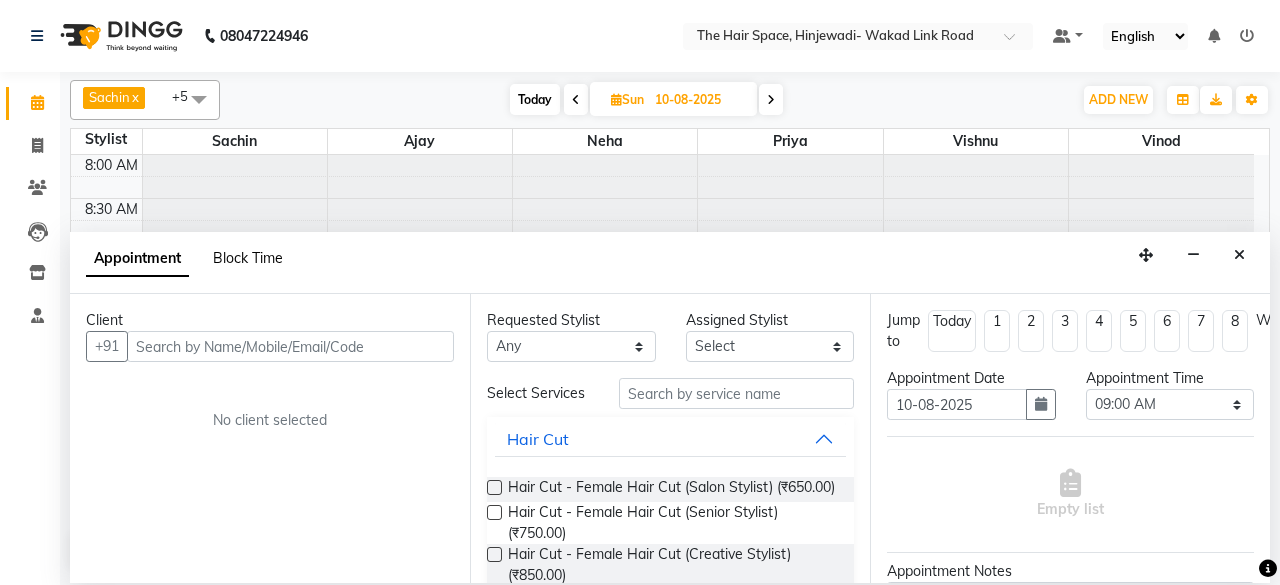 click on "Block Time" at bounding box center [248, 258] 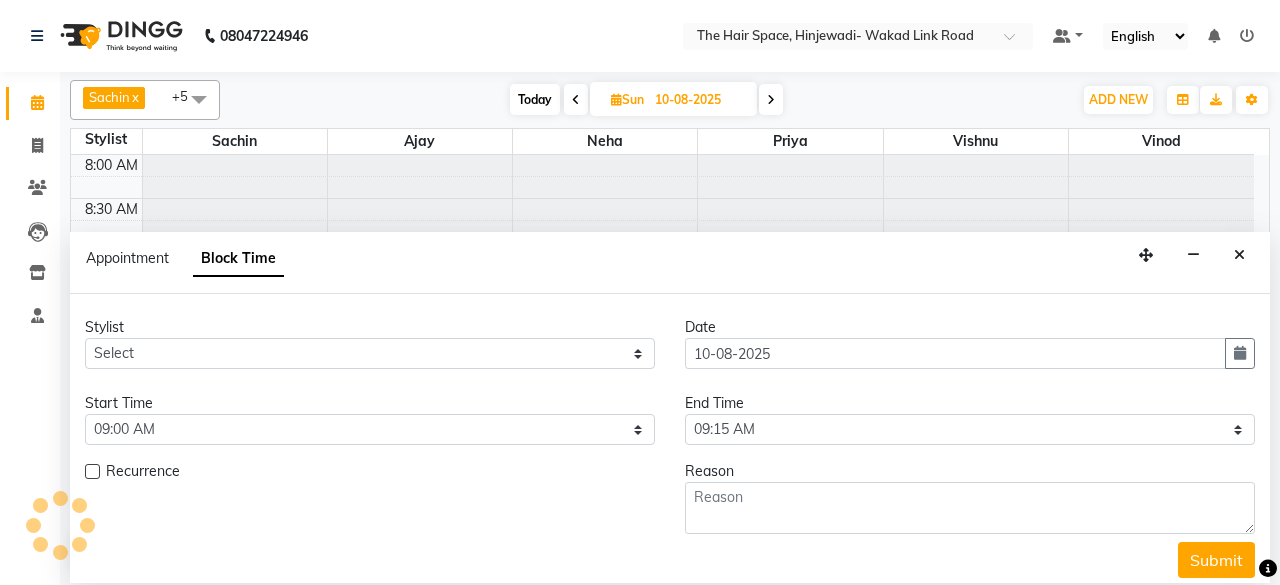 scroll, scrollTop: 868, scrollLeft: 0, axis: vertical 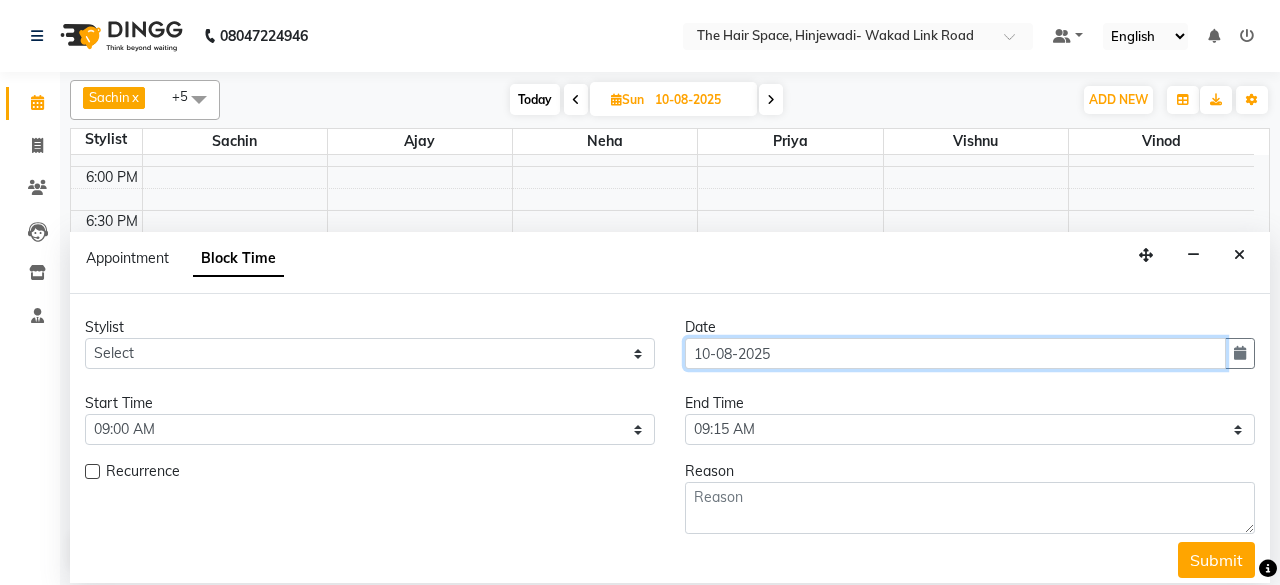 click on "10-08-2025" at bounding box center (955, 353) 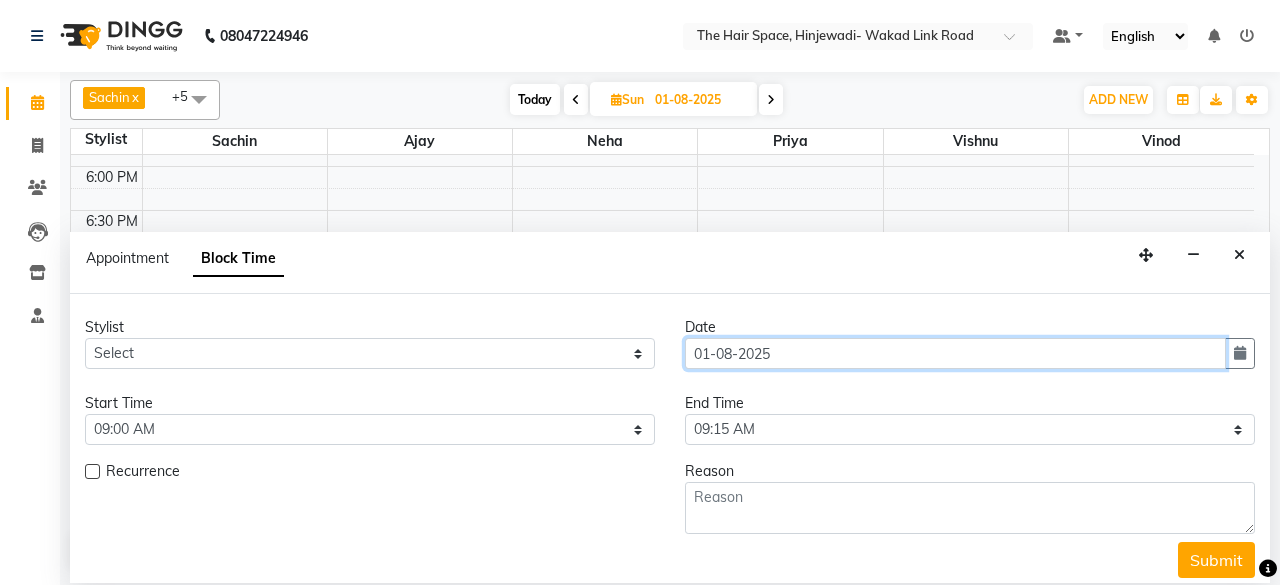 type on "202-08-01" 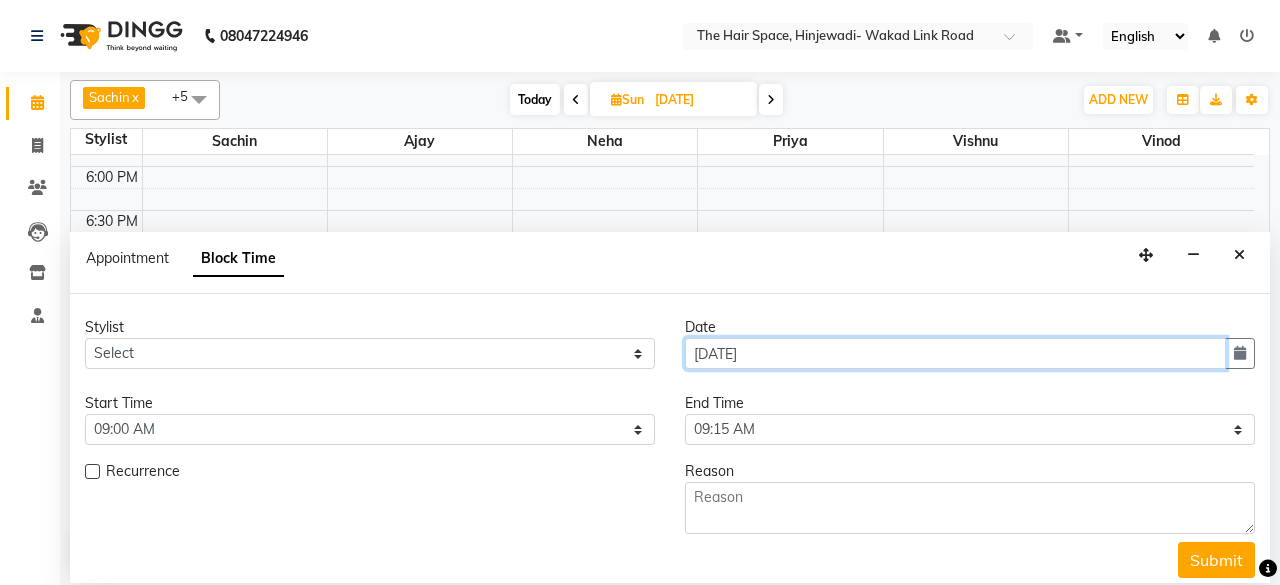scroll, scrollTop: 868, scrollLeft: 0, axis: vertical 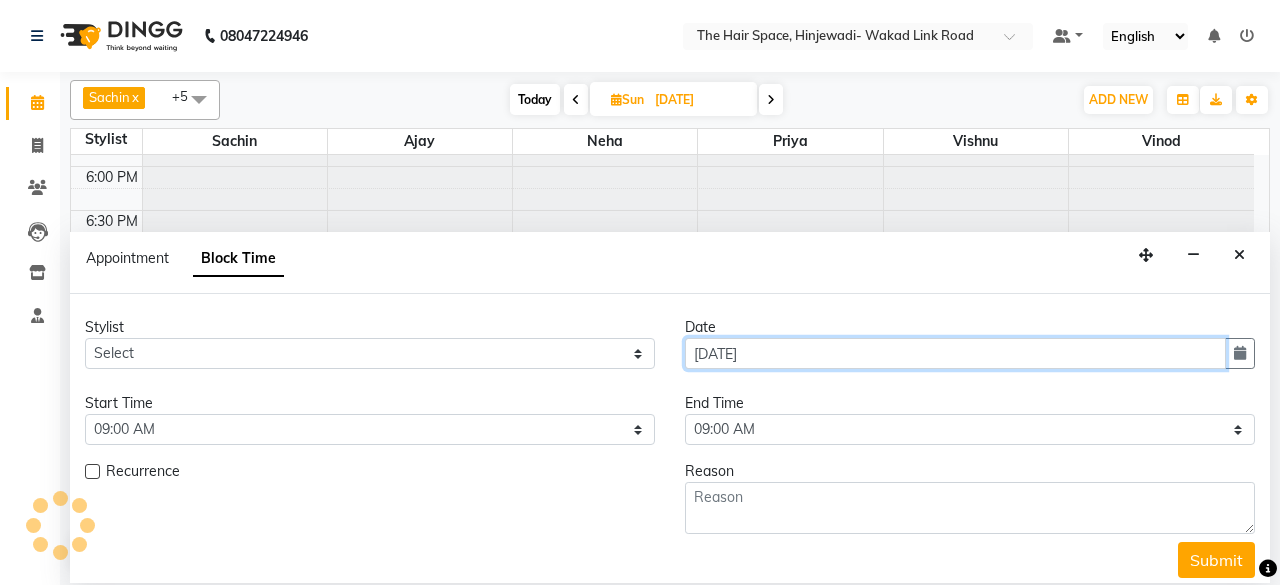 type on "01-08-2020" 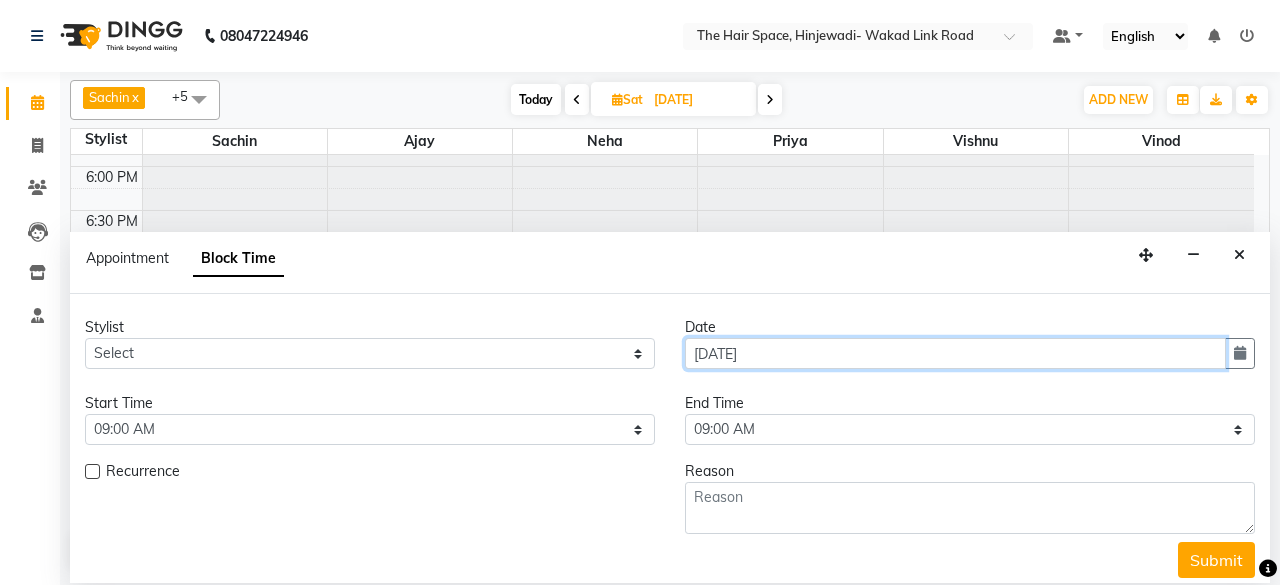 type on "01-08-2020" 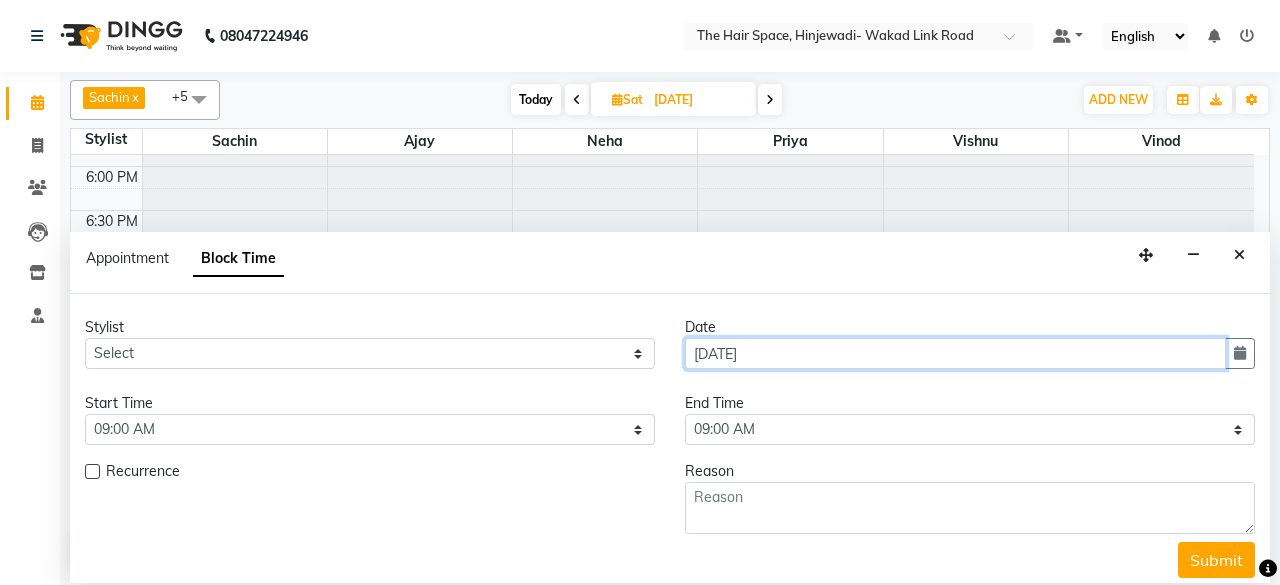 type on "01-08-0202" 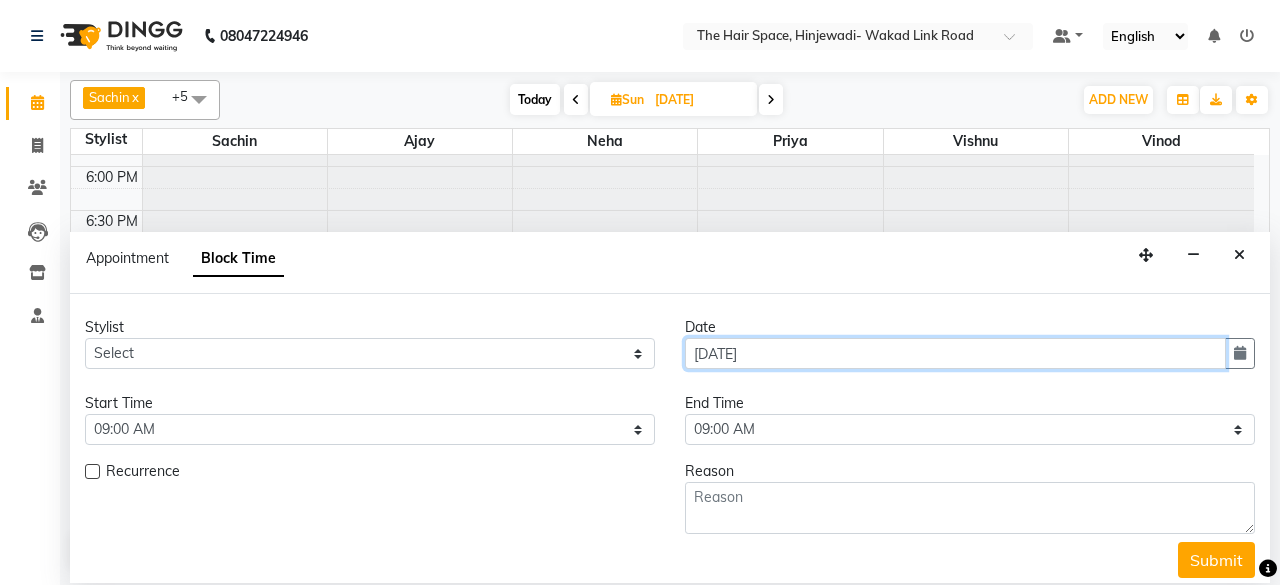 type on "01-08-2020" 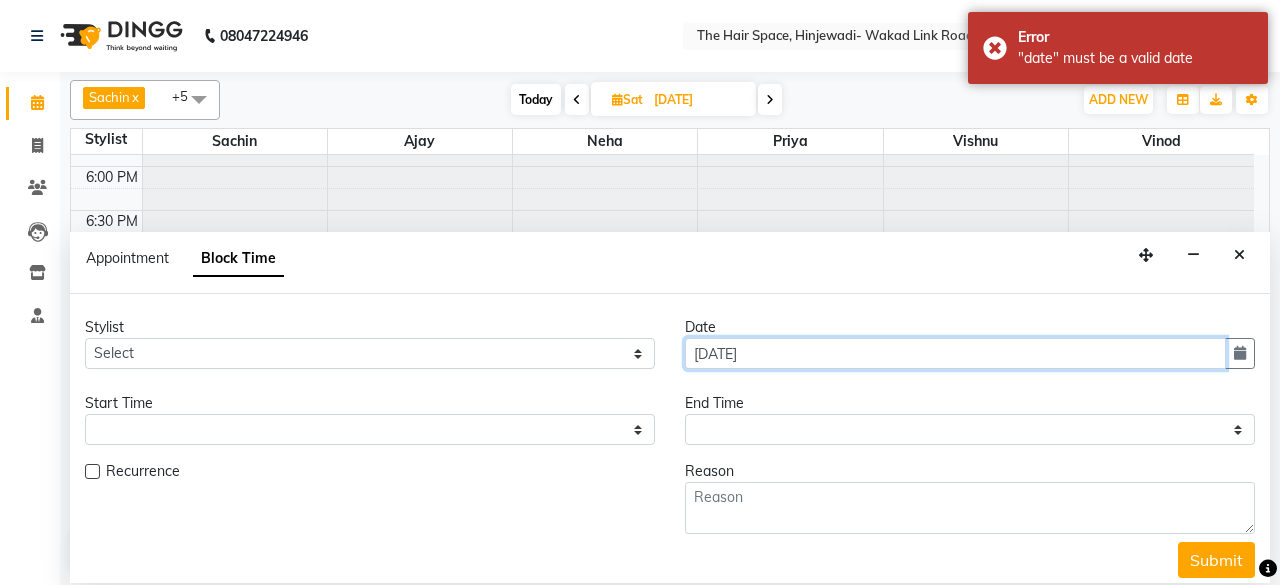 type on "01-08-0202" 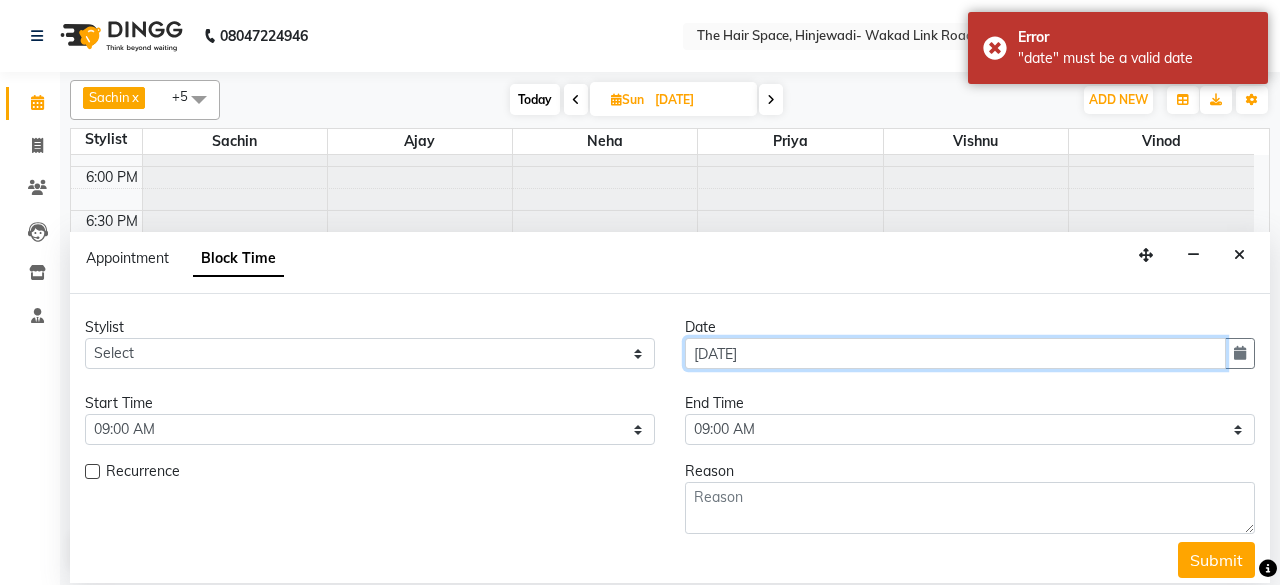 type on "01-08-2020" 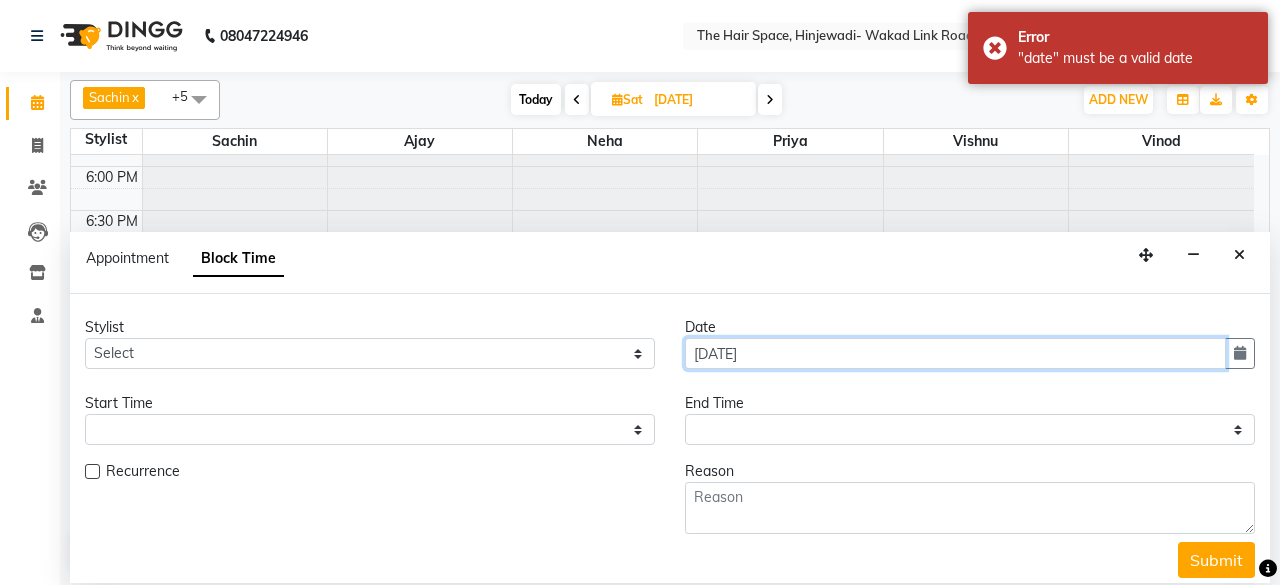 type on "01-08-0202" 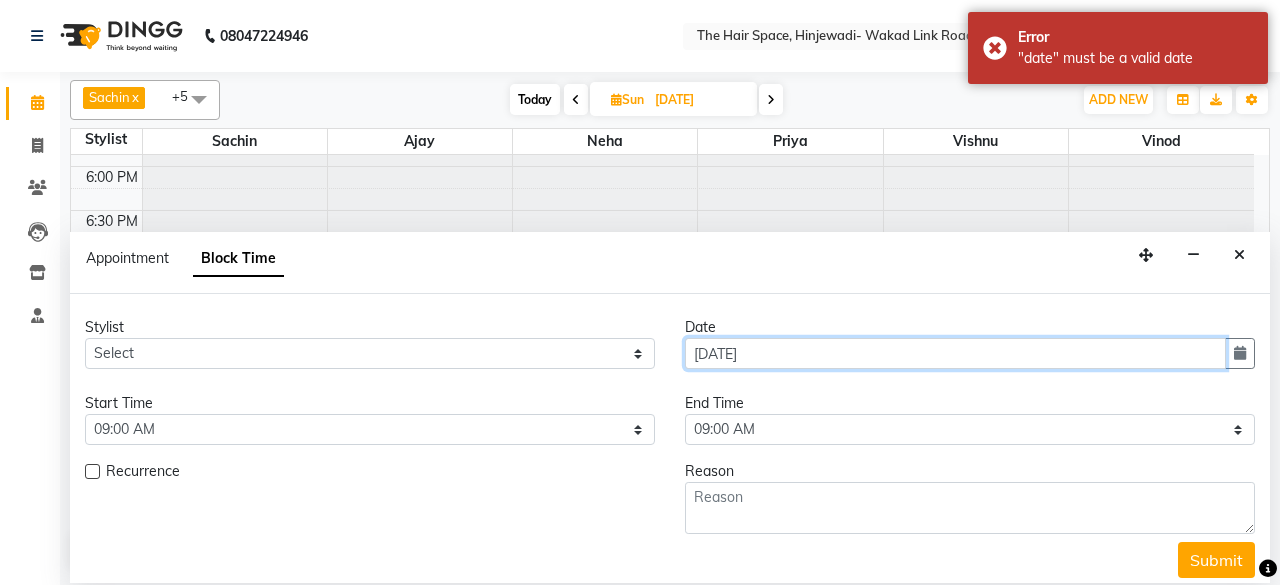 type on "01-08-2020" 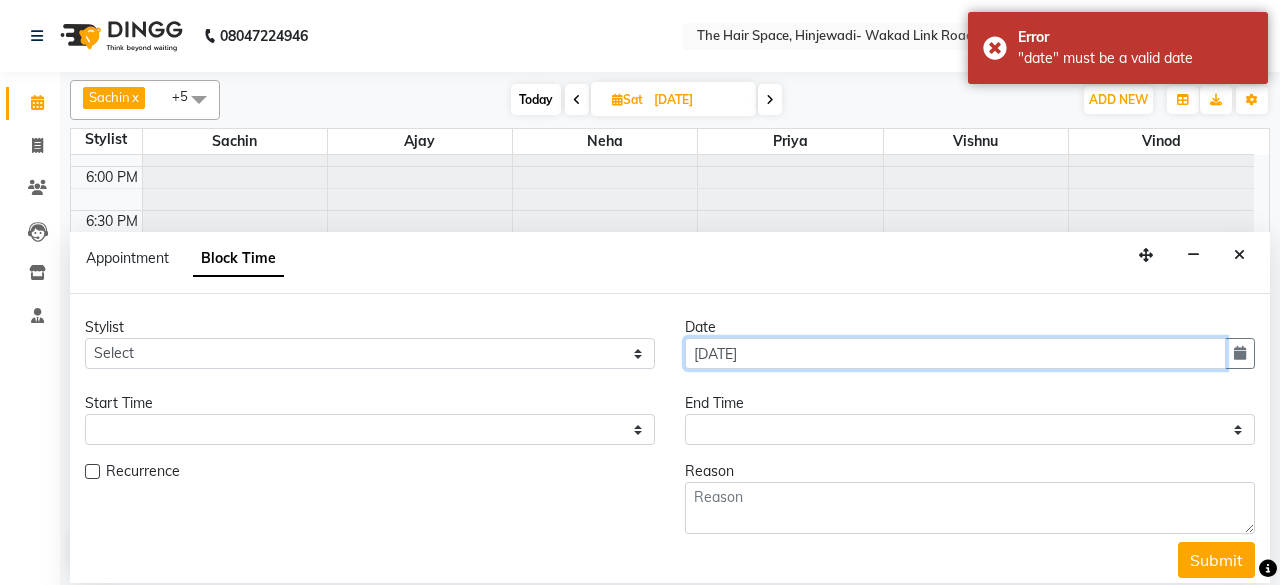 type on "01-08-0202" 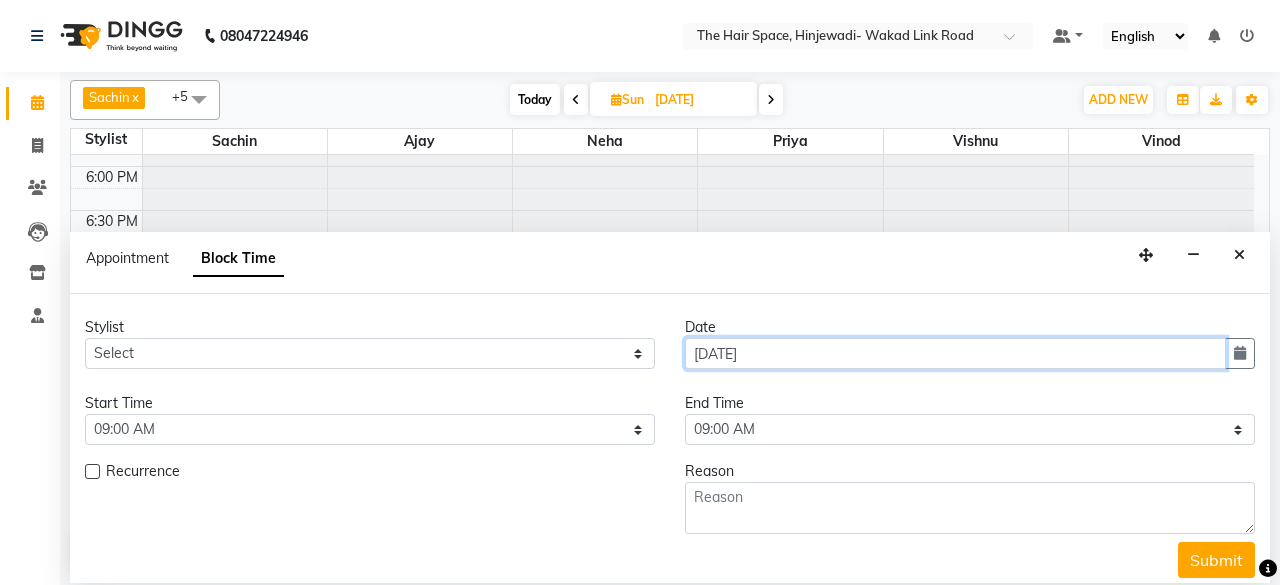 type on "01-08-2020" 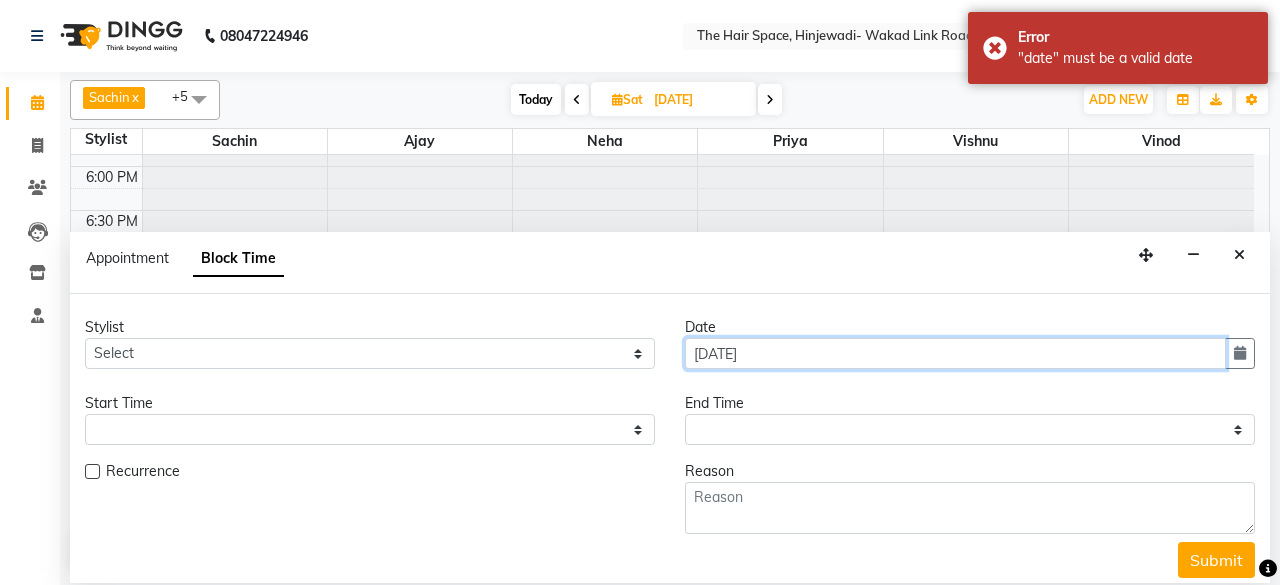 type on "01-08-0202" 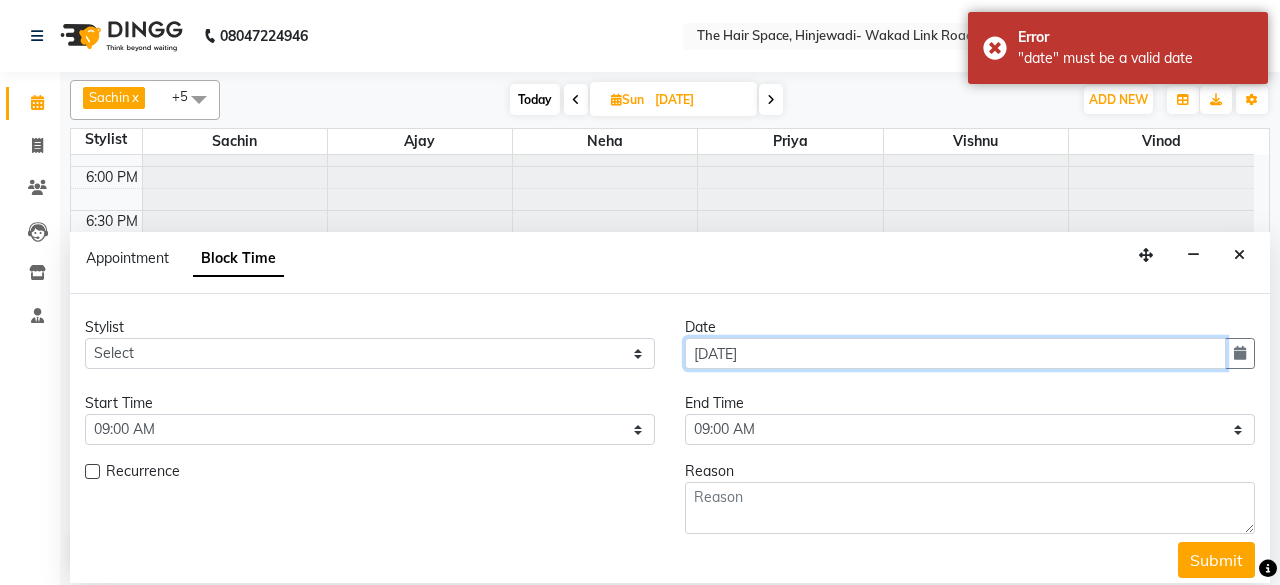 click on "01-08-0202" at bounding box center [955, 353] 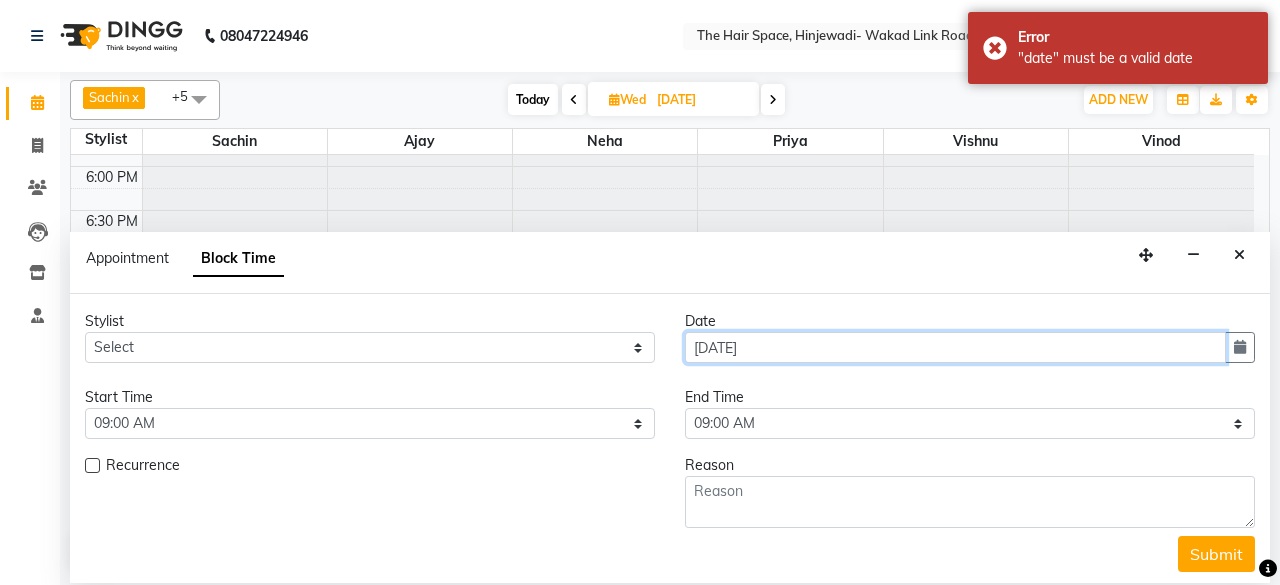 scroll, scrollTop: 8, scrollLeft: 0, axis: vertical 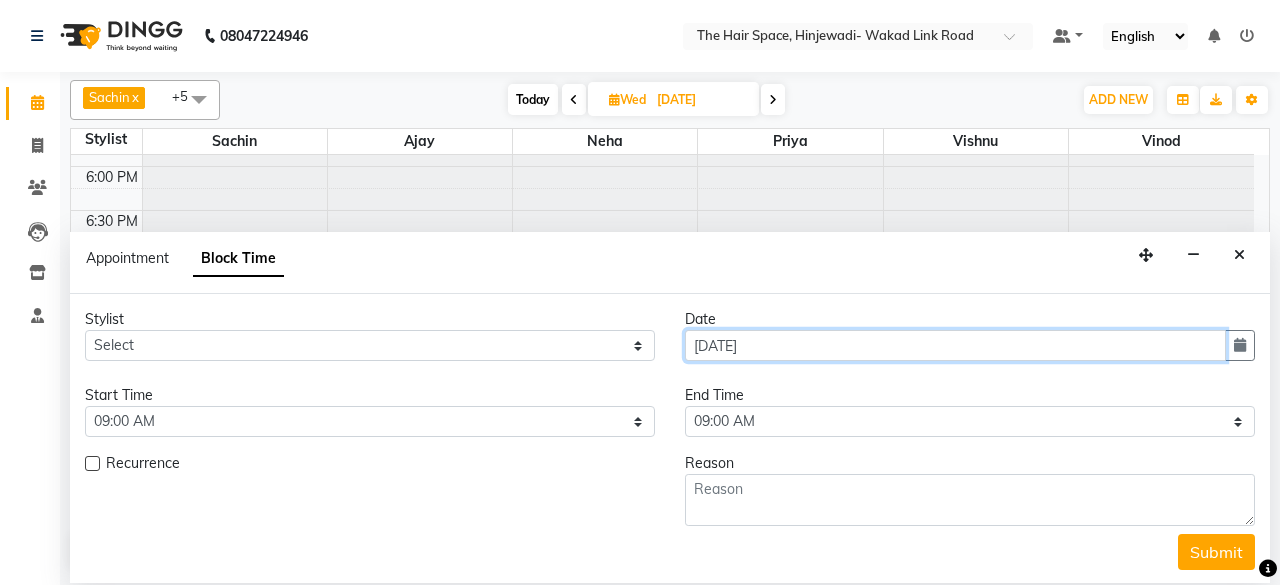 type on "04-08-0202" 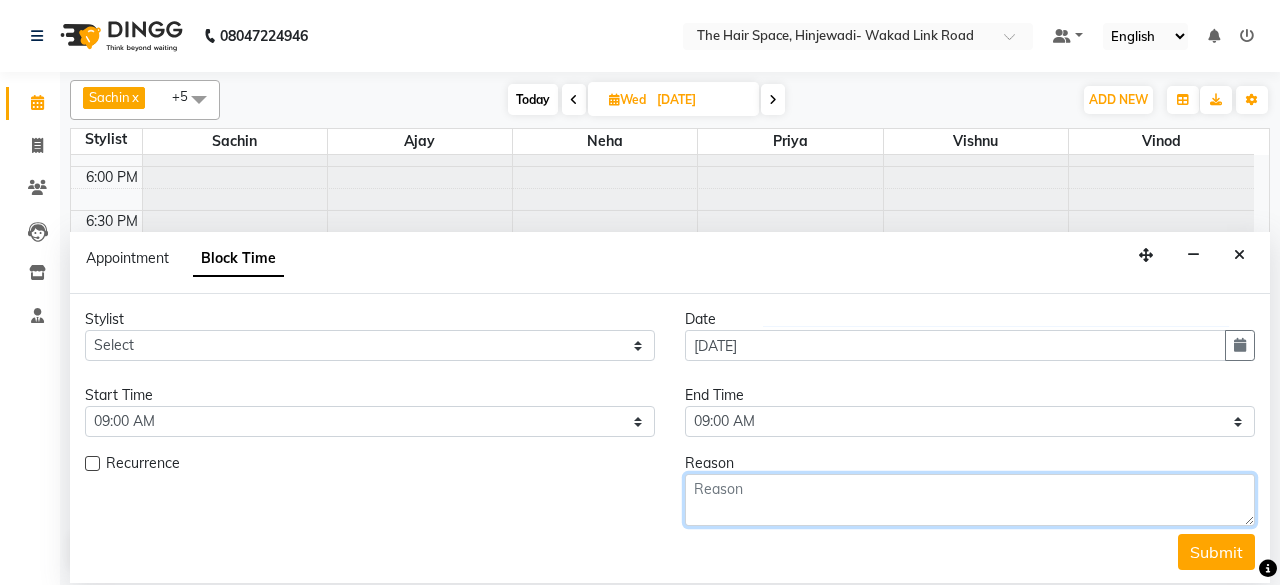 click at bounding box center [970, 500] 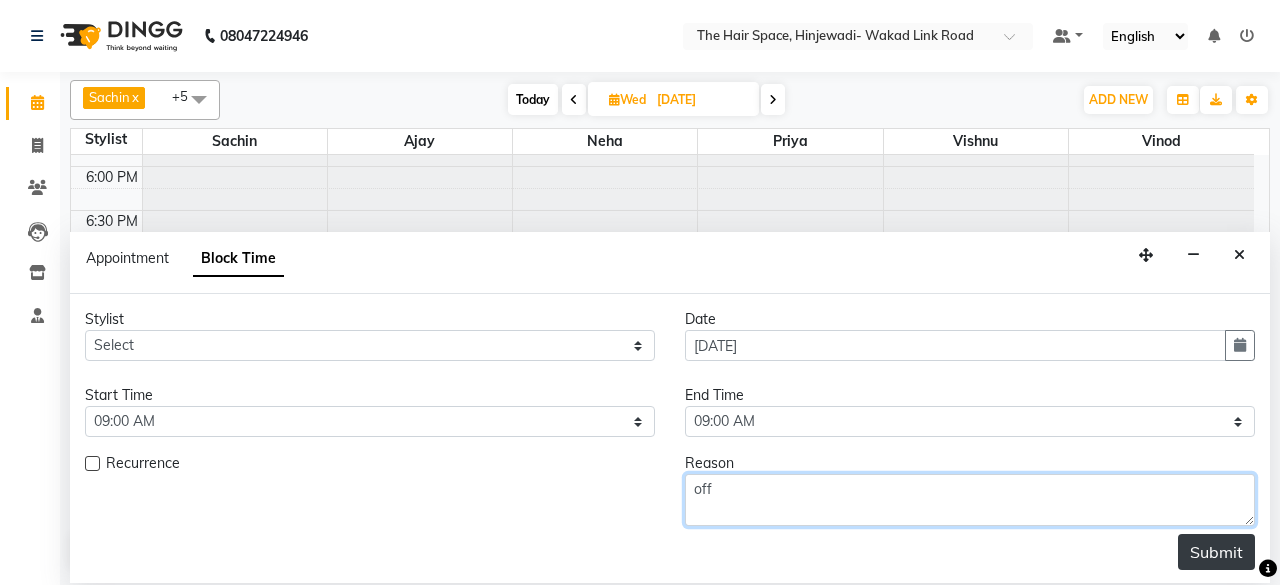 type on "off" 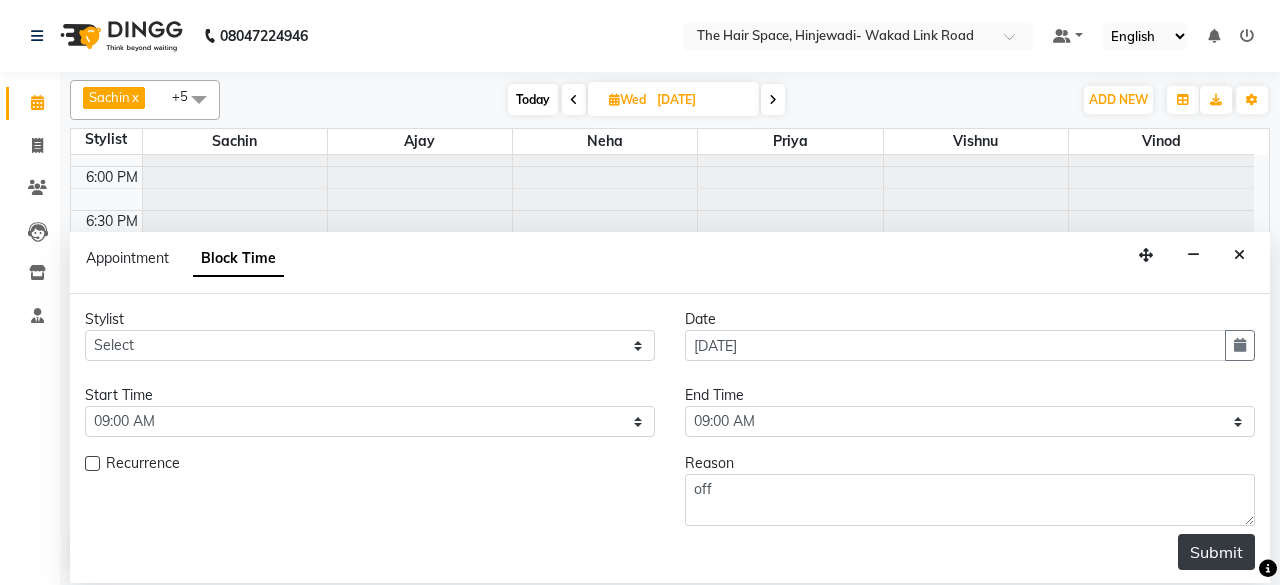 click on "Submit" at bounding box center (1216, 552) 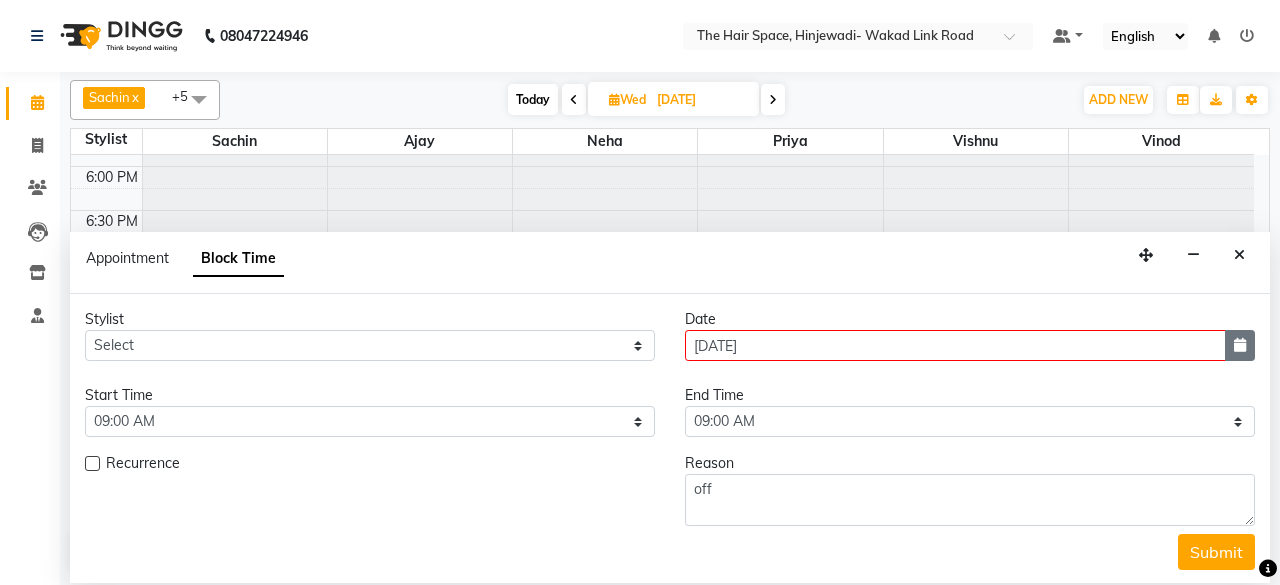 click at bounding box center [1240, 345] 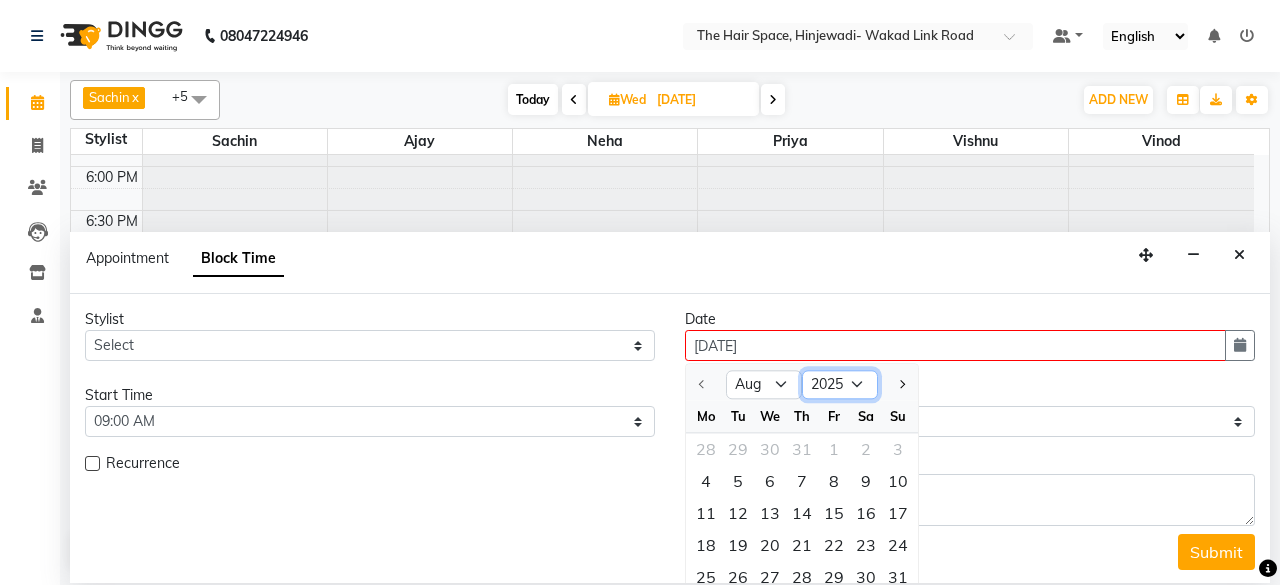 click on "2025 2026 2027 2028 2029 2030 2031 2032 2033 2034 2035" at bounding box center (840, 385) 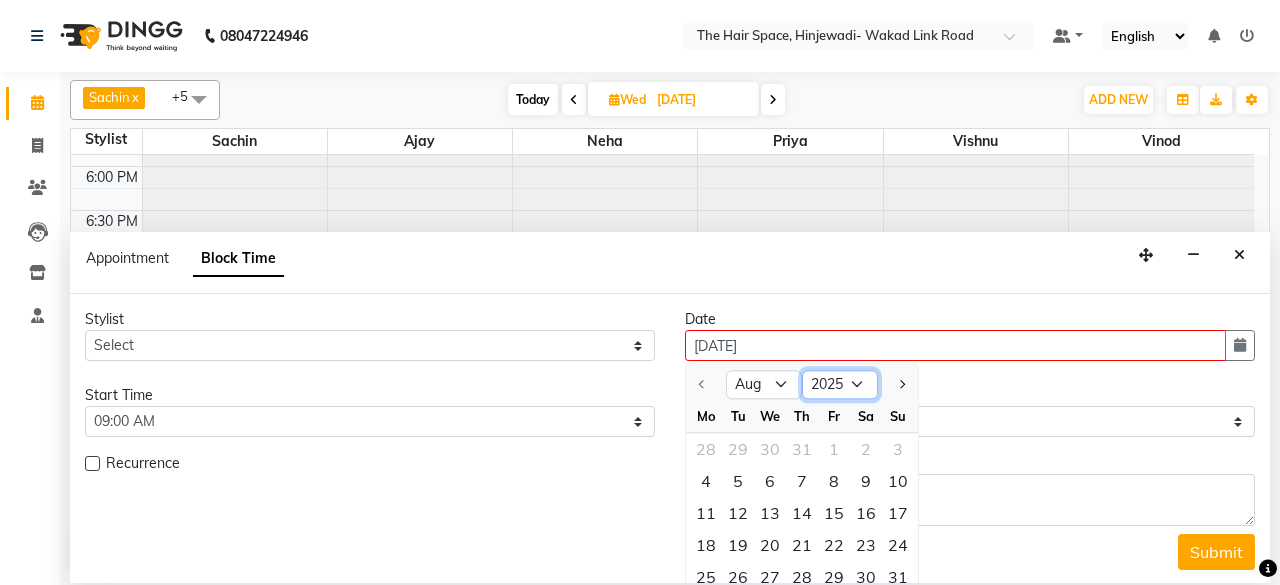 click on "2025 2026 2027 2028 2029 2030 2031 2032 2033 2034 2035" at bounding box center (840, 385) 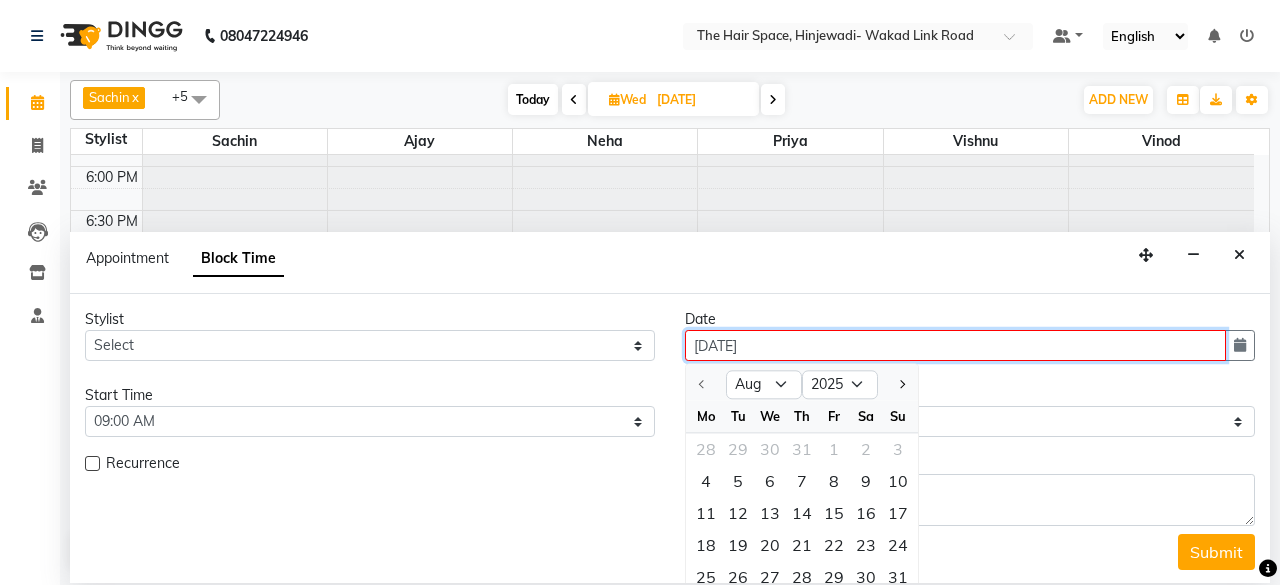 click on "04-08-0202" at bounding box center [955, 345] 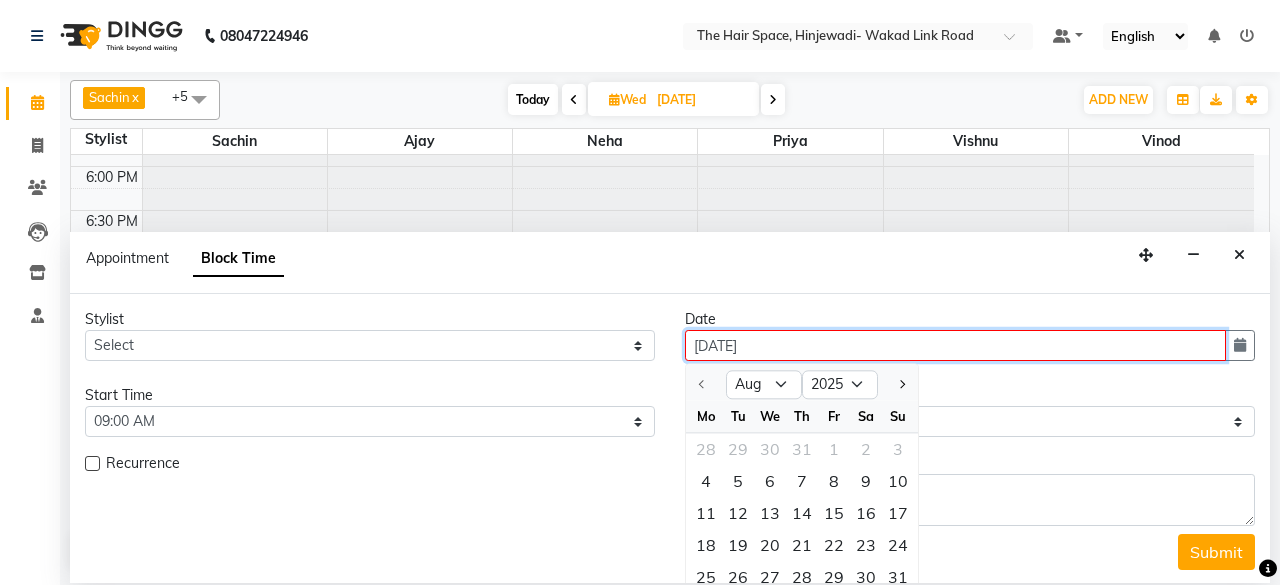click on "04-08-0202" at bounding box center [955, 345] 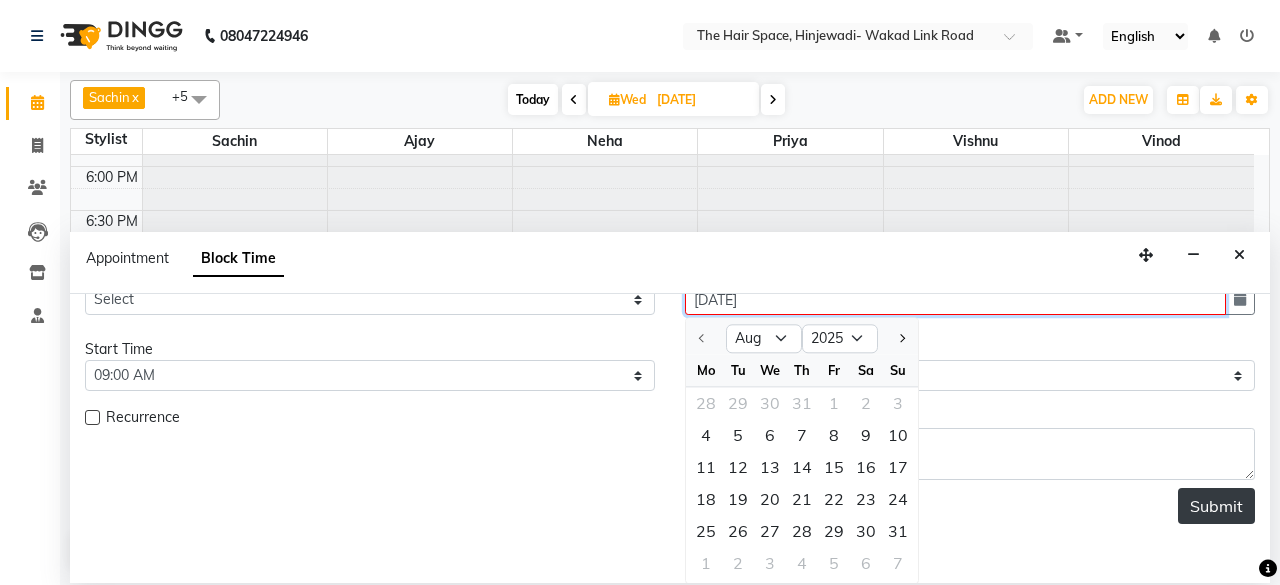 type on "04-08-02025" 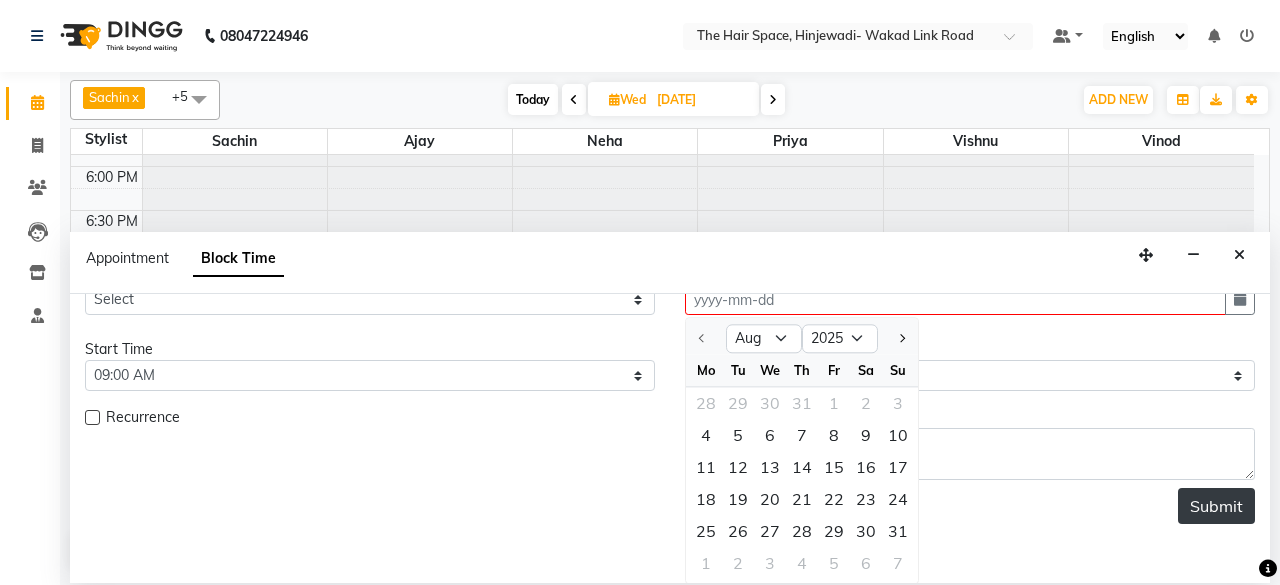 click on "Submit" at bounding box center [1216, 506] 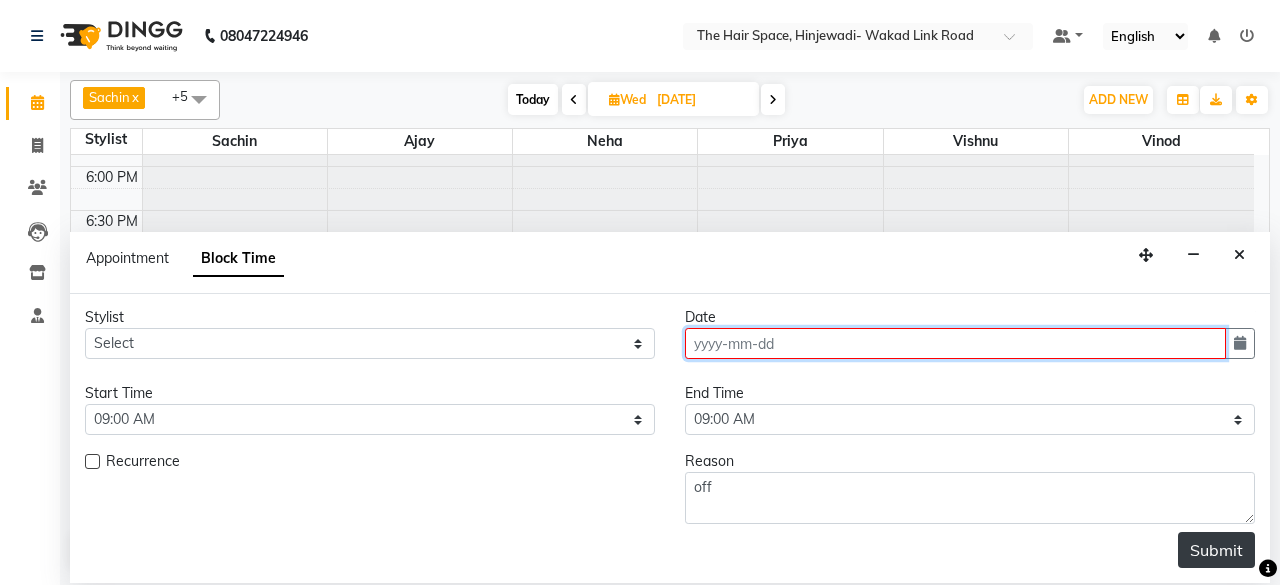 scroll, scrollTop: 9, scrollLeft: 0, axis: vertical 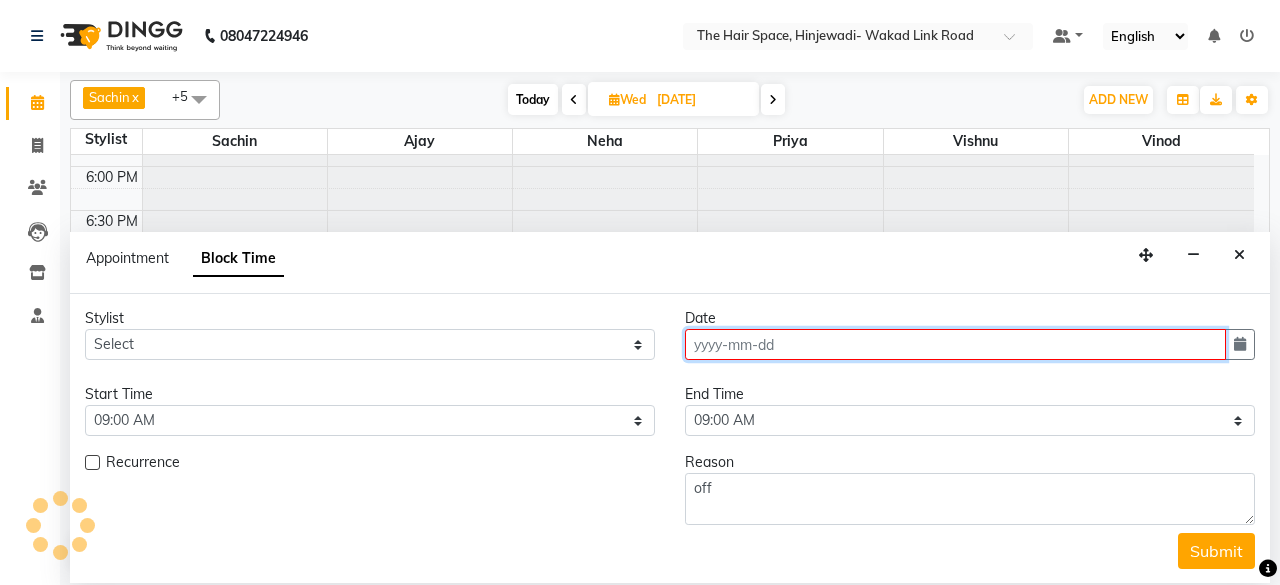 click at bounding box center [955, 344] 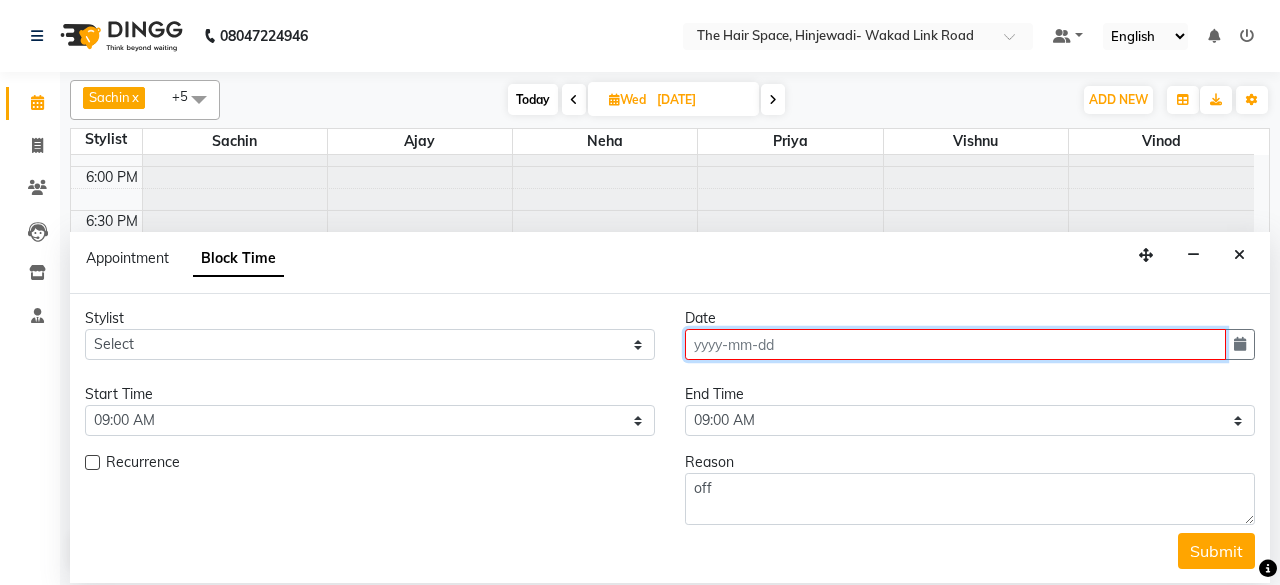 type on "04-08-2025" 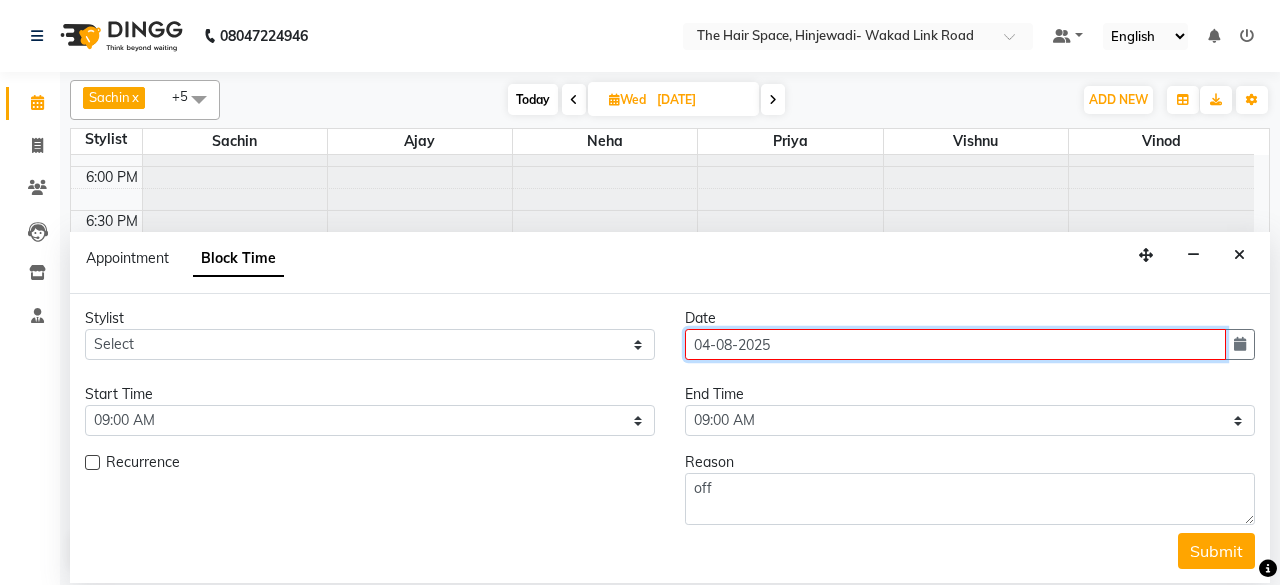 type on "04-08-2025" 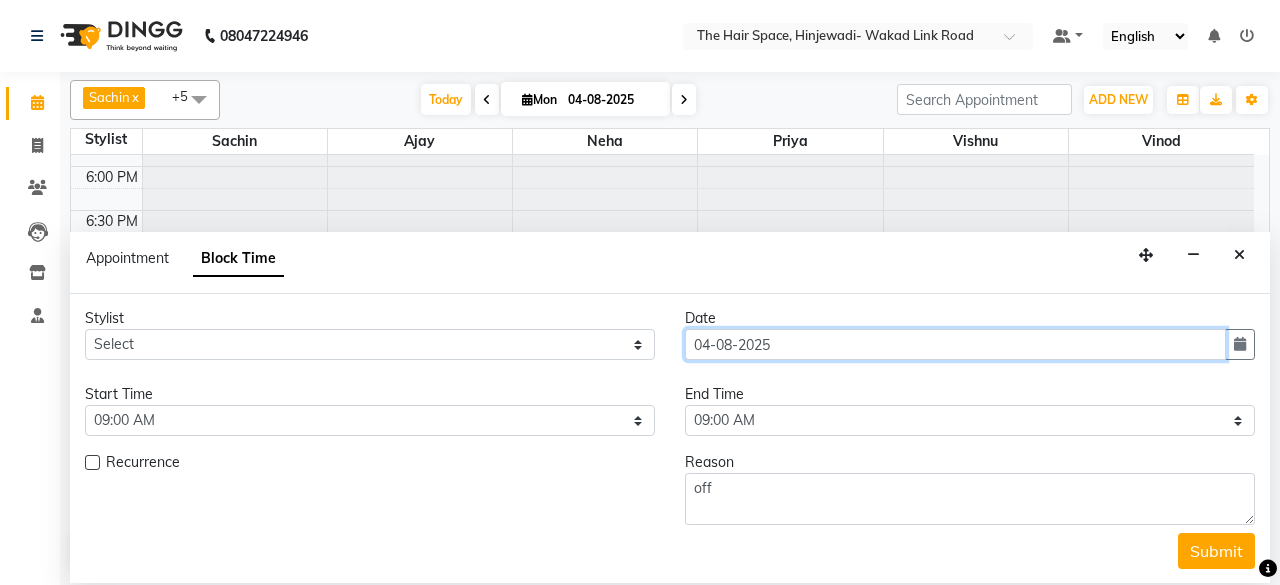 scroll, scrollTop: 8, scrollLeft: 0, axis: vertical 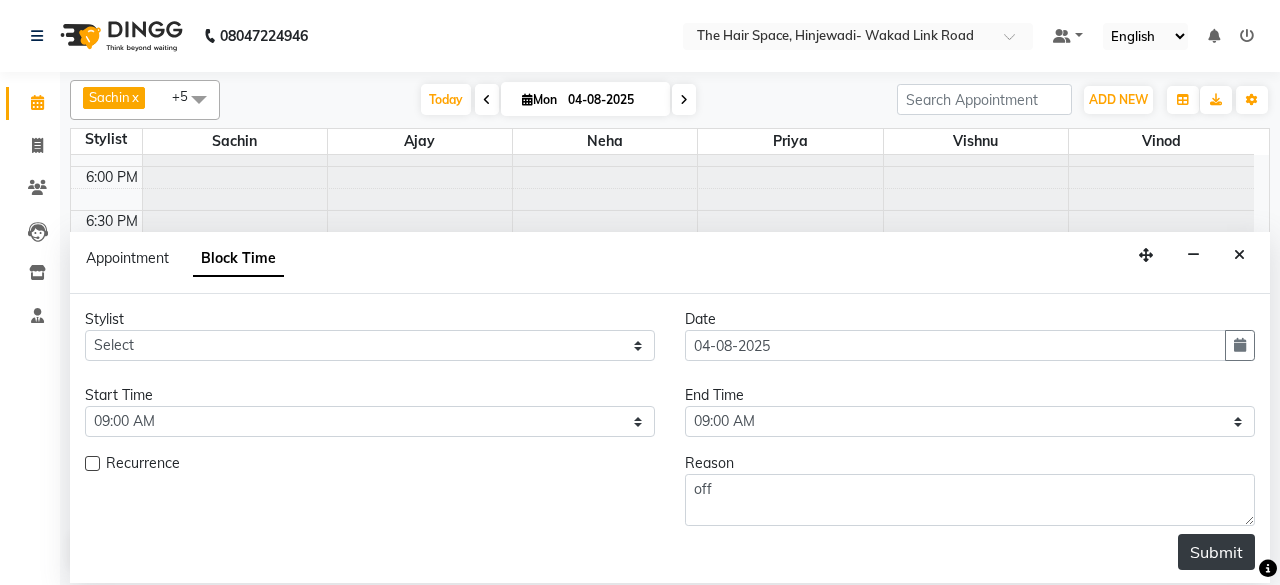 click on "Submit" at bounding box center (1216, 552) 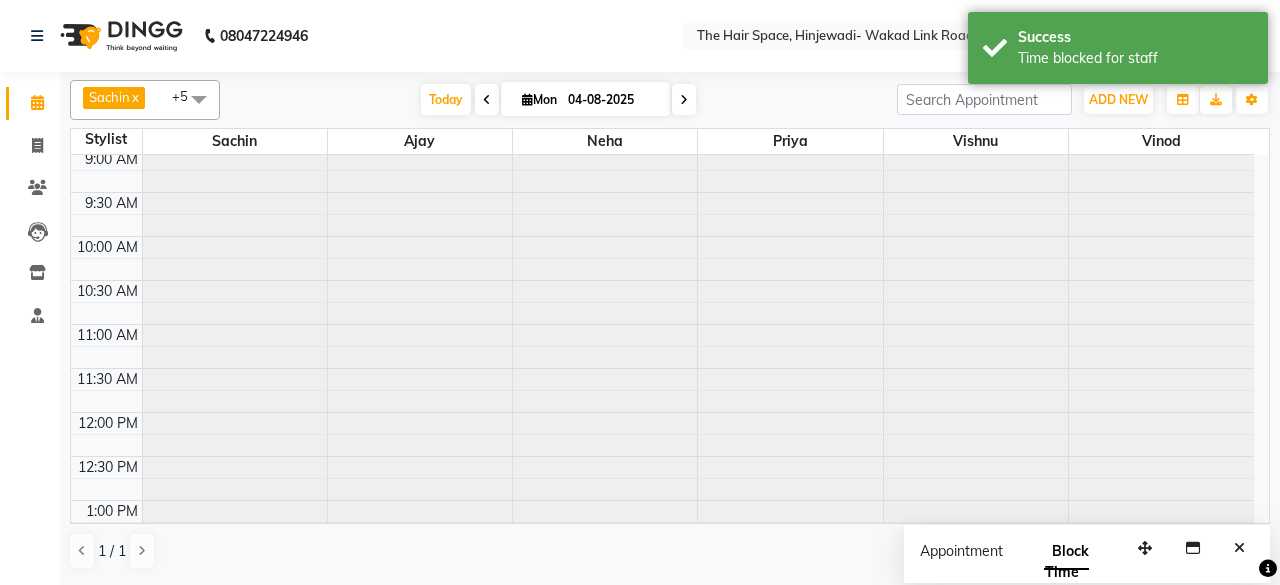 scroll, scrollTop: 0, scrollLeft: 0, axis: both 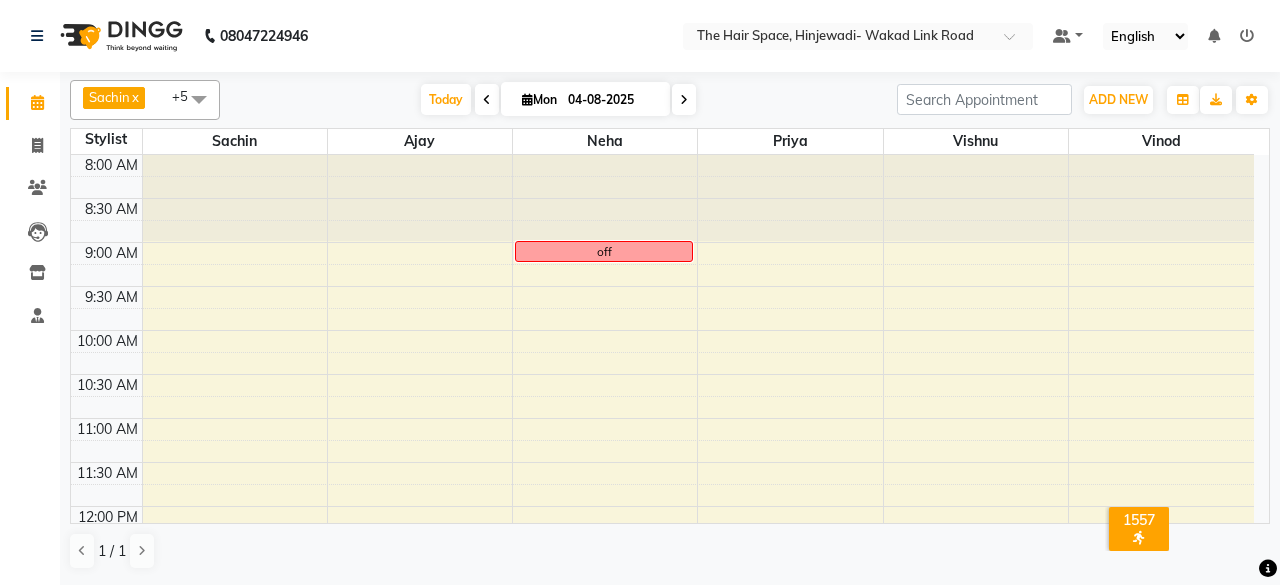 drag, startPoint x: 604, startPoint y: 255, endPoint x: 590, endPoint y: 294, distance: 41.4367 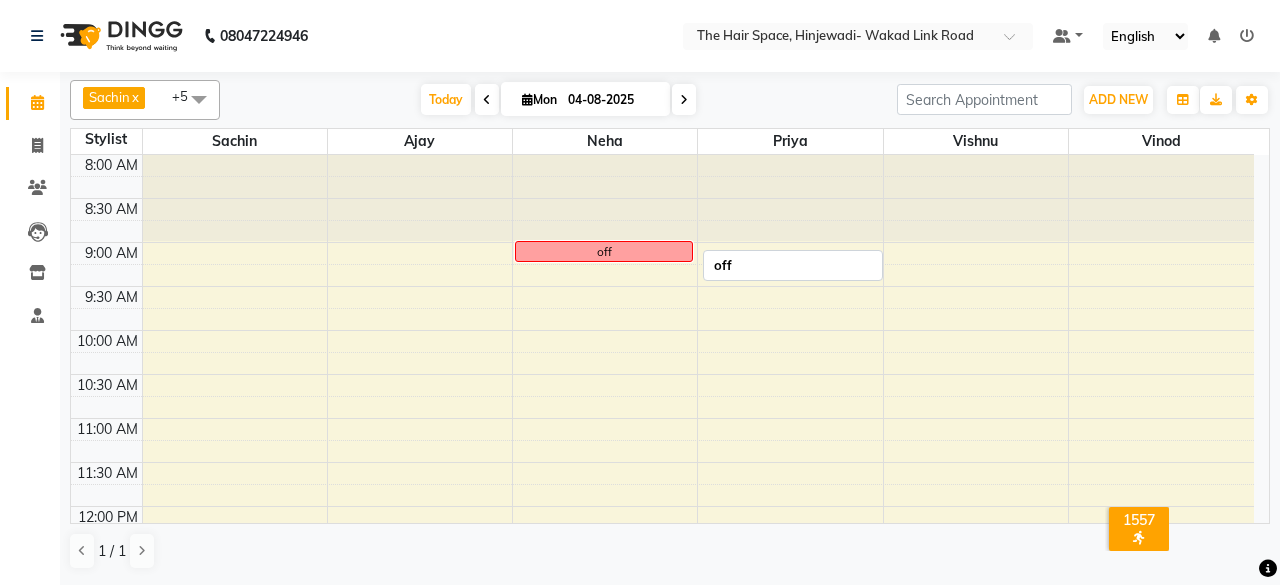 click on "off" at bounding box center [604, 252] 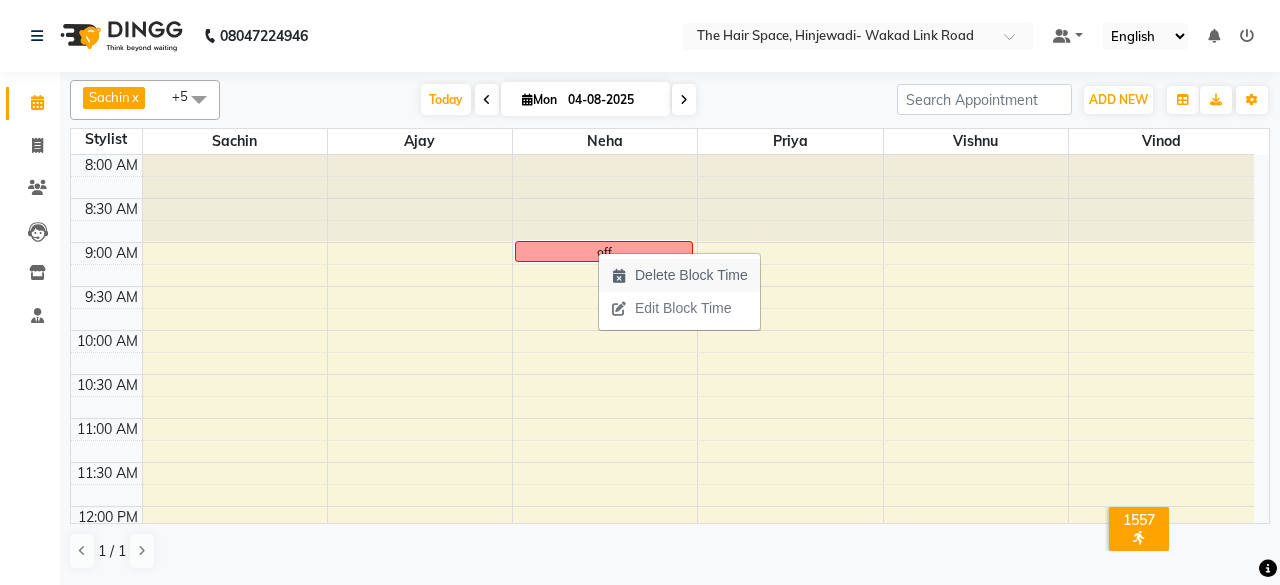 click on "Delete Block Time" at bounding box center (691, 275) 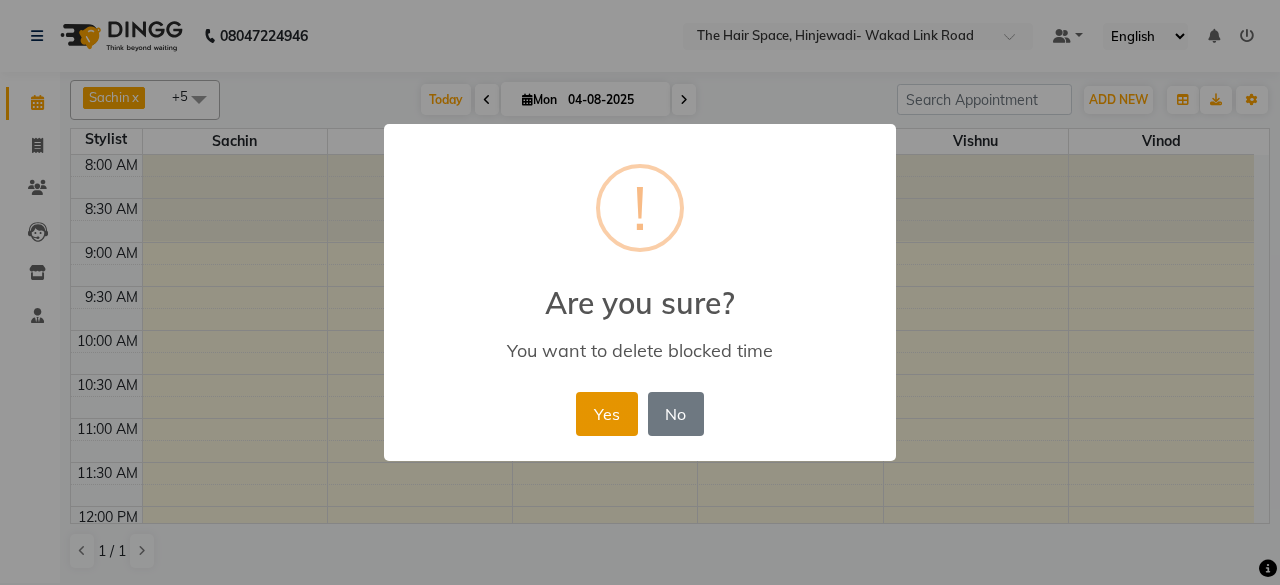 click on "Yes" at bounding box center (606, 414) 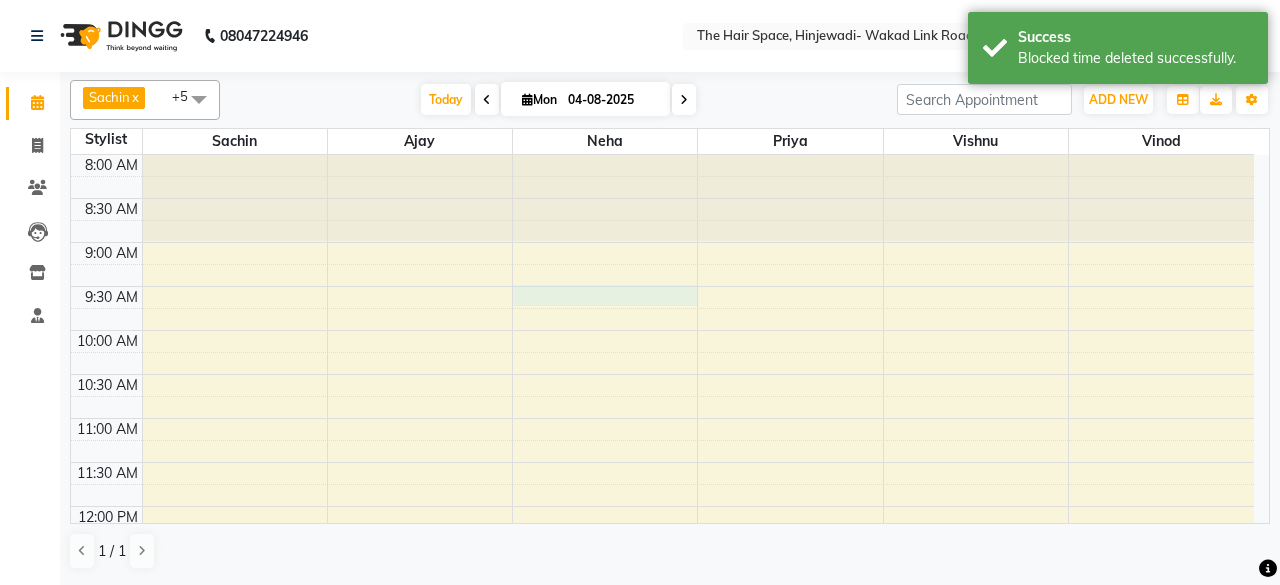 click on "8:00 AM 8:30 AM 9:00 AM 9:30 AM 10:00 AM 10:30 AM 11:00 AM 11:30 AM 12:00 PM 12:30 PM 1:00 PM 1:30 PM 2:00 PM 2:30 PM 3:00 PM 3:30 PM 4:00 PM 4:30 PM 5:00 PM 5:30 PM 6:00 PM 6:30 PM 7:00 PM 7:30 PM 8:00 PM 8:30 PM 9:00 PM 9:30 PM 10:00 PM 10:30 PM             minakshi Patil, TK02, 03:00 PM-04:00 PM, Hair Cut - Female Hair Cut (Salon Stylist)     minakshi Patil, TK02, 04:00 PM-04:45 PM, D-Tan - D-Tan Face-Neck     minakshi Patil, TK02, 04:45 PM-05:15 PM, Waxing - Rica Wax Full Arms             Palak Jain, TK03, 06:15 PM-07:00 PM, Waxing - Rica Wax Half Legs             Roshni Shaikh, TK01, 07:30 PM-08:15 PM, Clean up- Advance clean up" at bounding box center [662, 814] 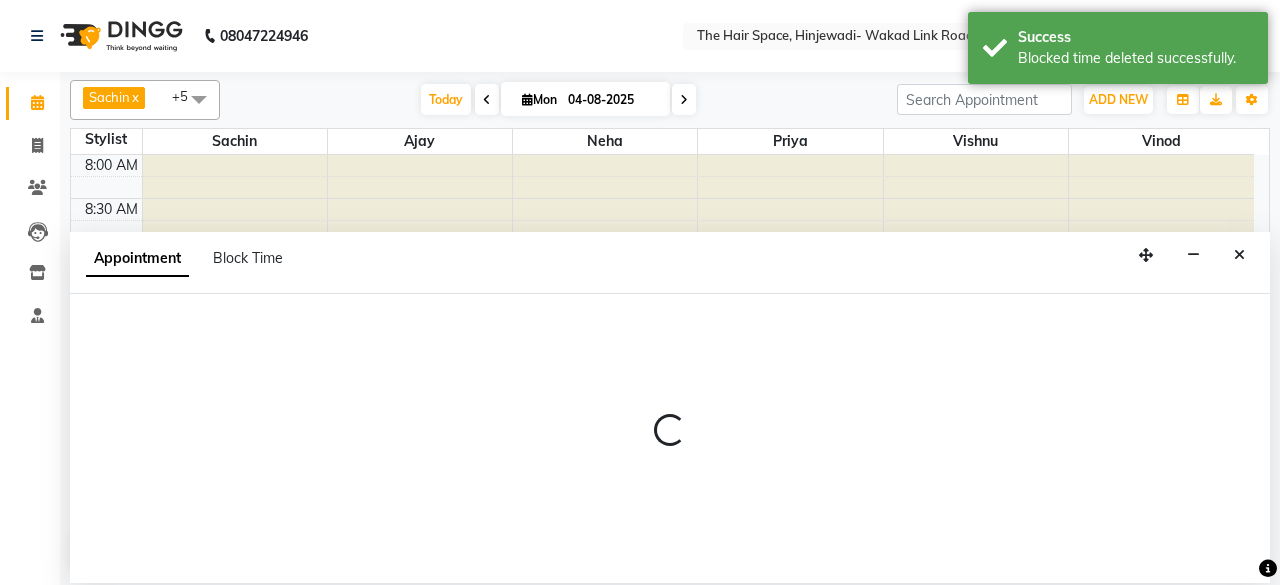 select on "78024" 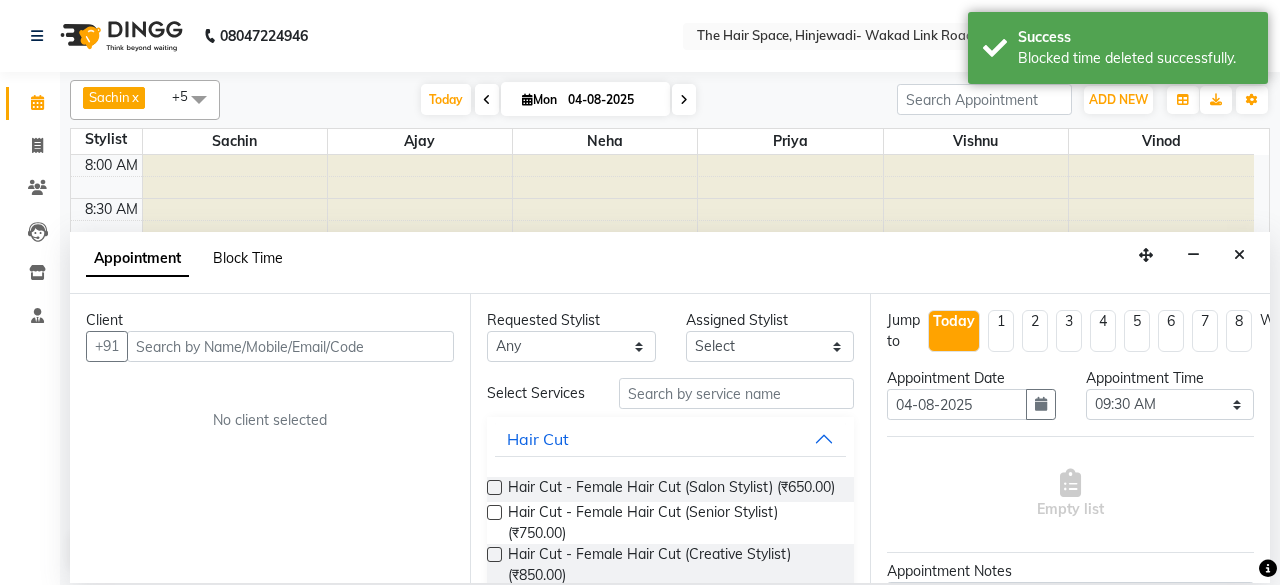 click on "Block Time" at bounding box center (248, 258) 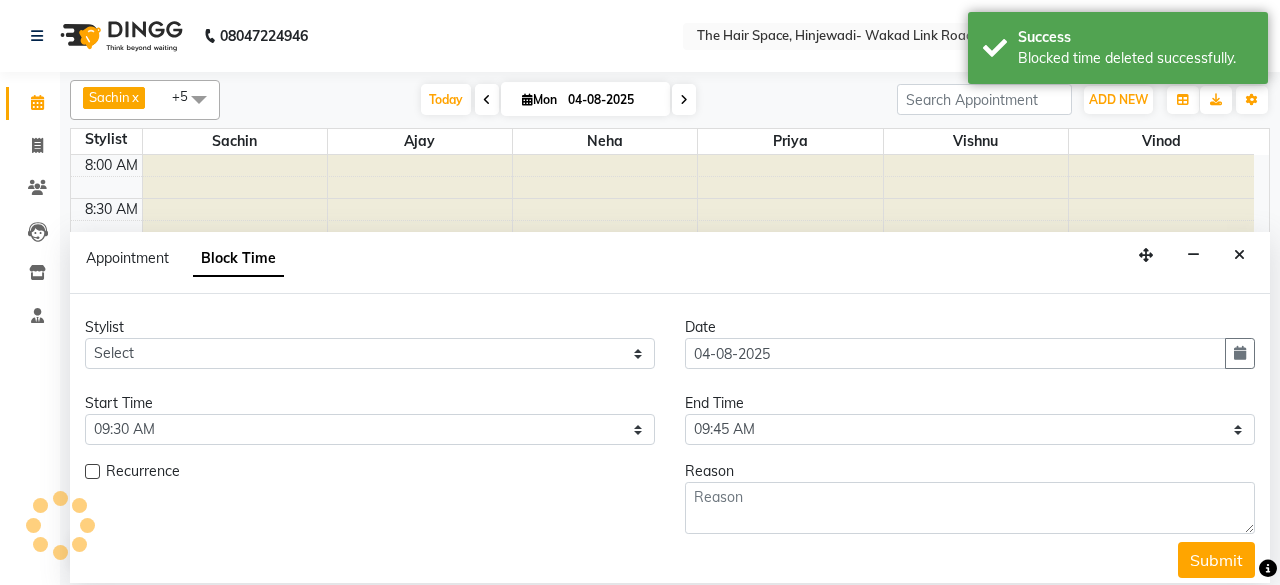 scroll, scrollTop: 868, scrollLeft: 0, axis: vertical 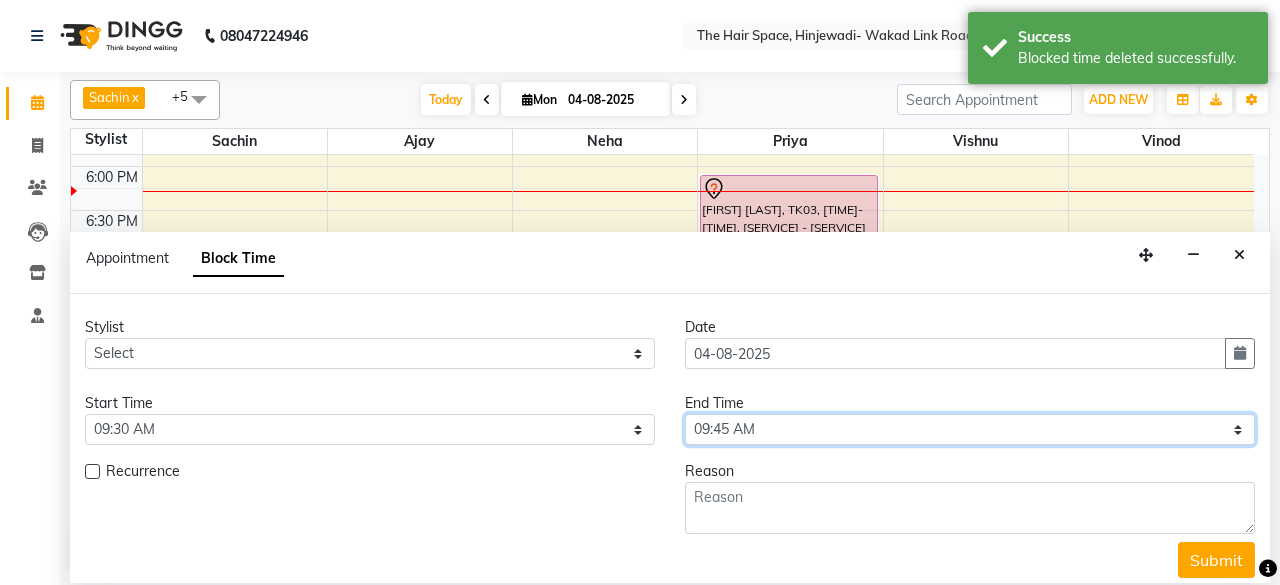 click on "Select 09:00 AM 09:15 AM 09:30 AM 09:45 AM 10:00 AM 10:15 AM 10:30 AM 10:45 AM 11:00 AM 11:15 AM 11:30 AM 11:45 AM 12:00 PM 12:15 PM 12:30 PM 12:45 PM 01:00 PM 01:15 PM 01:30 PM 01:45 PM 02:00 PM 02:15 PM 02:30 PM 02:45 PM 03:00 PM 03:15 PM 03:30 PM 03:45 PM 04:00 PM 04:15 PM 04:30 PM 04:45 PM 05:00 PM 05:15 PM 05:30 PM 05:45 PM 06:00 PM 06:15 PM 06:30 PM 06:45 PM 07:00 PM 07:15 PM 07:30 PM 07:45 PM 08:00 PM 08:15 PM 08:30 PM 08:45 PM 09:00 PM 09:15 PM 09:30 PM 09:45 PM 10:00 PM" at bounding box center [970, 429] 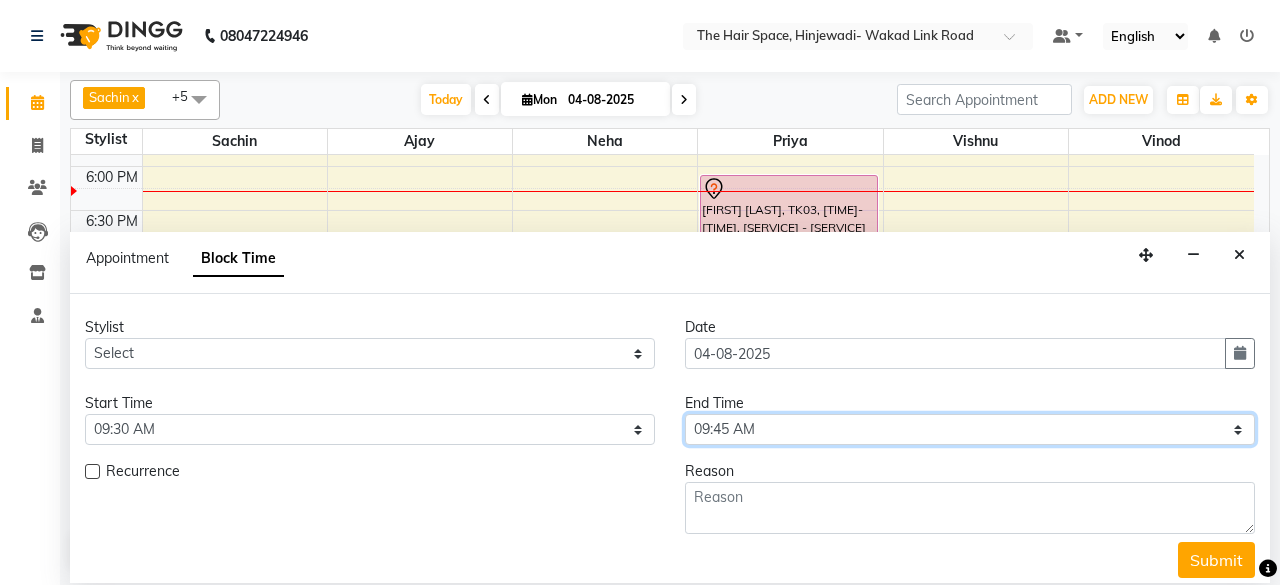 select on "1320" 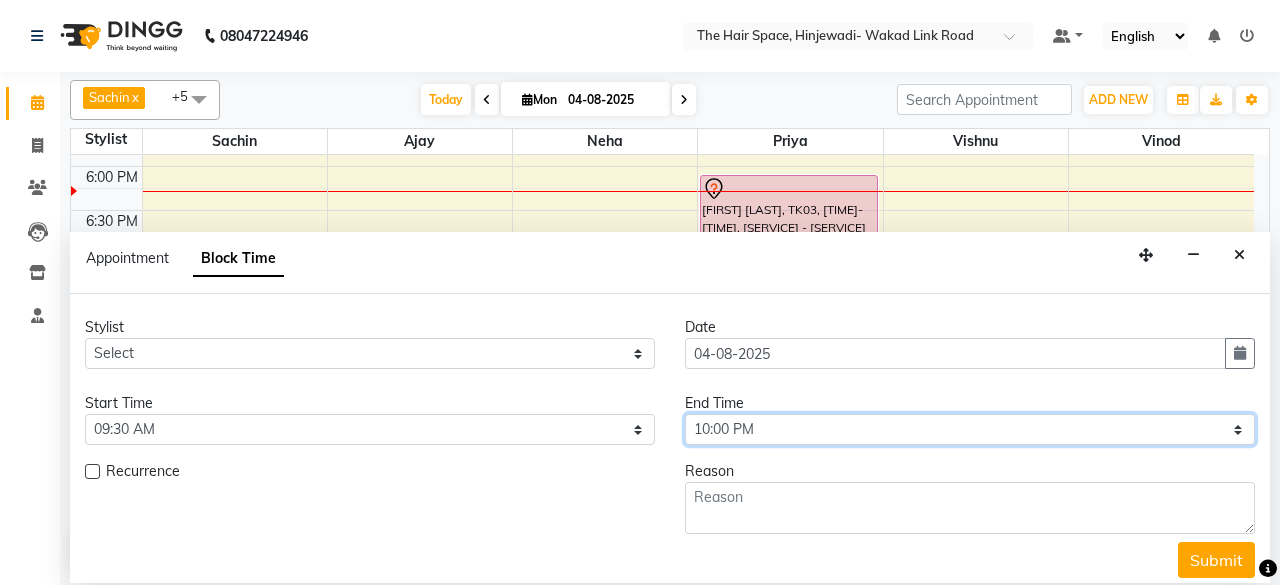 click on "Select 09:00 AM 09:15 AM 09:30 AM 09:45 AM 10:00 AM 10:15 AM 10:30 AM 10:45 AM 11:00 AM 11:15 AM 11:30 AM 11:45 AM 12:00 PM 12:15 PM 12:30 PM 12:45 PM 01:00 PM 01:15 PM 01:30 PM 01:45 PM 02:00 PM 02:15 PM 02:30 PM 02:45 PM 03:00 PM 03:15 PM 03:30 PM 03:45 PM 04:00 PM 04:15 PM 04:30 PM 04:45 PM 05:00 PM 05:15 PM 05:30 PM 05:45 PM 06:00 PM 06:15 PM 06:30 PM 06:45 PM 07:00 PM 07:15 PM 07:30 PM 07:45 PM 08:00 PM 08:15 PM 08:30 PM 08:45 PM 09:00 PM 09:15 PM 09:30 PM 09:45 PM 10:00 PM" at bounding box center [970, 429] 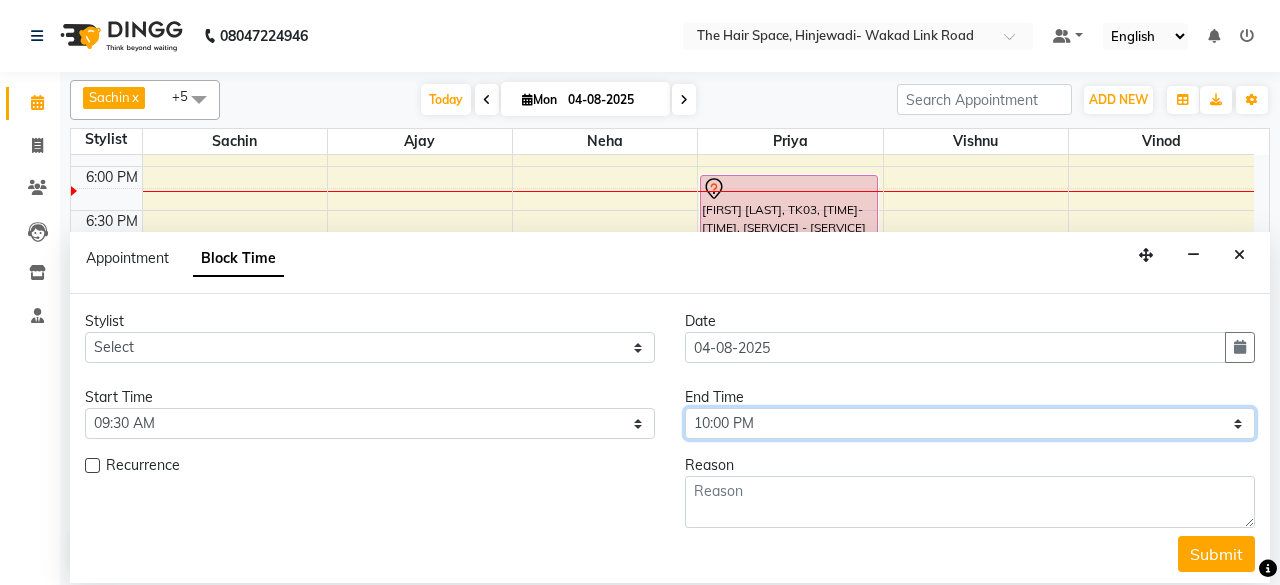 scroll, scrollTop: 8, scrollLeft: 0, axis: vertical 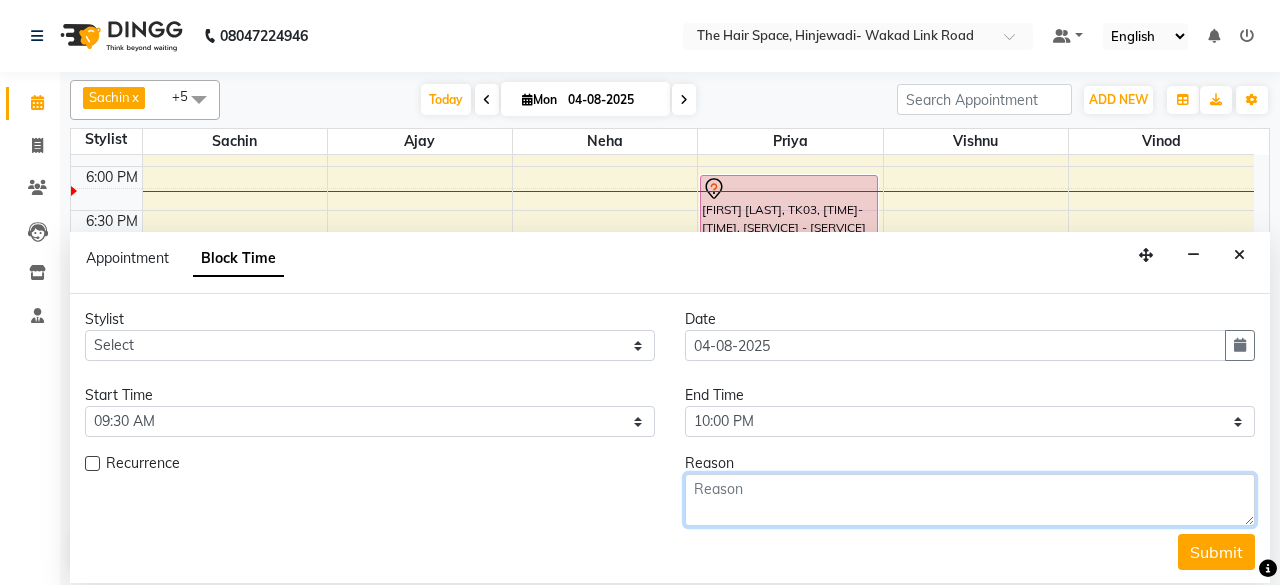 click at bounding box center [970, 500] 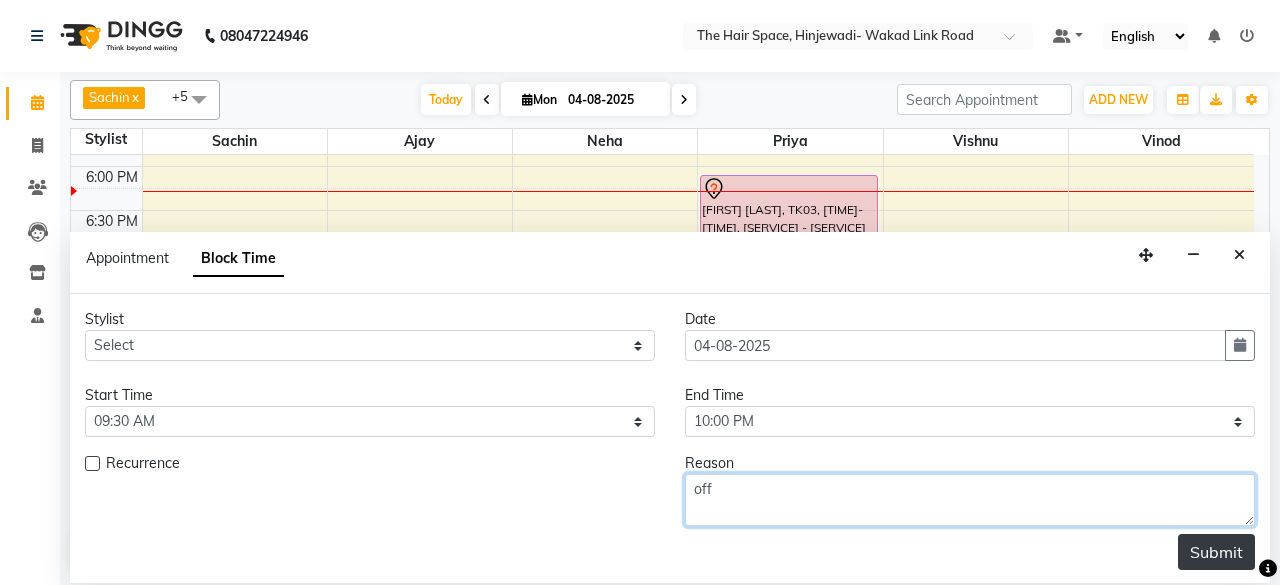 type on "off" 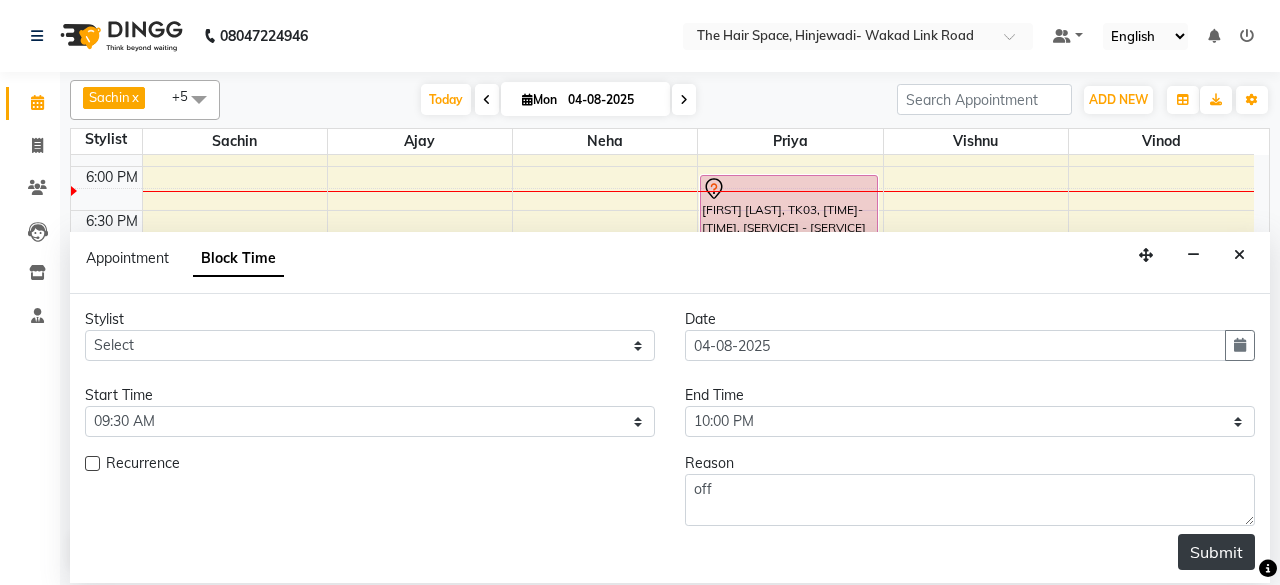 click on "Submit" at bounding box center (1216, 552) 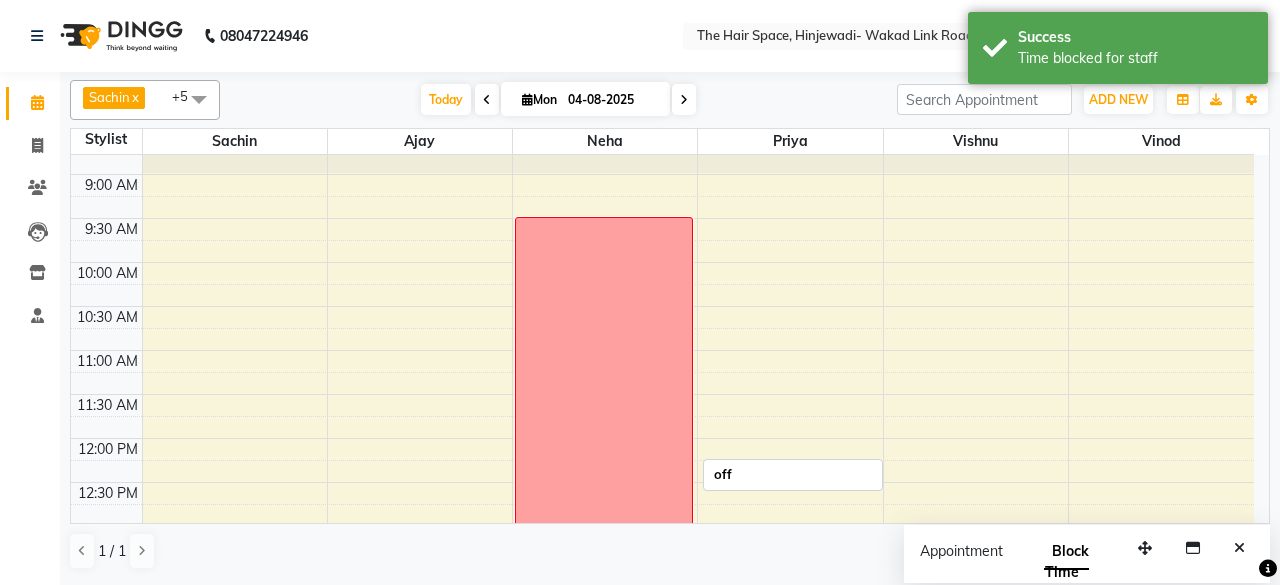 scroll, scrollTop: 0, scrollLeft: 0, axis: both 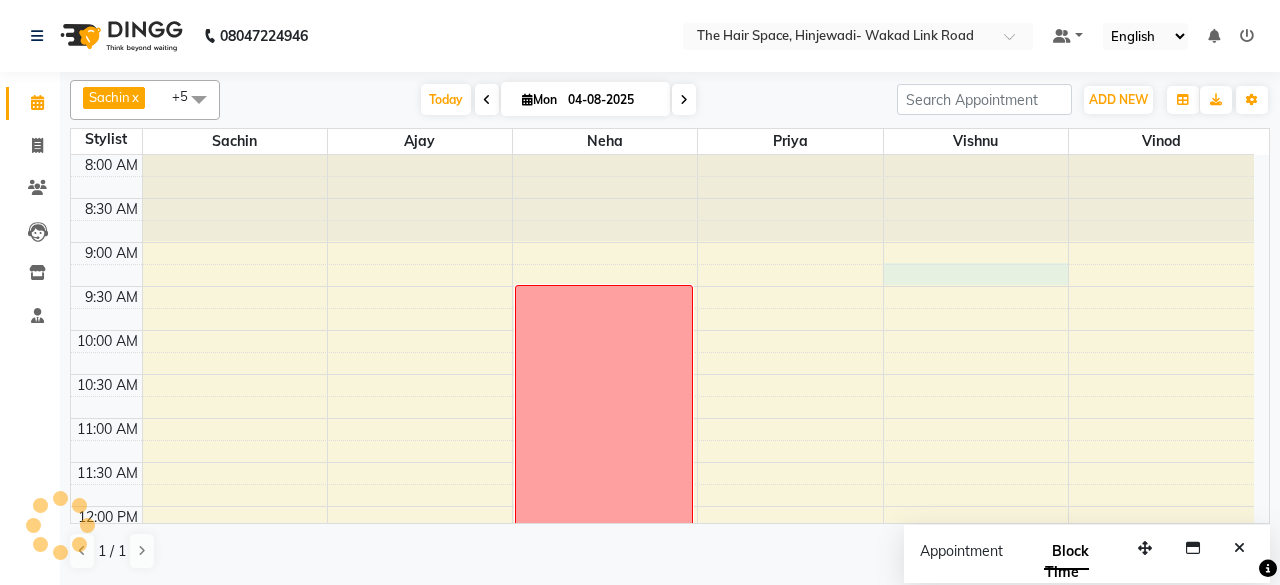 click on "off              [FIRST] [LAST], TK02, [TIME]-[TIME], [SERVICE]     [FIRST] [LAST], TK02, [TIME]-[TIME], [SERVICE]     [FIRST] [LAST], TK02, [TIME]-[TIME], [SERVICE]             [FIRST] [LAST], TK03, [TIME]-[TIME], [SERVICE]             [FIRST] [LAST], TK01, [TIME]-[TIME], [SERVICE]" at bounding box center [662, 814] 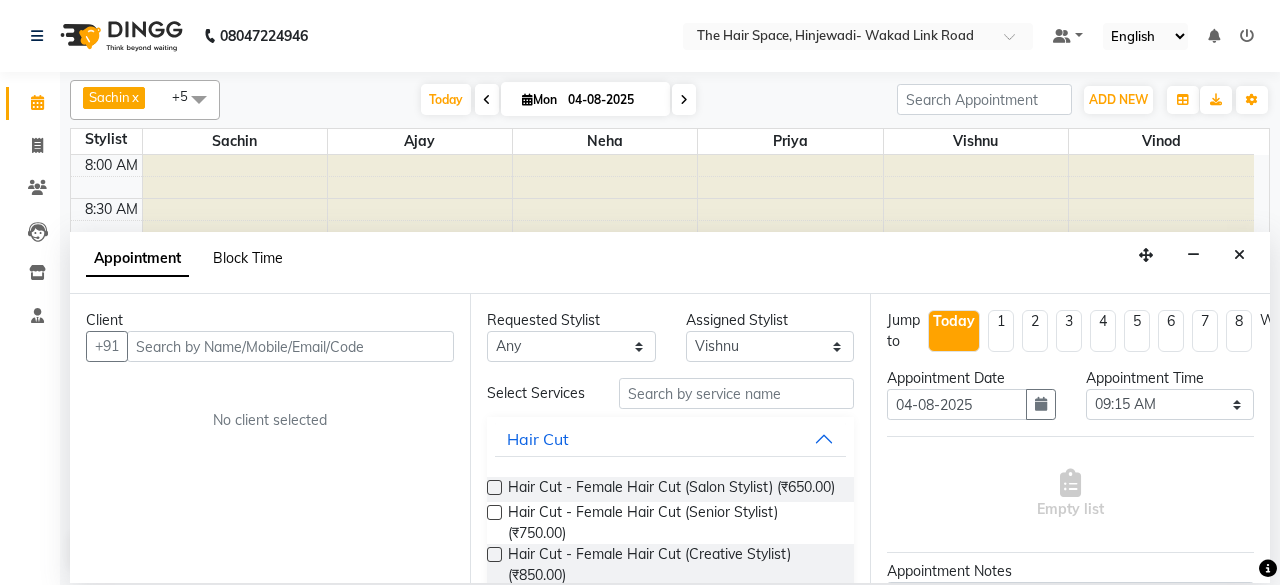 click on "Block Time" at bounding box center [248, 258] 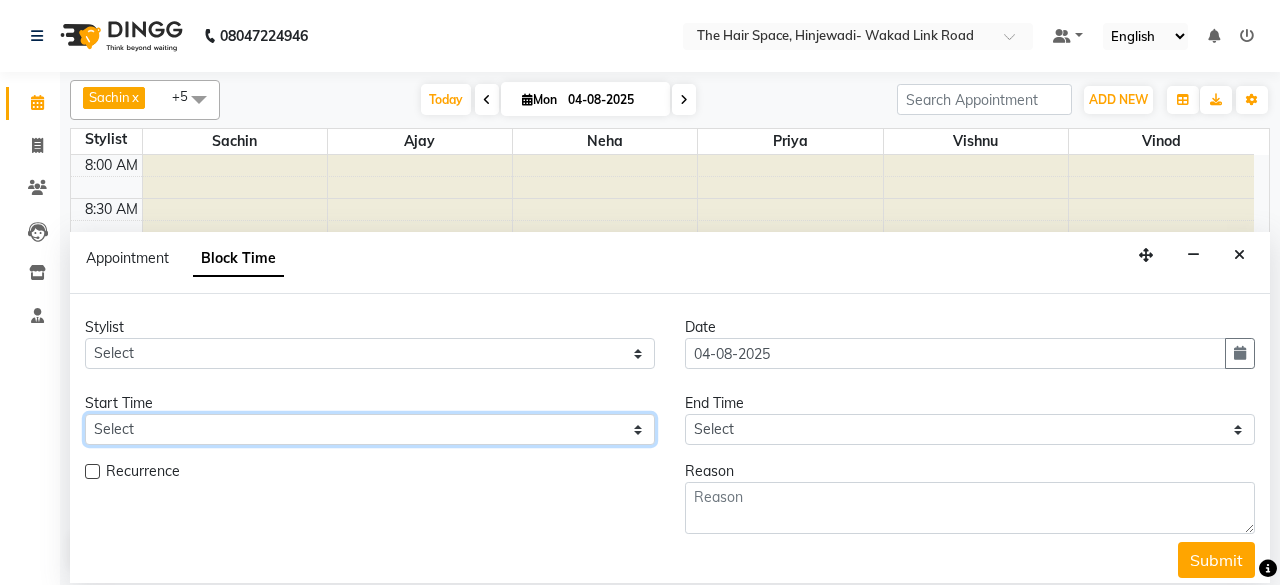 click on "Select" at bounding box center [370, 429] 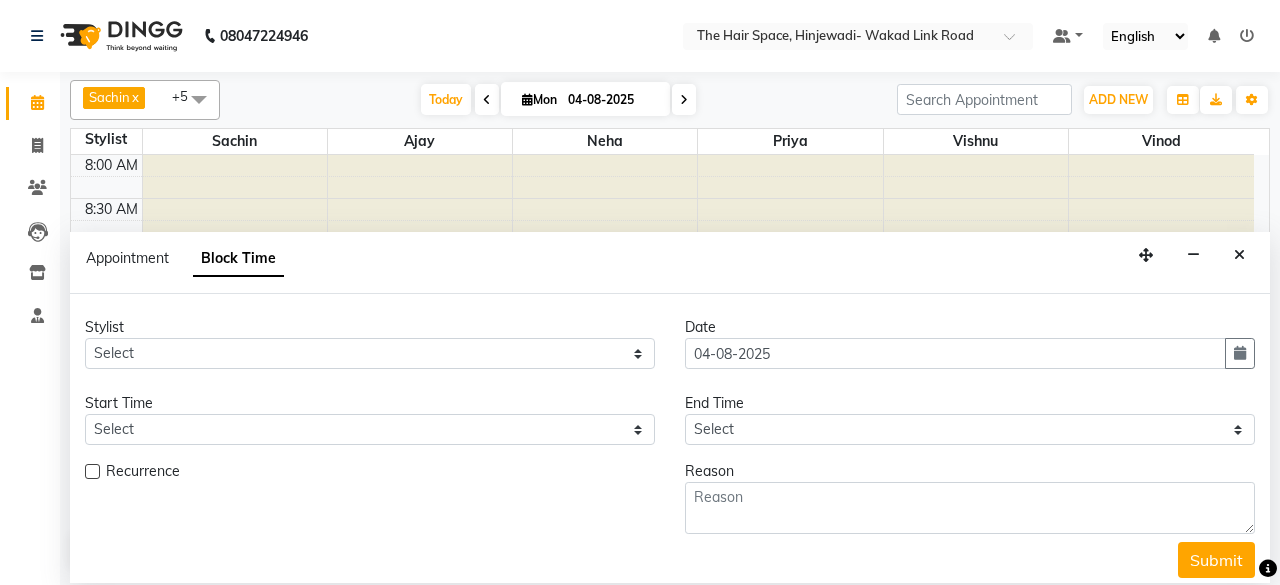 click on "Appointment Block Time" at bounding box center [197, 262] 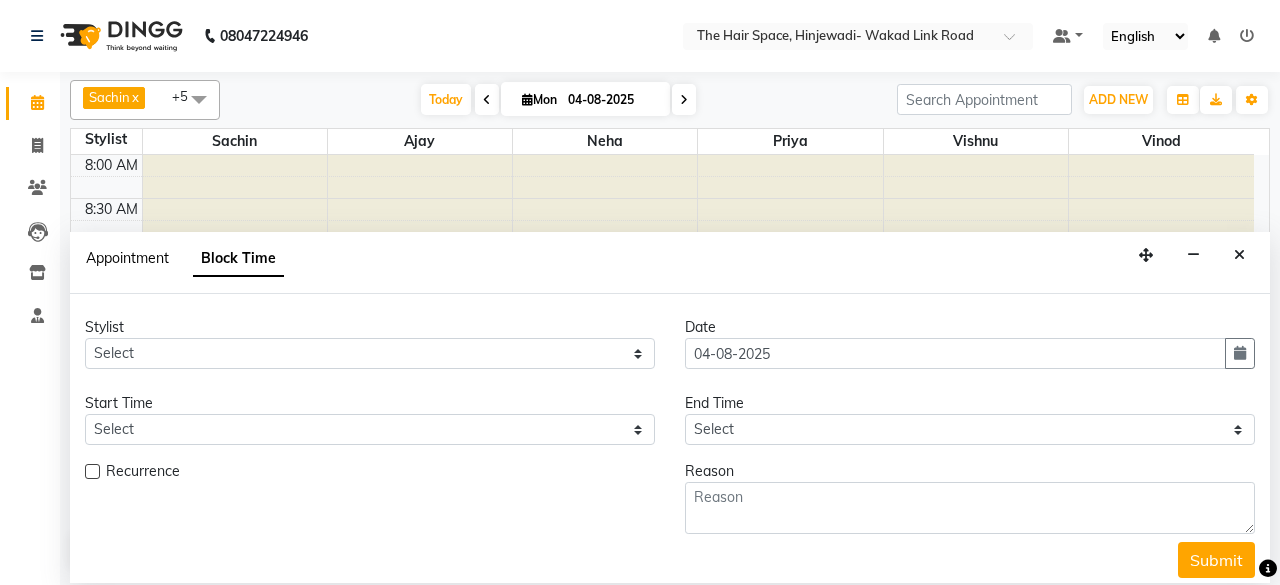 click on "Appointment" at bounding box center (127, 258) 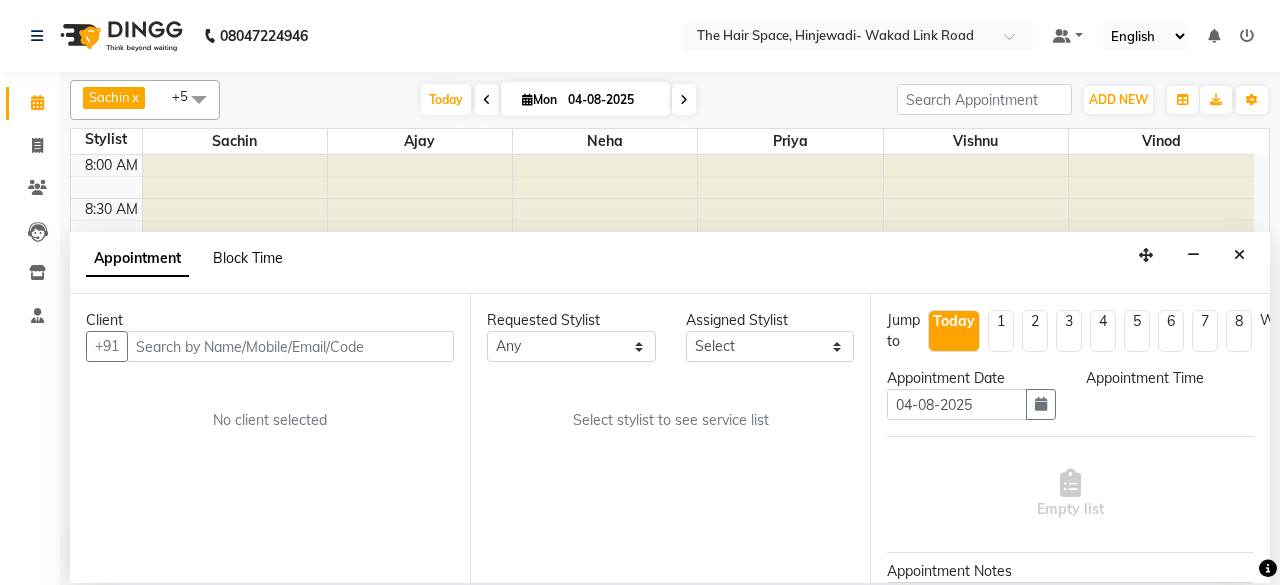 click on "Block Time" at bounding box center [248, 258] 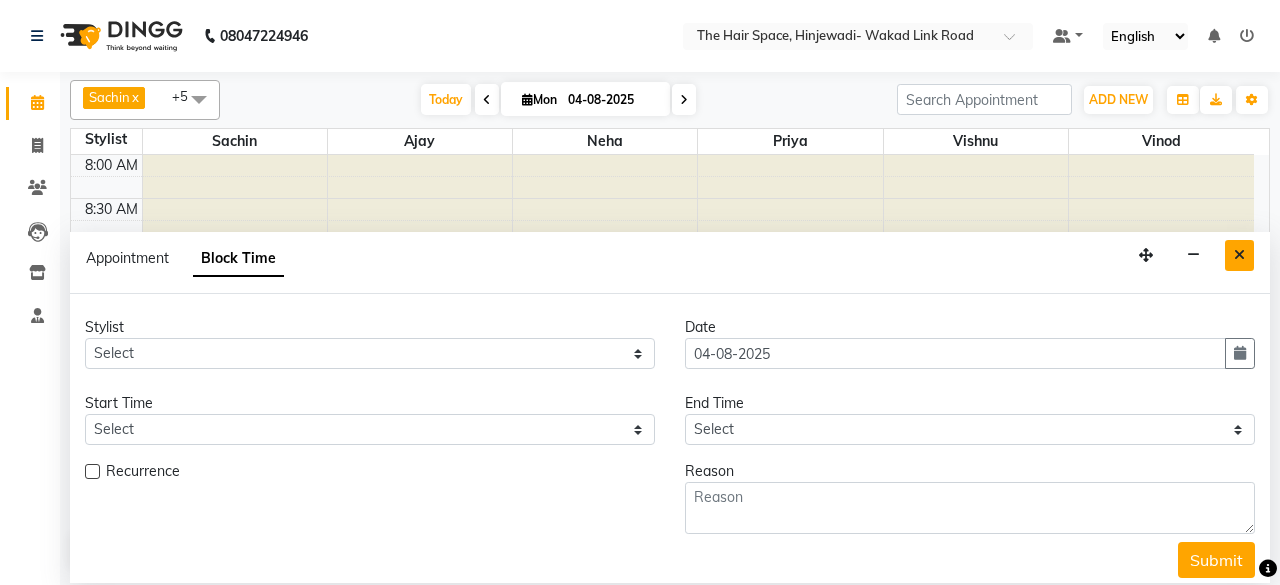 click at bounding box center [1239, 255] 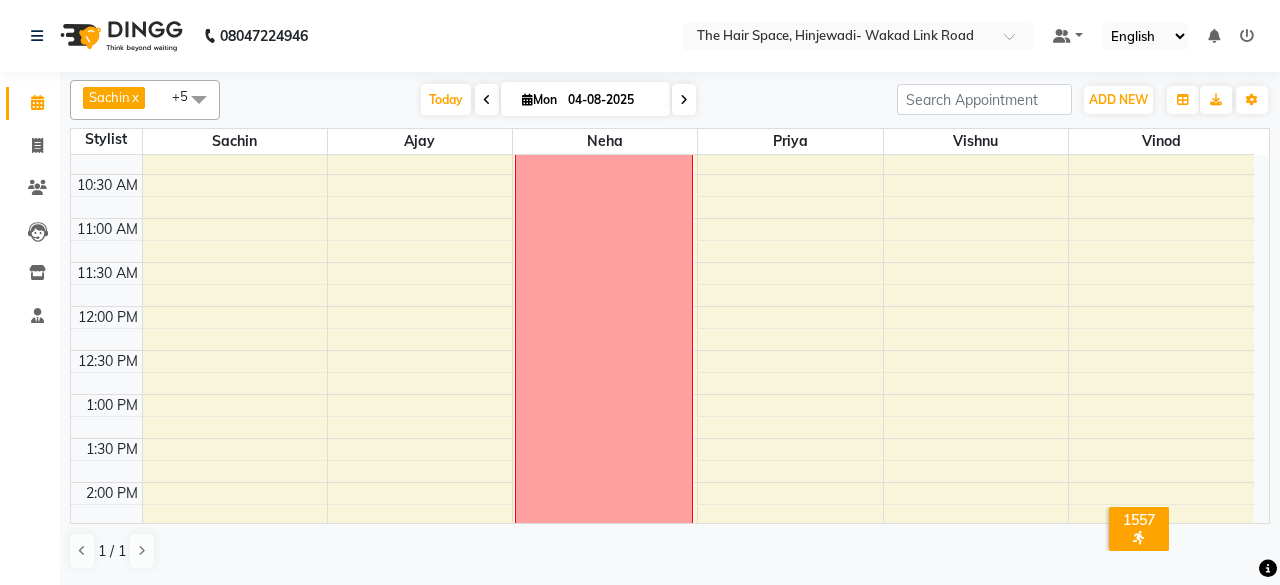 scroll, scrollTop: 100, scrollLeft: 0, axis: vertical 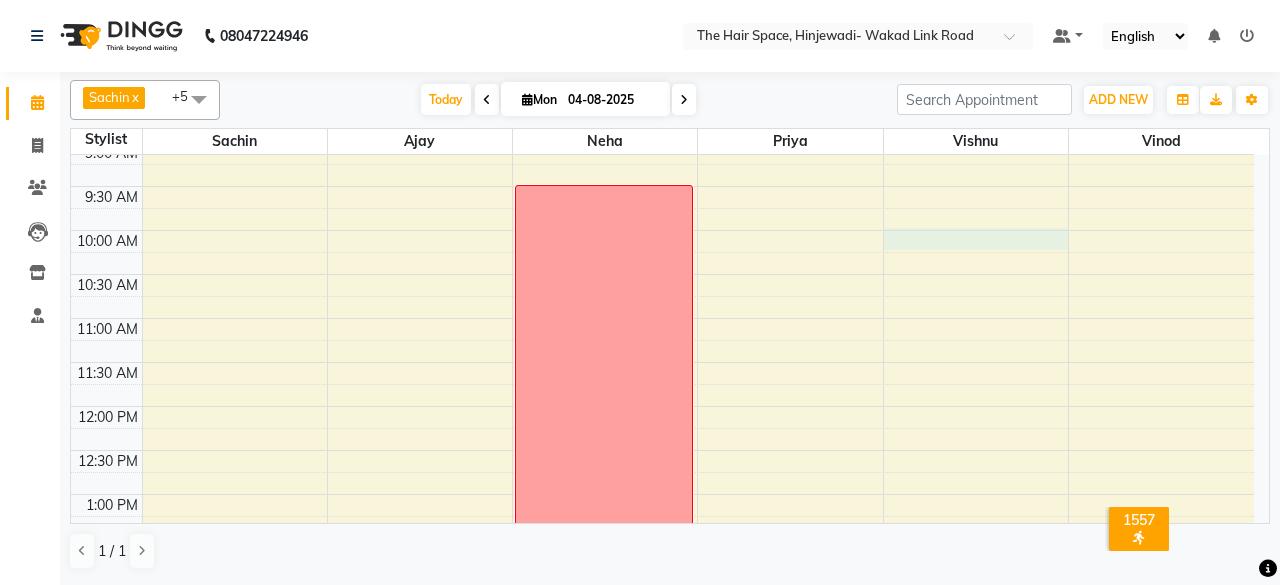 click on "off              [FIRST] [LAST], TK02, [TIME]-[TIME], [SERVICE]     [FIRST] [LAST], TK02, [TIME]-[TIME], [SERVICE]     [FIRST] [LAST], TK02, [TIME]-[TIME], [SERVICE]             [FIRST] [LAST], TK03, [TIME]-[TIME], [SERVICE]             [FIRST] [LAST], TK01, [TIME]-[TIME], [SERVICE]" at bounding box center (662, 714) 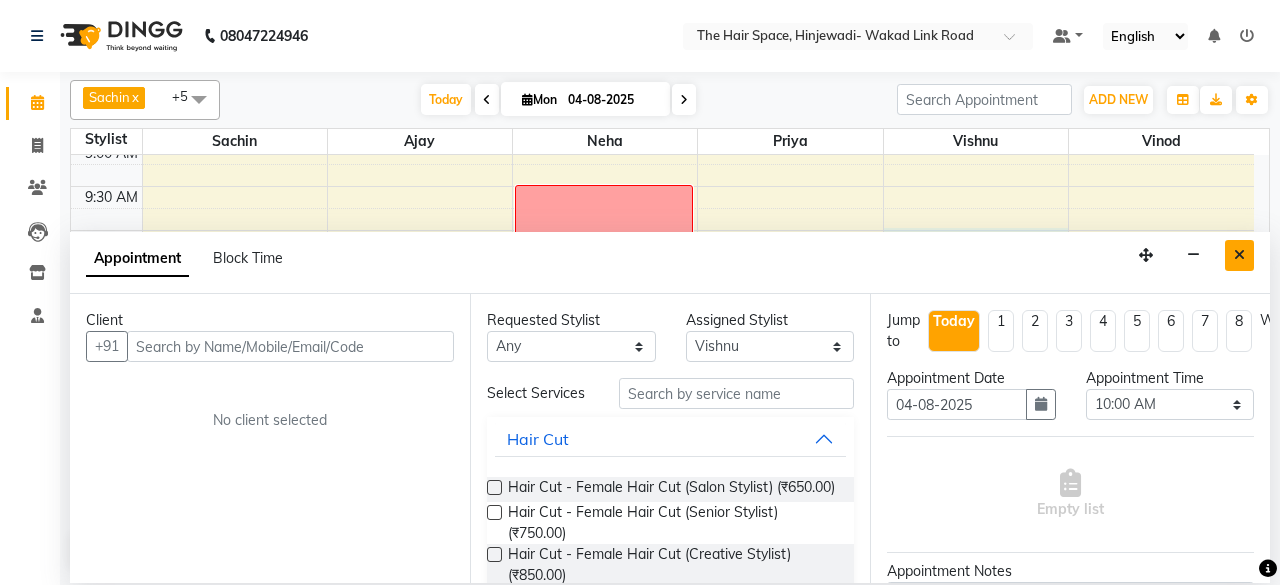 click at bounding box center [1239, 255] 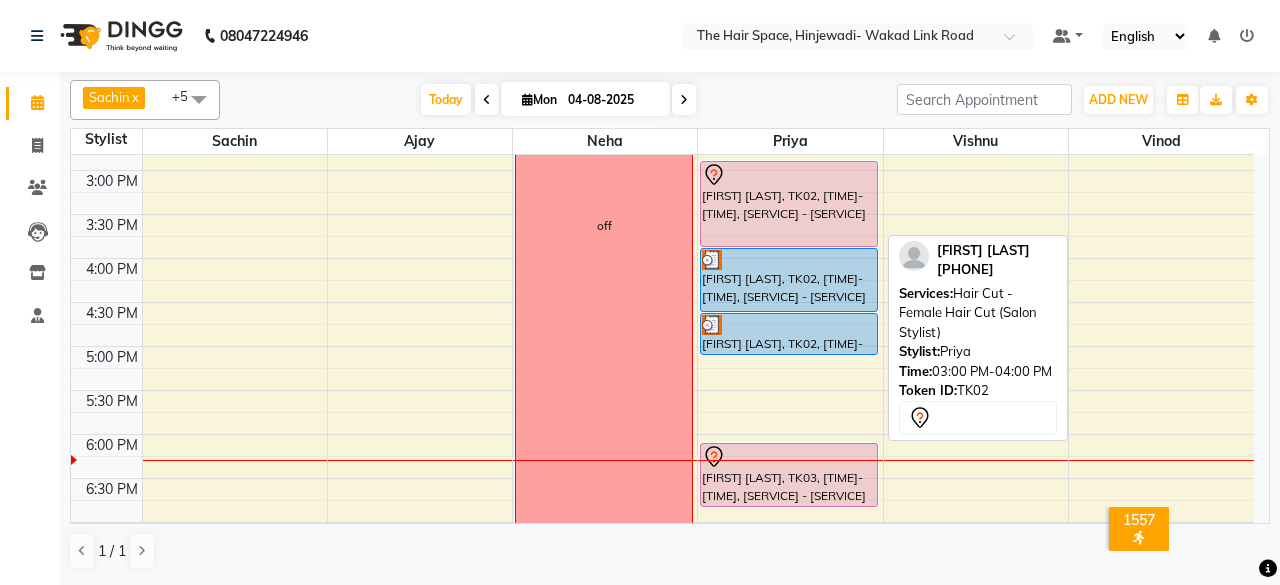 scroll, scrollTop: 500, scrollLeft: 0, axis: vertical 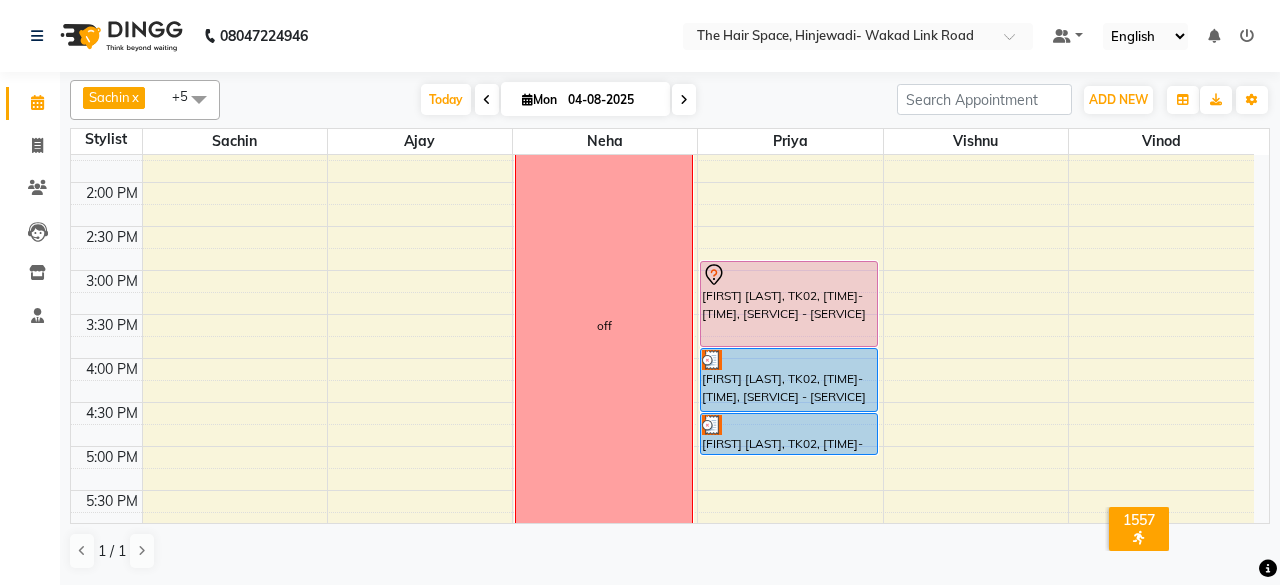 click at bounding box center (684, 100) 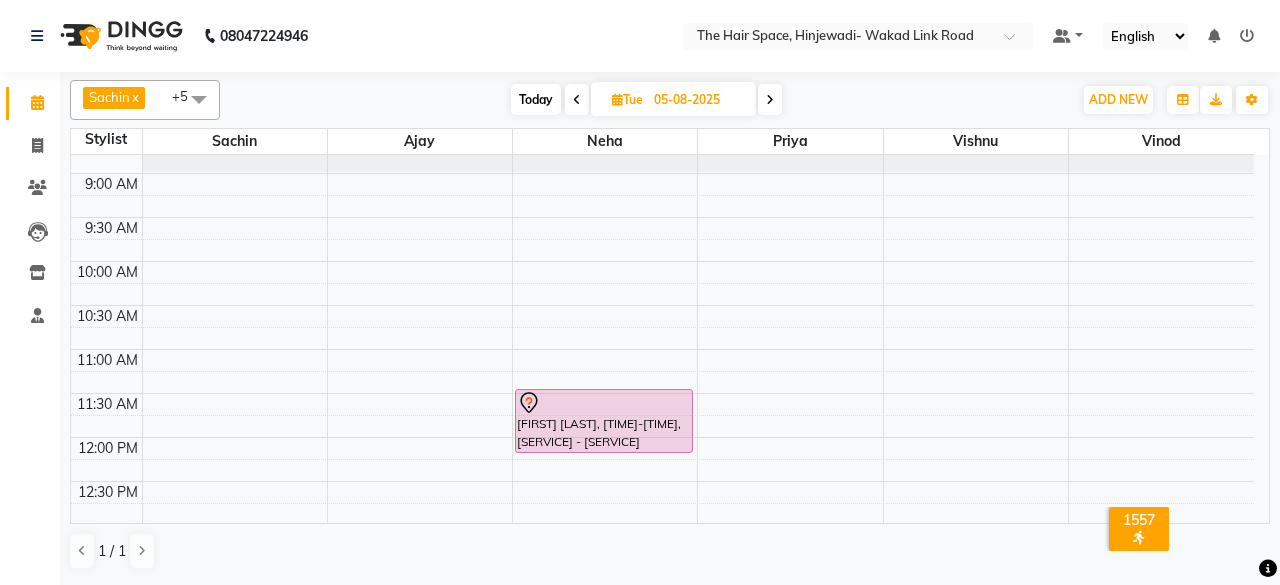 scroll, scrollTop: 100, scrollLeft: 0, axis: vertical 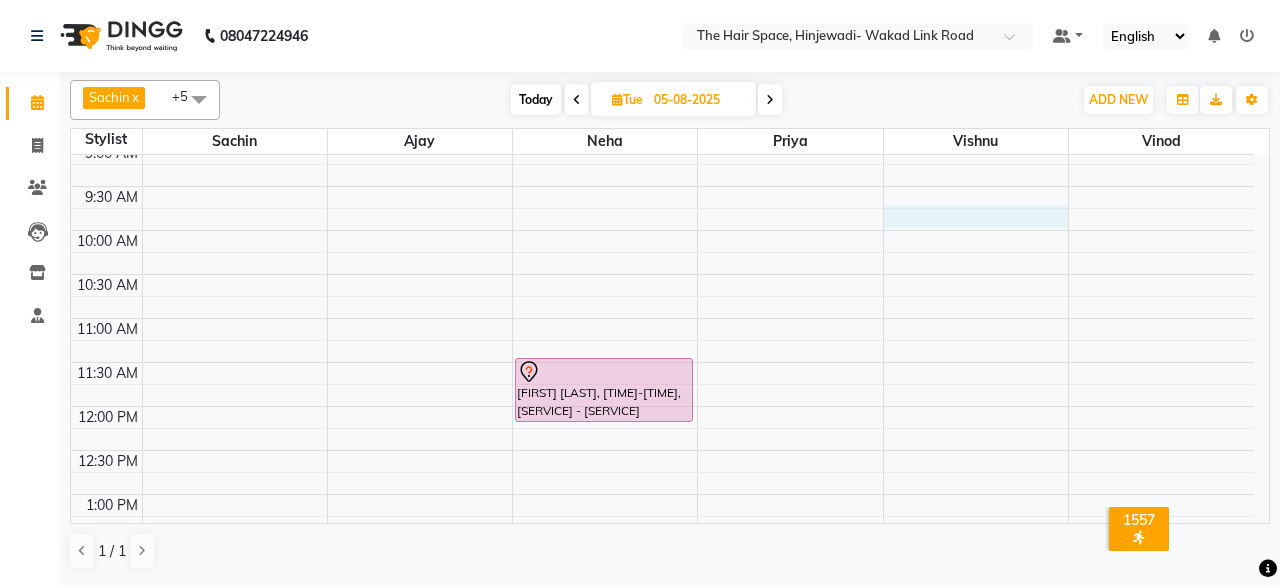 click on "8:00 AM 8:30 AM 9:00 AM 9:30 AM 10:00 AM 10:30 AM 11:00 AM 11:30 AM 12:00 PM 12:30 PM 1:00 PM 1:30 PM 2:00 PM 2:30 PM 3:00 PM 3:30 PM 4:00 PM 4:30 PM 5:00 PM 5:30 PM 6:00 PM 6:30 PM 7:00 PM 7:30 PM 8:00 PM 8:30 PM 9:00 PM 9:30 PM 10:00 PM 10:30 PM             Sudeshna Dash, 11:30 AM-12:15 PM, Hair Spa & Rituals - Exclusive" at bounding box center (662, 714) 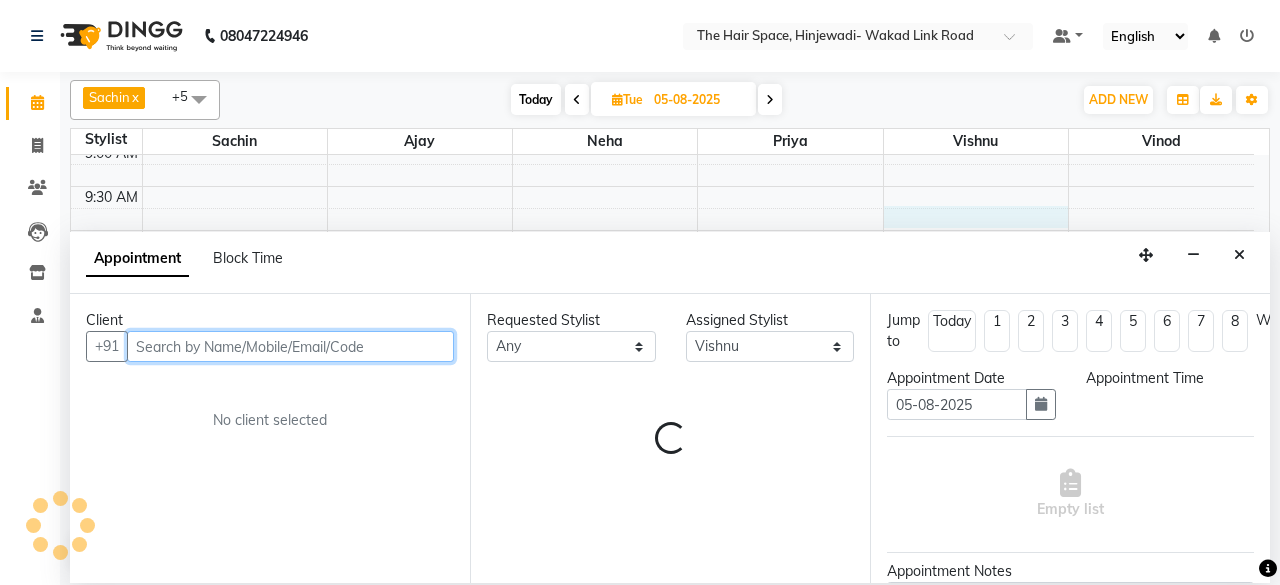 select on "585" 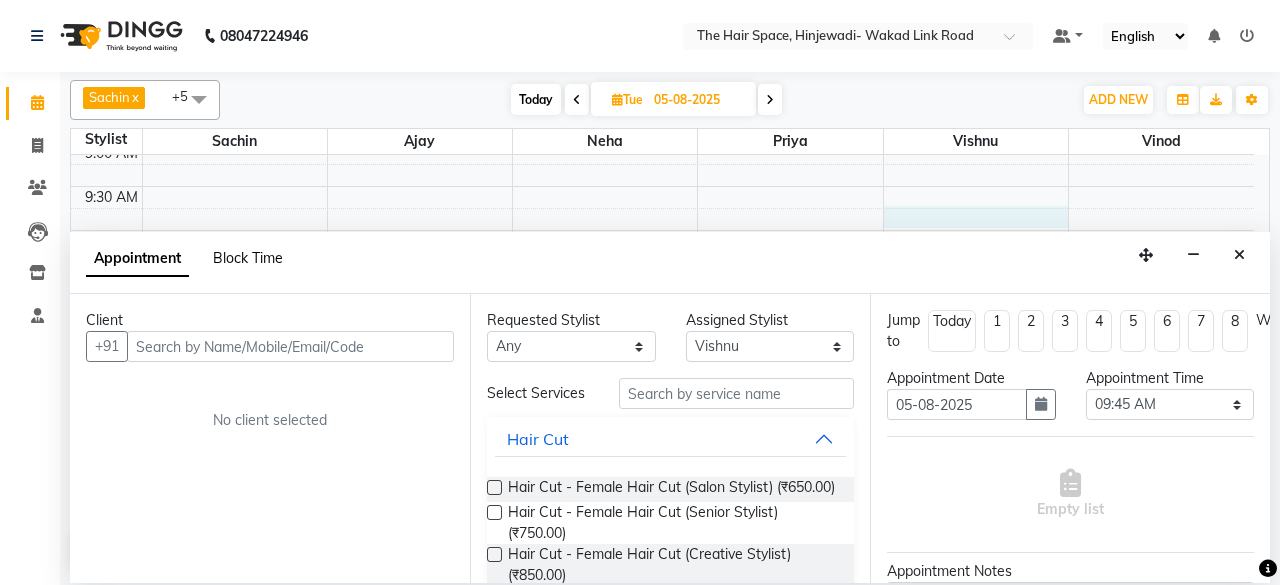 click on "Block Time" at bounding box center (248, 258) 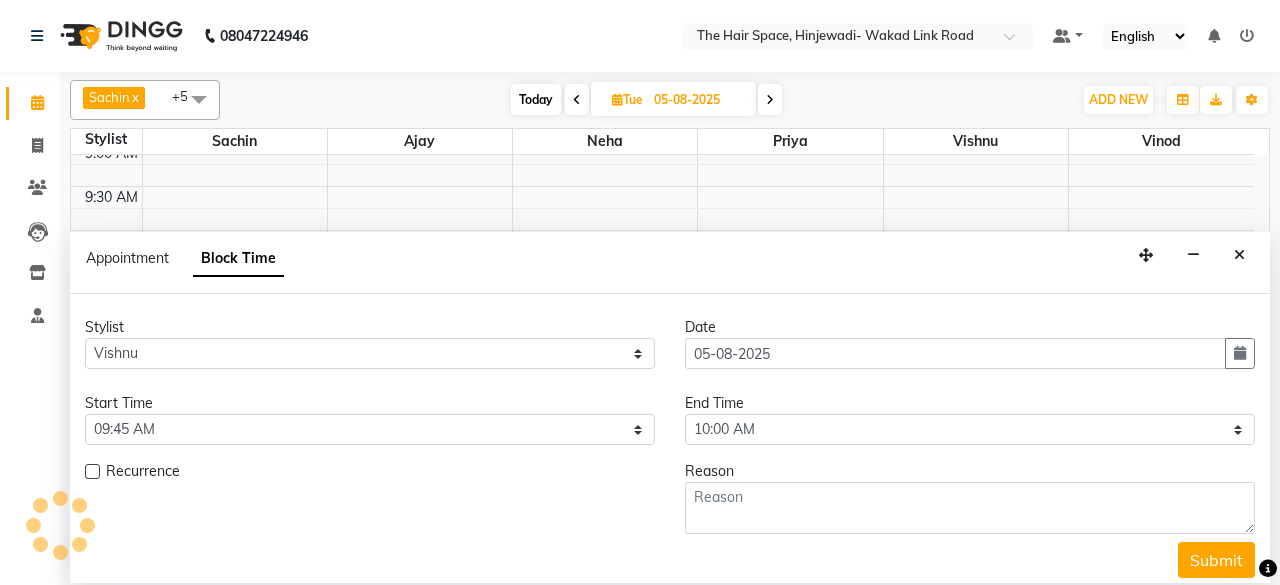 scroll, scrollTop: 868, scrollLeft: 0, axis: vertical 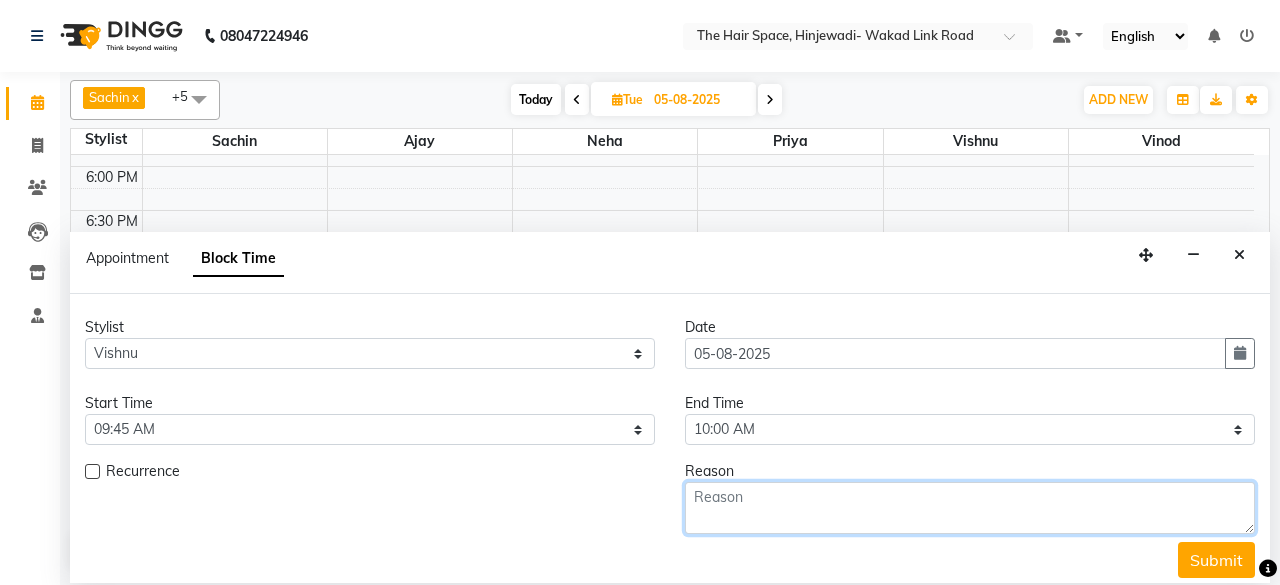 click at bounding box center (970, 508) 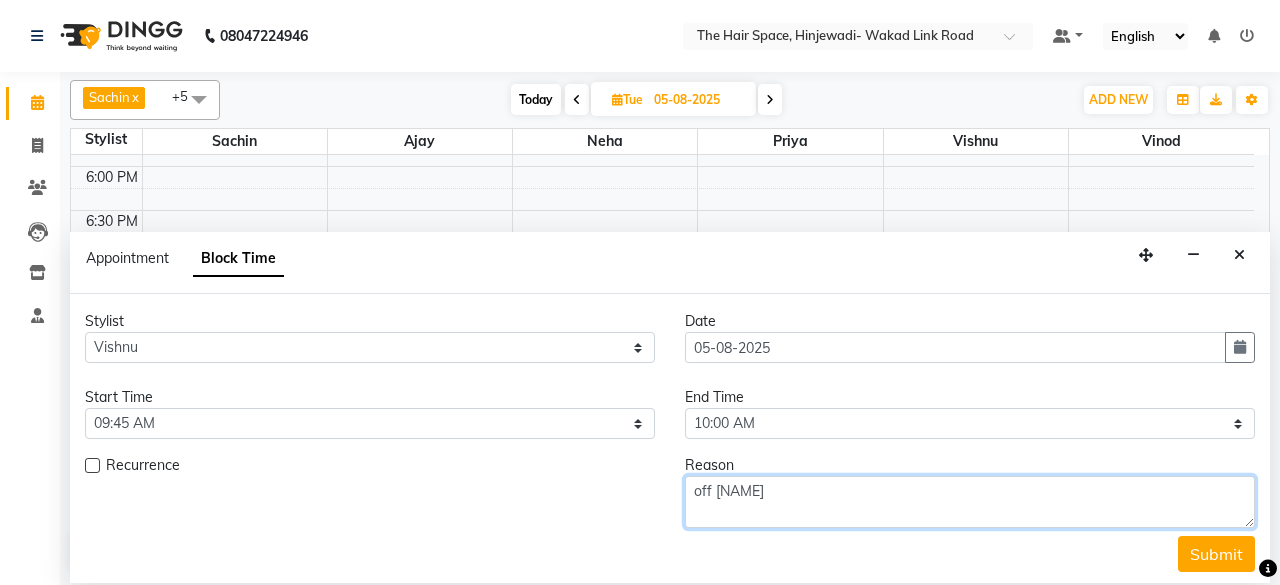 scroll, scrollTop: 8, scrollLeft: 0, axis: vertical 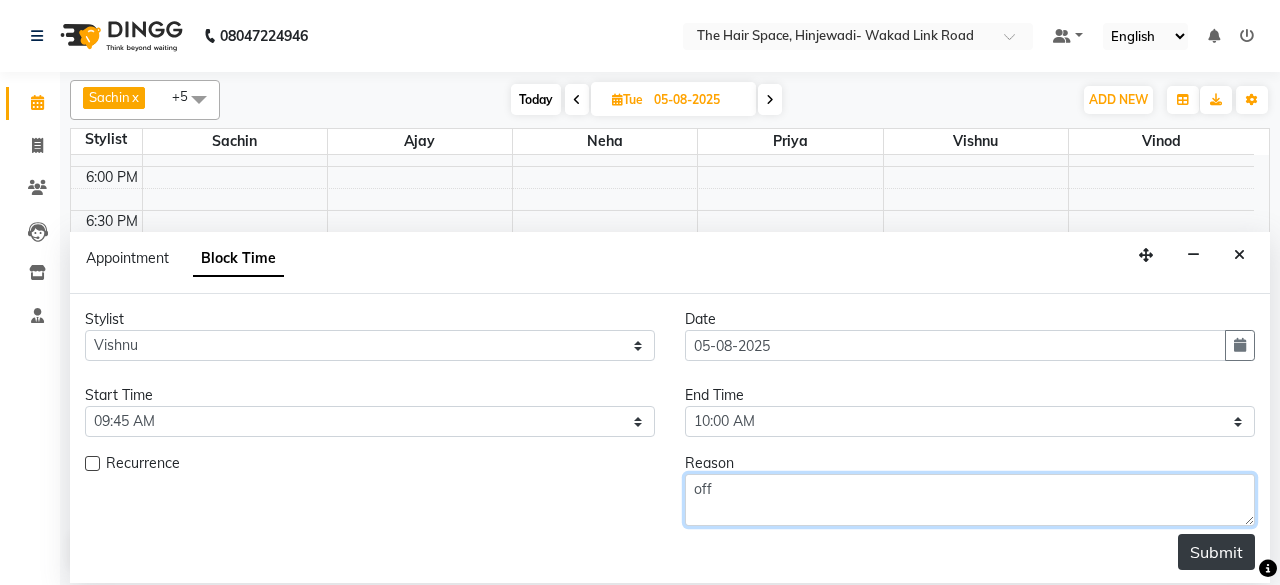 type on "off" 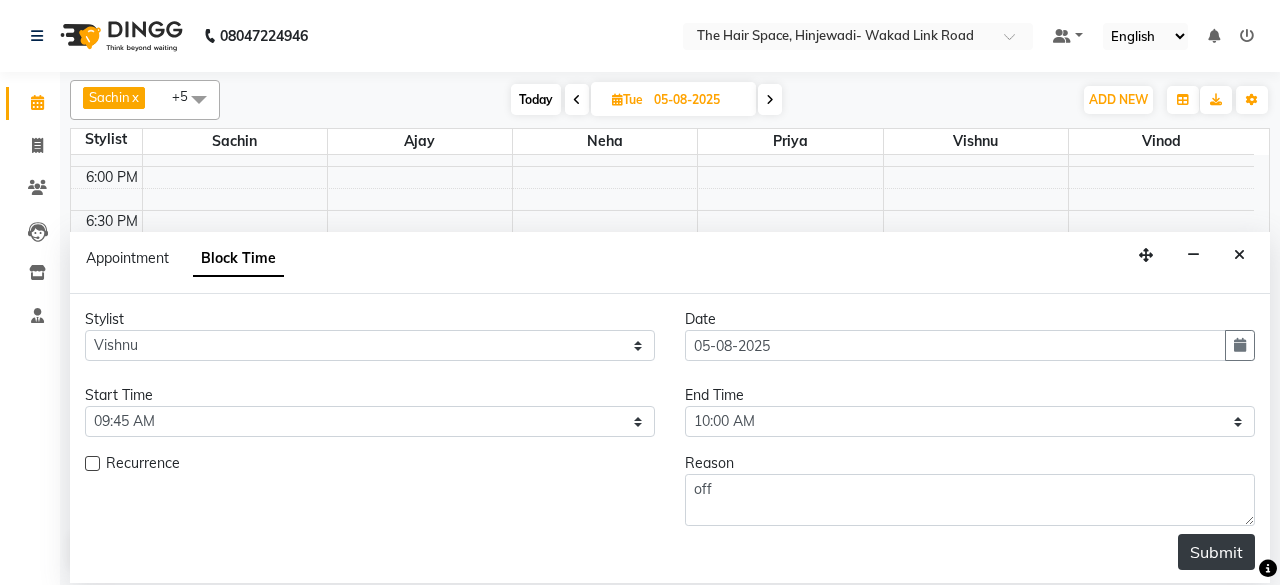 click on "Submit" at bounding box center (1216, 552) 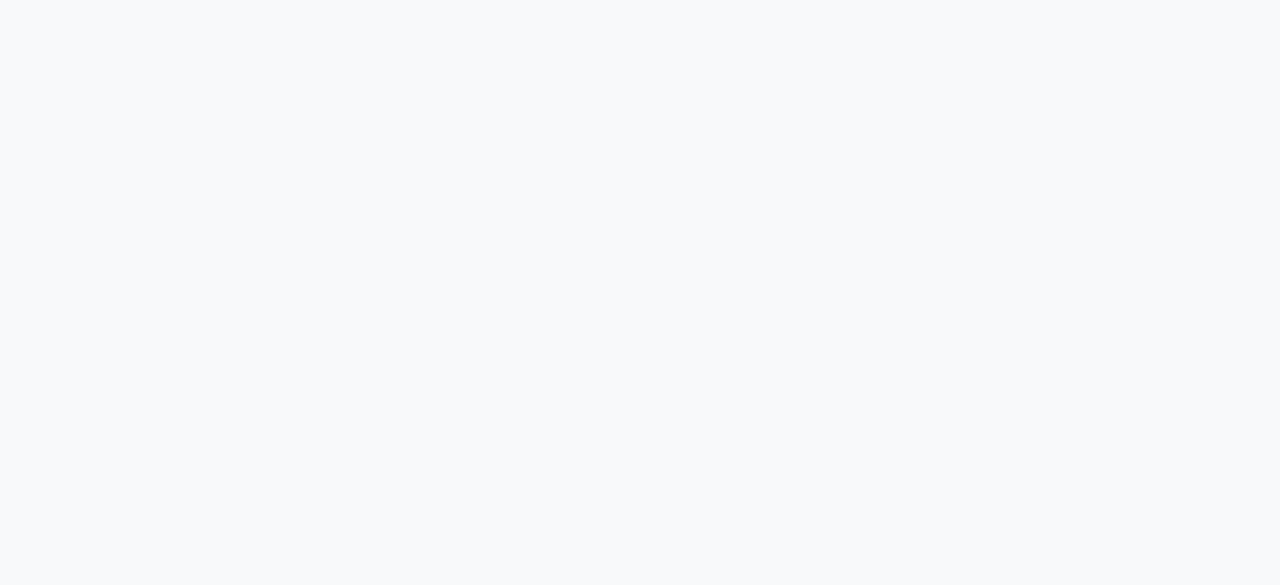scroll, scrollTop: 0, scrollLeft: 0, axis: both 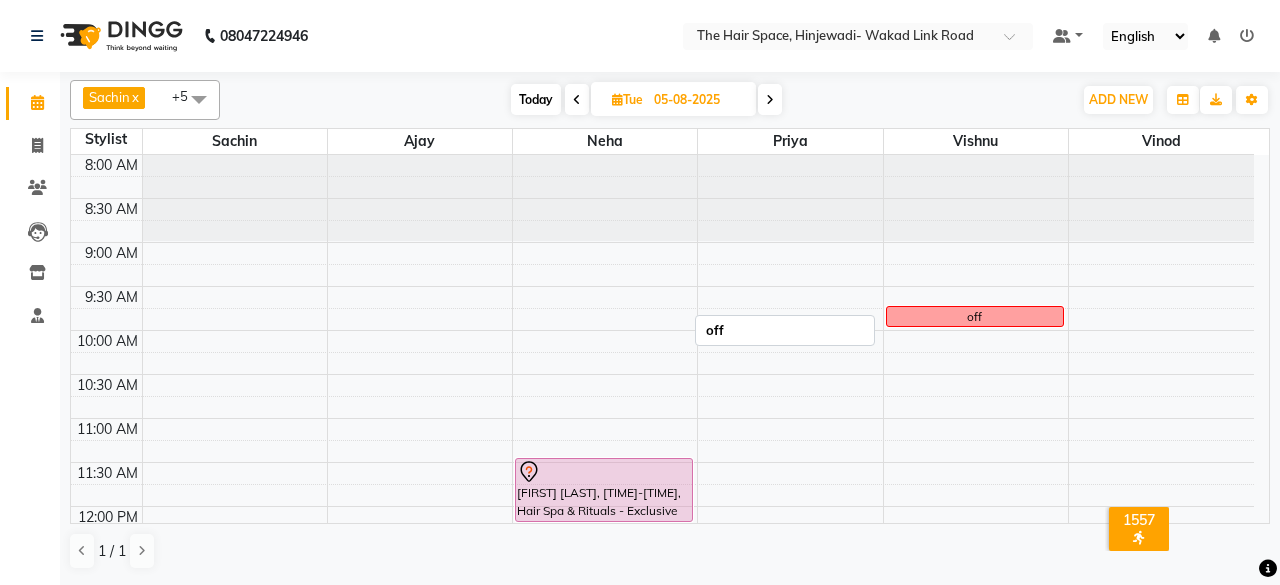 click on "off" at bounding box center [974, 317] 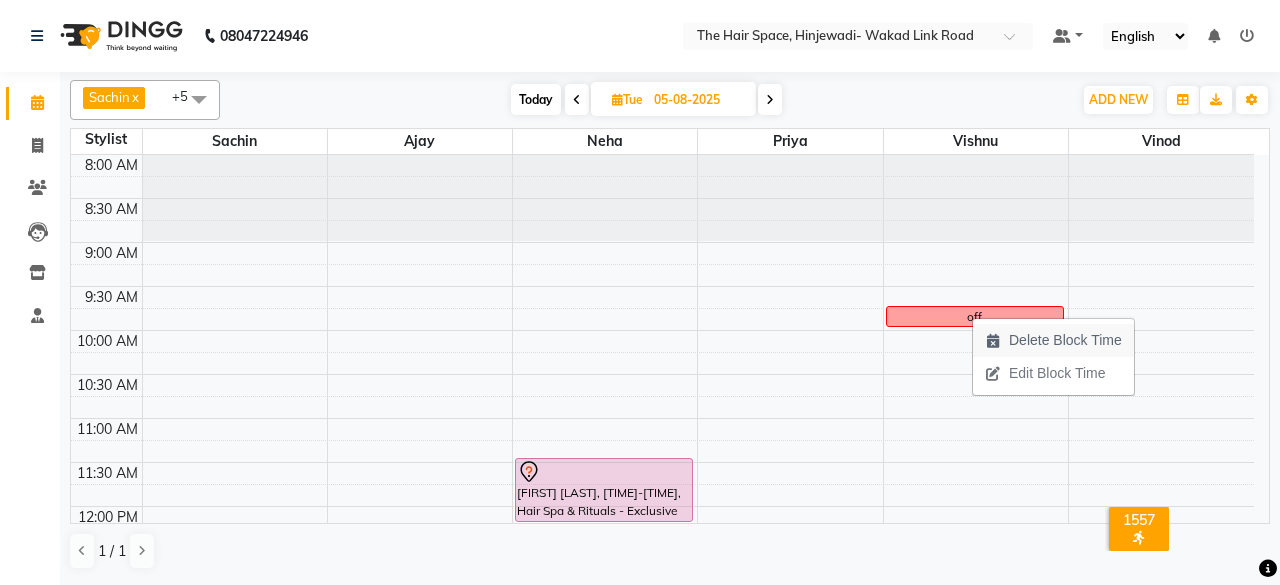 click on "Delete Block Time" at bounding box center (1065, 340) 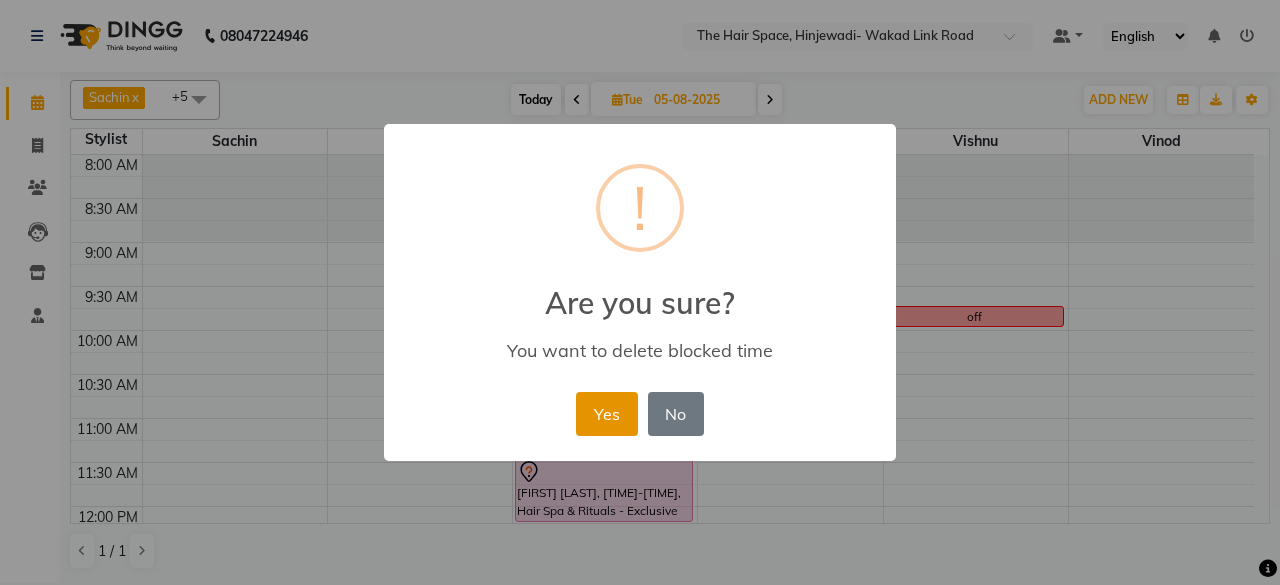 click on "Yes" at bounding box center [606, 414] 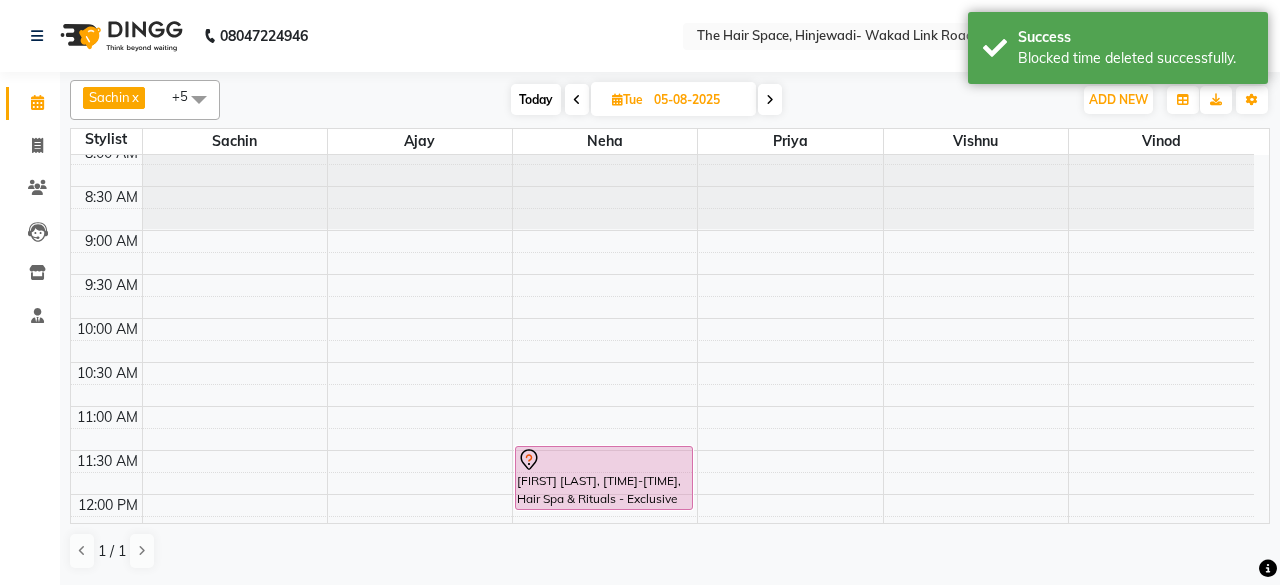 scroll, scrollTop: 0, scrollLeft: 0, axis: both 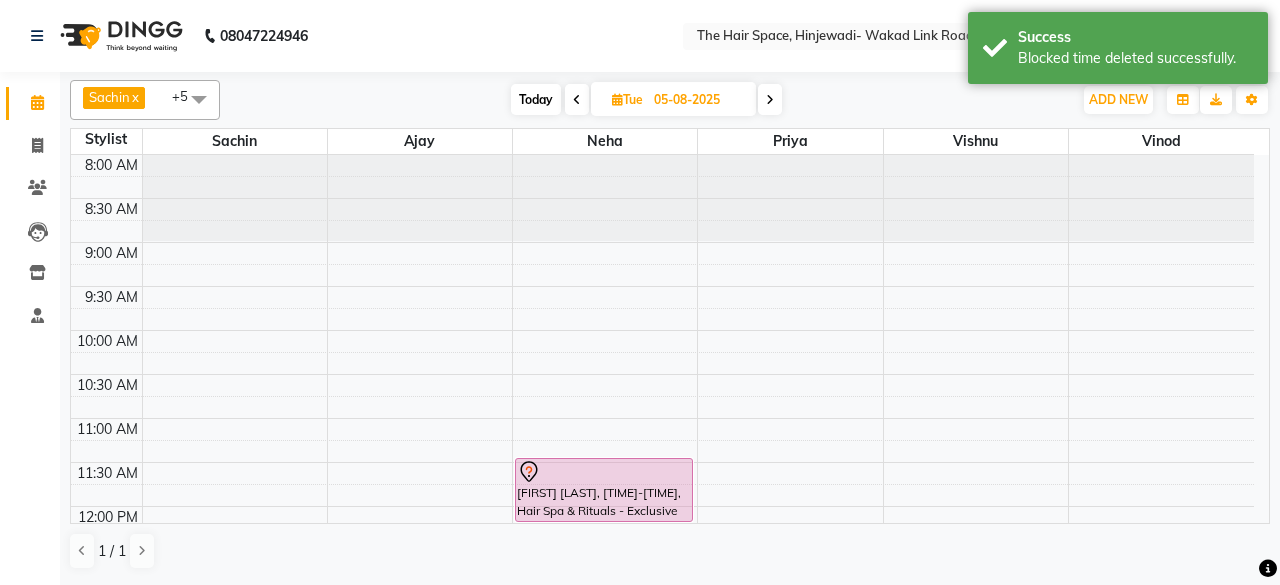 click on "[TIME] [TIME] [TIME] [TIME] [TIME] [TIME] [TIME] [TIME] [TIME] [TIME] [TIME] [TIME] [TIME] [TIME] [TIME] [TIME] [TIME] [TIME] [TIME] [TIME] [TIME] [TIME] [TIME] [TIME] [TIME] [TIME] [TIME] [TIME] [TIME] [TIME]             [FIRST] [LAST], [TIME]-[TIME], Hair Spa & Rituals - Exclusive" at bounding box center (662, 814) 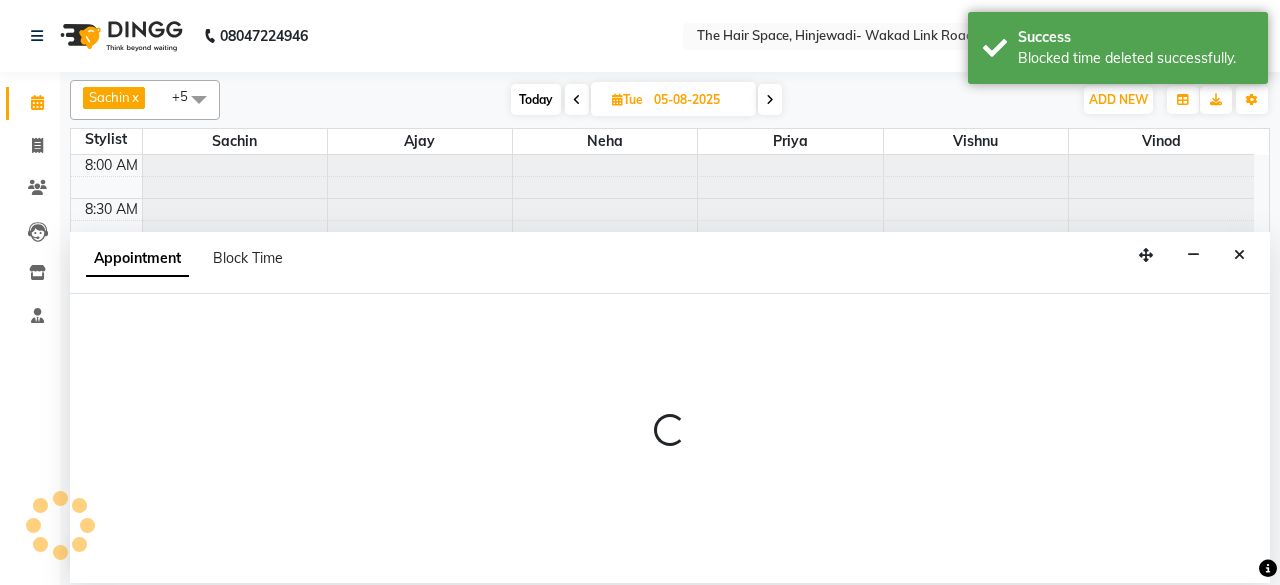 select on "84666" 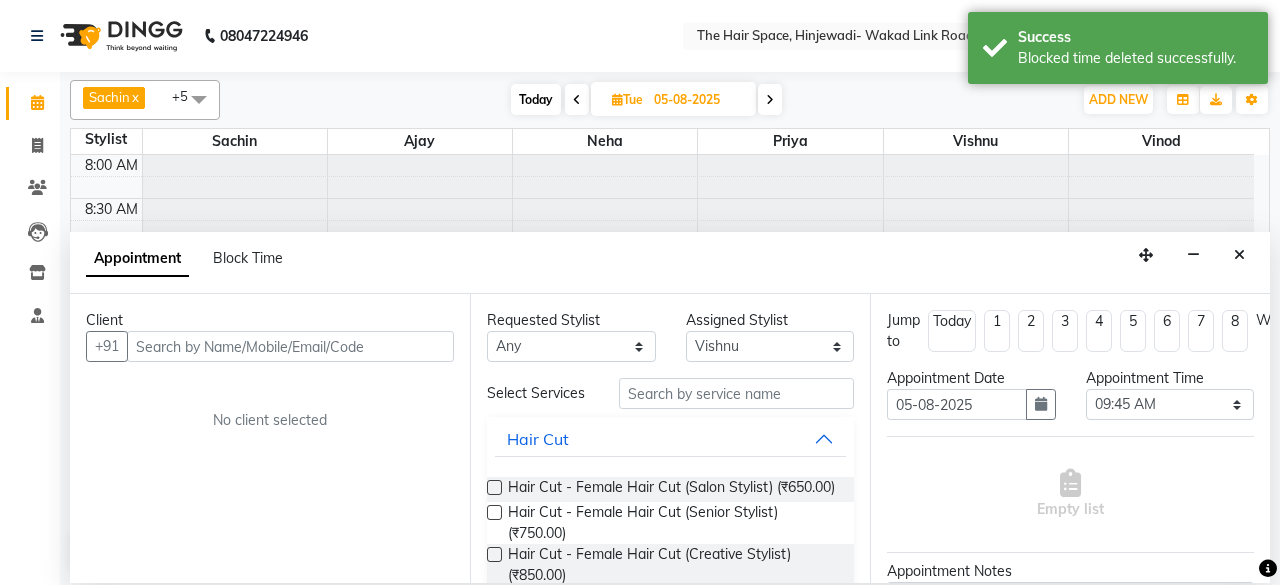 click at bounding box center [290, 346] 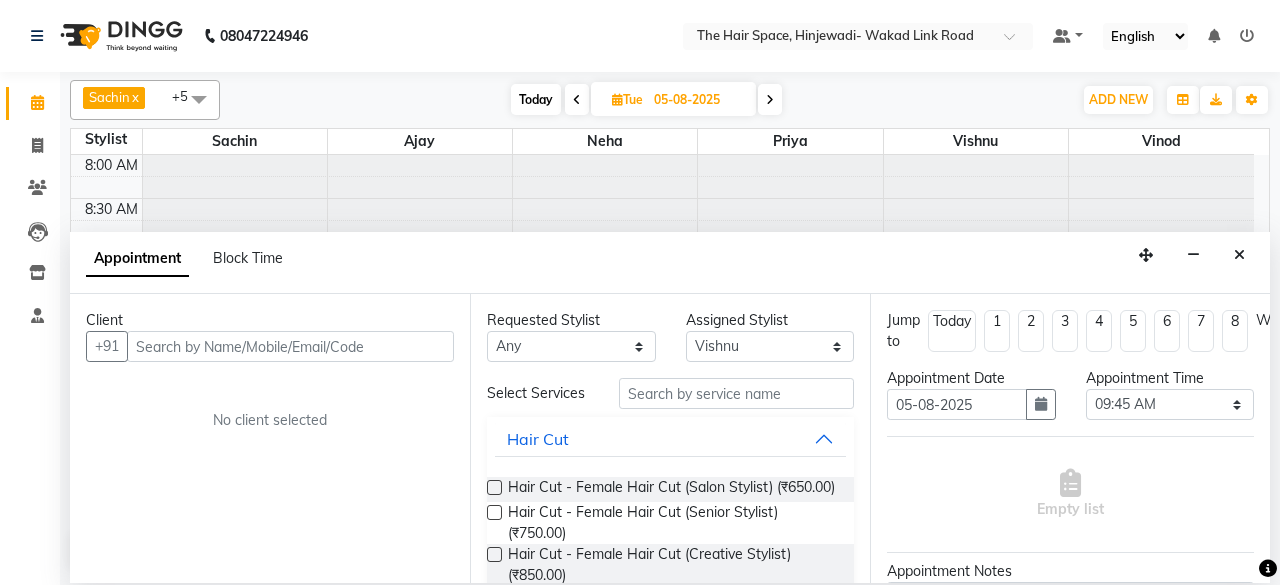click at bounding box center (290, 346) 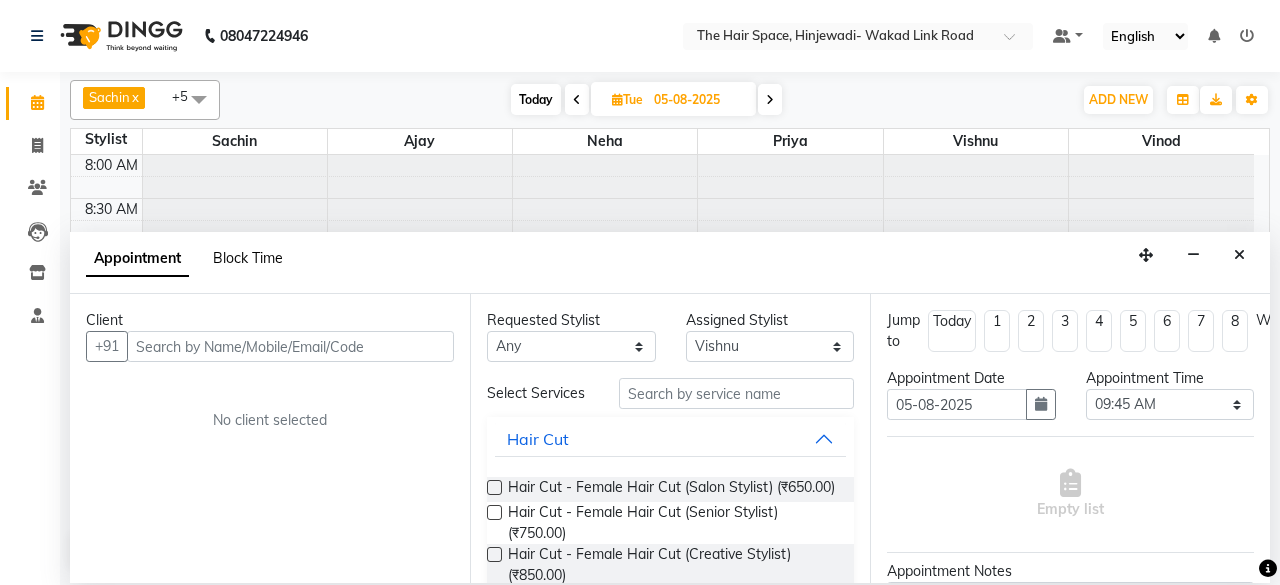 click on "Block Time" at bounding box center [248, 258] 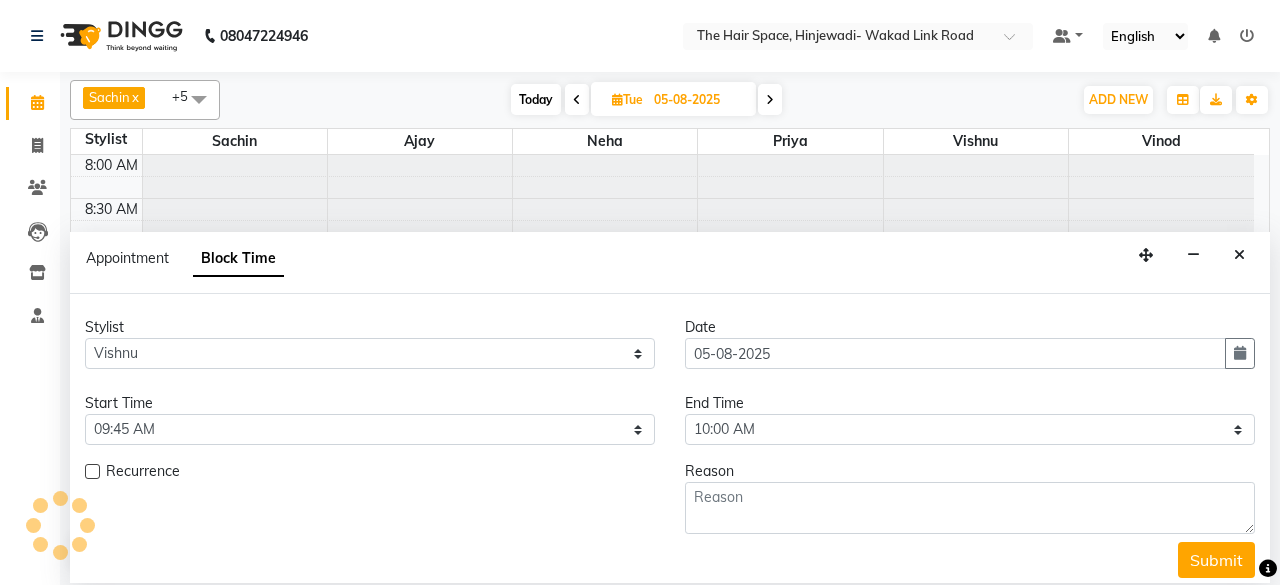 scroll, scrollTop: 868, scrollLeft: 0, axis: vertical 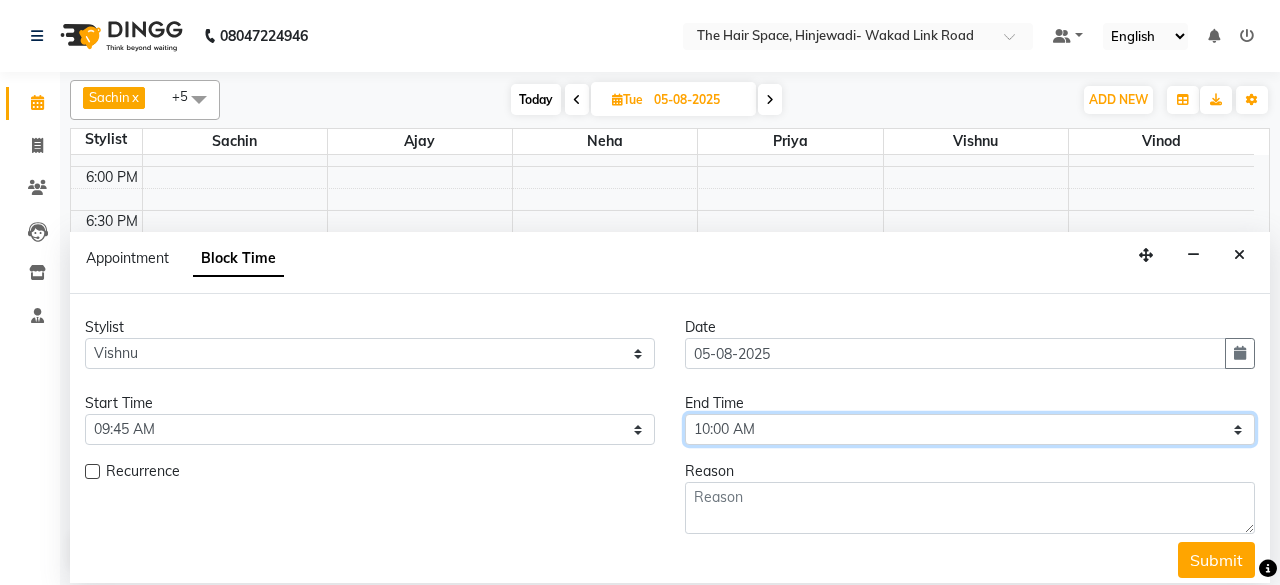 click on "Select 09:00 AM 09:15 AM 09:30 AM 09:45 AM 10:00 AM 10:15 AM 10:30 AM 10:45 AM 11:00 AM 11:15 AM 11:30 AM 11:45 AM 12:00 PM 12:15 PM 12:30 PM 12:45 PM 01:00 PM 01:15 PM 01:30 PM 01:45 PM 02:00 PM 02:15 PM 02:30 PM 02:45 PM 03:00 PM 03:15 PM 03:30 PM 03:45 PM 04:00 PM 04:15 PM 04:30 PM 04:45 PM 05:00 PM 05:15 PM 05:30 PM 05:45 PM 06:00 PM 06:15 PM 06:30 PM 06:45 PM 07:00 PM 07:15 PM 07:30 PM 07:45 PM 08:00 PM 08:15 PM 08:30 PM 08:45 PM 09:00 PM 09:15 PM 09:30 PM 09:45 PM 10:00 PM" at bounding box center [970, 429] 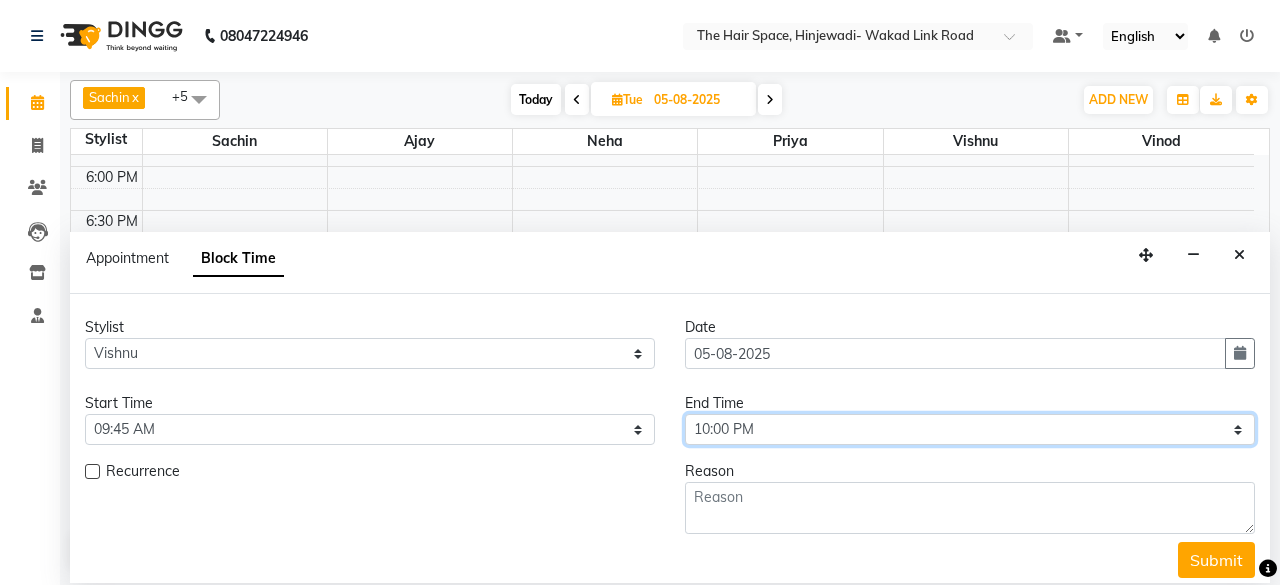 click on "Select 09:00 AM 09:15 AM 09:30 AM 09:45 AM 10:00 AM 10:15 AM 10:30 AM 10:45 AM 11:00 AM 11:15 AM 11:30 AM 11:45 AM 12:00 PM 12:15 PM 12:30 PM 12:45 PM 01:00 PM 01:15 PM 01:30 PM 01:45 PM 02:00 PM 02:15 PM 02:30 PM 02:45 PM 03:00 PM 03:15 PM 03:30 PM 03:45 PM 04:00 PM 04:15 PM 04:30 PM 04:45 PM 05:00 PM 05:15 PM 05:30 PM 05:45 PM 06:00 PM 06:15 PM 06:30 PM 06:45 PM 07:00 PM 07:15 PM 07:30 PM 07:45 PM 08:00 PM 08:15 PM 08:30 PM 08:45 PM 09:00 PM 09:15 PM 09:30 PM 09:45 PM 10:00 PM" at bounding box center (970, 429) 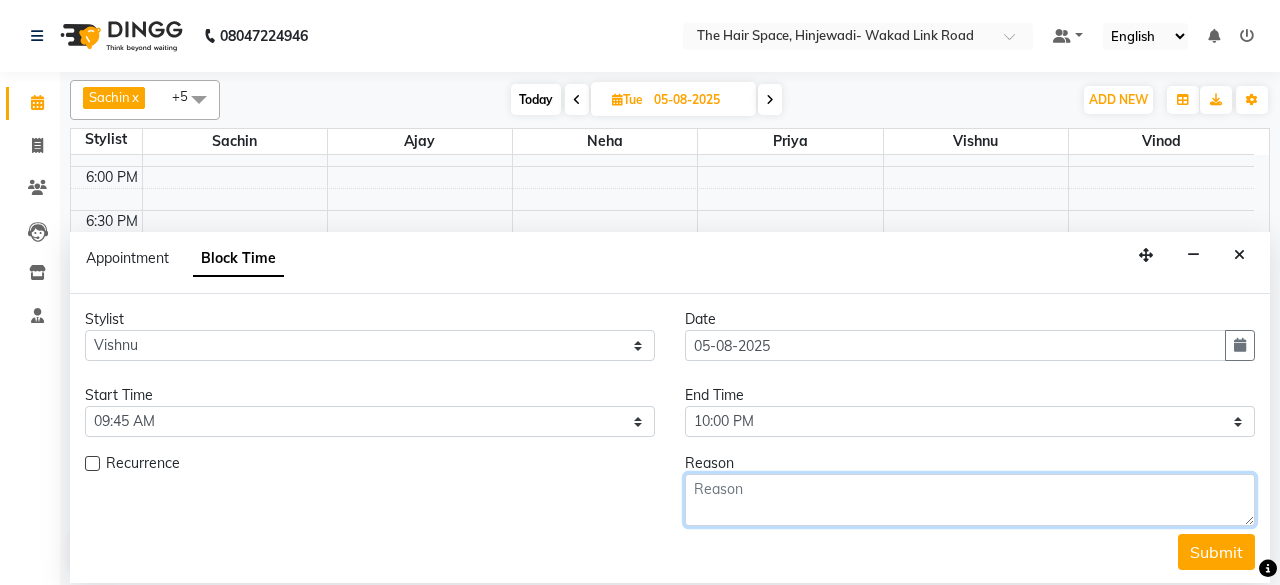 click at bounding box center (970, 500) 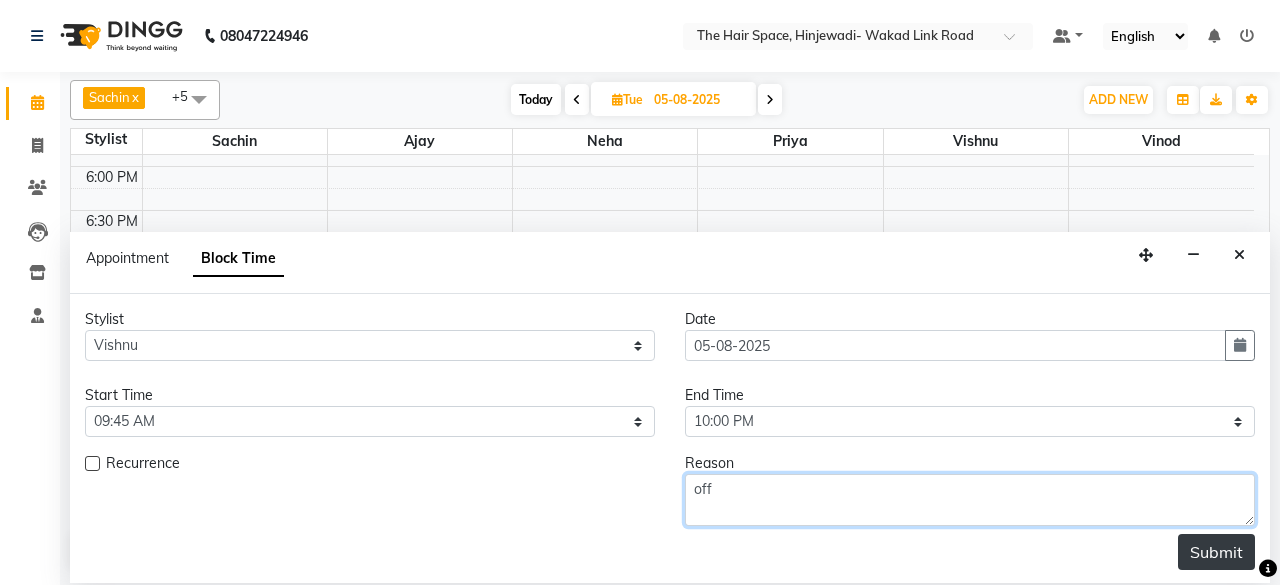 type on "off" 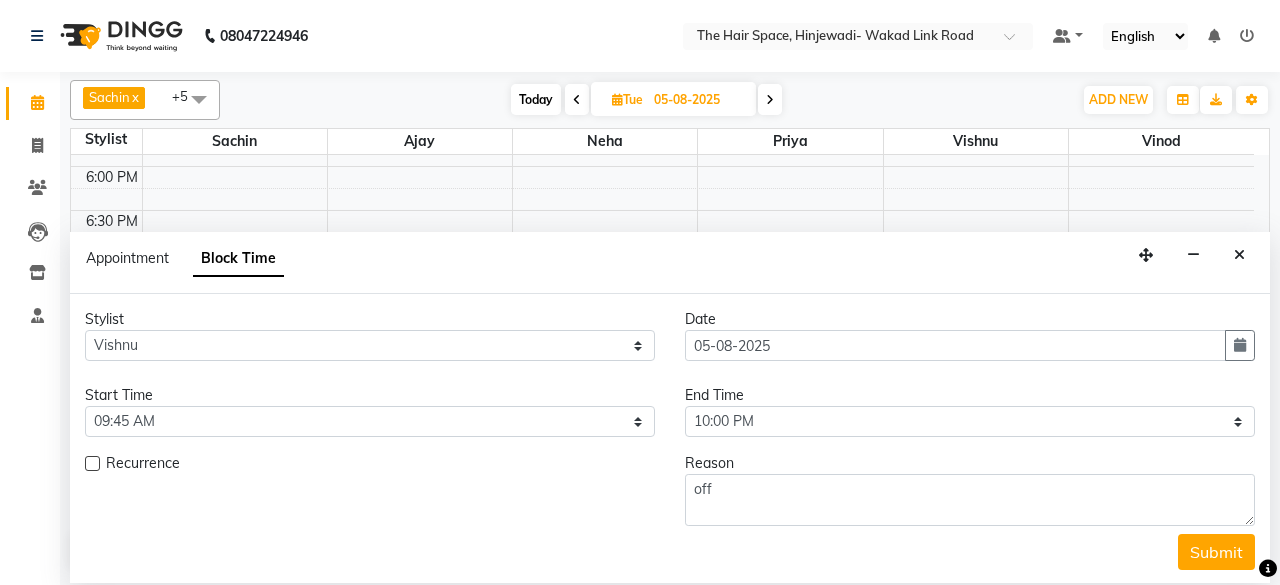 click on "Submit" at bounding box center [1216, 552] 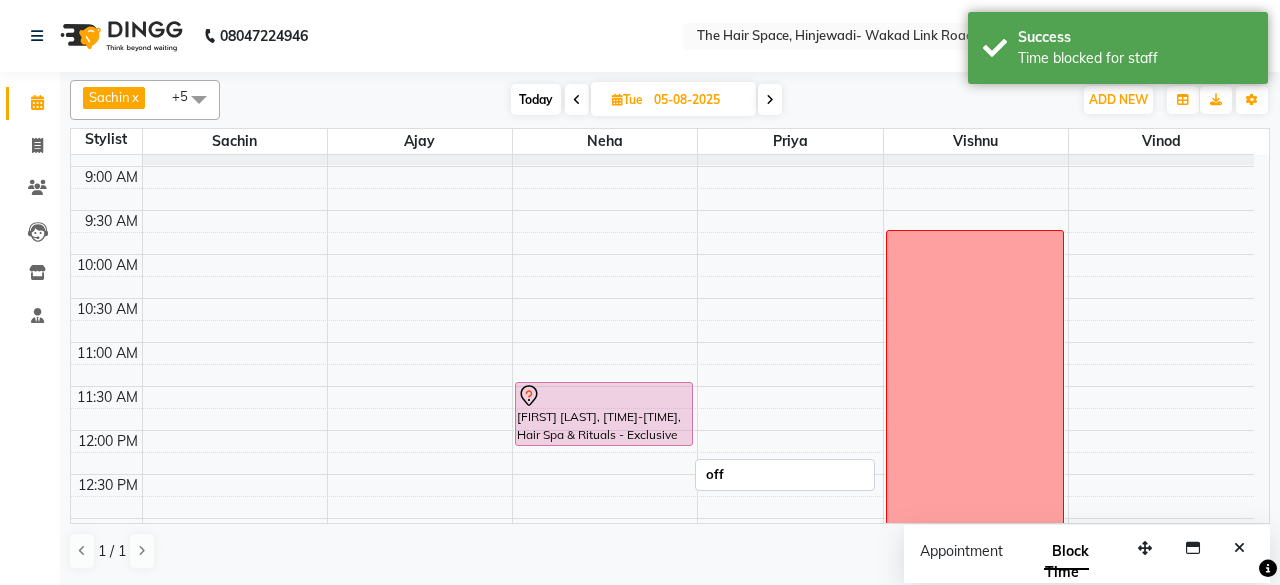 scroll, scrollTop: 0, scrollLeft: 0, axis: both 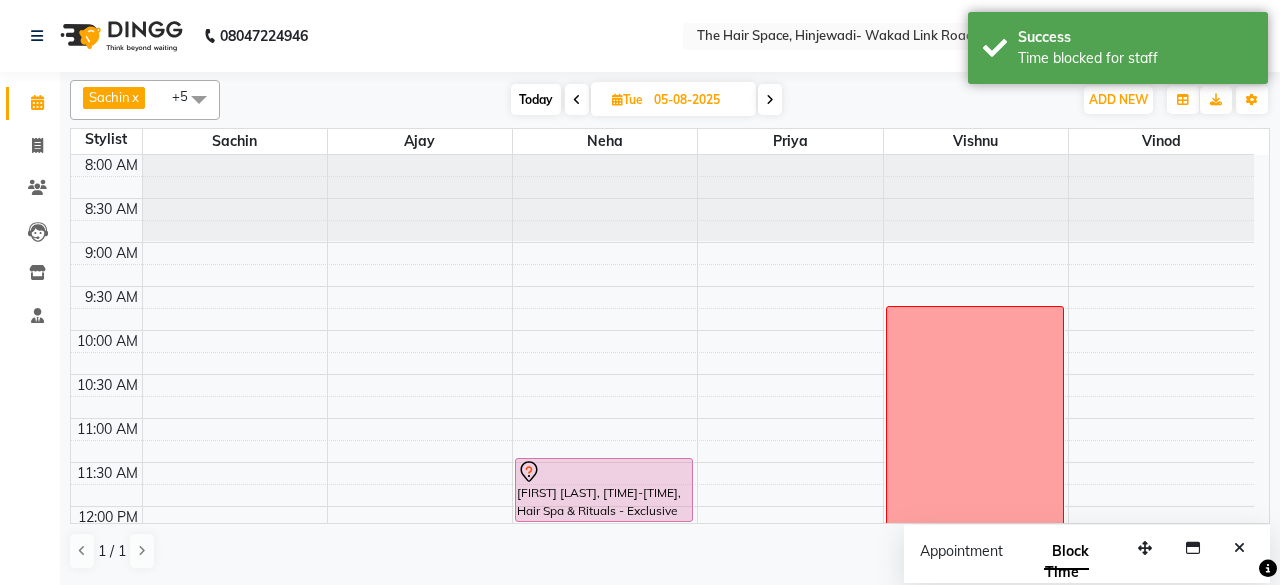click on "Today  Tue 05-08-2025" at bounding box center [646, 100] 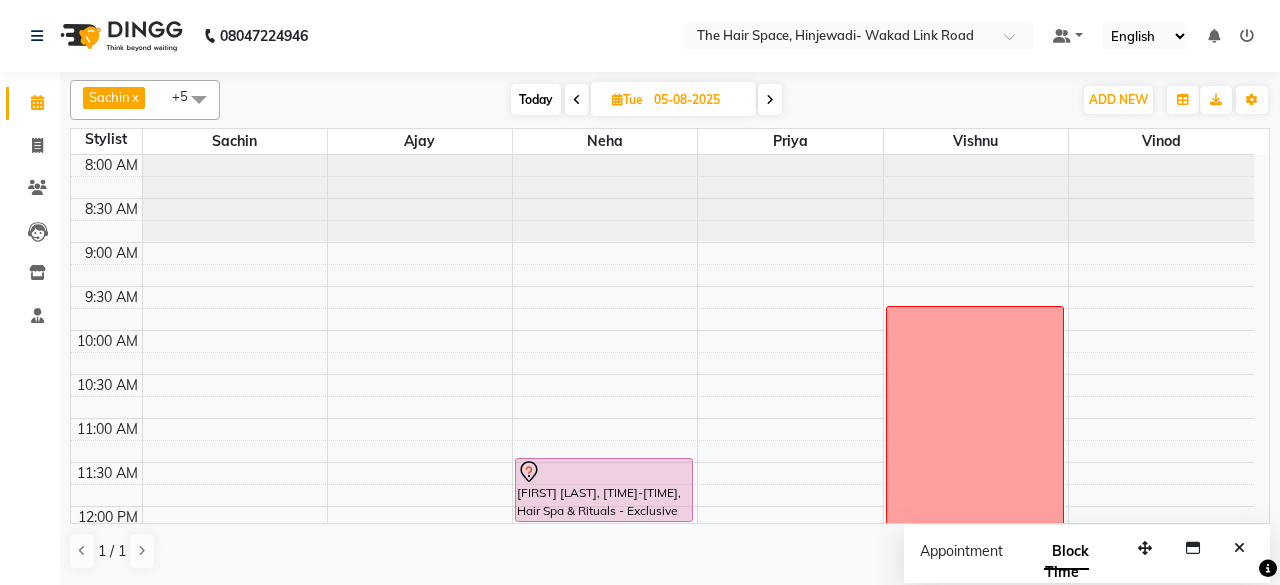 click on "Today" at bounding box center [536, 99] 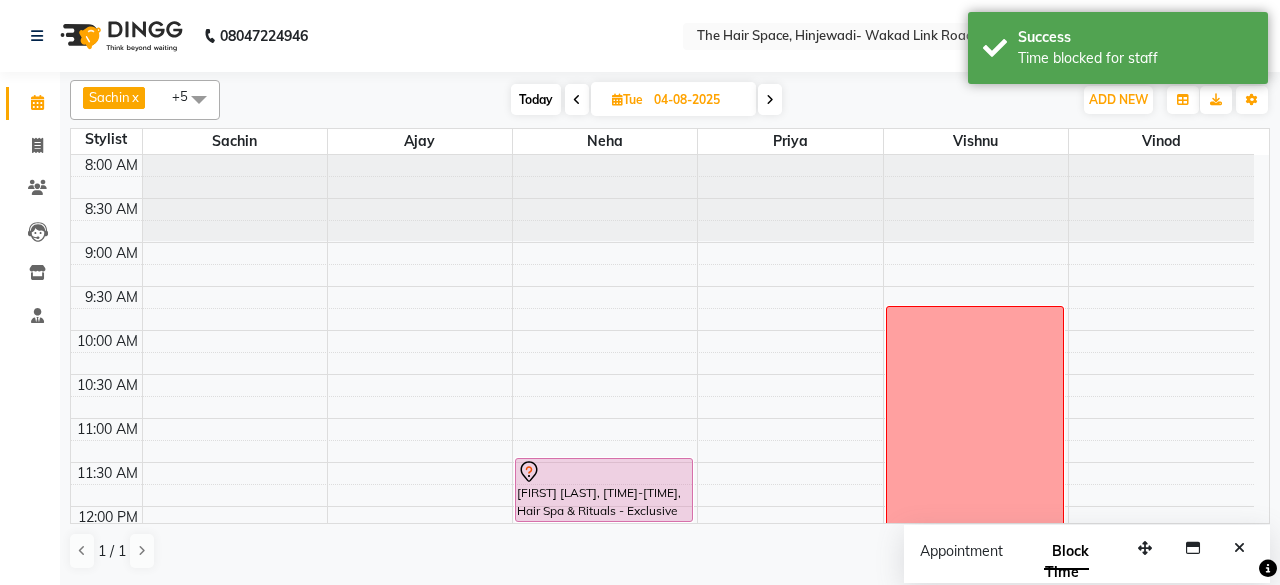 scroll, scrollTop: 868, scrollLeft: 0, axis: vertical 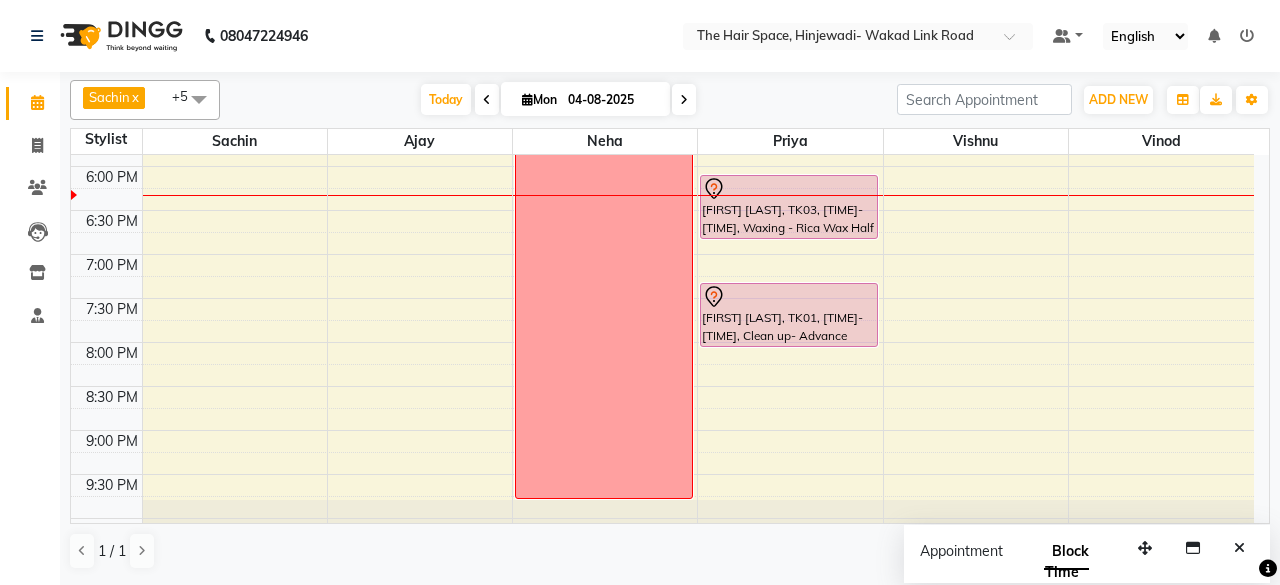 click on "Mon" at bounding box center (539, 99) 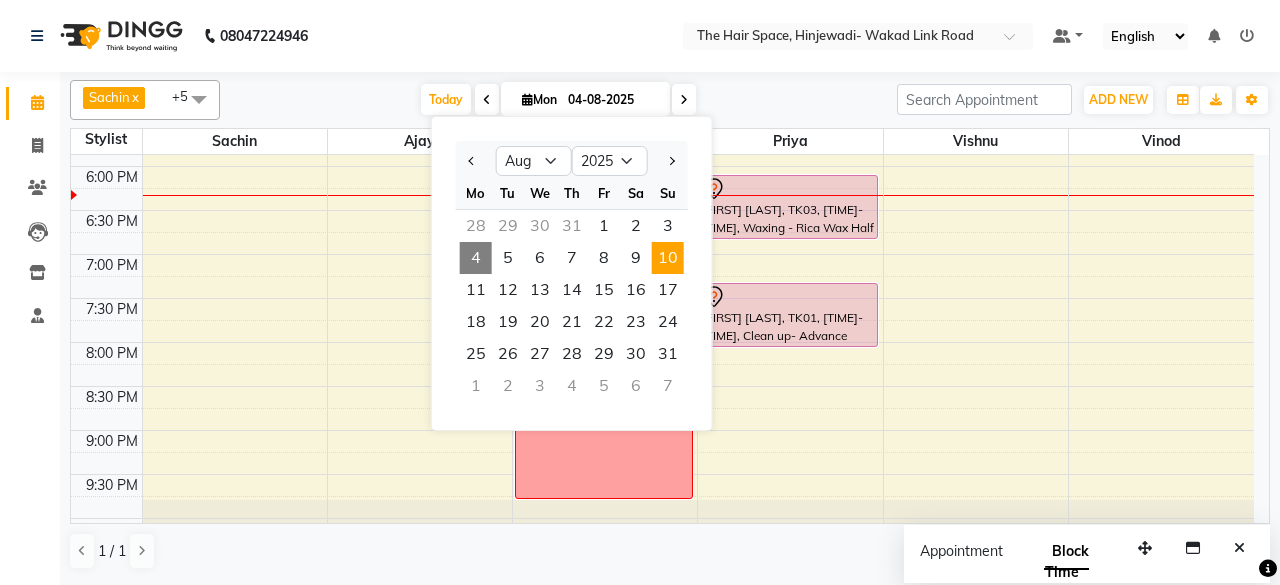 click on "10" at bounding box center [668, 258] 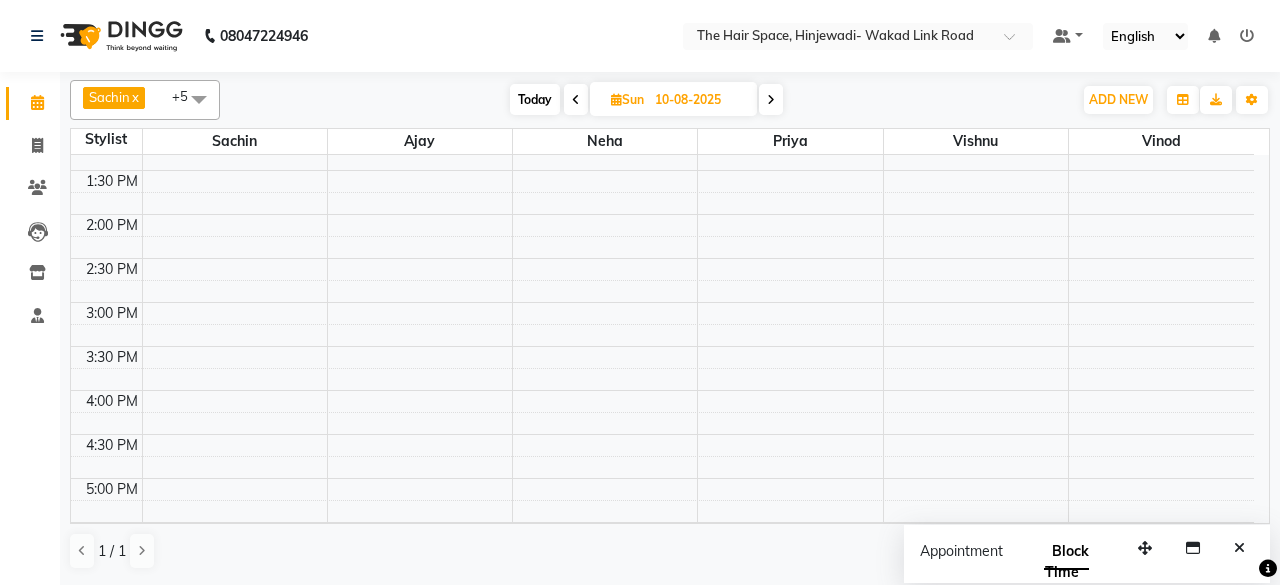 scroll, scrollTop: 368, scrollLeft: 0, axis: vertical 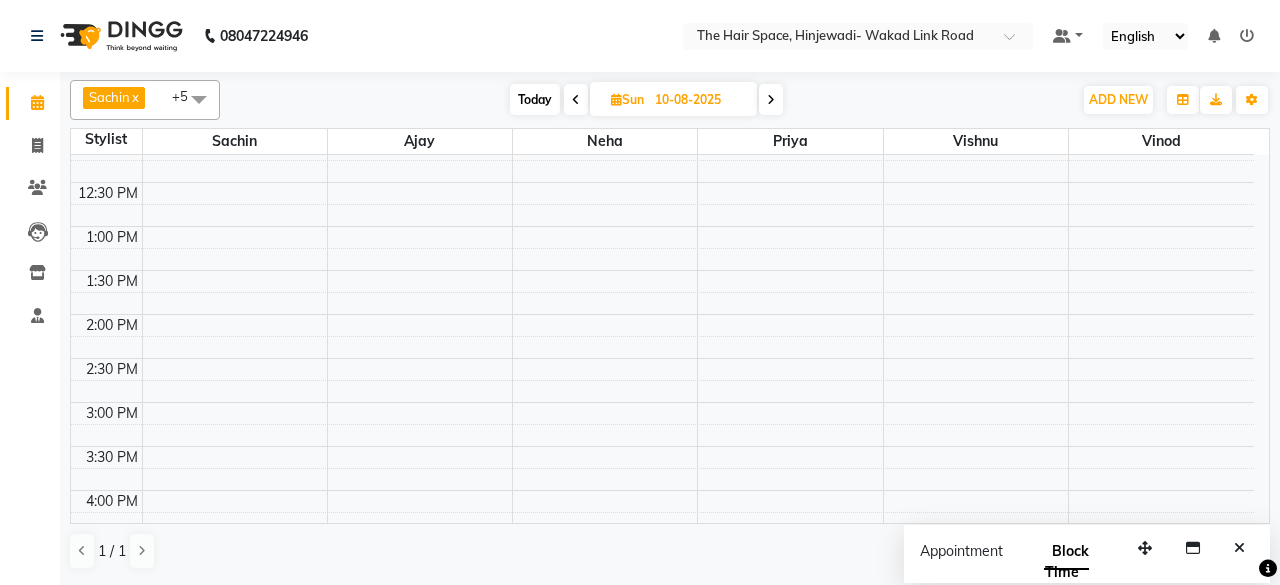 click on "8:00 AM 8:30 AM 9:00 AM 9:30 AM 10:00 AM 10:30 AM 11:00 AM 11:30 AM 12:00 PM 12:30 PM 1:00 PM 1:30 PM 2:00 PM 2:30 PM 3:00 PM 3:30 PM 4:00 PM 4:30 PM 5:00 PM 5:30 PM 6:00 PM 6:30 PM 7:00 PM 7:30 PM 8:00 PM 8:30 PM 9:00 PM 9:30 PM 10:00 PM 10:30 PM" at bounding box center [662, 446] 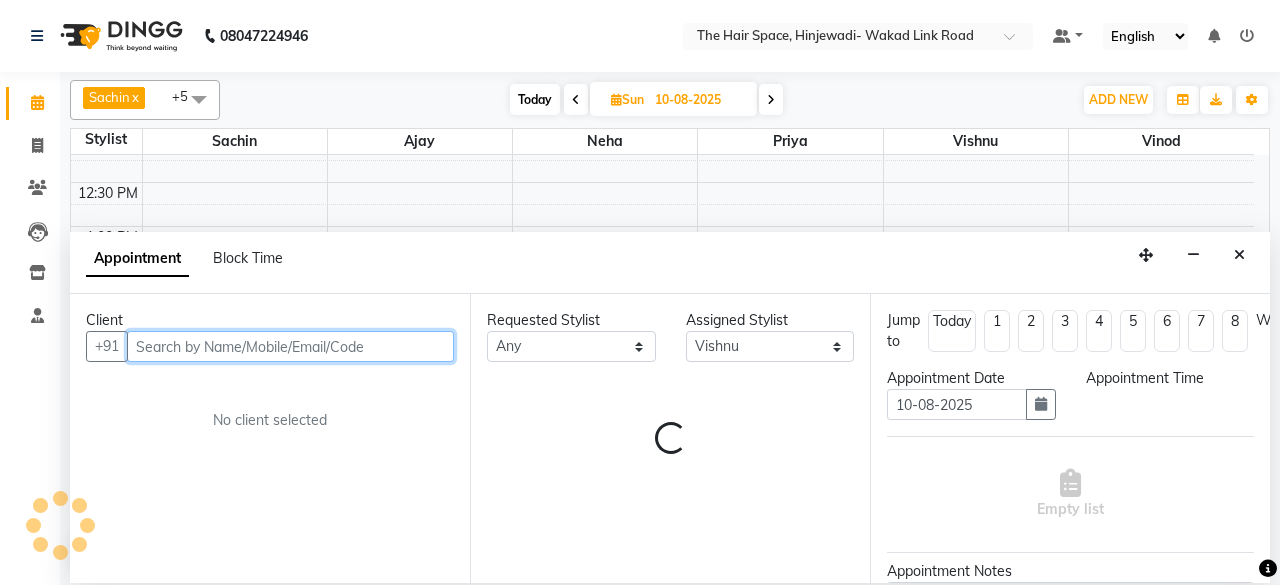 select on "840" 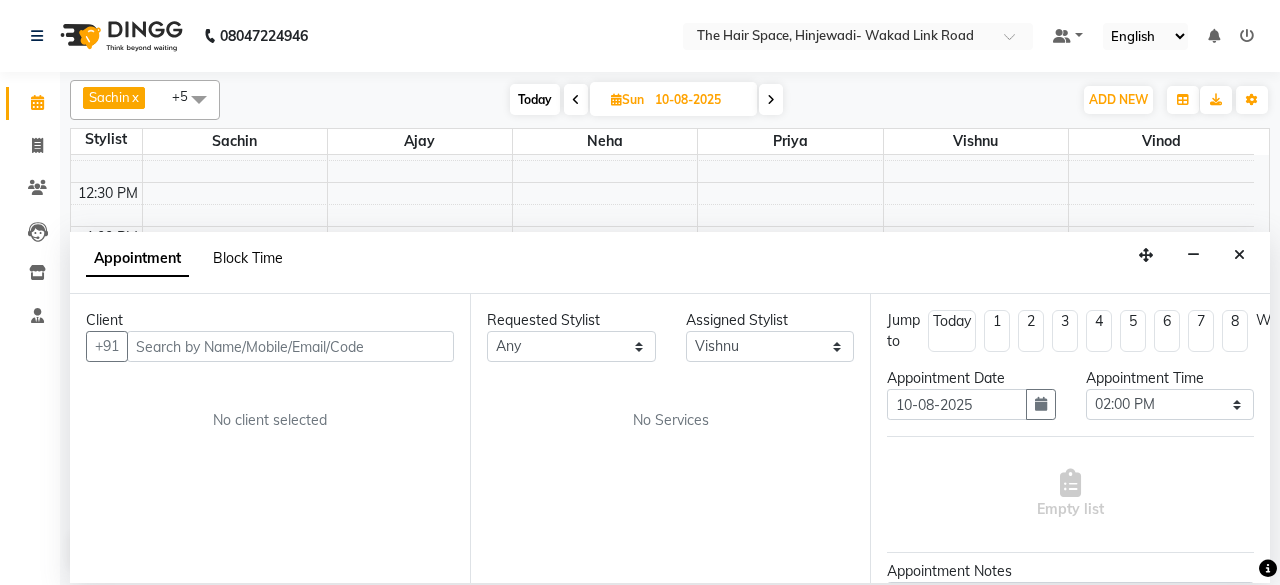 click on "Block Time" at bounding box center [248, 258] 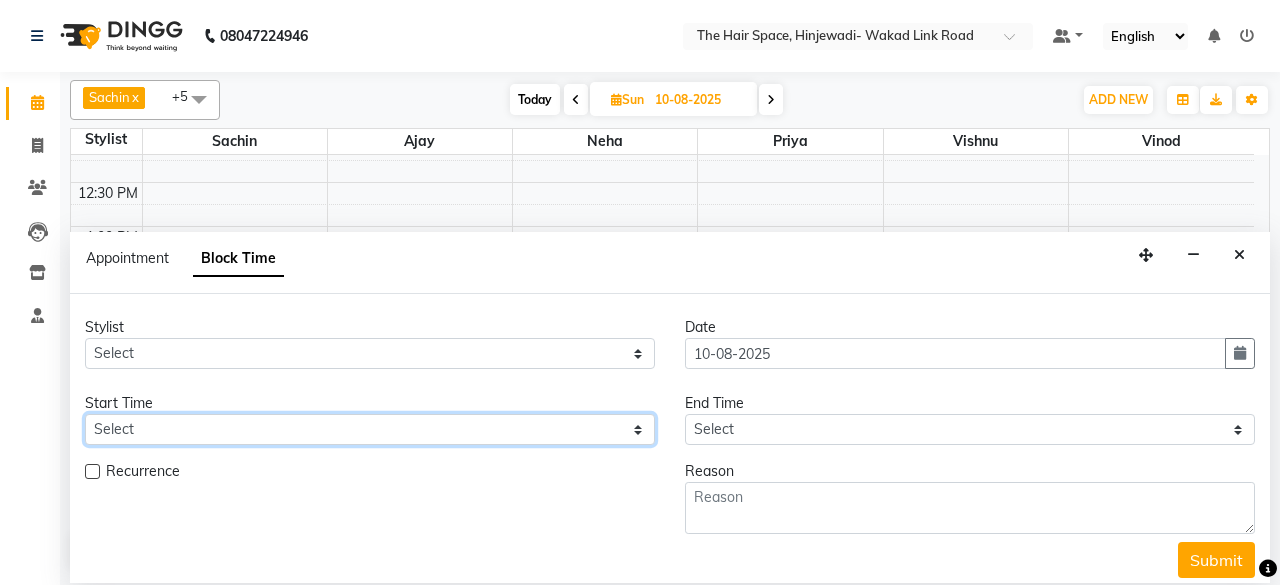 click on "Select" at bounding box center [370, 429] 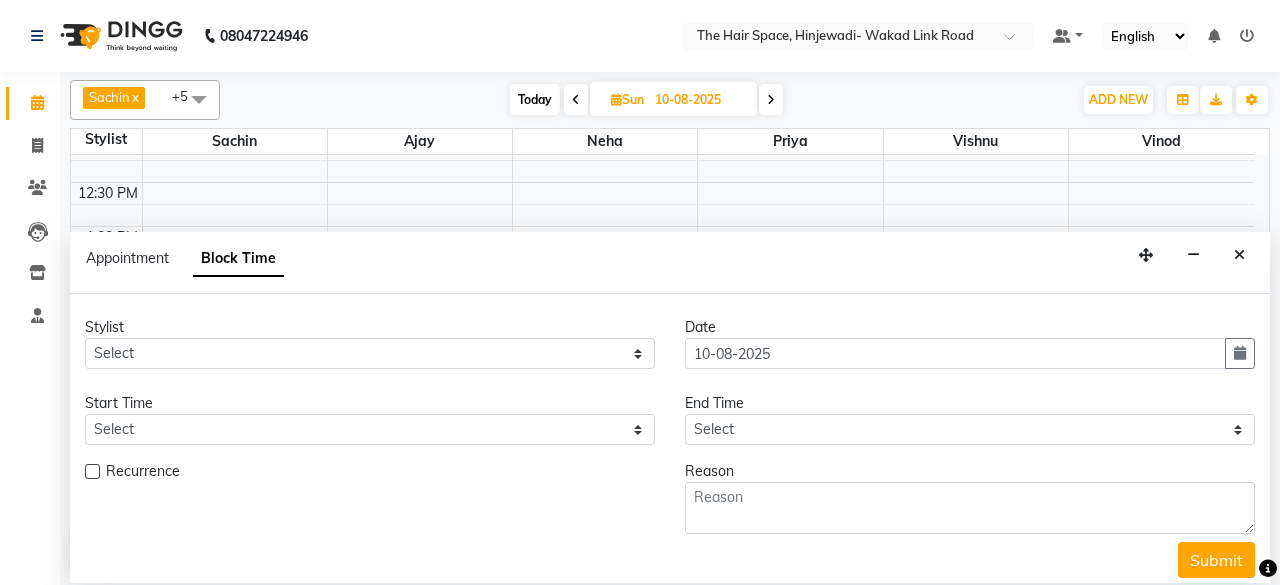 click at bounding box center (1239, 255) 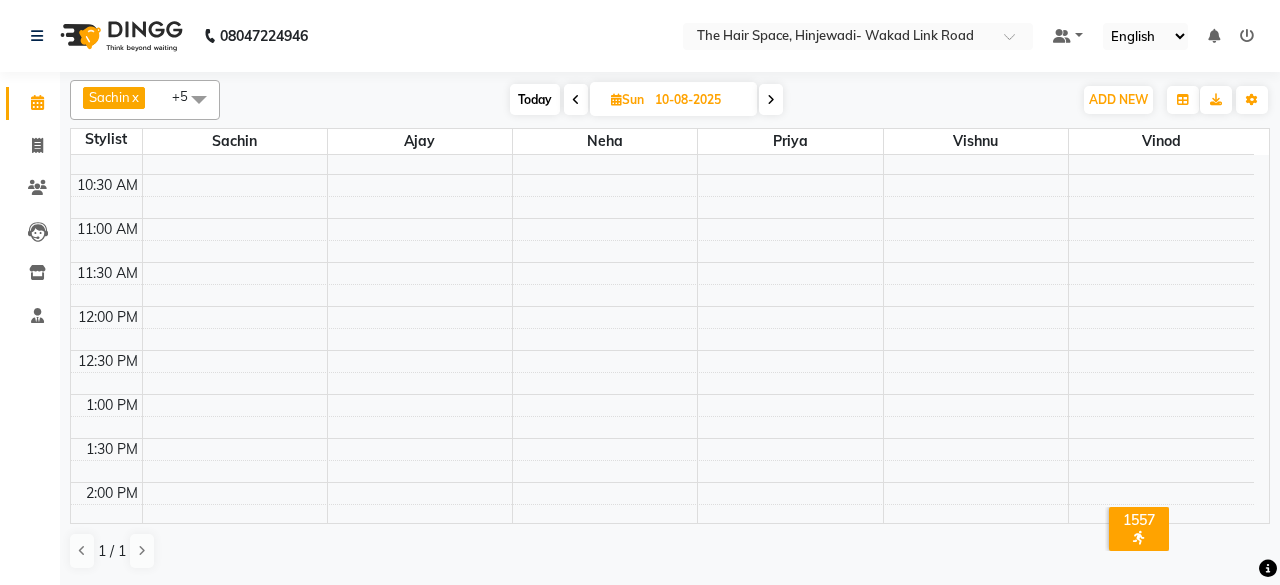 scroll, scrollTop: 100, scrollLeft: 0, axis: vertical 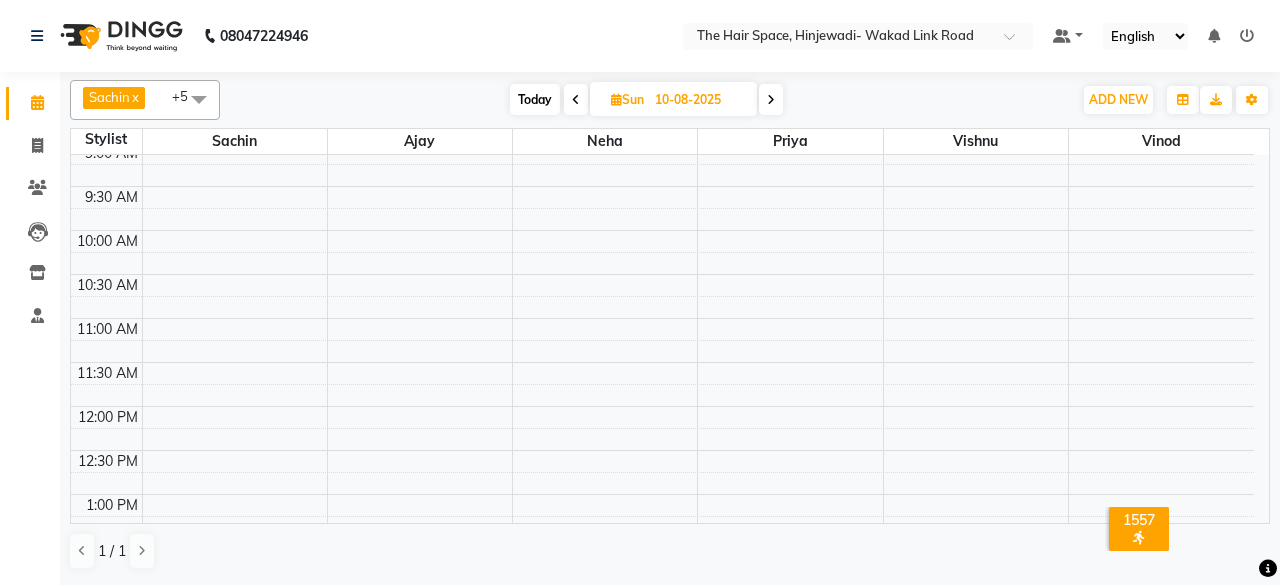 click on "8:00 AM 8:30 AM 9:00 AM 9:30 AM 10:00 AM 10:30 AM 11:00 AM 11:30 AM 12:00 PM 12:30 PM 1:00 PM 1:30 PM 2:00 PM 2:30 PM 3:00 PM 3:30 PM 4:00 PM 4:30 PM 5:00 PM 5:30 PM 6:00 PM 6:30 PM 7:00 PM 7:30 PM 8:00 PM 8:30 PM 9:00 PM 9:30 PM 10:00 PM 10:30 PM" at bounding box center (662, 714) 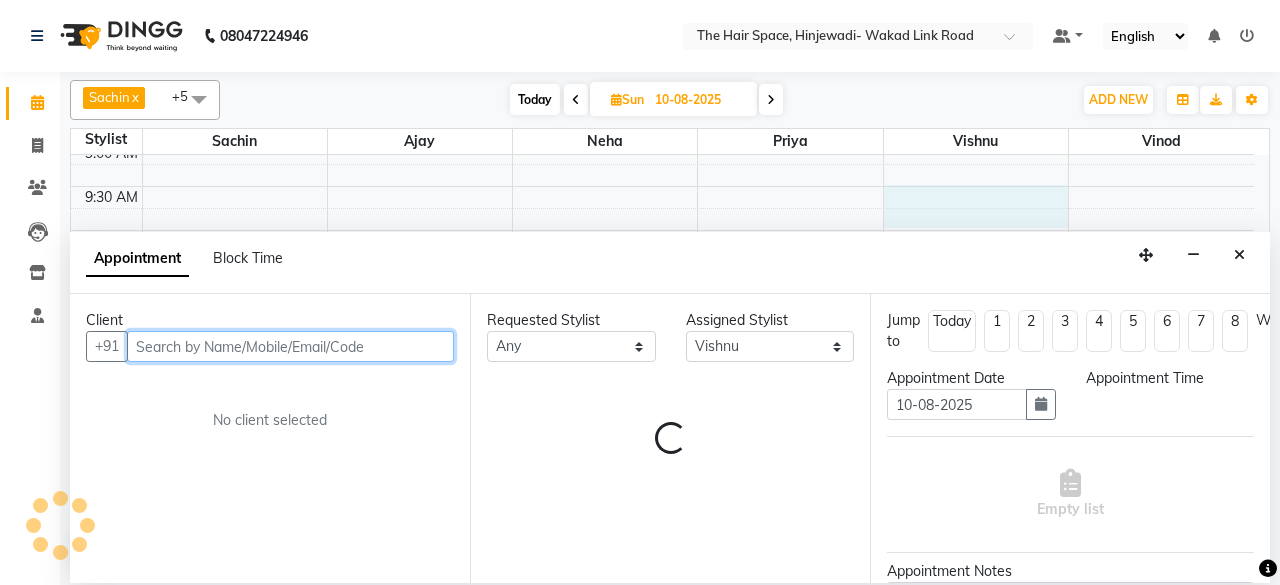 select on "570" 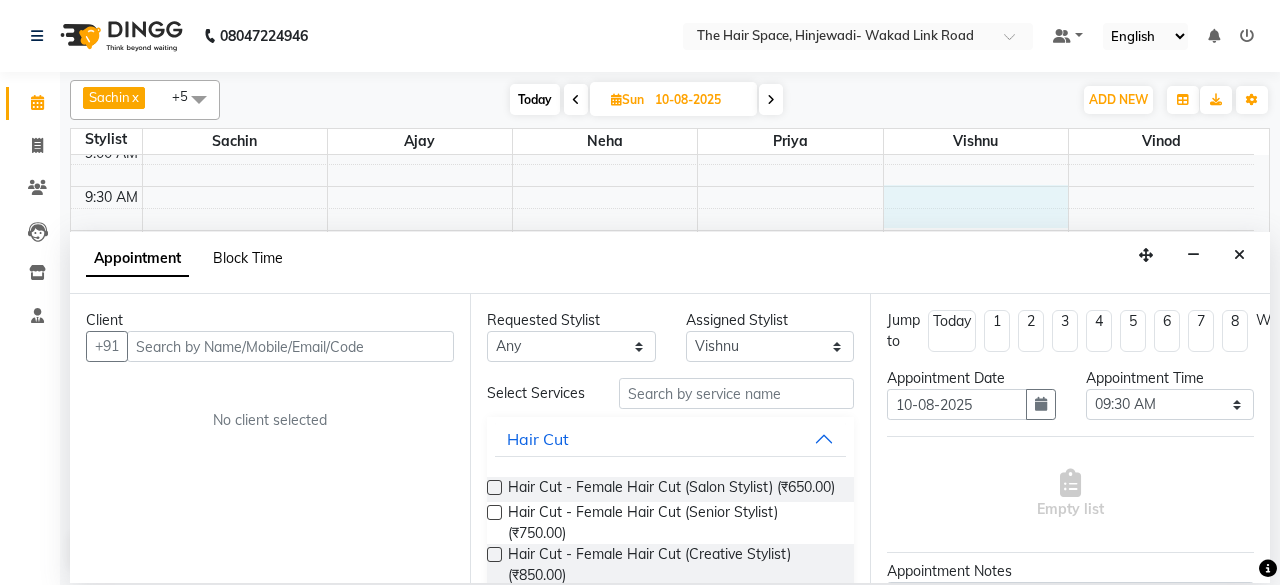 click on "Block Time" at bounding box center [248, 258] 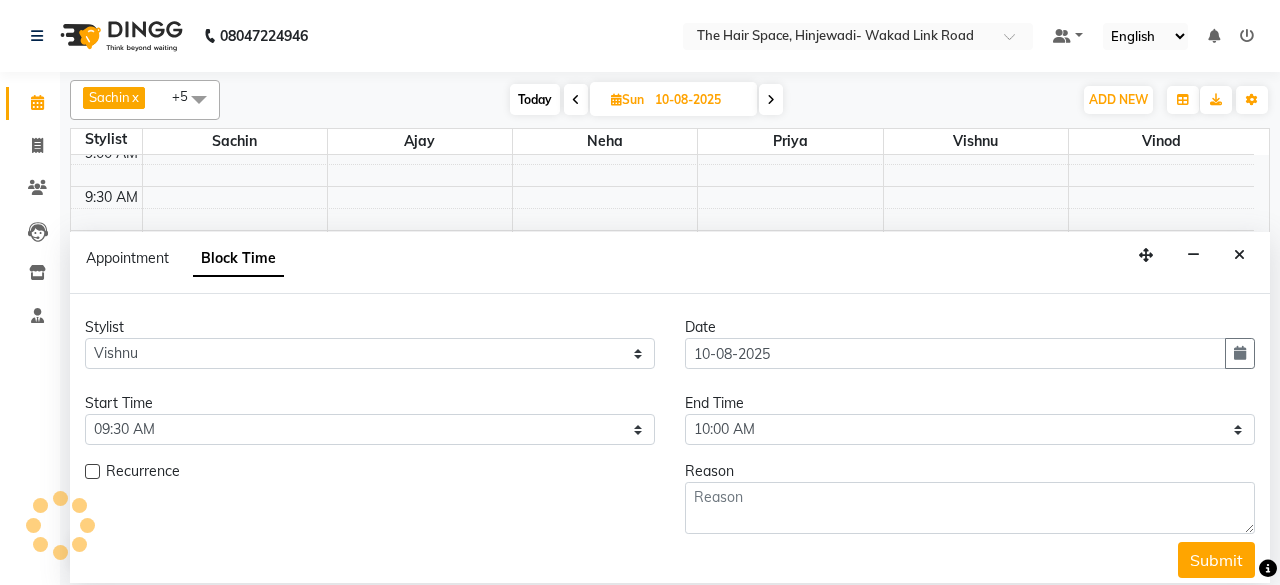 scroll, scrollTop: 868, scrollLeft: 0, axis: vertical 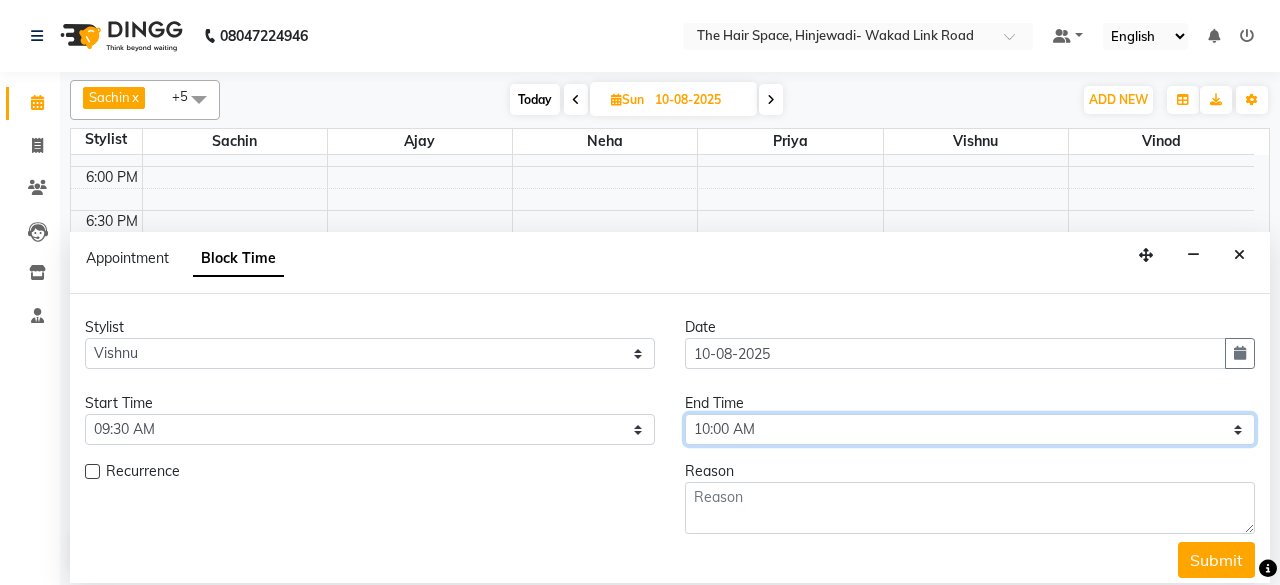 click on "Select 09:00 AM 09:15 AM 09:30 AM 09:45 AM 10:00 AM 10:15 AM 10:30 AM 10:45 AM 11:00 AM 11:15 AM 11:30 AM 11:45 AM 12:00 PM 12:15 PM 12:30 PM 12:45 PM 01:00 PM 01:15 PM 01:30 PM 01:45 PM 02:00 PM 02:15 PM 02:30 PM 02:45 PM 03:00 PM 03:15 PM 03:30 PM 03:45 PM 04:00 PM 04:15 PM 04:30 PM 04:45 PM 05:00 PM 05:15 PM 05:30 PM 05:45 PM 06:00 PM 06:15 PM 06:30 PM 06:45 PM 07:00 PM 07:15 PM 07:30 PM 07:45 PM 08:00 PM 08:15 PM 08:30 PM 08:45 PM 09:00 PM 09:15 PM 09:30 PM 09:45 PM 10:00 PM" at bounding box center (970, 429) 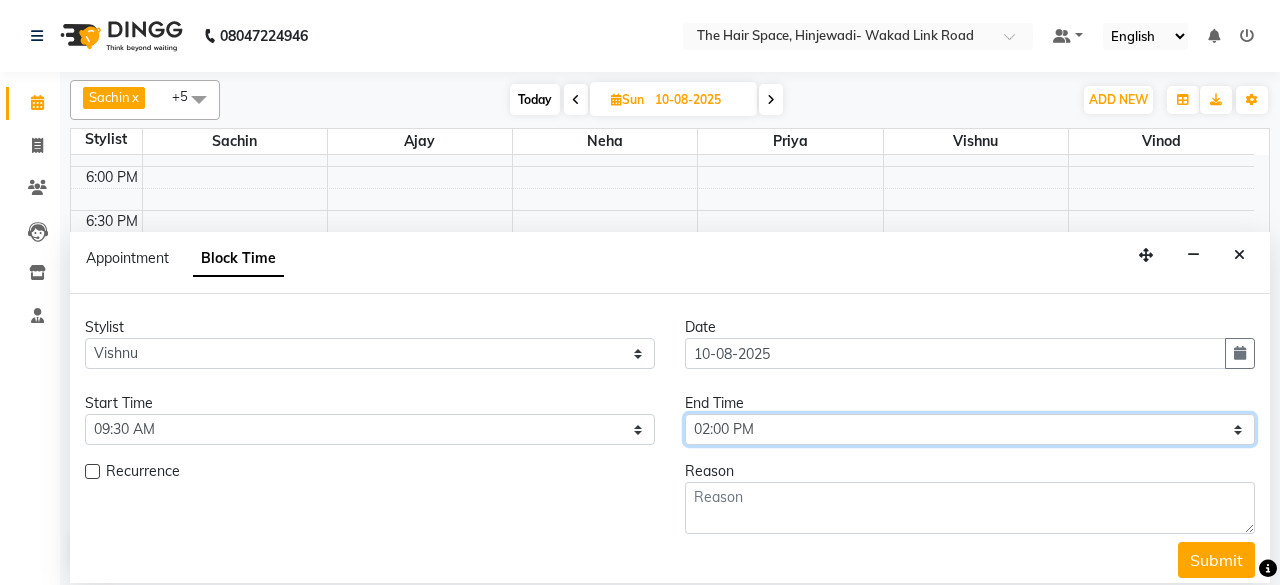 click on "Select 09:00 AM 09:15 AM 09:30 AM 09:45 AM 10:00 AM 10:15 AM 10:30 AM 10:45 AM 11:00 AM 11:15 AM 11:30 AM 11:45 AM 12:00 PM 12:15 PM 12:30 PM 12:45 PM 01:00 PM 01:15 PM 01:30 PM 01:45 PM 02:00 PM 02:15 PM 02:30 PM 02:45 PM 03:00 PM 03:15 PM 03:30 PM 03:45 PM 04:00 PM 04:15 PM 04:30 PM 04:45 PM 05:00 PM 05:15 PM 05:30 PM 05:45 PM 06:00 PM 06:15 PM 06:30 PM 06:45 PM 07:00 PM 07:15 PM 07:30 PM 07:45 PM 08:00 PM 08:15 PM 08:30 PM 08:45 PM 09:00 PM 09:15 PM 09:30 PM 09:45 PM 10:00 PM" at bounding box center (970, 429) 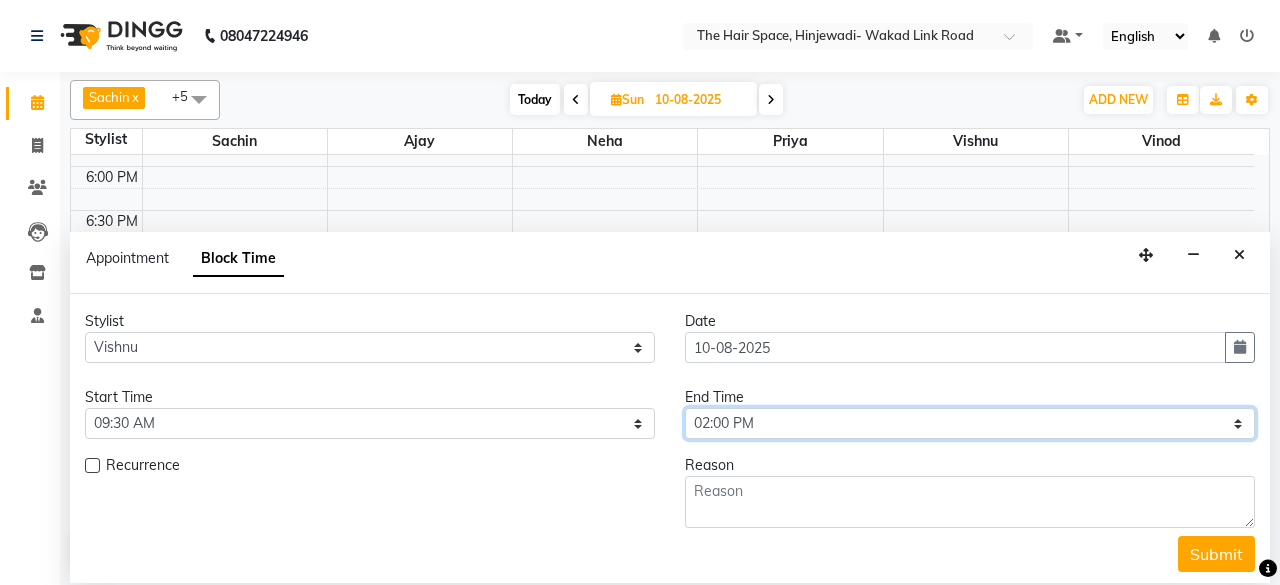 scroll, scrollTop: 8, scrollLeft: 0, axis: vertical 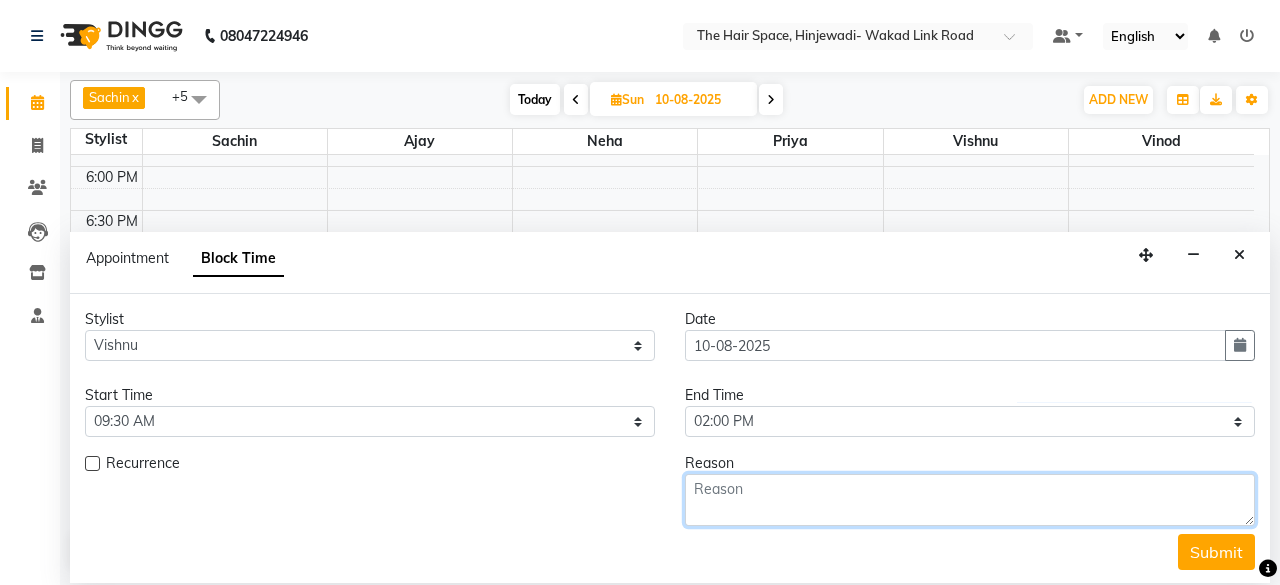 click at bounding box center (970, 500) 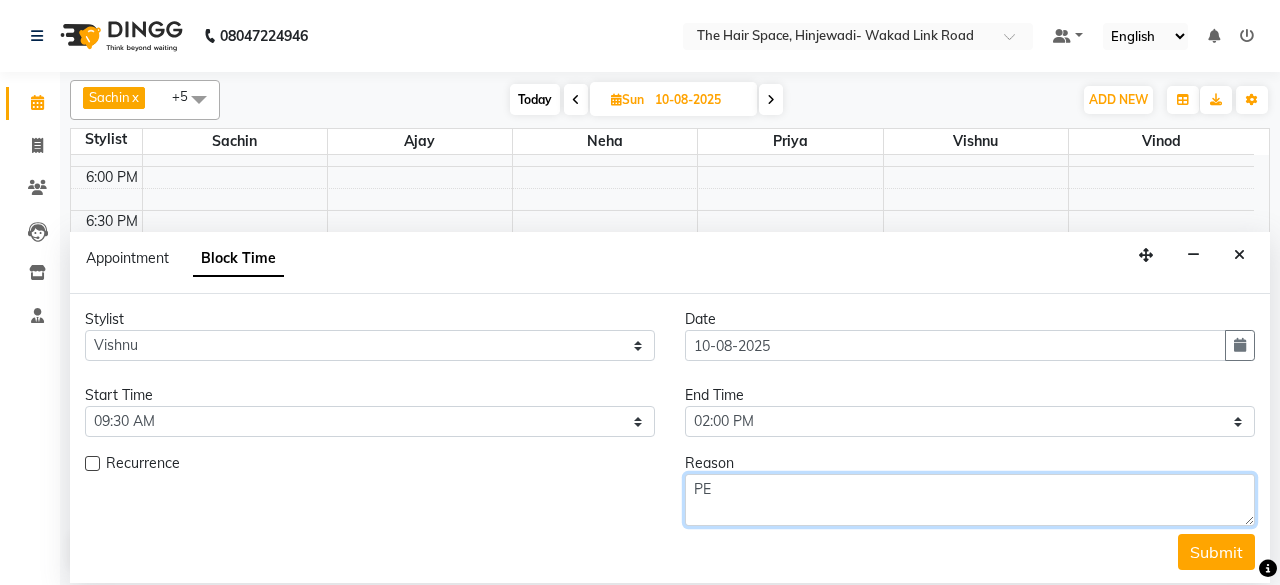 type on "P" 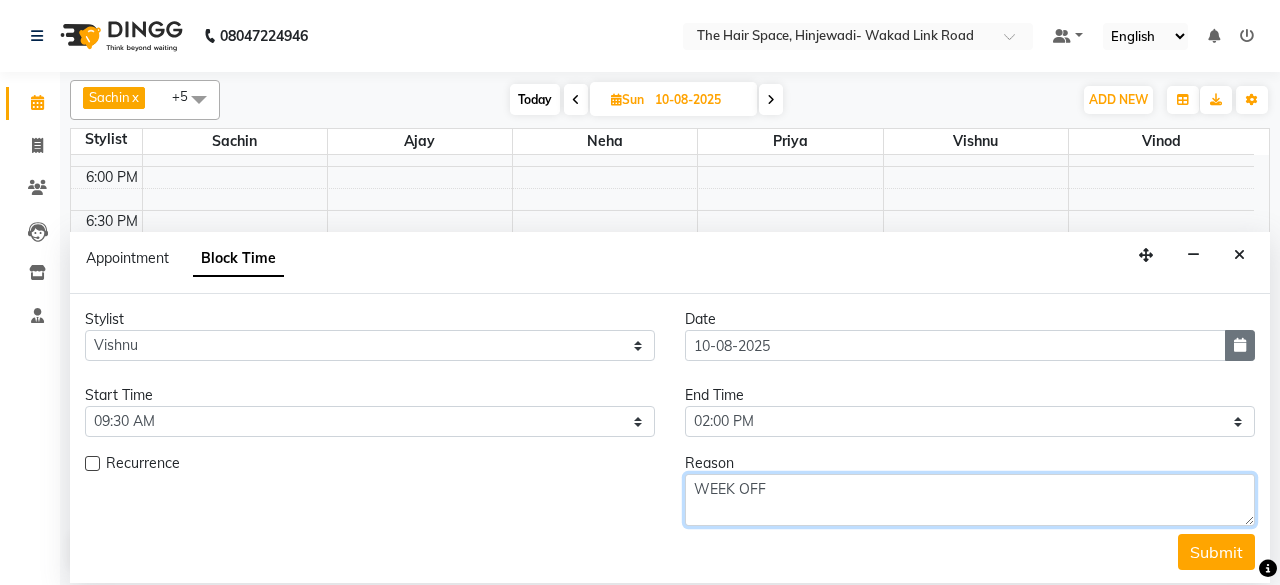 type on "WEEK OFF" 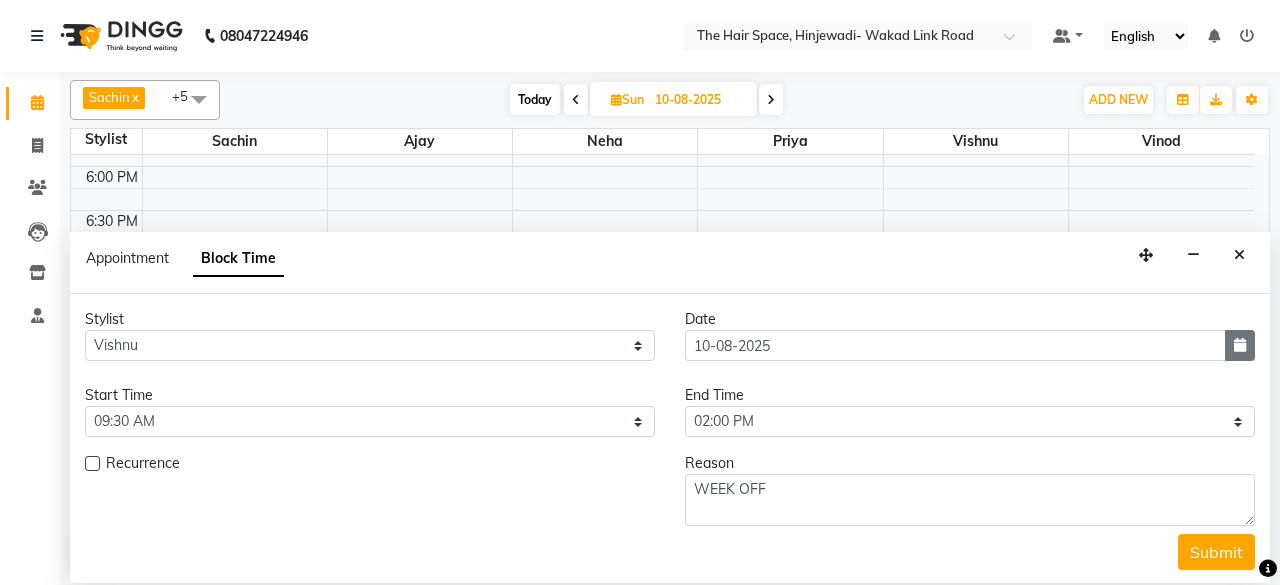 click at bounding box center (1240, 345) 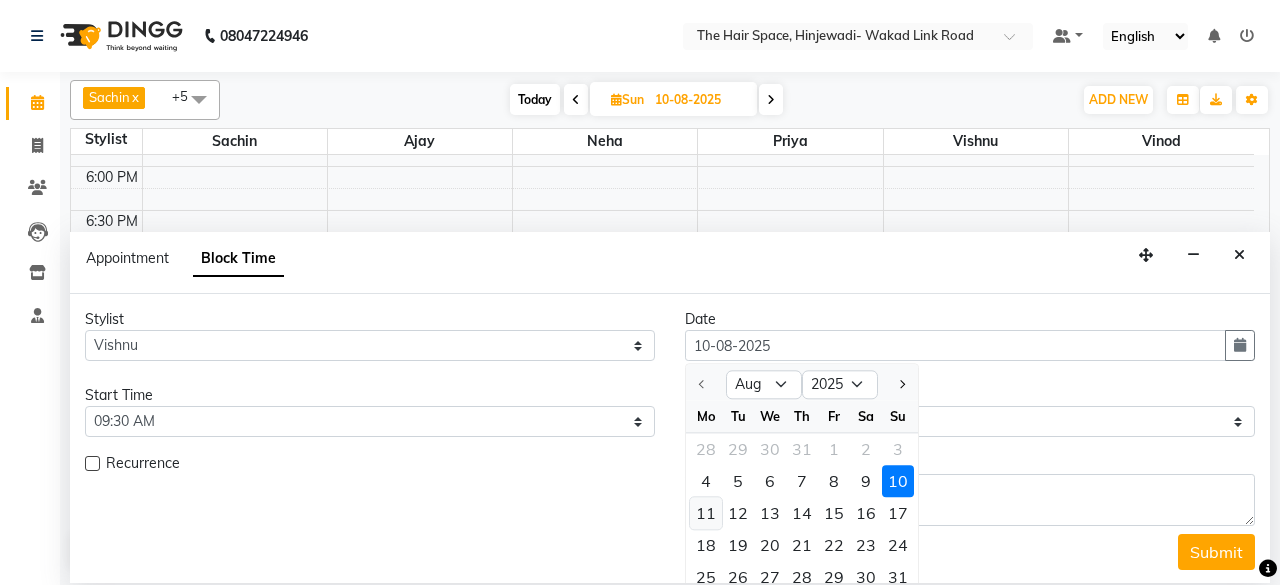 click on "11" at bounding box center [706, 514] 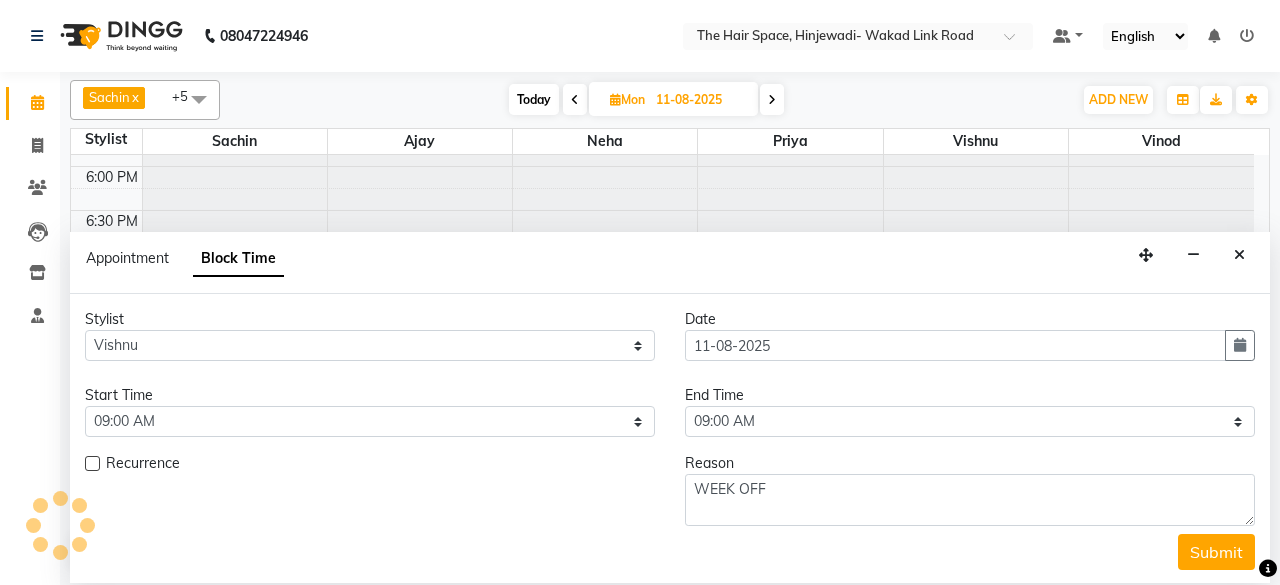 scroll, scrollTop: 868, scrollLeft: 0, axis: vertical 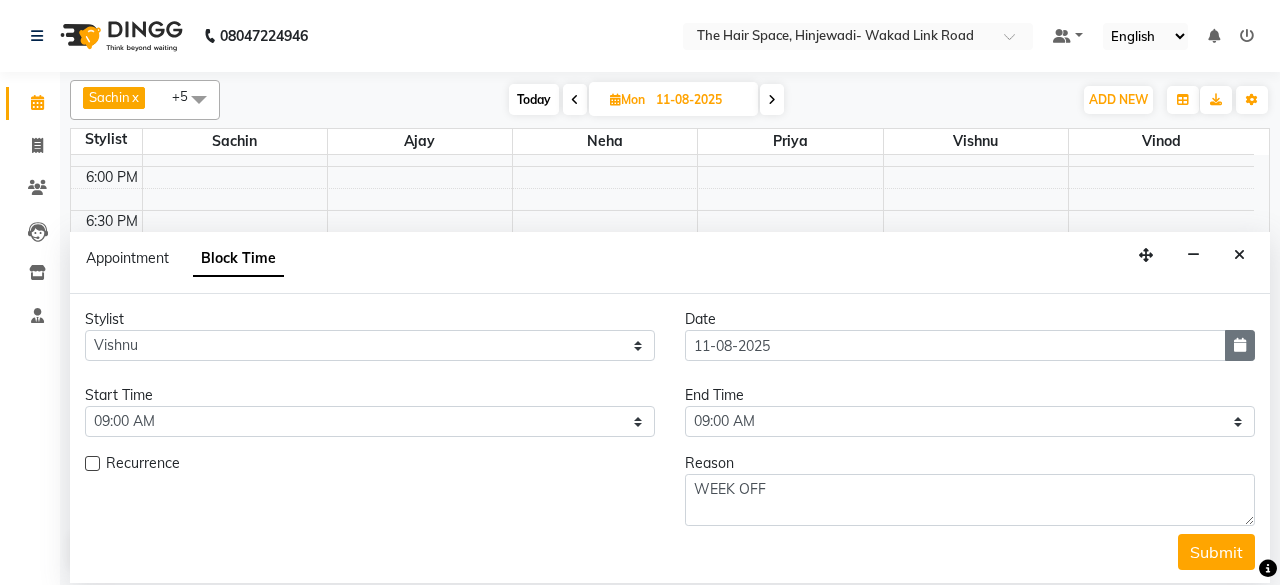 click at bounding box center [1240, 345] 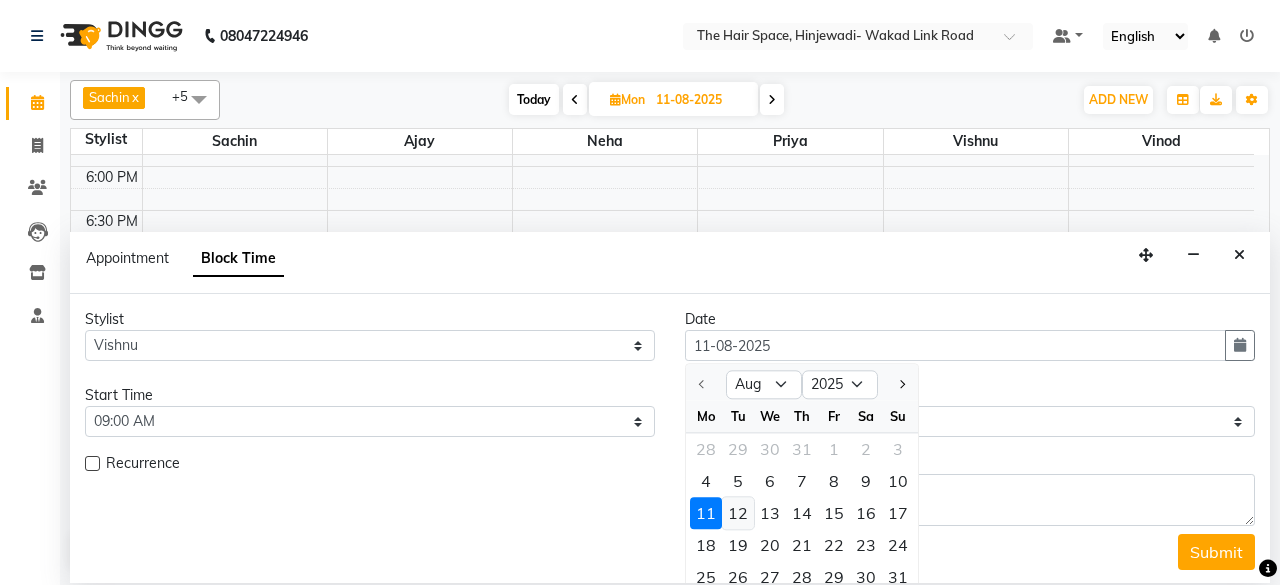 click on "12" at bounding box center (738, 514) 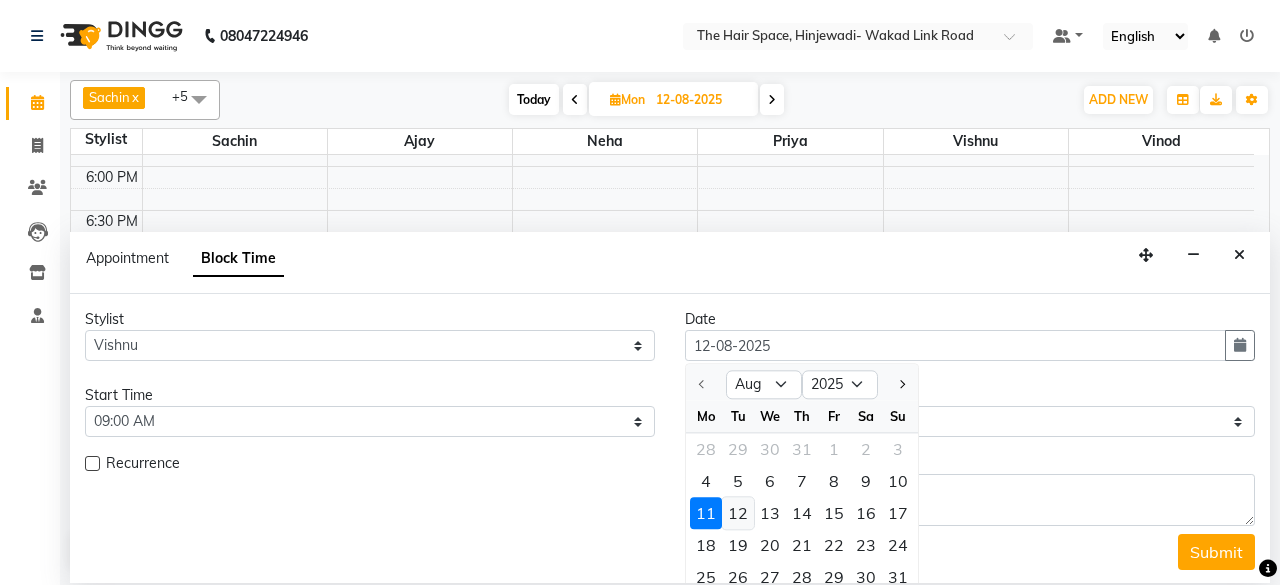 scroll, scrollTop: 868, scrollLeft: 0, axis: vertical 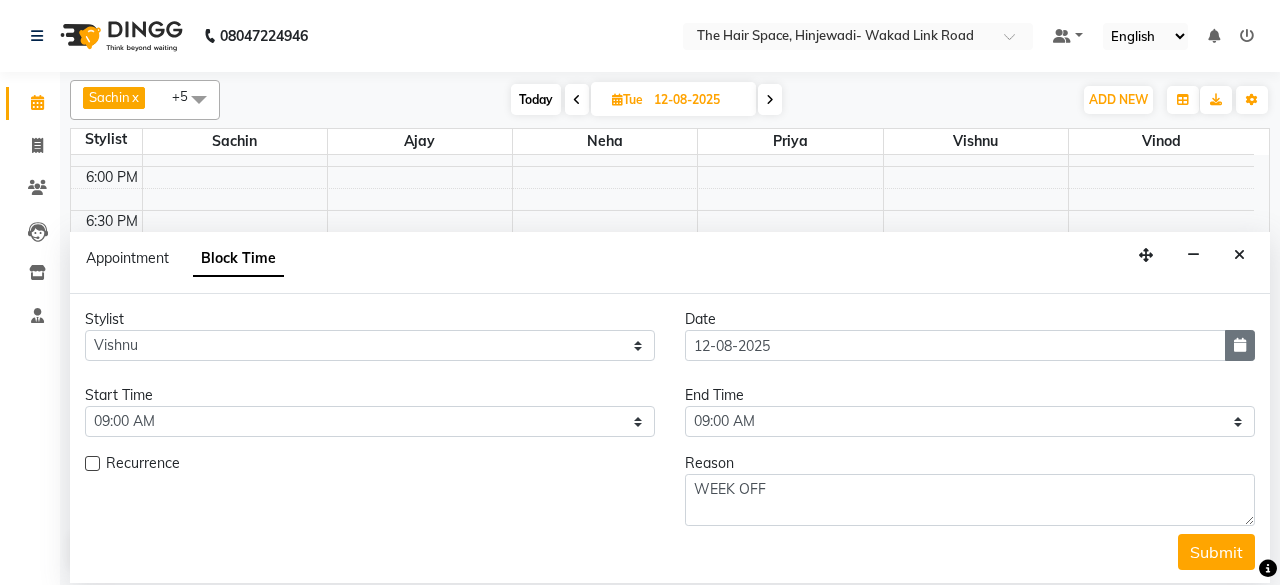 click at bounding box center (1240, 345) 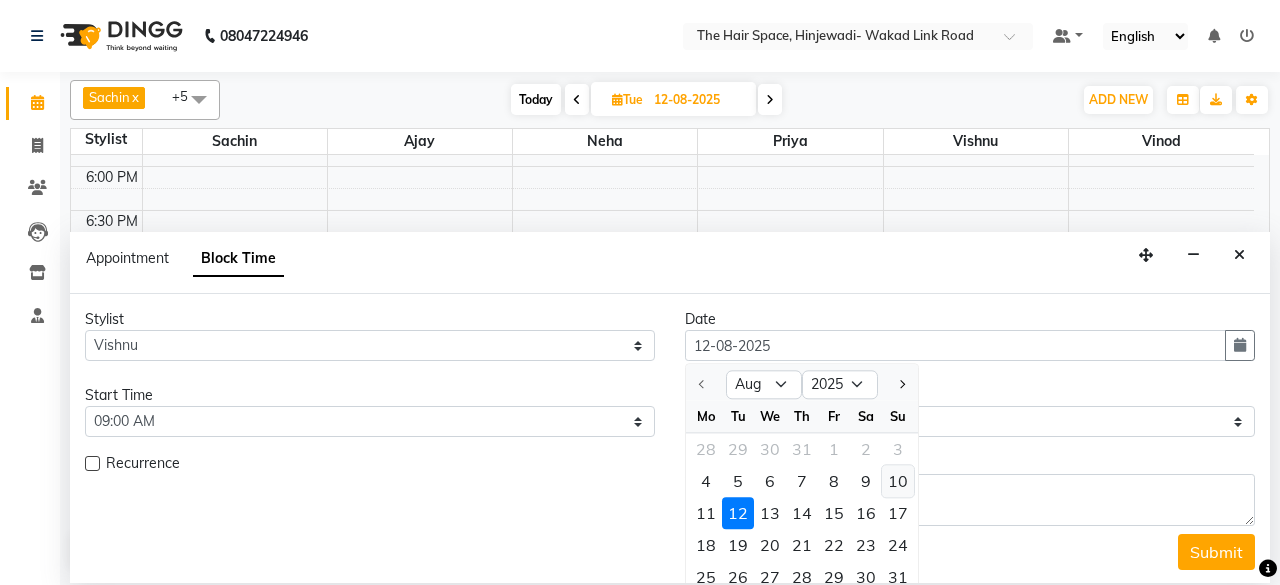 click on "10" at bounding box center (898, 482) 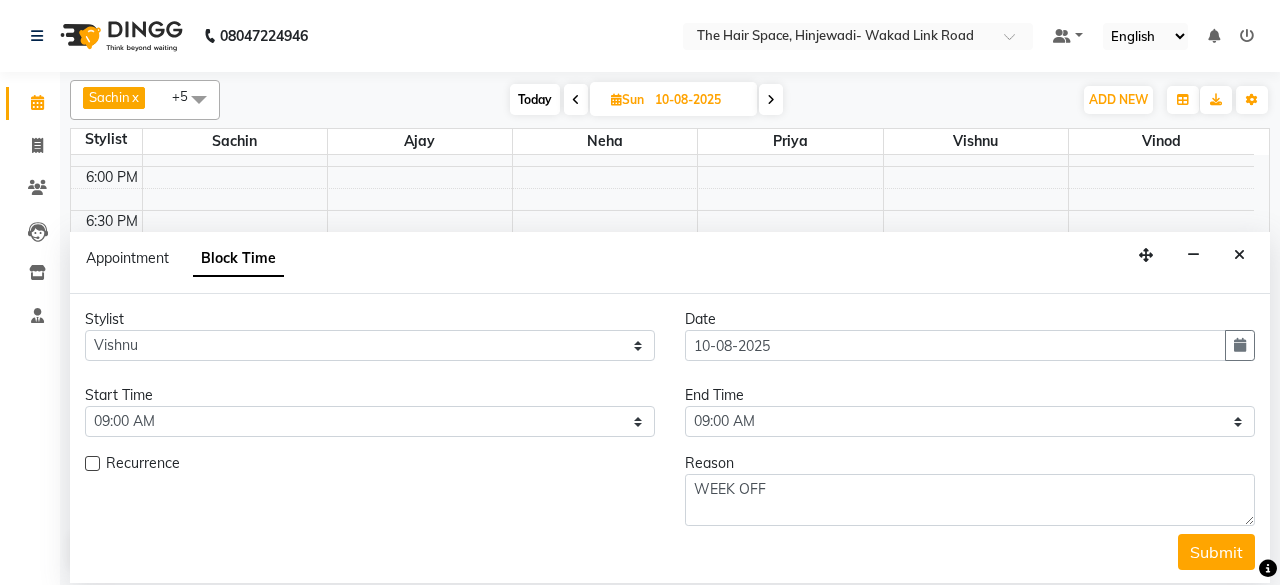 scroll, scrollTop: 868, scrollLeft: 0, axis: vertical 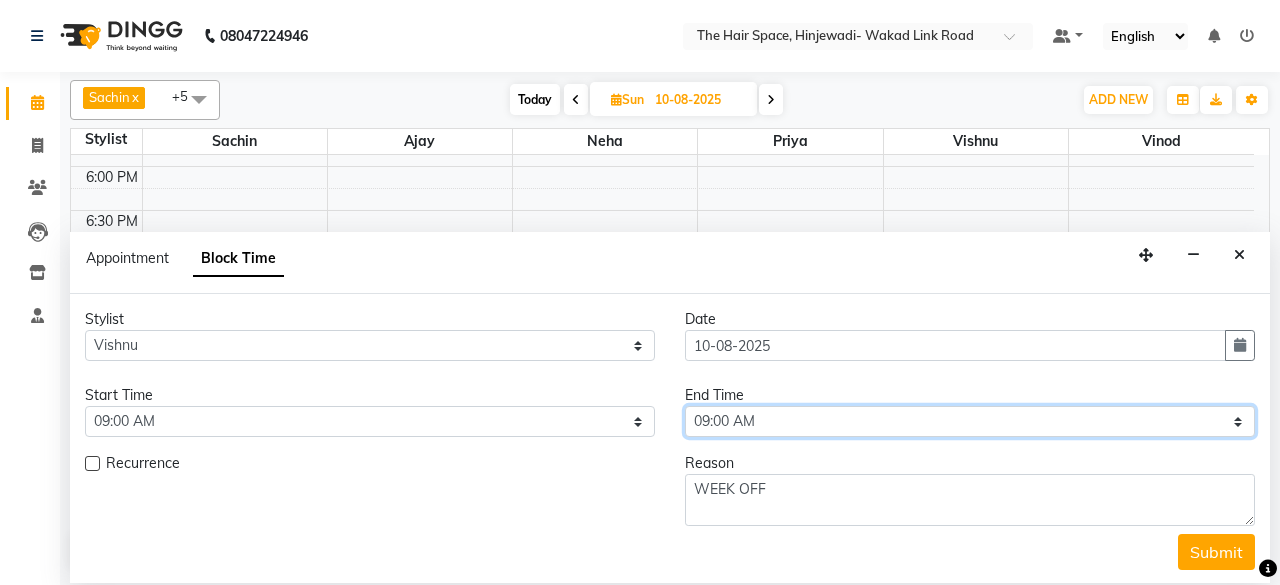 click on "Select 09:00 AM 09:15 AM 09:30 AM 09:45 AM 10:00 AM 10:15 AM 10:30 AM 10:45 AM 11:00 AM 11:15 AM 11:30 AM 11:45 AM 12:00 PM 12:15 PM 12:30 PM 12:45 PM 01:00 PM 01:15 PM 01:30 PM 01:45 PM 02:00 PM 02:15 PM 02:30 PM 02:45 PM 03:00 PM 03:15 PM 03:30 PM 03:45 PM 04:00 PM 04:15 PM 04:30 PM 04:45 PM 05:00 PM 05:15 PM 05:30 PM 05:45 PM 06:00 PM 06:15 PM 06:30 PM 06:45 PM 07:00 PM 07:15 PM 07:30 PM 07:45 PM 08:00 PM 08:15 PM 08:30 PM 08:45 PM 09:00 PM 09:15 PM 09:30 PM 09:45 PM 10:00 PM" at bounding box center [970, 421] 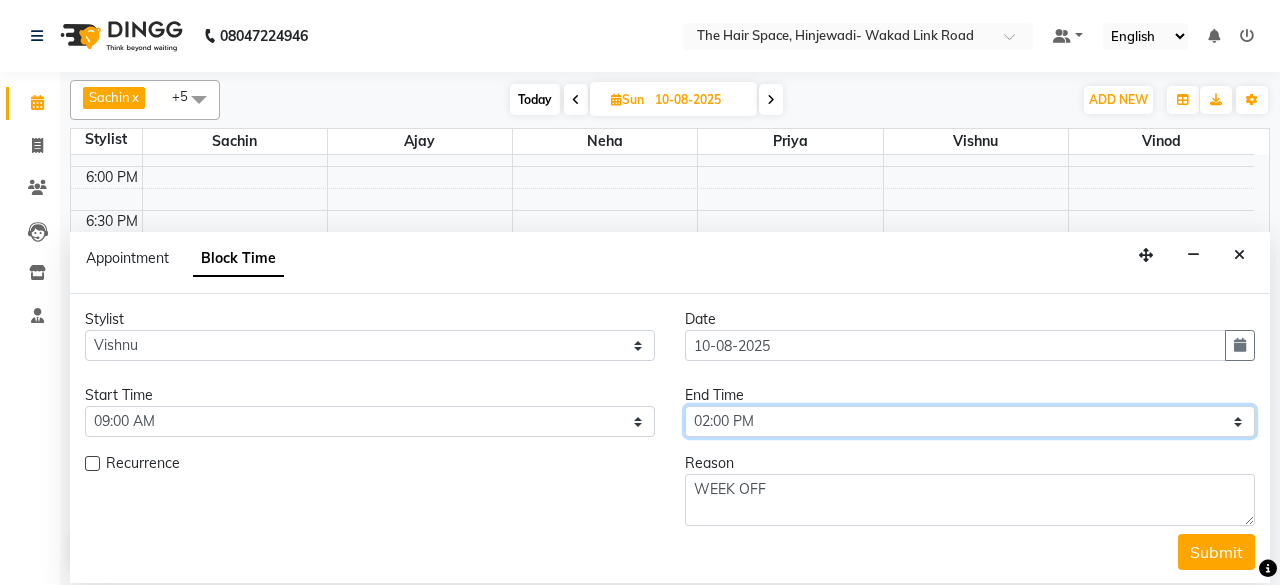 click on "Select 09:00 AM 09:15 AM 09:30 AM 09:45 AM 10:00 AM 10:15 AM 10:30 AM 10:45 AM 11:00 AM 11:15 AM 11:30 AM 11:45 AM 12:00 PM 12:15 PM 12:30 PM 12:45 PM 01:00 PM 01:15 PM 01:30 PM 01:45 PM 02:00 PM 02:15 PM 02:30 PM 02:45 PM 03:00 PM 03:15 PM 03:30 PM 03:45 PM 04:00 PM 04:15 PM 04:30 PM 04:45 PM 05:00 PM 05:15 PM 05:30 PM 05:45 PM 06:00 PM 06:15 PM 06:30 PM 06:45 PM 07:00 PM 07:15 PM 07:30 PM 07:45 PM 08:00 PM 08:15 PM 08:30 PM 08:45 PM 09:00 PM 09:15 PM 09:30 PM 09:45 PM 10:00 PM" at bounding box center [970, 421] 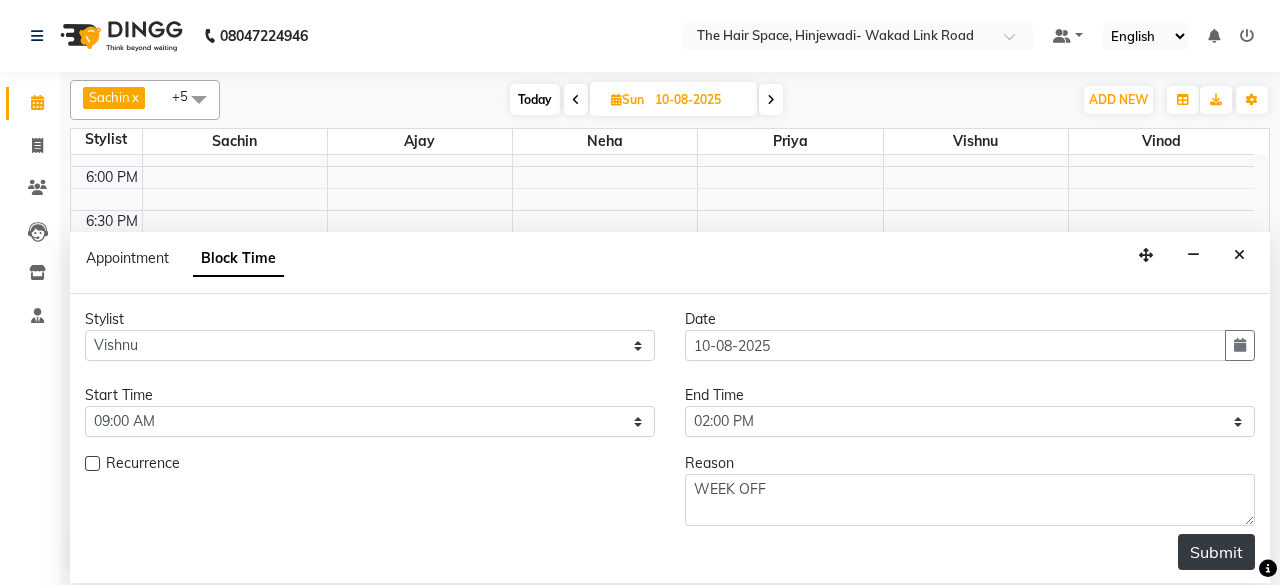 click on "Submit" at bounding box center (1216, 552) 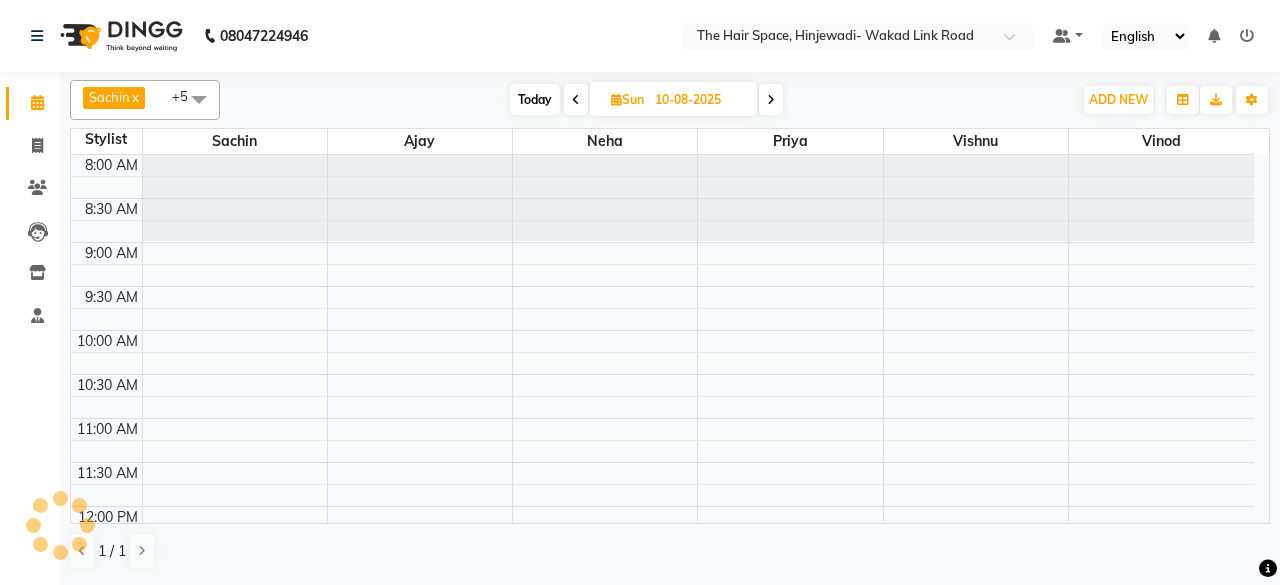 scroll, scrollTop: 0, scrollLeft: 0, axis: both 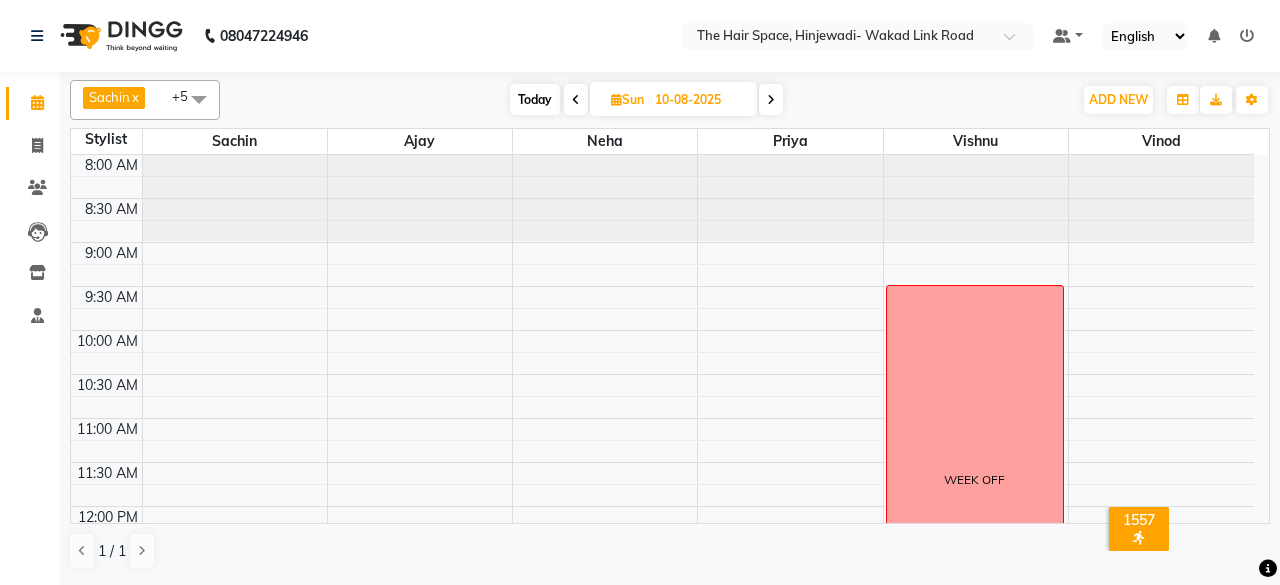 drag, startPoint x: 996, startPoint y: 333, endPoint x: 1002, endPoint y: 569, distance: 236.07626 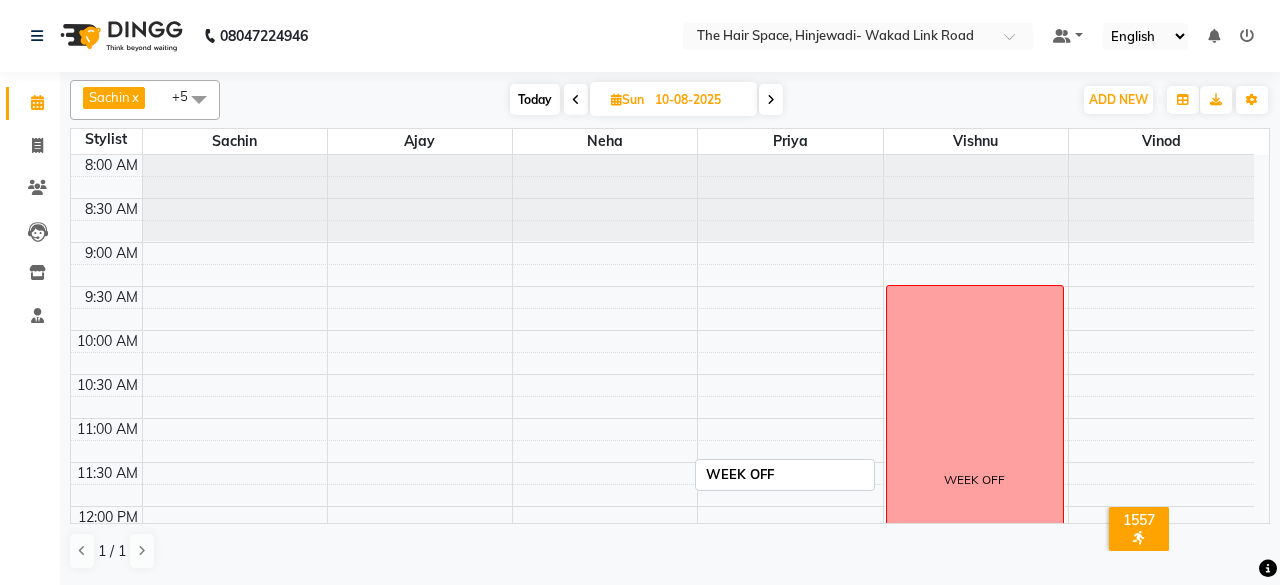 drag, startPoint x: 982, startPoint y: 455, endPoint x: 987, endPoint y: 482, distance: 27.45906 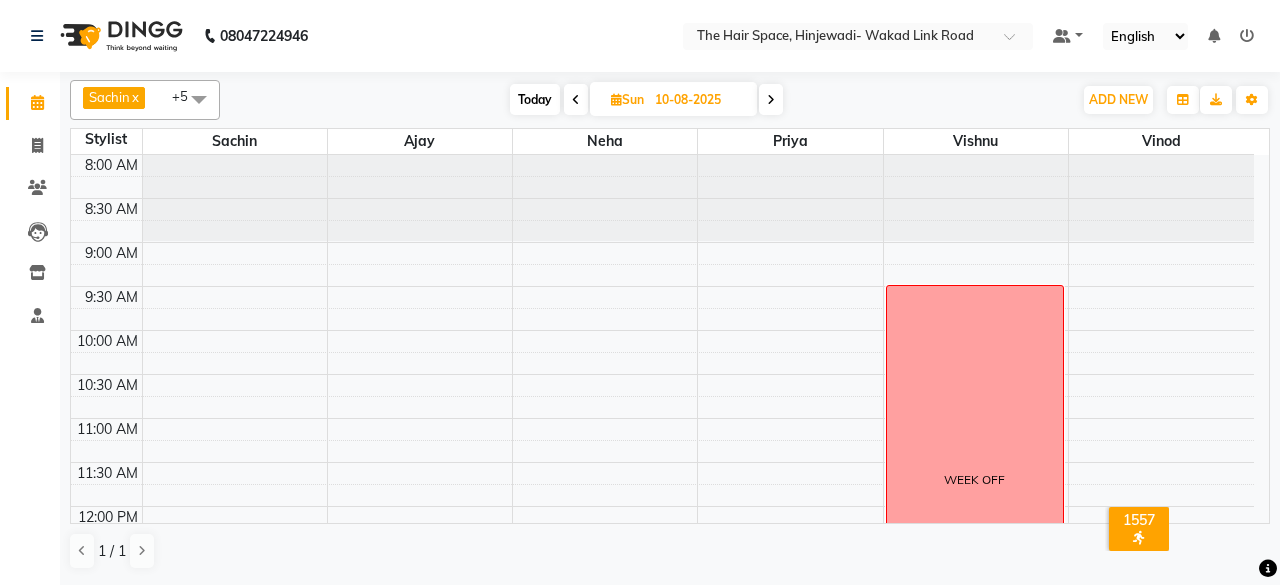 click at bounding box center [771, 99] 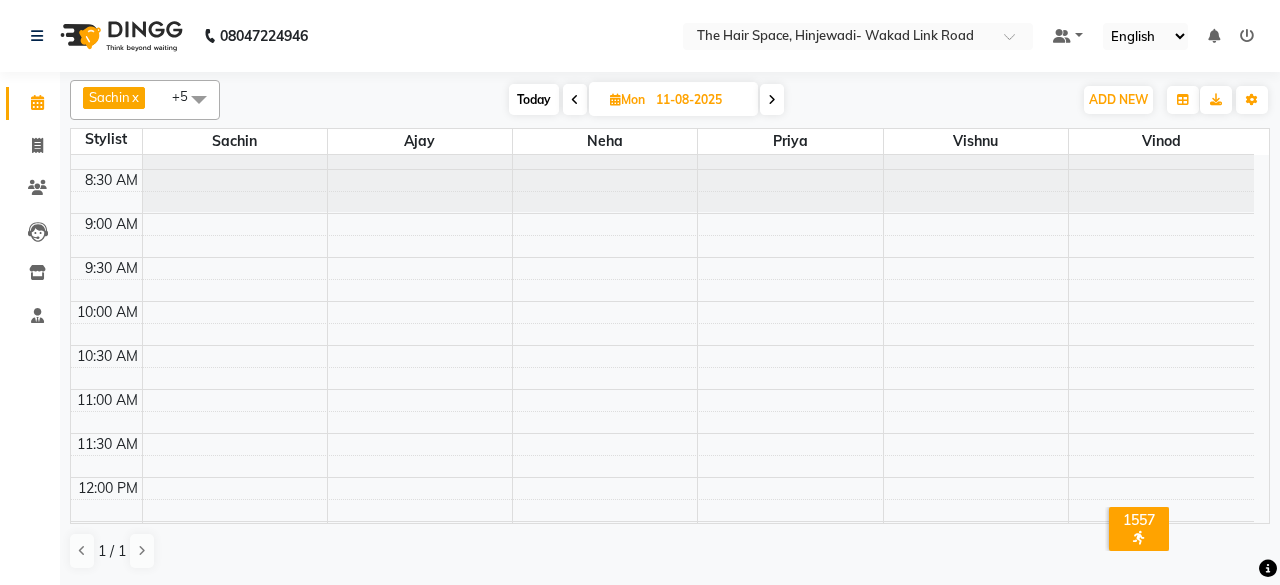 scroll, scrollTop: 0, scrollLeft: 0, axis: both 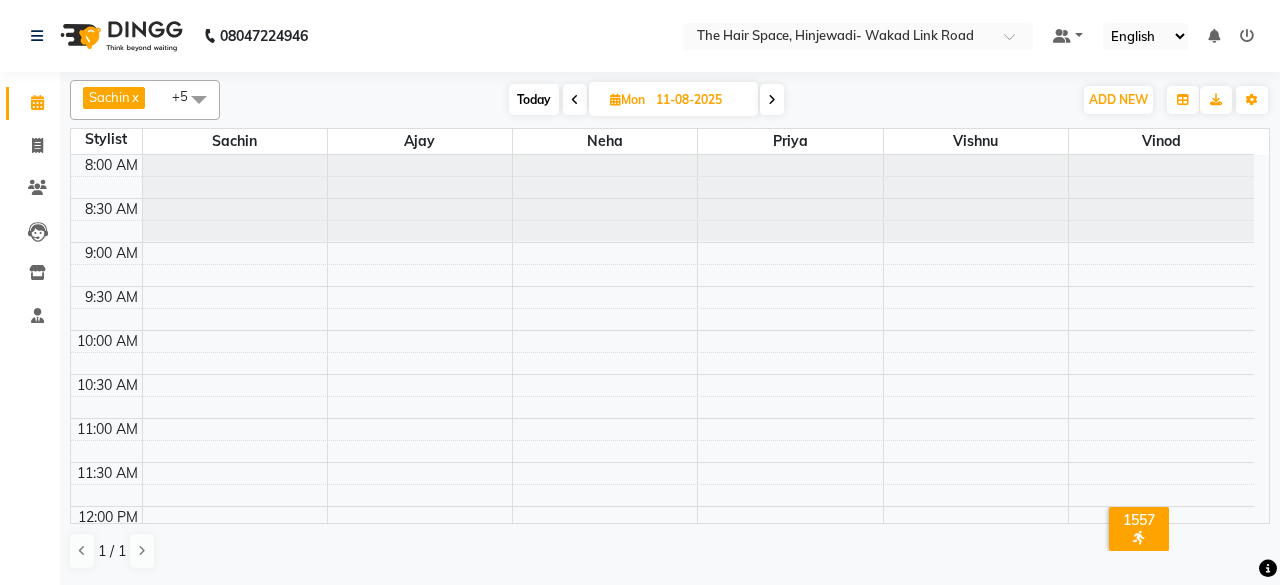 click at bounding box center (575, 100) 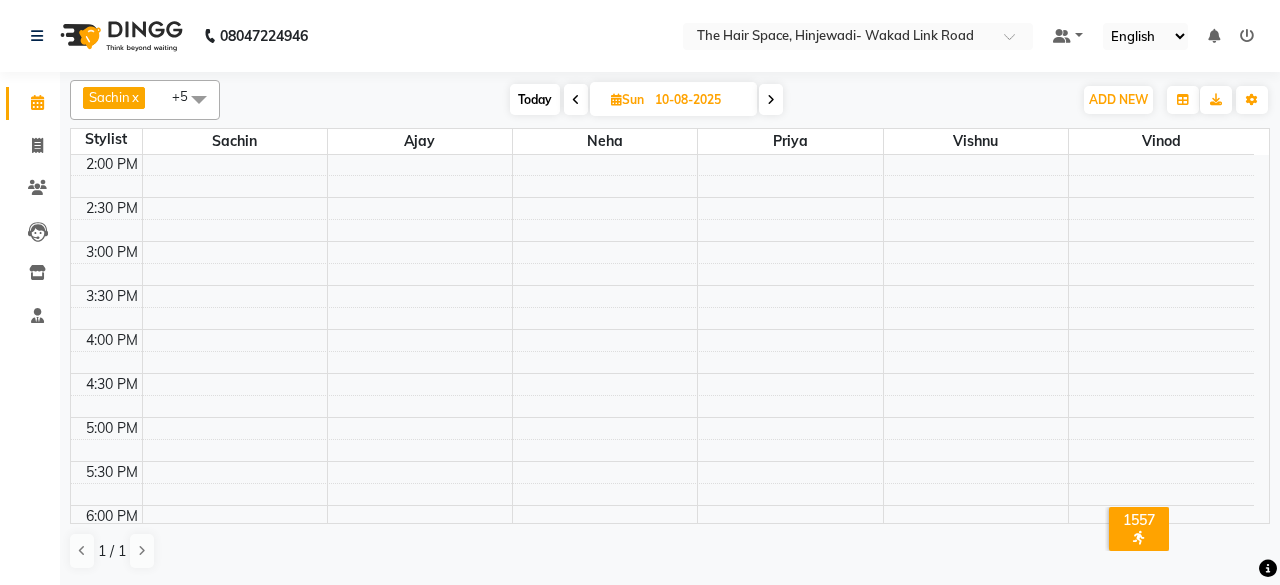 scroll, scrollTop: 229, scrollLeft: 0, axis: vertical 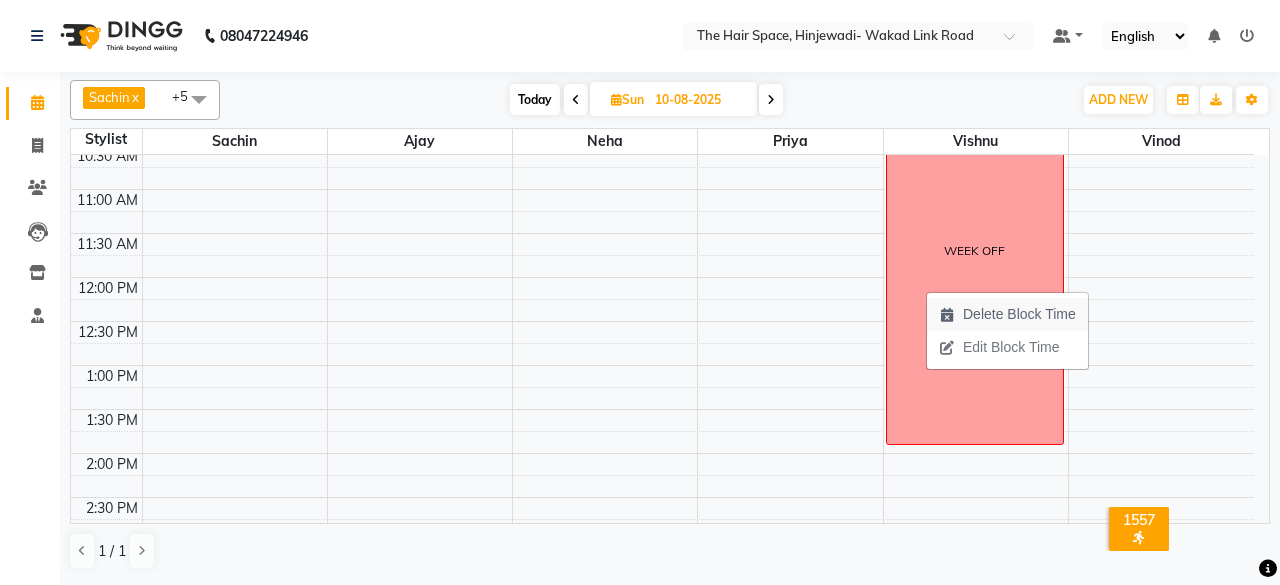click on "Delete Block Time" at bounding box center (1007, 314) 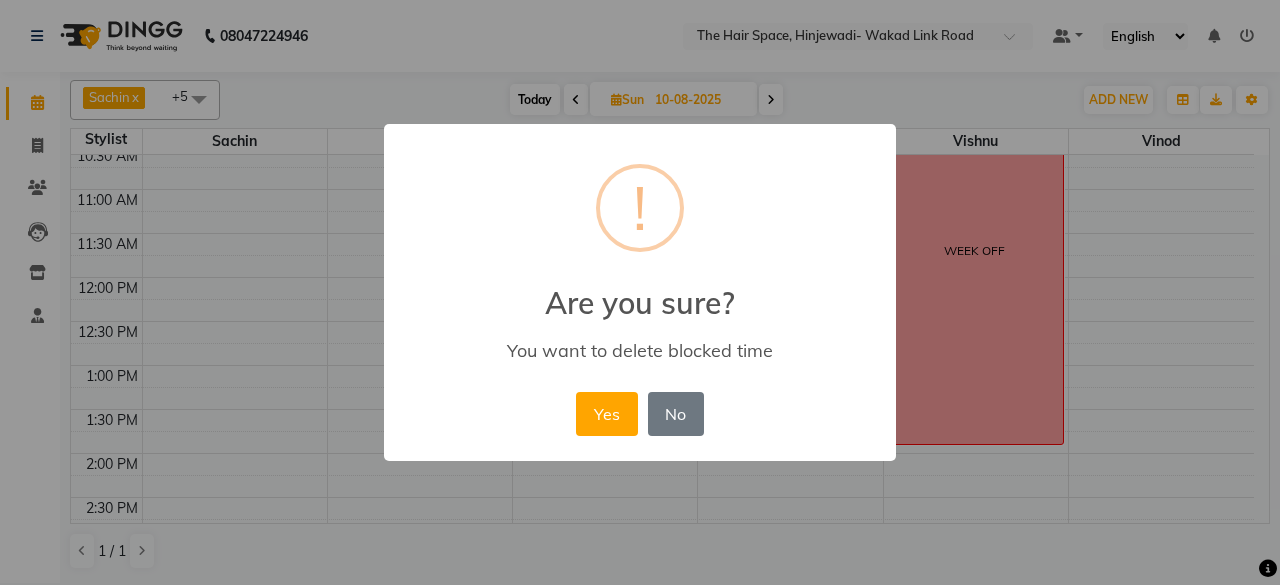 click on "Yes" at bounding box center (606, 414) 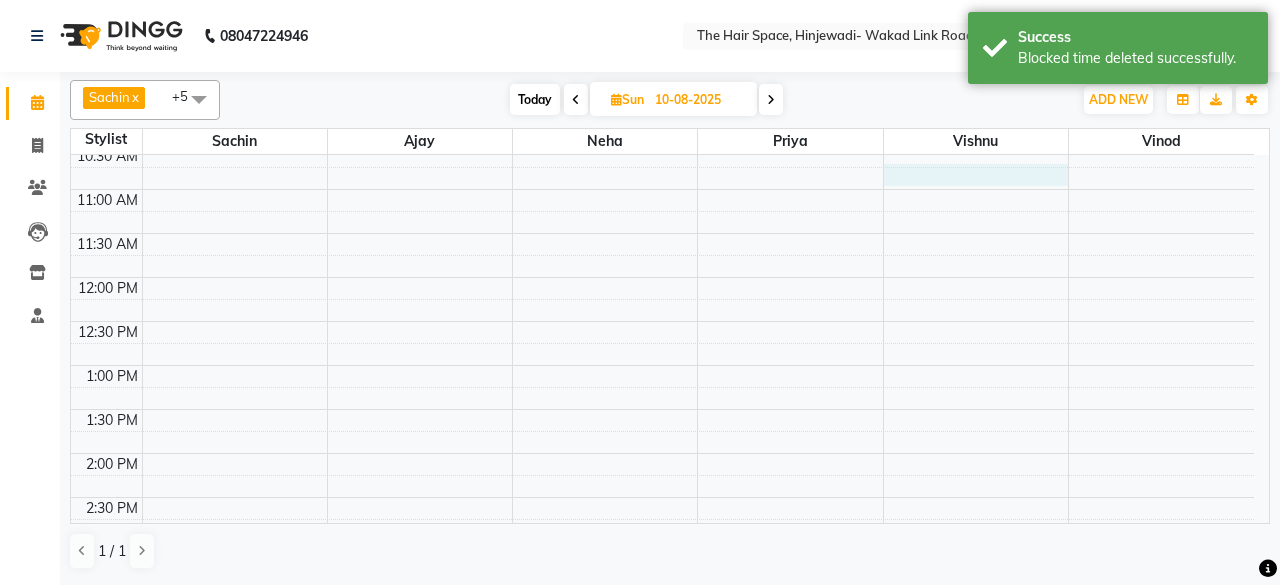 drag, startPoint x: 932, startPoint y: 170, endPoint x: 917, endPoint y: 175, distance: 15.811388 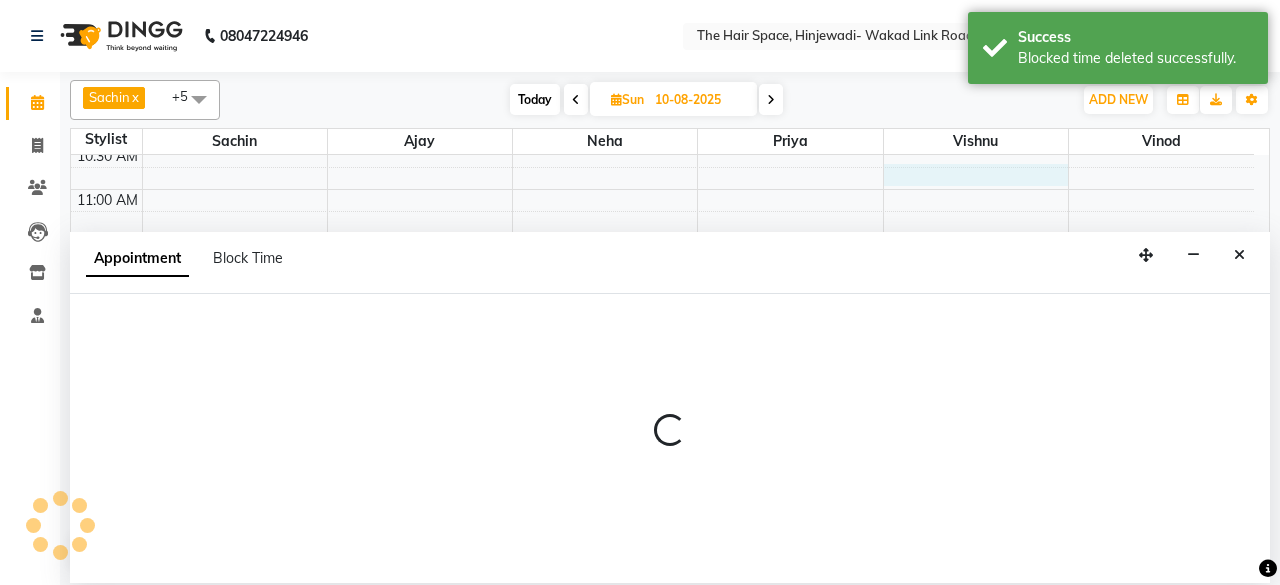 select on "84666" 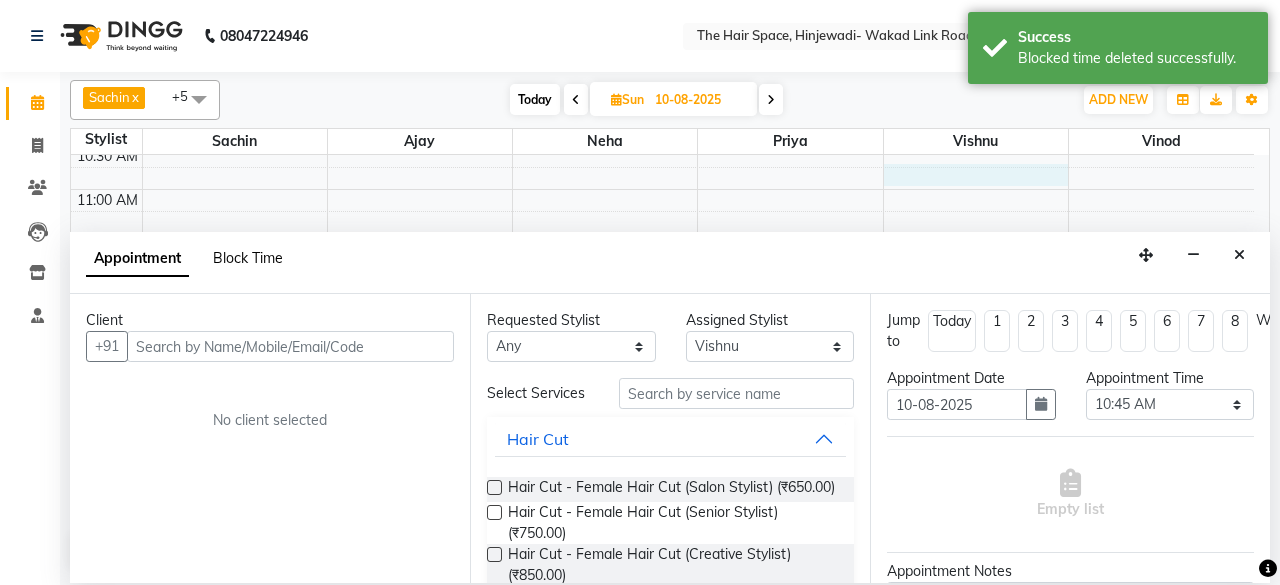 click on "Block Time" at bounding box center (248, 258) 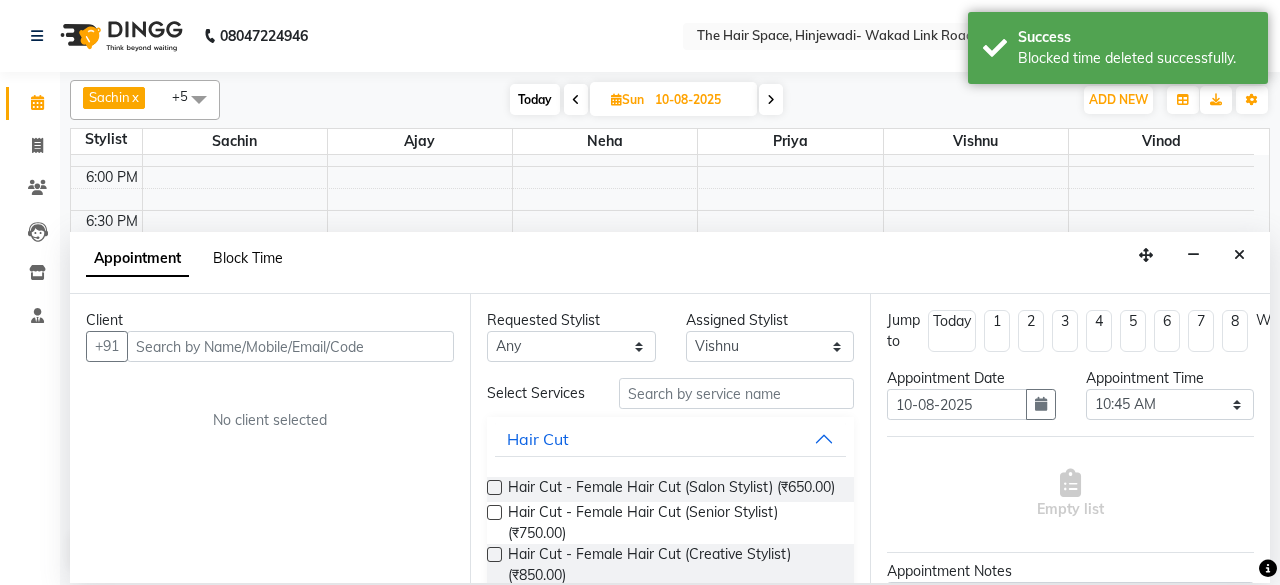 select on "84666" 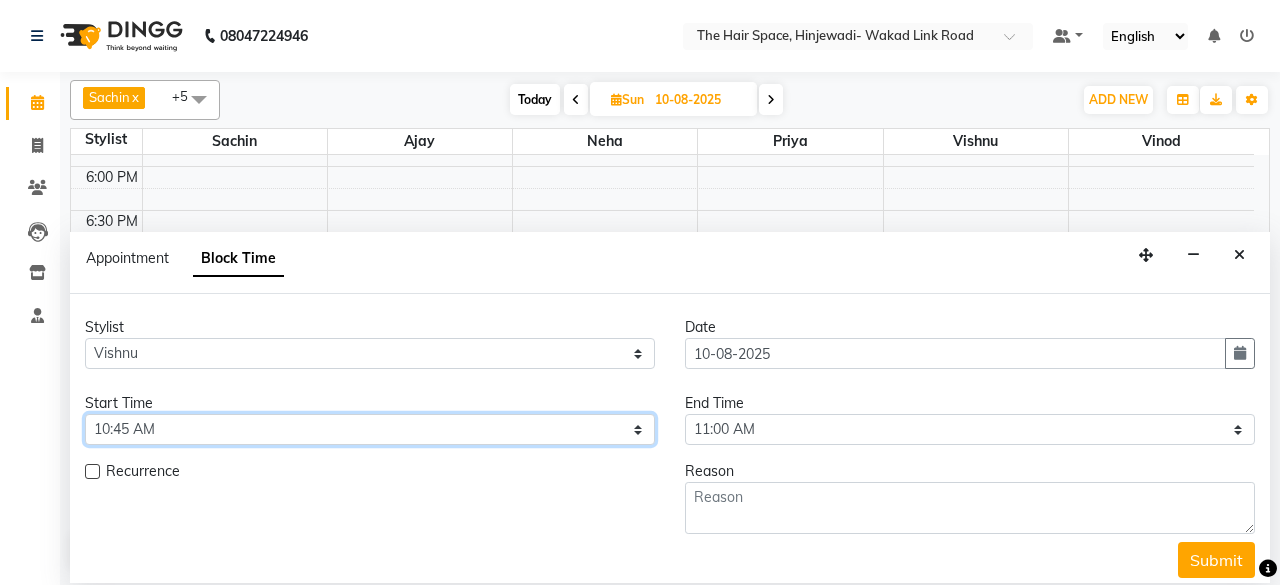 click on "Select 09:00 AM 09:15 AM 09:30 AM 09:45 AM 10:00 AM 10:15 AM 10:30 AM 10:45 AM 11:00 AM 11:15 AM 11:30 AM 11:45 AM 12:00 PM 12:15 PM 12:30 PM 12:45 PM 01:00 PM 01:15 PM 01:30 PM 01:45 PM 02:00 PM 02:15 PM 02:30 PM 02:45 PM 03:00 PM 03:15 PM 03:30 PM 03:45 PM 04:00 PM 04:15 PM 04:30 PM 04:45 PM 05:00 PM 05:15 PM 05:30 PM 05:45 PM 06:00 PM 06:15 PM 06:30 PM 06:45 PM 07:00 PM 07:15 PM 07:30 PM 07:45 PM 08:00 PM 08:15 PM 08:30 PM 08:45 PM 09:00 PM 09:15 PM 09:30 PM 09:45 PM 10:00 PM" at bounding box center (370, 429) 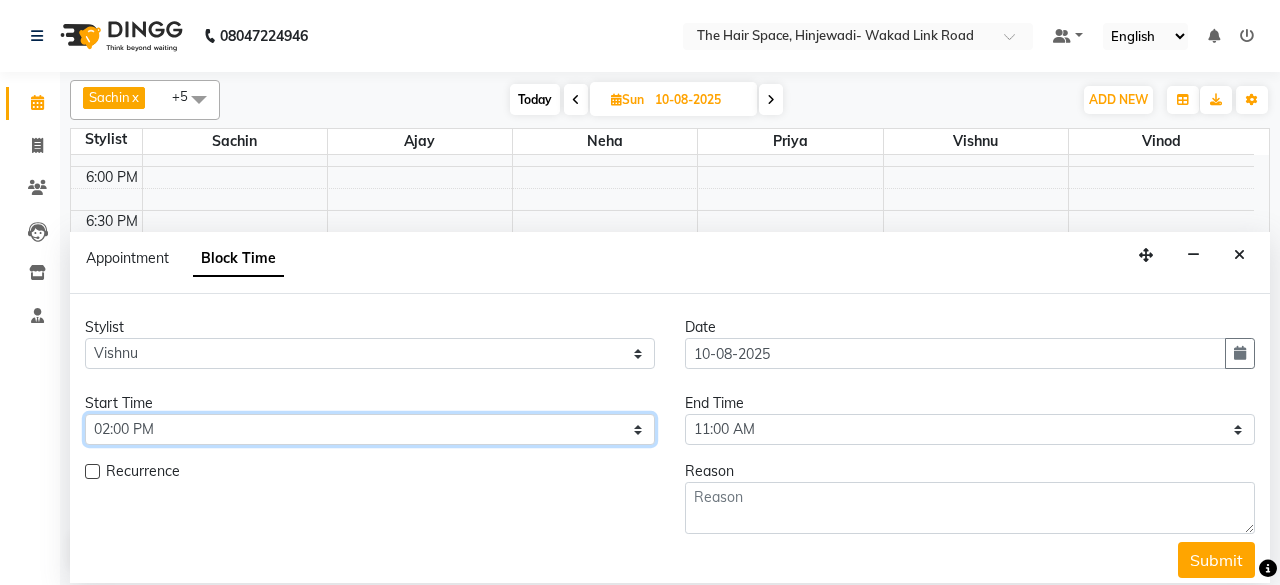 click on "Select 09:00 AM 09:15 AM 09:30 AM 09:45 AM 10:00 AM 10:15 AM 10:30 AM 10:45 AM 11:00 AM 11:15 AM 11:30 AM 11:45 AM 12:00 PM 12:15 PM 12:30 PM 12:45 PM 01:00 PM 01:15 PM 01:30 PM 01:45 PM 02:00 PM 02:15 PM 02:30 PM 02:45 PM 03:00 PM 03:15 PM 03:30 PM 03:45 PM 04:00 PM 04:15 PM 04:30 PM 04:45 PM 05:00 PM 05:15 PM 05:30 PM 05:45 PM 06:00 PM 06:15 PM 06:30 PM 06:45 PM 07:00 PM 07:15 PM 07:30 PM 07:45 PM 08:00 PM 08:15 PM 08:30 PM 08:45 PM 09:00 PM 09:15 PM 09:30 PM 09:45 PM 10:00 PM" at bounding box center (370, 429) 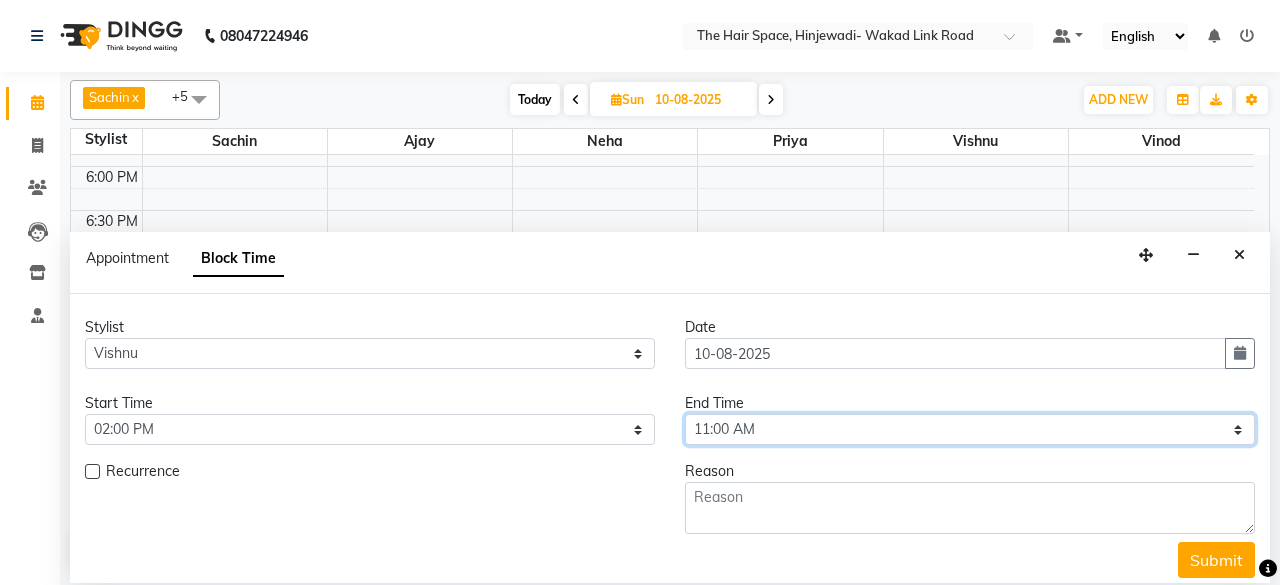 click on "Select 09:00 AM 09:15 AM 09:30 AM 09:45 AM 10:00 AM 10:15 AM 10:30 AM 10:45 AM 11:00 AM 11:15 AM 11:30 AM 11:45 AM 12:00 PM 12:15 PM 12:30 PM 12:45 PM 01:00 PM 01:15 PM 01:30 PM 01:45 PM 02:00 PM 02:15 PM 02:30 PM 02:45 PM 03:00 PM 03:15 PM 03:30 PM 03:45 PM 04:00 PM 04:15 PM 04:30 PM 04:45 PM 05:00 PM 05:15 PM 05:30 PM 05:45 PM 06:00 PM 06:15 PM 06:30 PM 06:45 PM 07:00 PM 07:15 PM 07:30 PM 07:45 PM 08:00 PM 08:15 PM 08:30 PM 08:45 PM 09:00 PM 09:15 PM 09:30 PM 09:45 PM 10:00 PM" at bounding box center (970, 429) 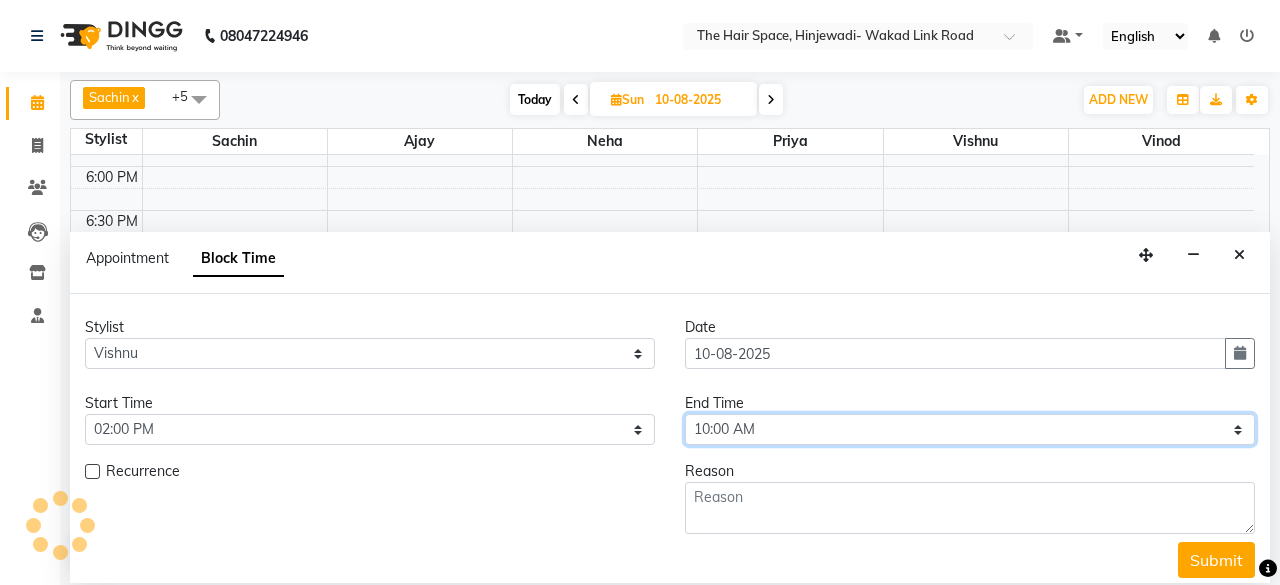 click on "Select 09:00 AM 09:15 AM 09:30 AM 09:45 AM 10:00 AM 10:15 AM 10:30 AM 10:45 AM 11:00 AM 11:15 AM 11:30 AM 11:45 AM 12:00 PM 12:15 PM 12:30 PM 12:45 PM 01:00 PM 01:15 PM 01:30 PM 01:45 PM 02:00 PM 02:15 PM 02:30 PM 02:45 PM 03:00 PM 03:15 PM 03:30 PM 03:45 PM 04:00 PM 04:15 PM 04:30 PM 04:45 PM 05:00 PM 05:15 PM 05:30 PM 05:45 PM 06:00 PM 06:15 PM 06:30 PM 06:45 PM 07:00 PM 07:15 PM 07:30 PM 07:45 PM 08:00 PM 08:15 PM 08:30 PM 08:45 PM 09:00 PM 09:15 PM 09:30 PM 09:45 PM 10:00 PM" at bounding box center [970, 429] 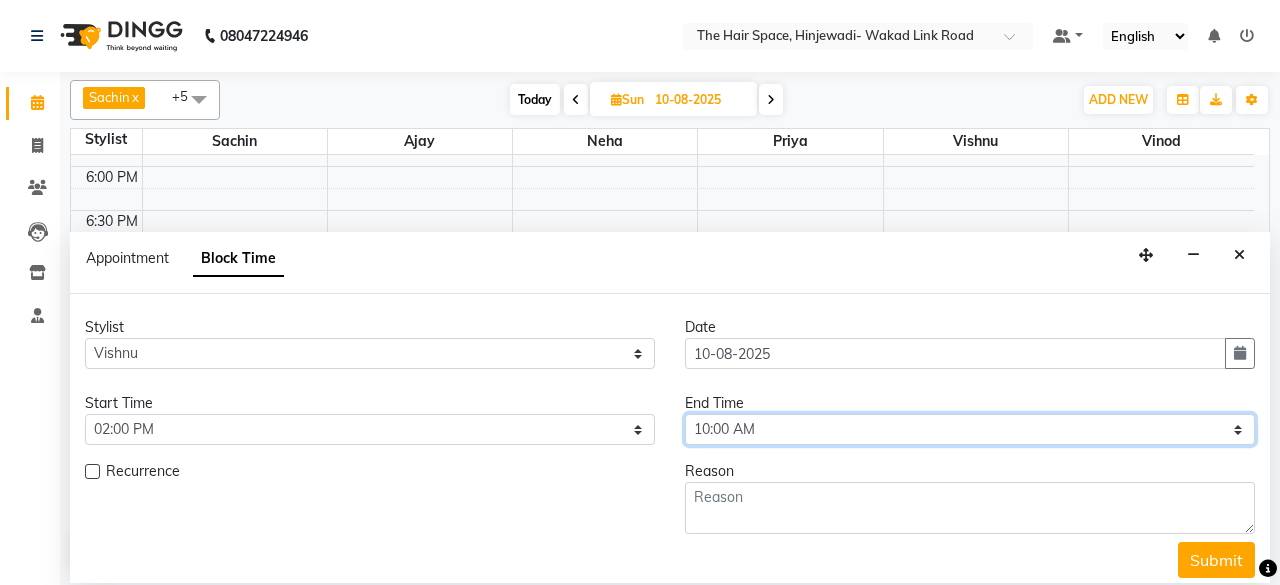 click on "Select 09:00 AM 09:15 AM 09:30 AM 09:45 AM 10:00 AM 10:15 AM 10:30 AM 10:45 AM 11:00 AM 11:15 AM 11:30 AM 11:45 AM 12:00 PM 12:15 PM 12:30 PM 12:45 PM 01:00 PM 01:15 PM 01:30 PM 01:45 PM 02:00 PM 02:15 PM 02:30 PM 02:45 PM 03:00 PM 03:15 PM 03:30 PM 03:45 PM 04:00 PM 04:15 PM 04:30 PM 04:45 PM 05:00 PM 05:15 PM 05:30 PM 05:45 PM 06:00 PM 06:15 PM 06:30 PM 06:45 PM 07:00 PM 07:15 PM 07:30 PM 07:45 PM 08:00 PM 08:15 PM 08:30 PM 08:45 PM 09:00 PM 09:15 PM 09:30 PM 09:45 PM 10:00 PM" at bounding box center (970, 429) 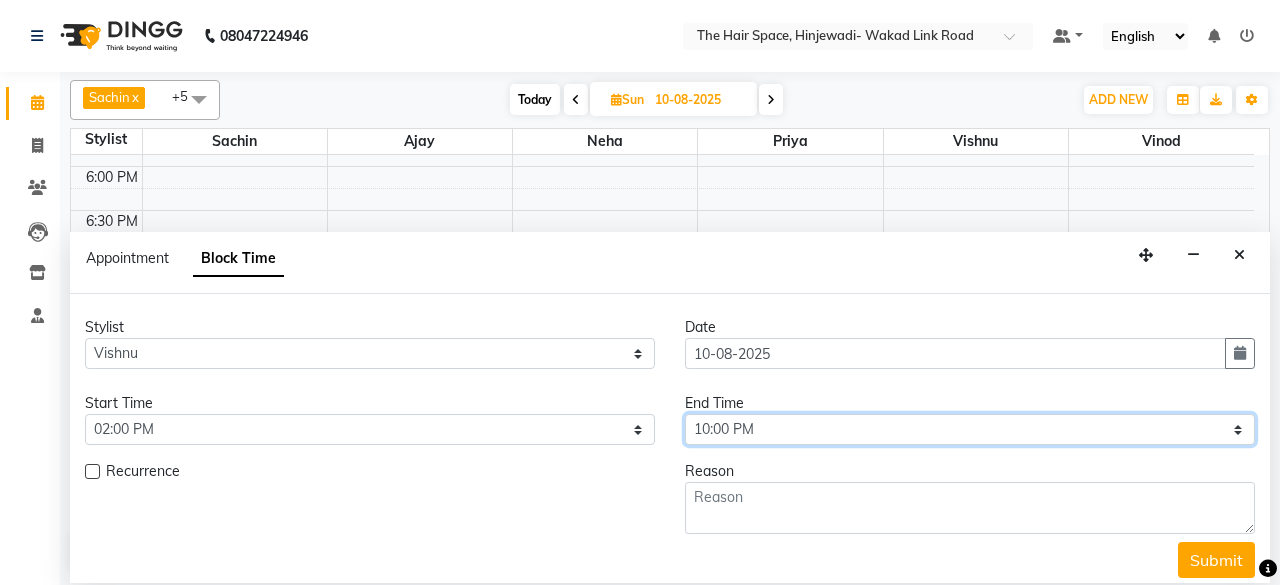 click on "Select 09:00 AM 09:15 AM 09:30 AM 09:45 AM 10:00 AM 10:15 AM 10:30 AM 10:45 AM 11:00 AM 11:15 AM 11:30 AM 11:45 AM 12:00 PM 12:15 PM 12:30 PM 12:45 PM 01:00 PM 01:15 PM 01:30 PM 01:45 PM 02:00 PM 02:15 PM 02:30 PM 02:45 PM 03:00 PM 03:15 PM 03:30 PM 03:45 PM 04:00 PM 04:15 PM 04:30 PM 04:45 PM 05:00 PM 05:15 PM 05:30 PM 05:45 PM 06:00 PM 06:15 PM 06:30 PM 06:45 PM 07:00 PM 07:15 PM 07:30 PM 07:45 PM 08:00 PM 08:15 PM 08:30 PM 08:45 PM 09:00 PM 09:15 PM 09:30 PM 09:45 PM 10:00 PM" at bounding box center (970, 429) 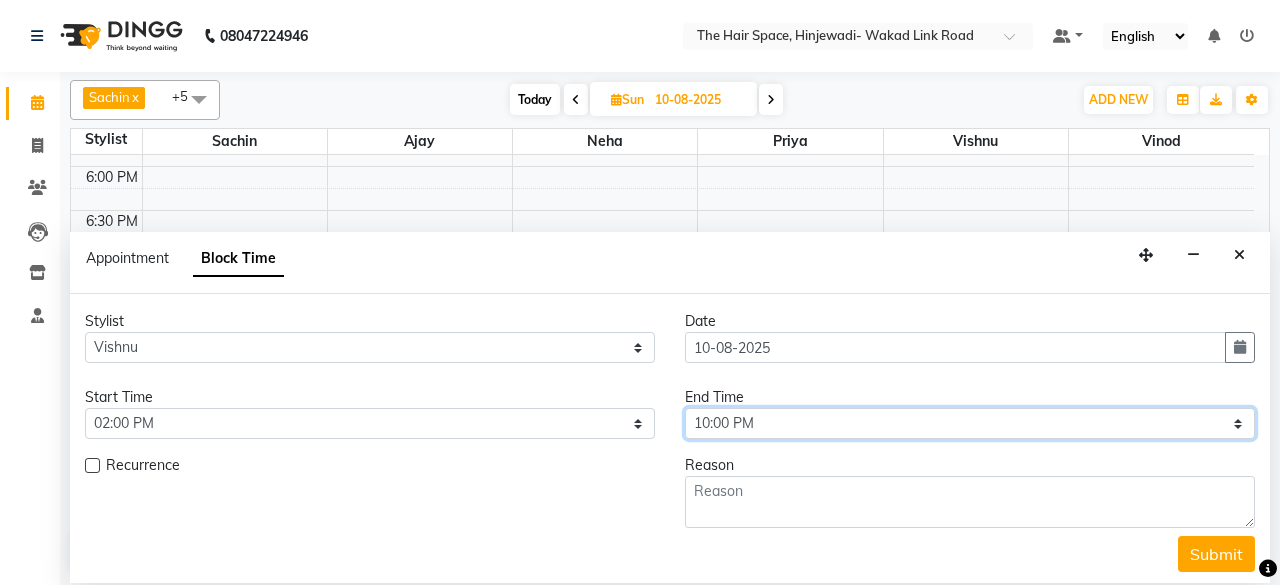scroll, scrollTop: 8, scrollLeft: 0, axis: vertical 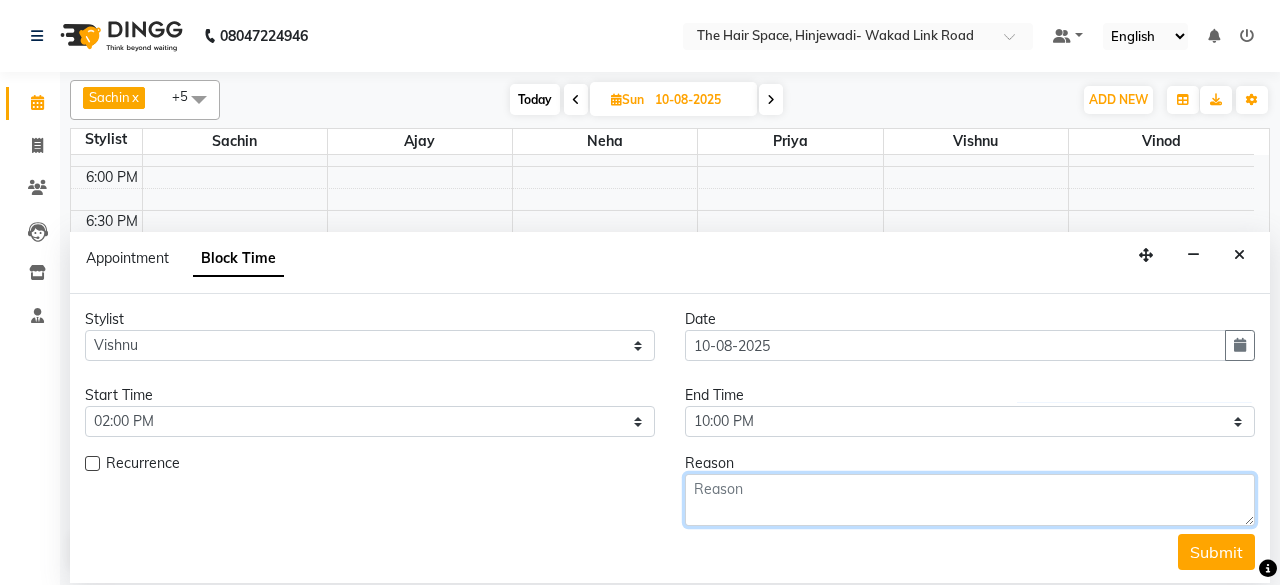 click at bounding box center [970, 500] 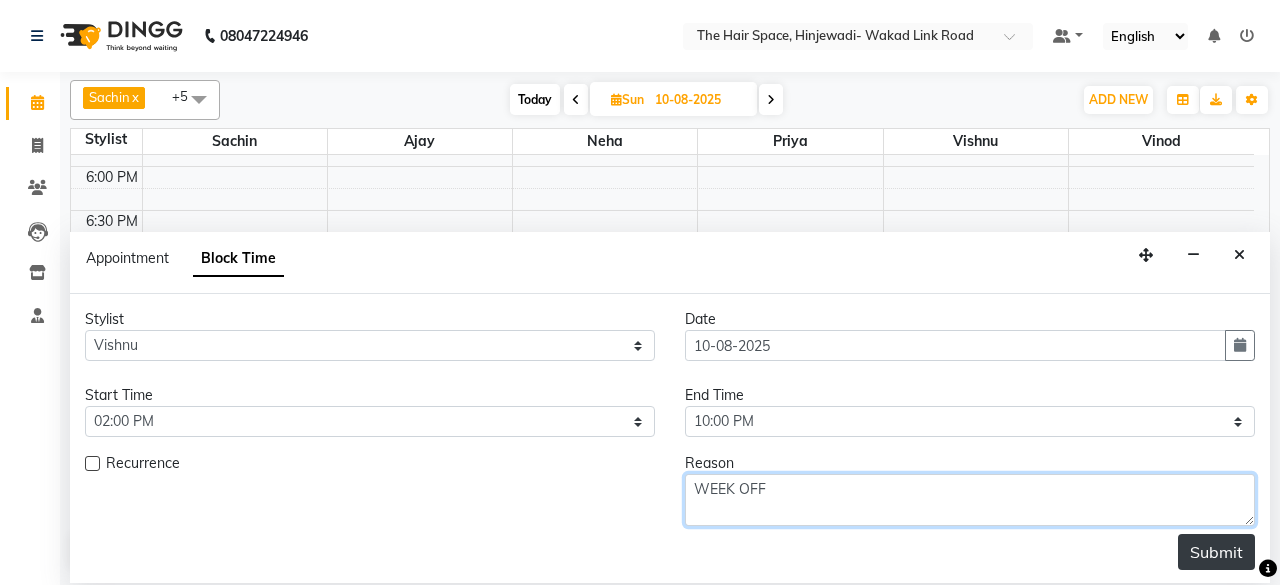 type on "WEEK OFF" 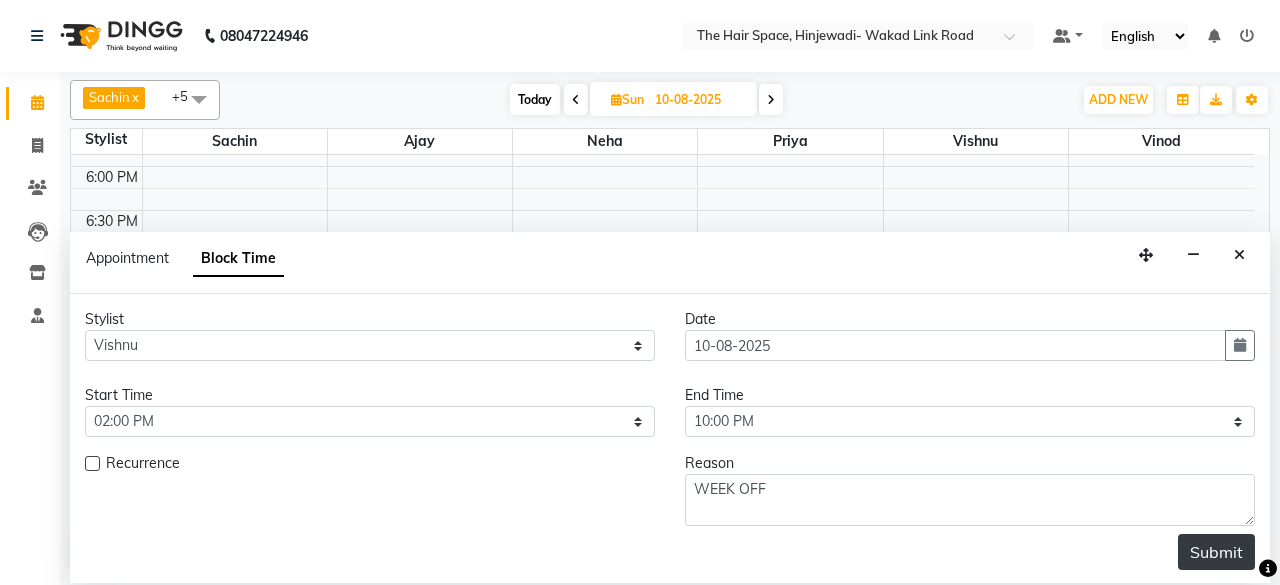 click on "Submit" at bounding box center [1216, 552] 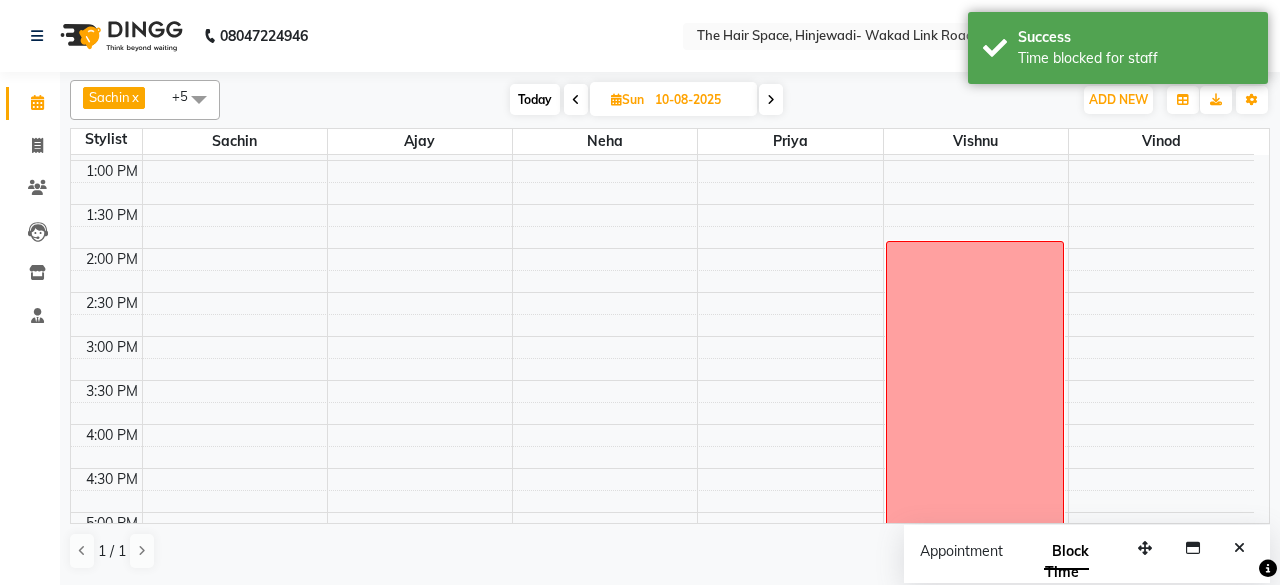 scroll, scrollTop: 500, scrollLeft: 0, axis: vertical 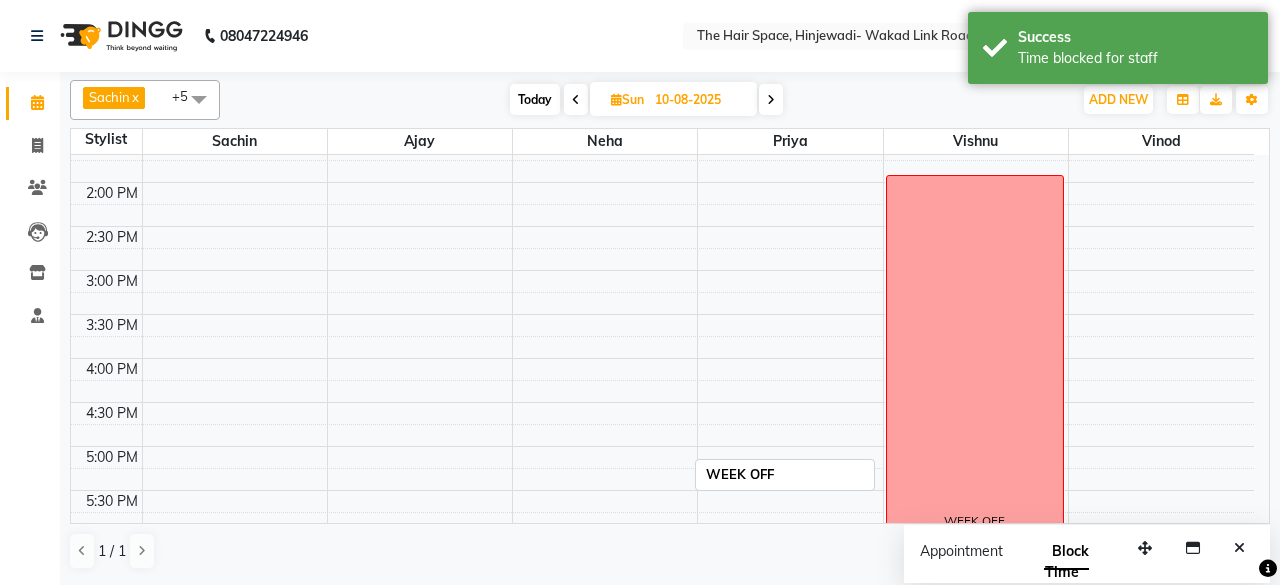 click on "WEEK OFF" at bounding box center (975, 521) 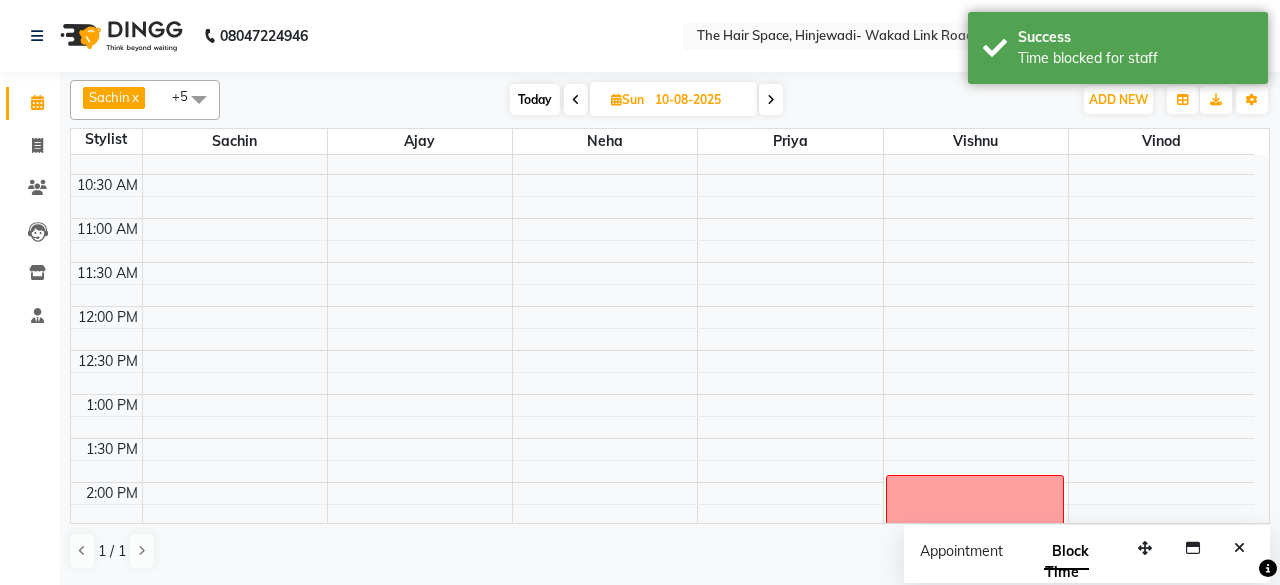 scroll, scrollTop: 0, scrollLeft: 0, axis: both 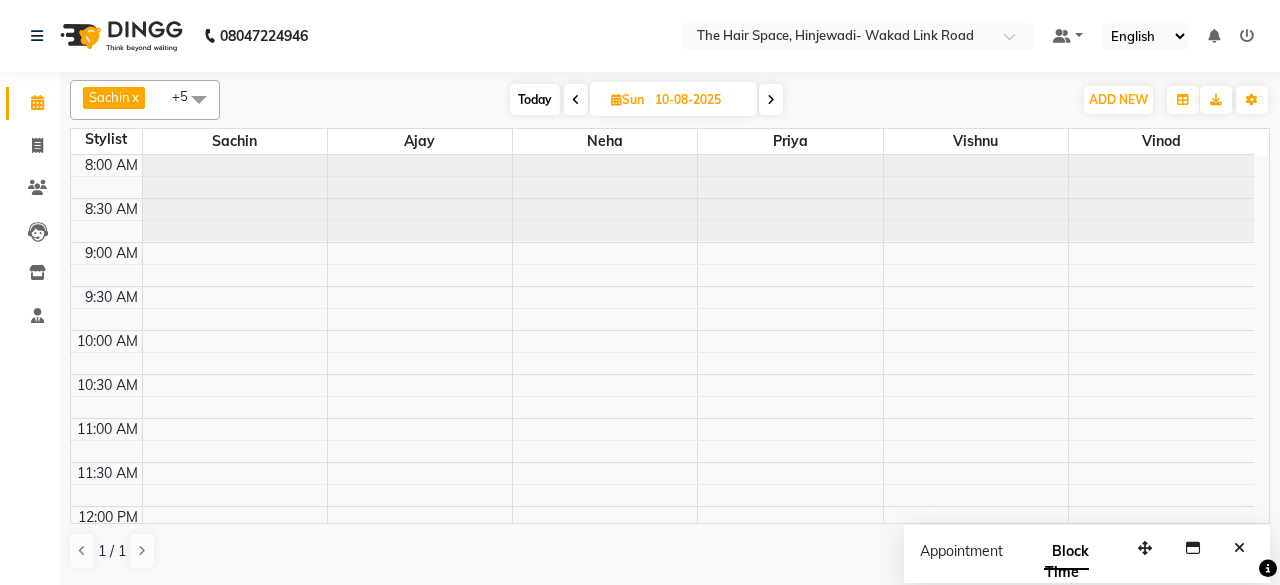 click on "Today" at bounding box center [535, 99] 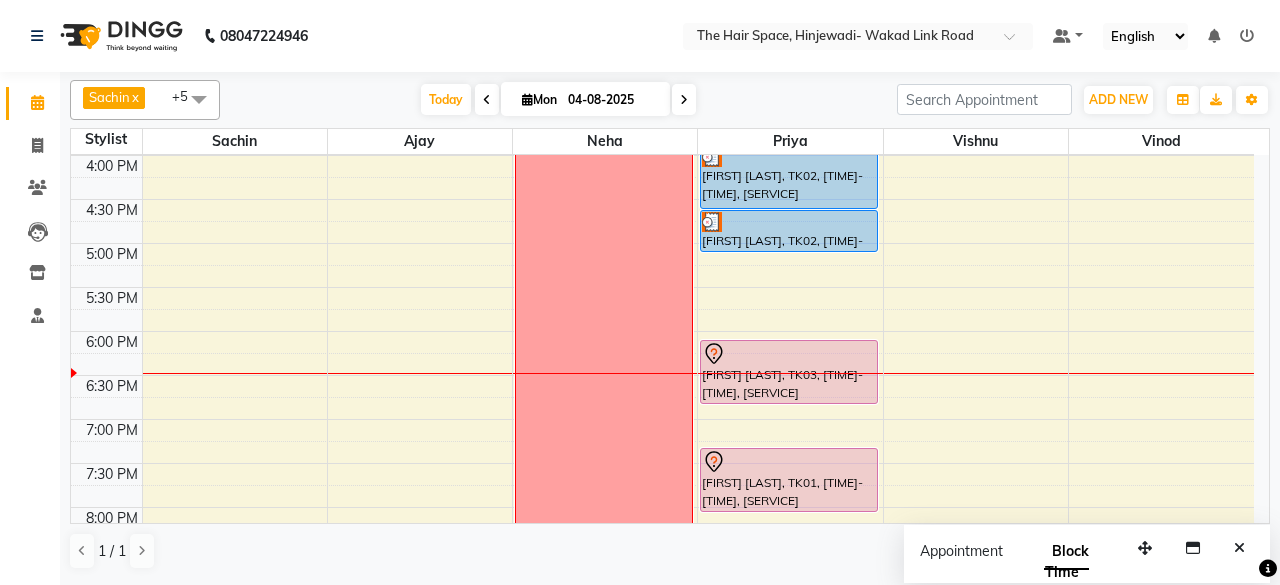 scroll, scrollTop: 668, scrollLeft: 0, axis: vertical 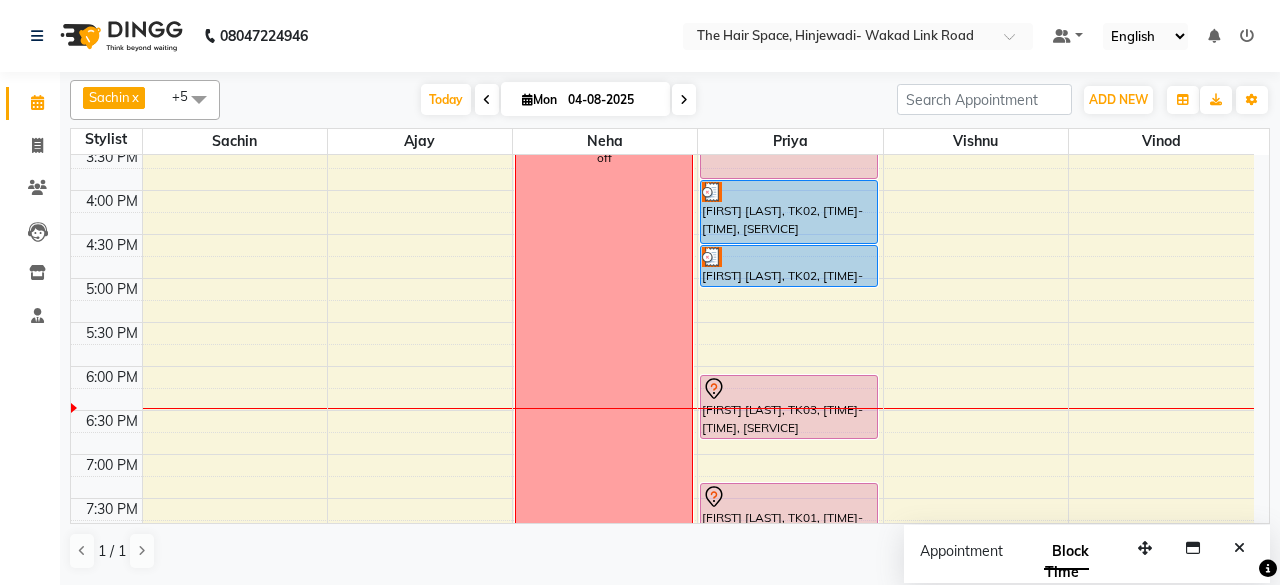 click on "off              [FIRST] [LAST], TK02, [TIME]-[TIME], [SERVICE]     [FIRST] [LAST], TK02, [TIME]-[TIME], [SERVICE]     [FIRST] [LAST], TK02, [TIME]-[TIME], [SERVICE]             [FIRST] [LAST], TK03, [TIME]-[TIME], [SERVICE]             [FIRST] [LAST], TK01, [TIME]-[TIME], [SERVICE]" at bounding box center (662, 146) 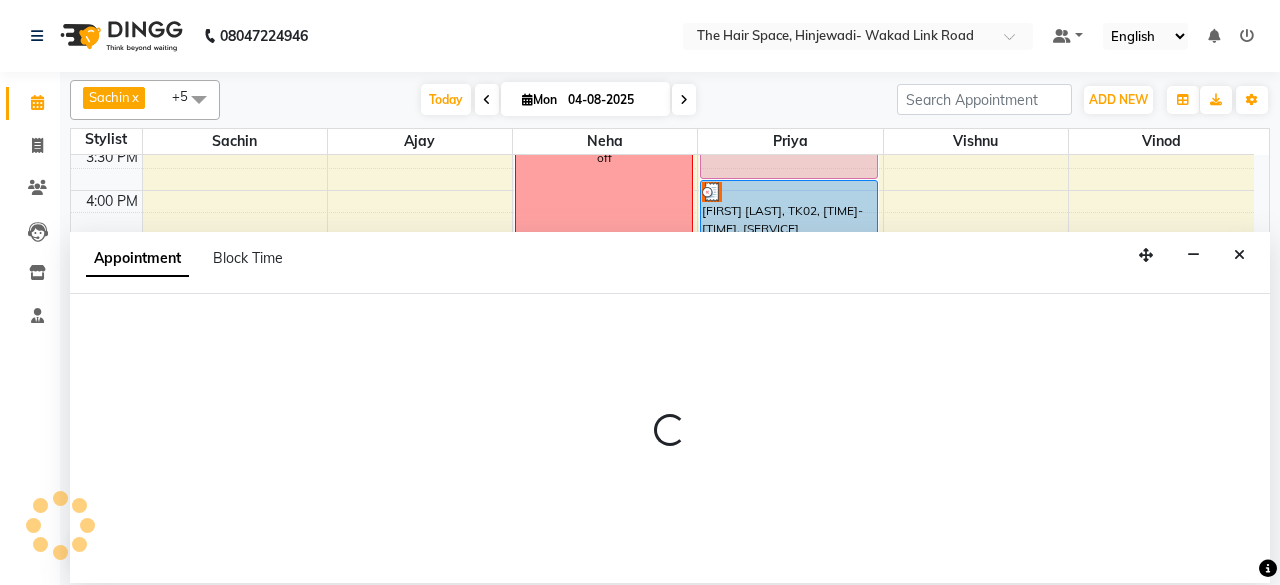 select on "[PHONE]" 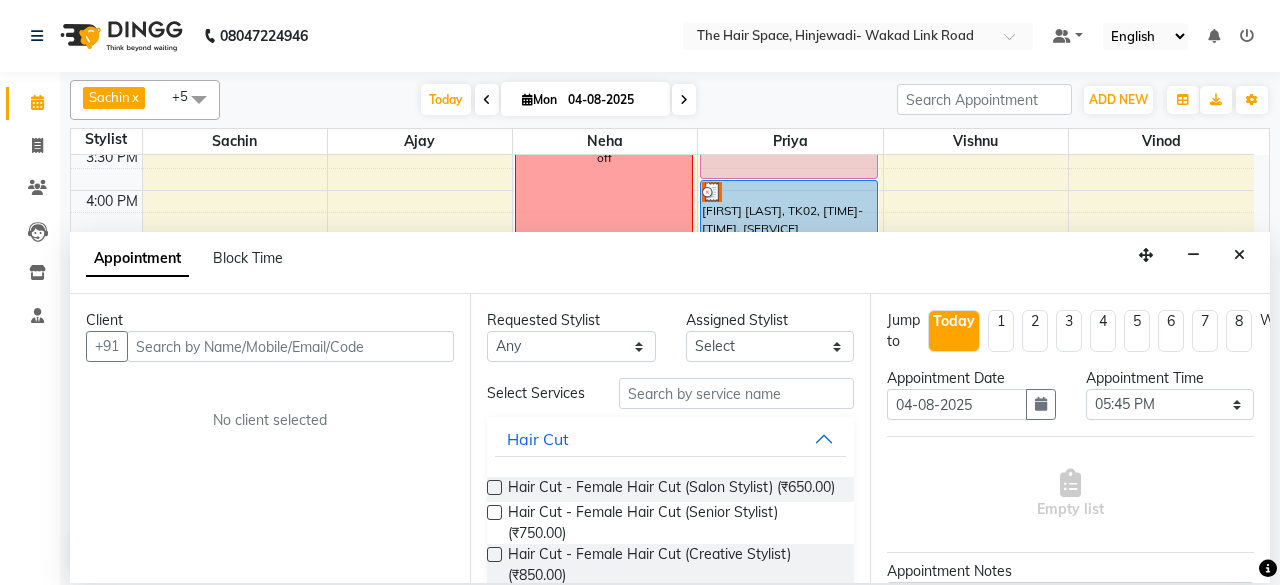 click at bounding box center [290, 346] 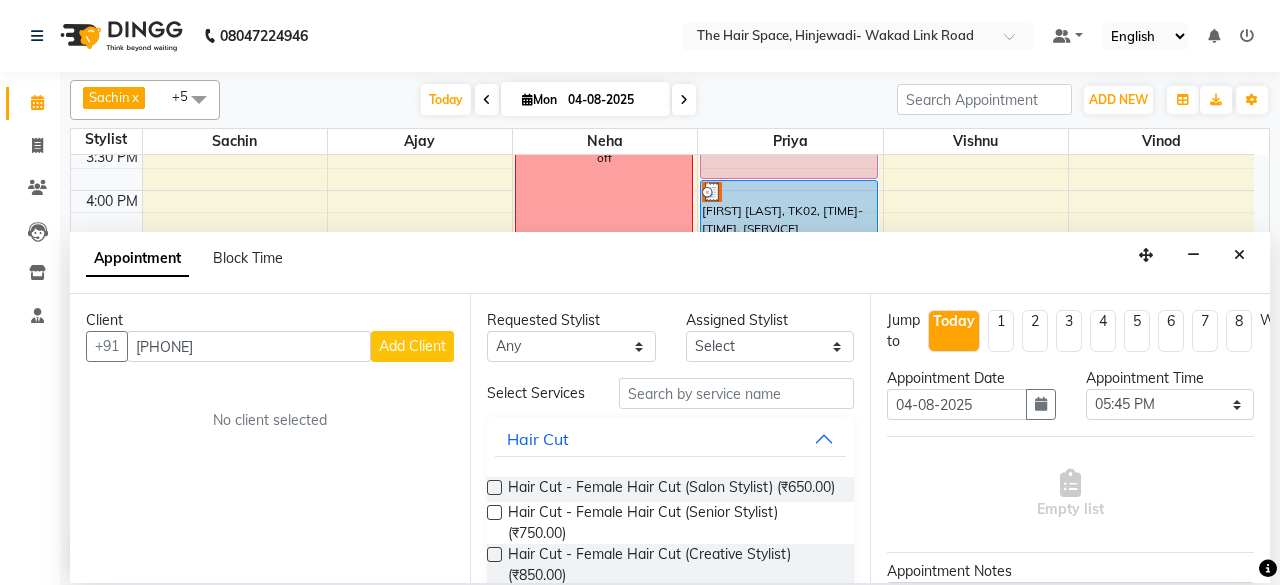 type on "[PHONE]" 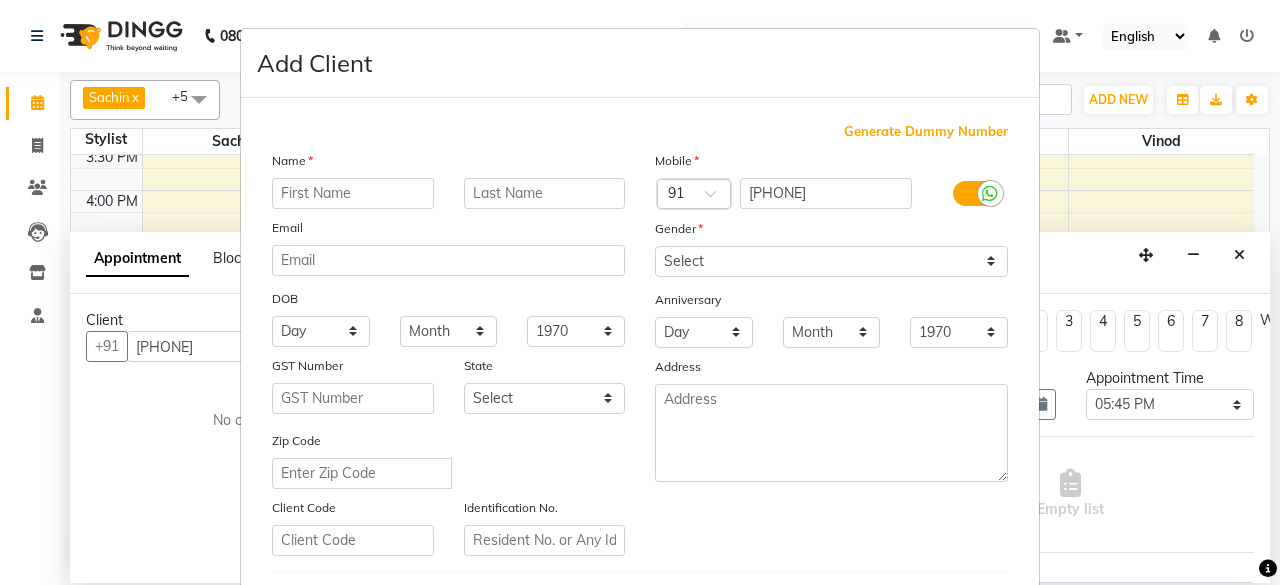 click at bounding box center [353, 193] 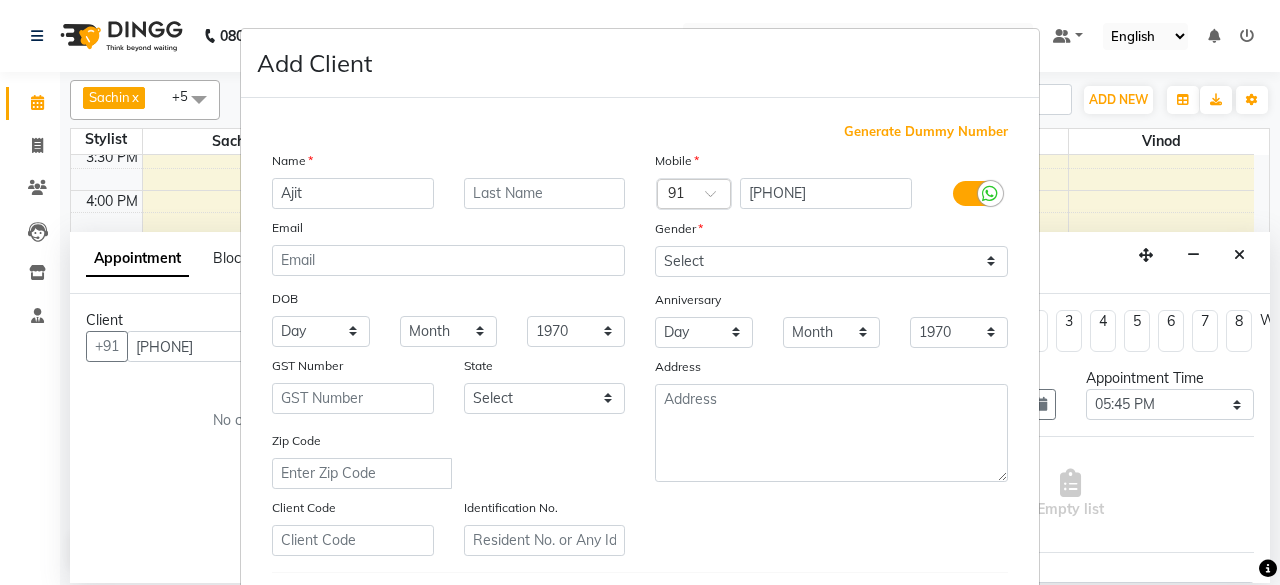 type on "Ajit" 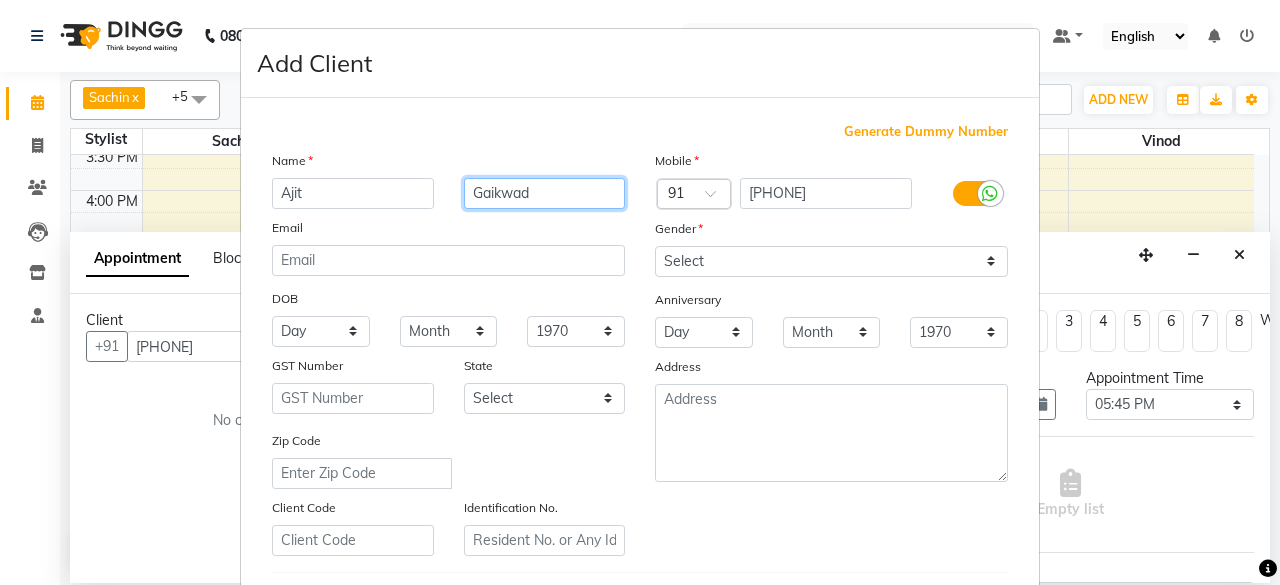 type on "Gaikwad" 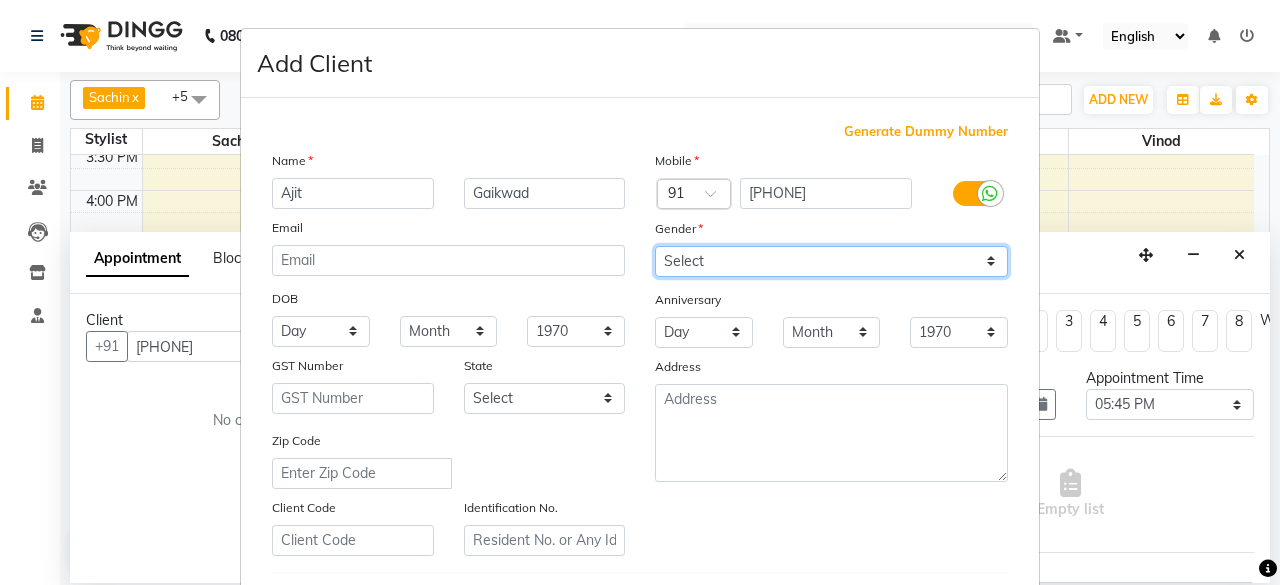 click on "Select Male Female Other Prefer Not To Say" at bounding box center (831, 261) 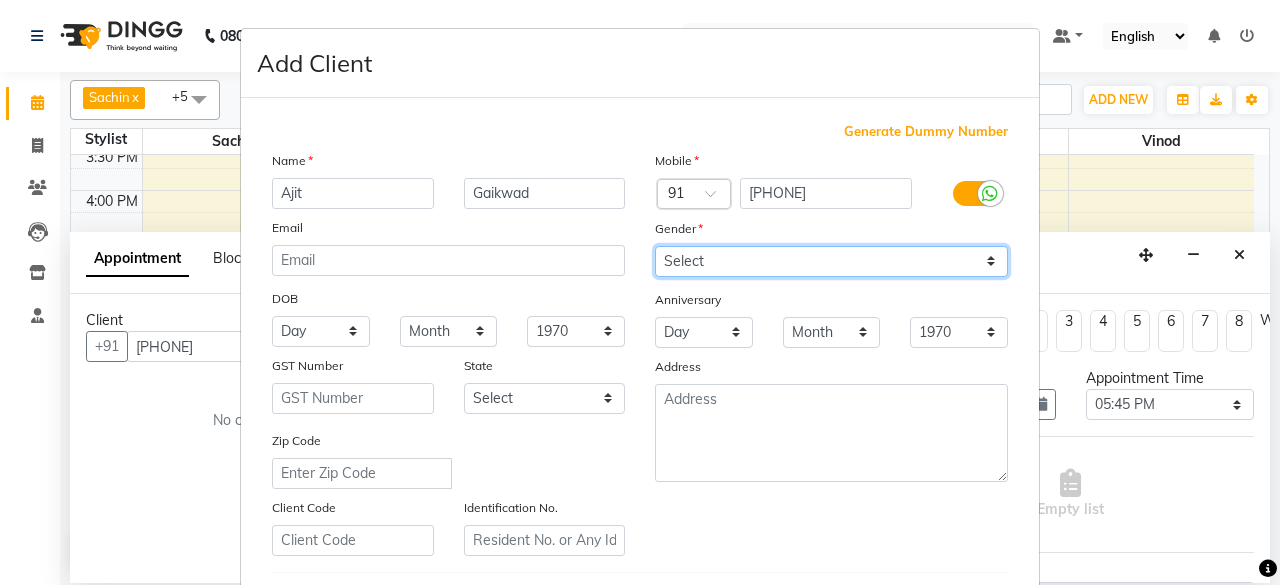 select on "male" 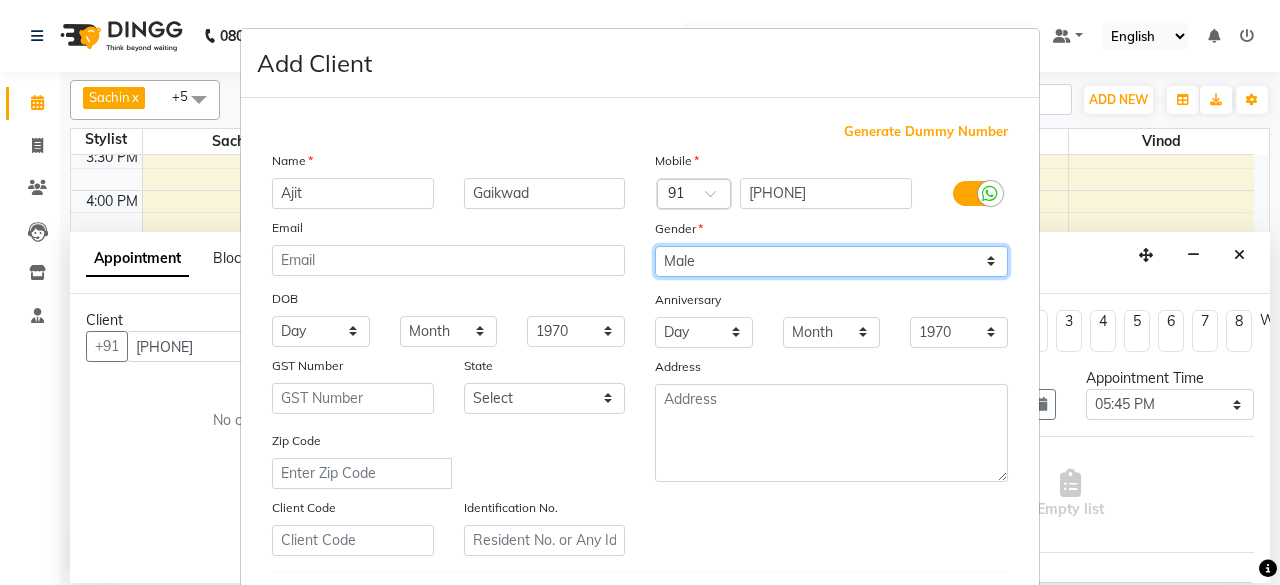 click on "Select Male Female Other Prefer Not To Say" at bounding box center [831, 261] 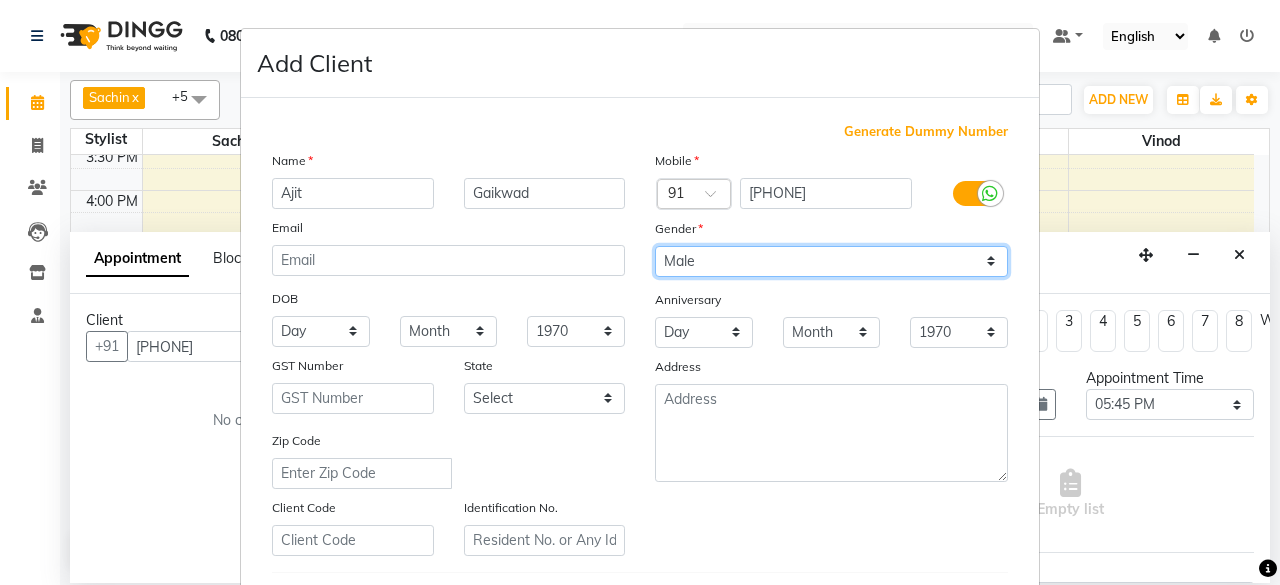 scroll, scrollTop: 334, scrollLeft: 0, axis: vertical 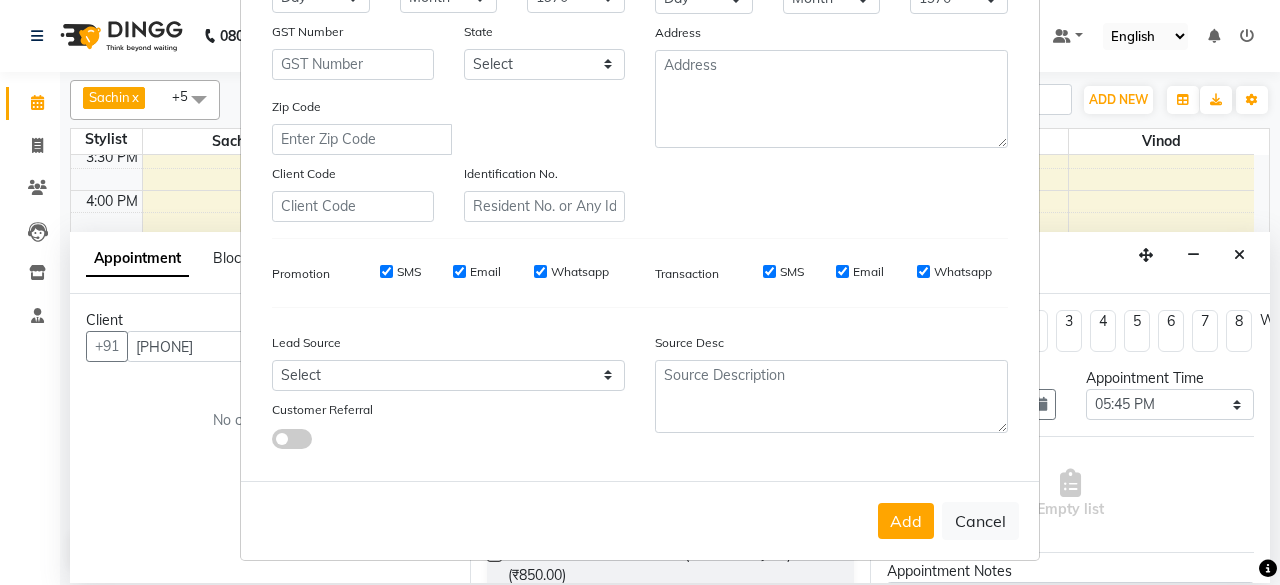 click on "Add" at bounding box center [906, 521] 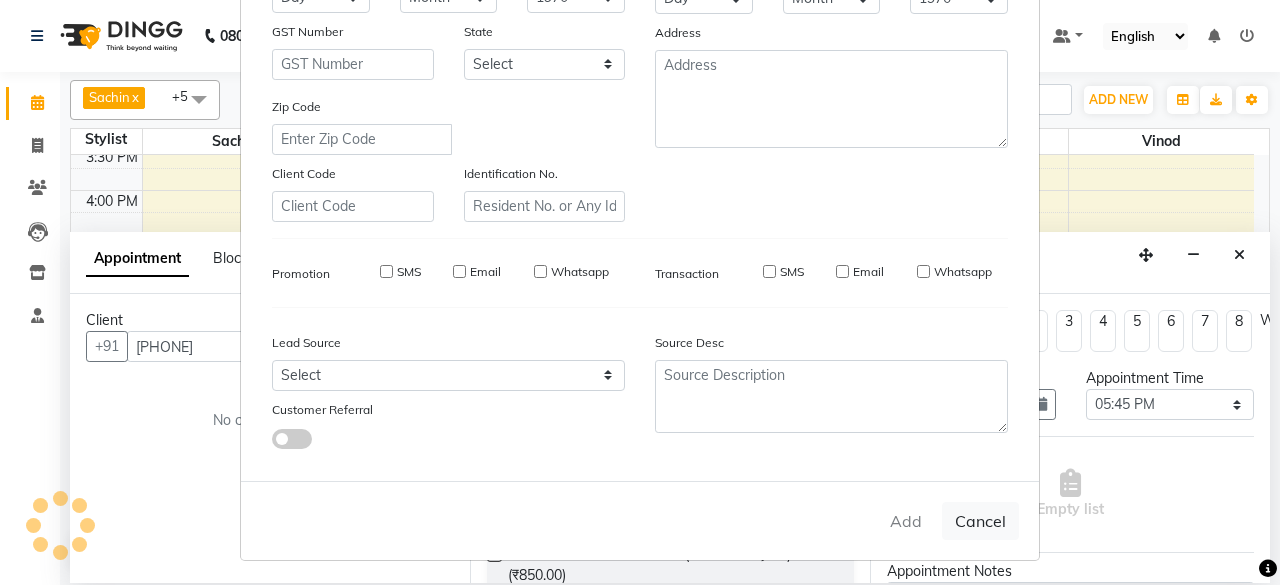 type 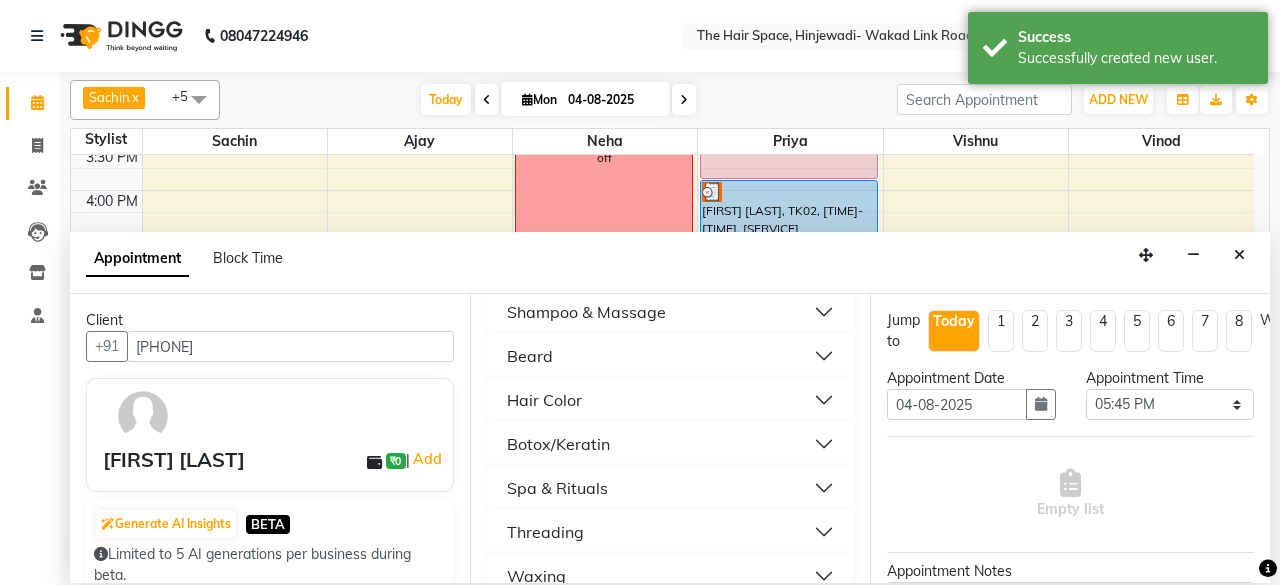 scroll, scrollTop: 700, scrollLeft: 0, axis: vertical 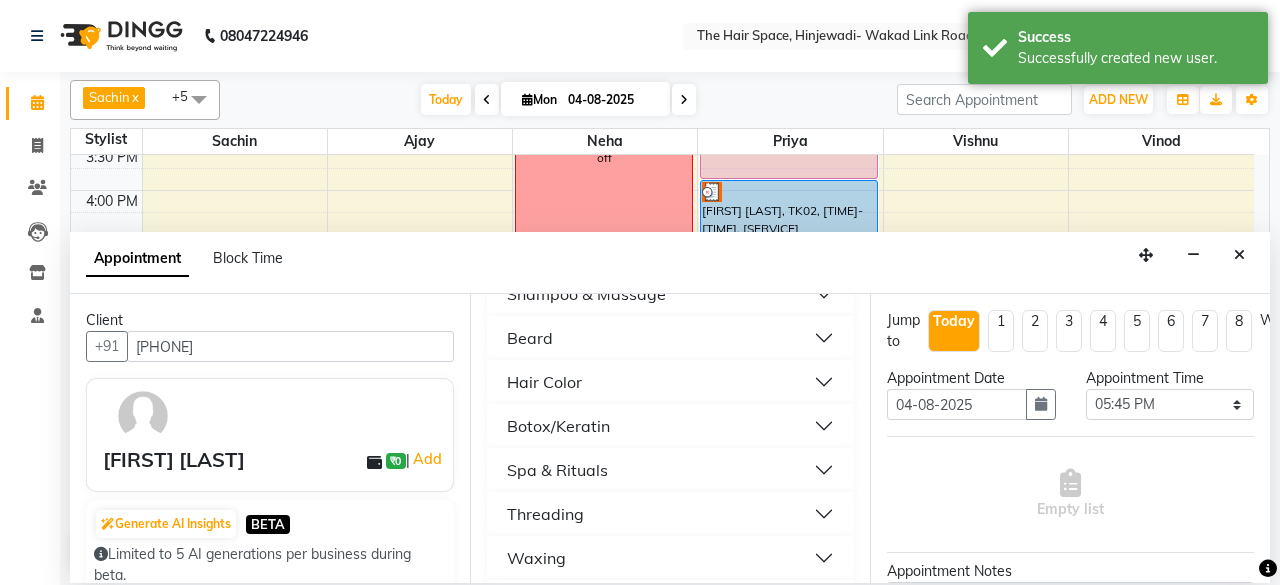 click on "Beard" at bounding box center [530, 338] 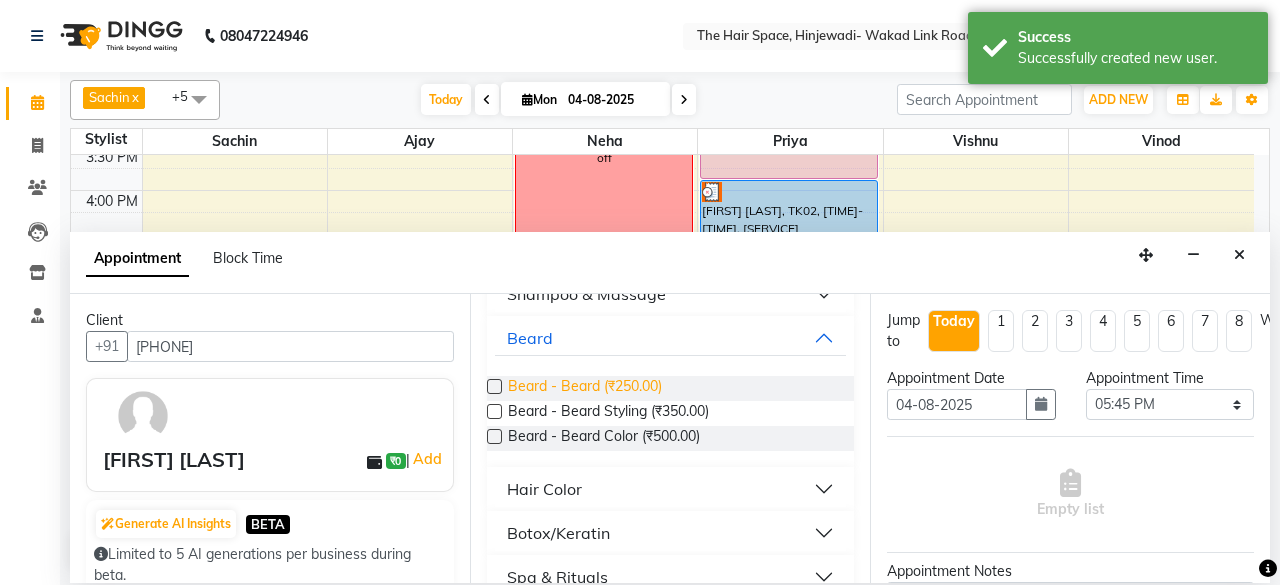 click on "Beard - Beard (₹250.00)" at bounding box center [585, 388] 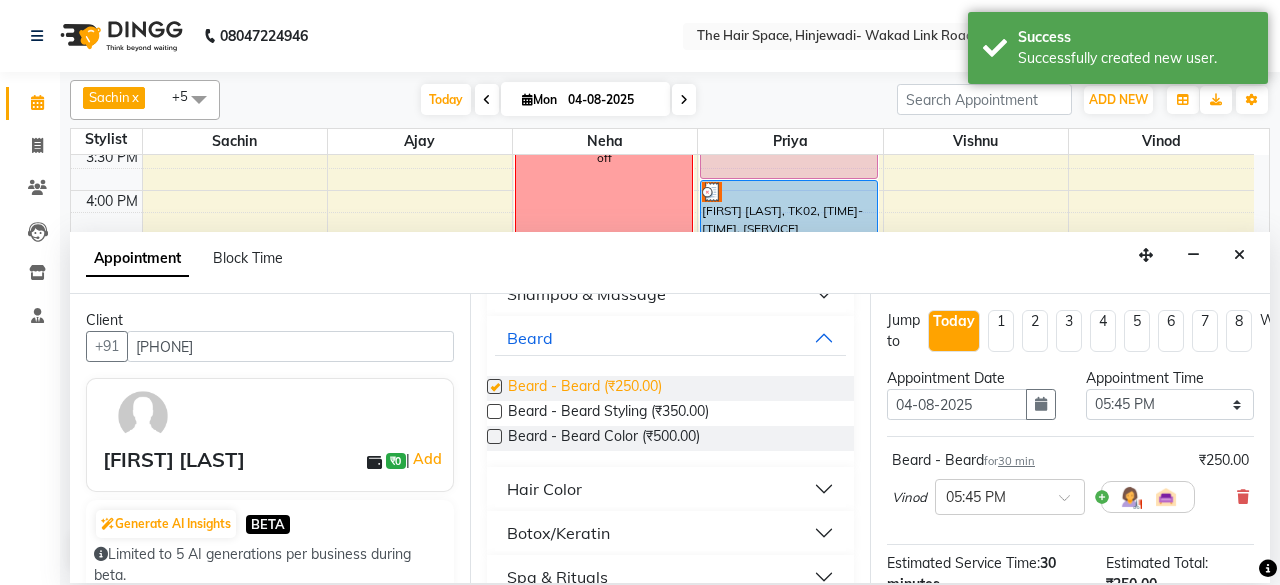 checkbox on "false" 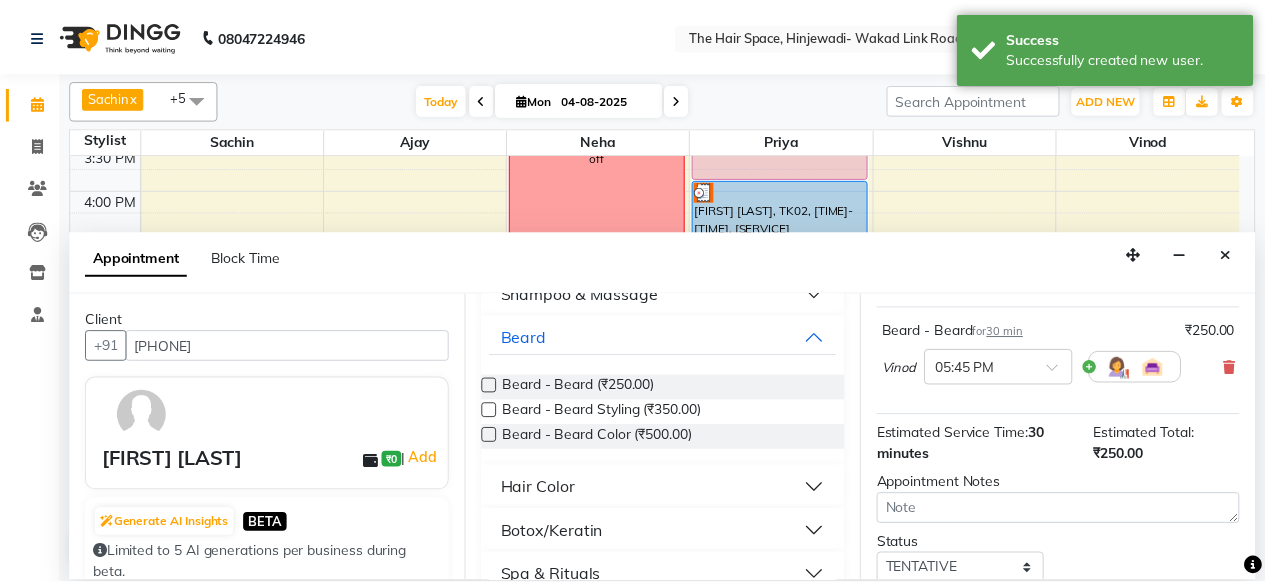 scroll, scrollTop: 272, scrollLeft: 0, axis: vertical 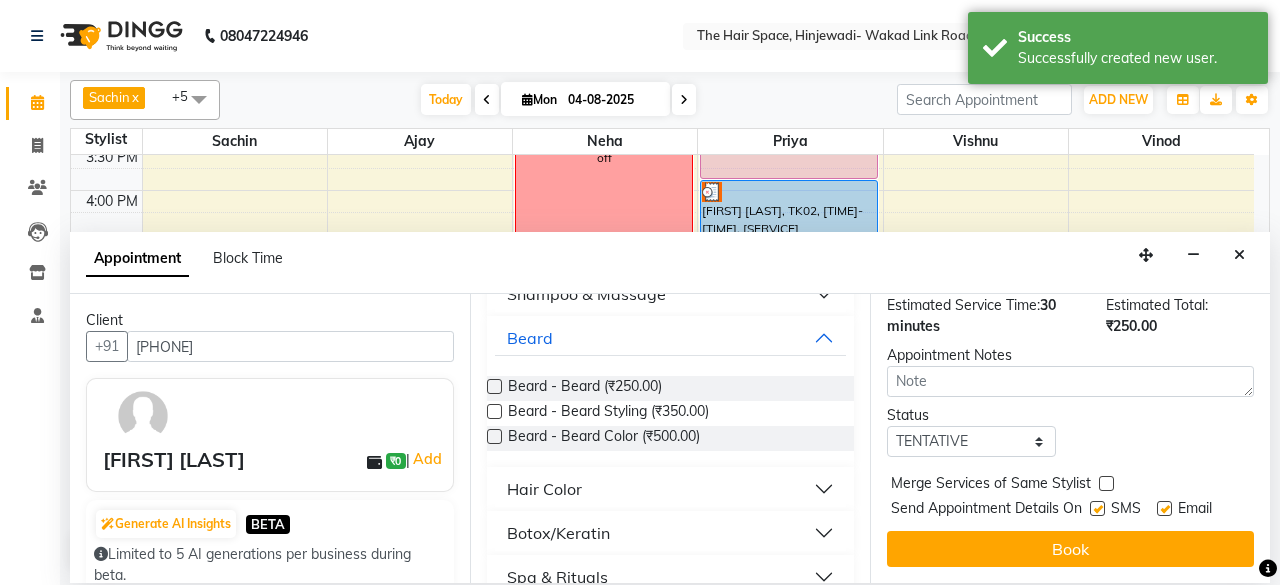 click at bounding box center [1097, 508] 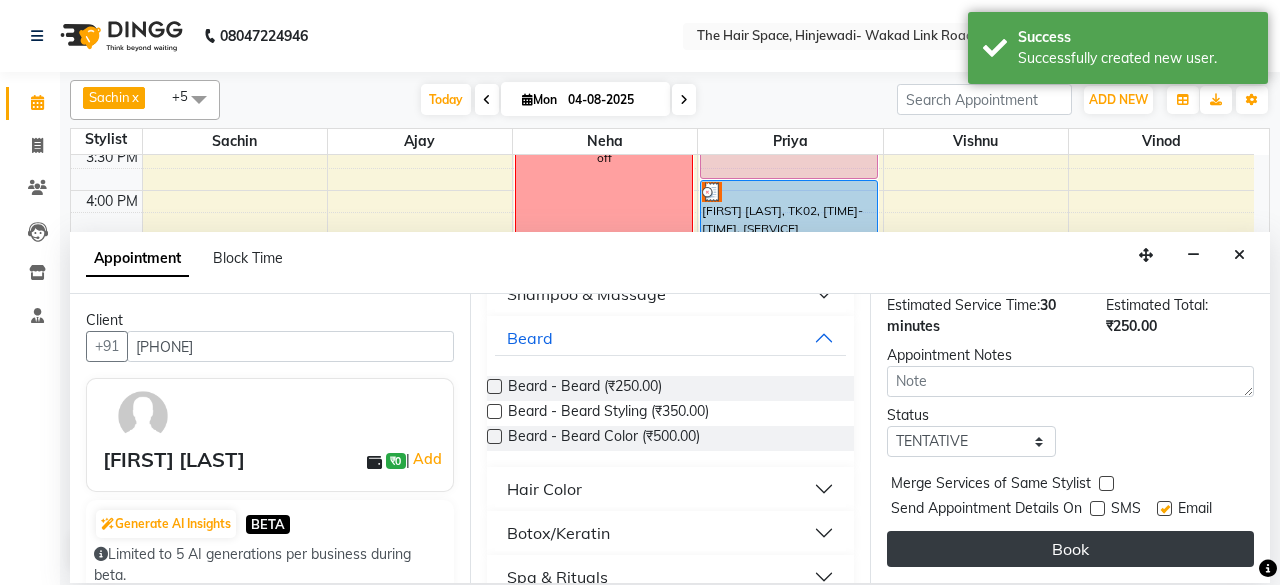 click on "Book" at bounding box center (1070, 549) 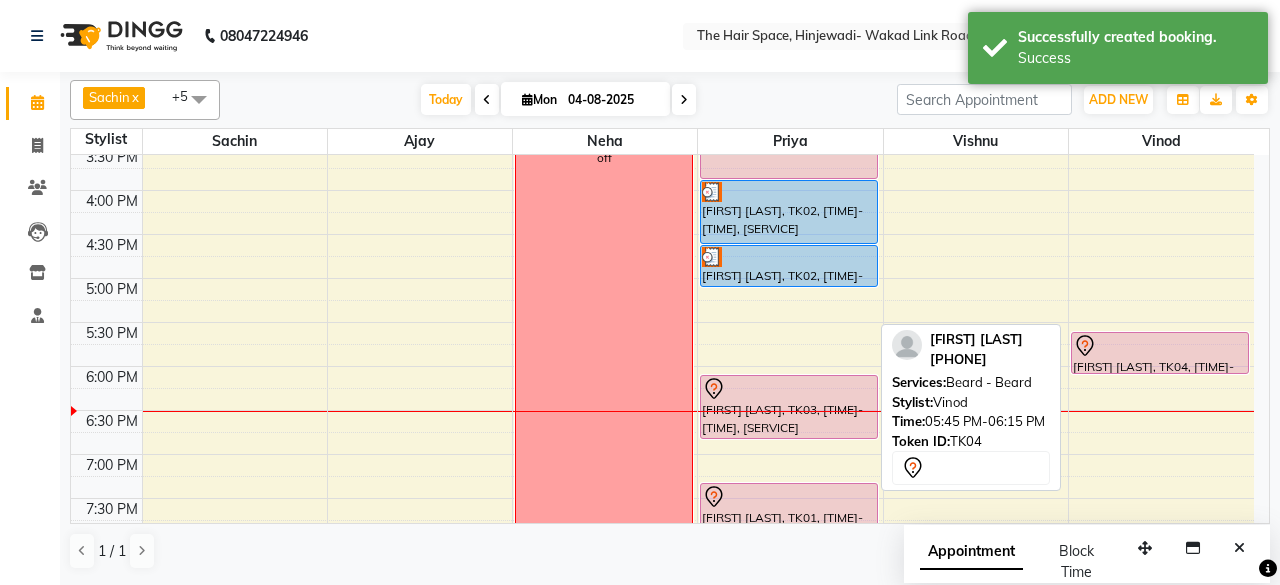 click at bounding box center [1160, 373] 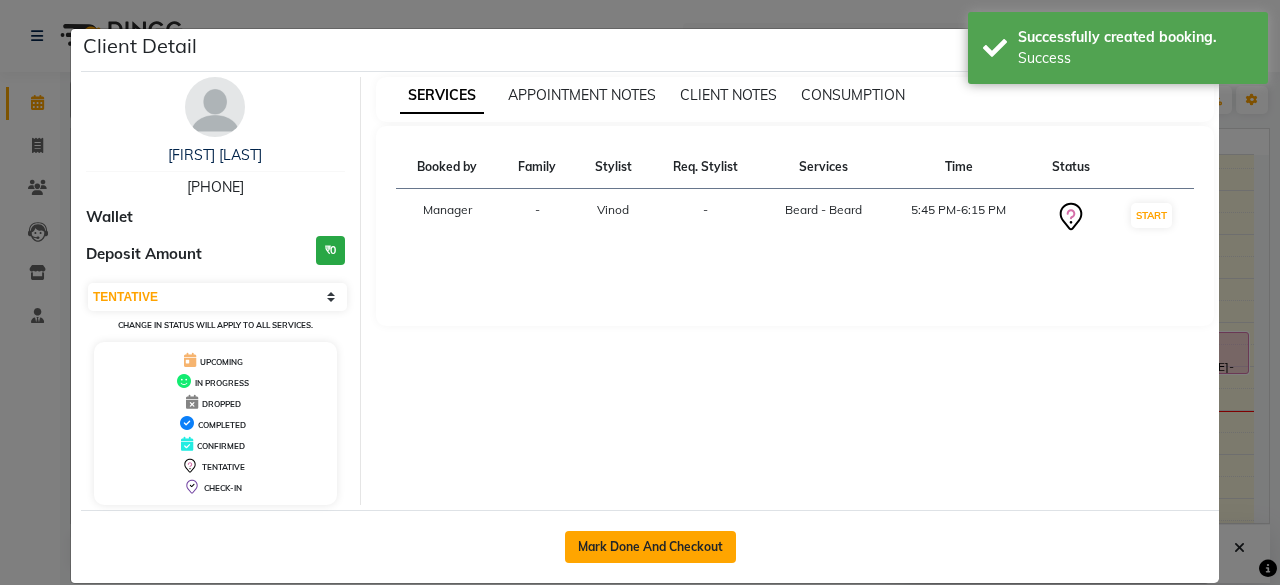 click on "Mark Done And Checkout" 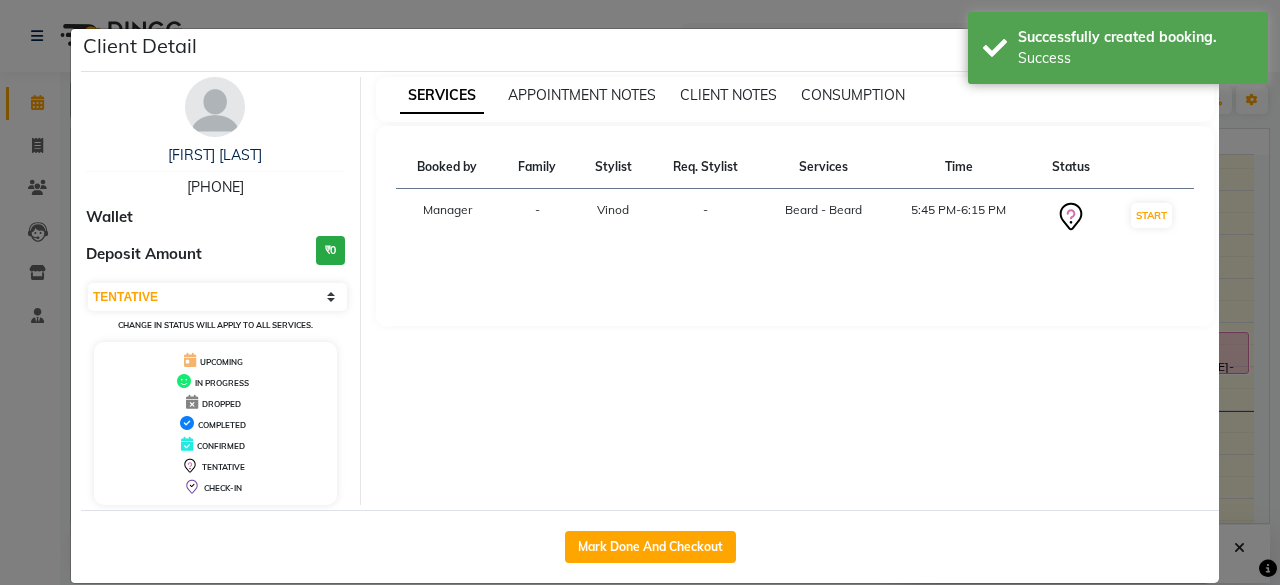 select on "service" 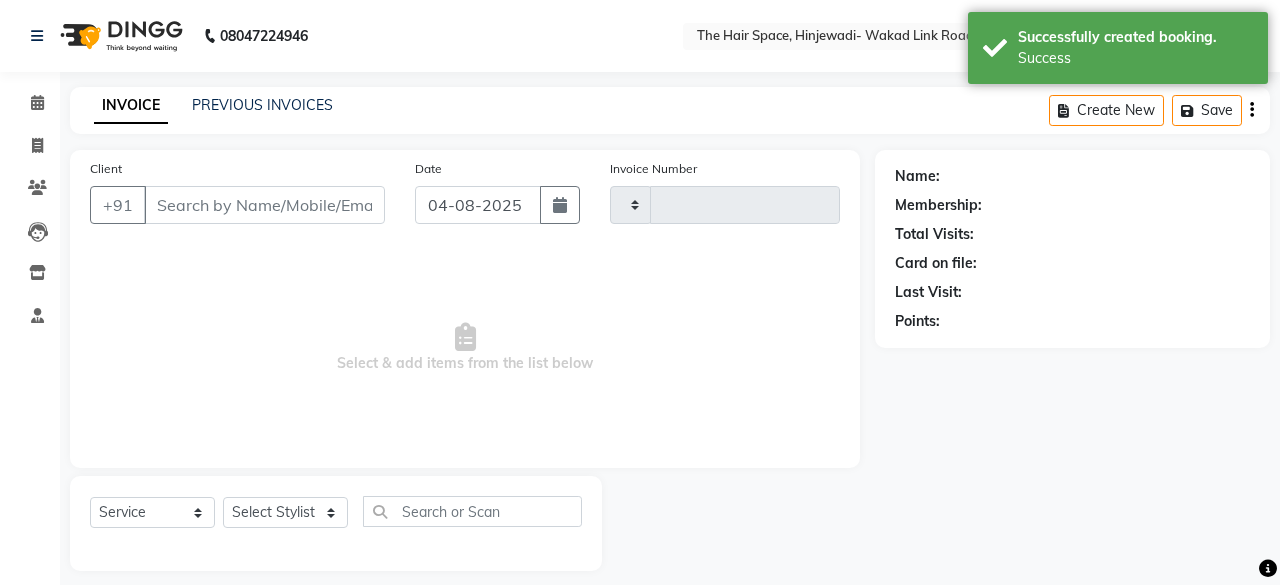 type on "1712" 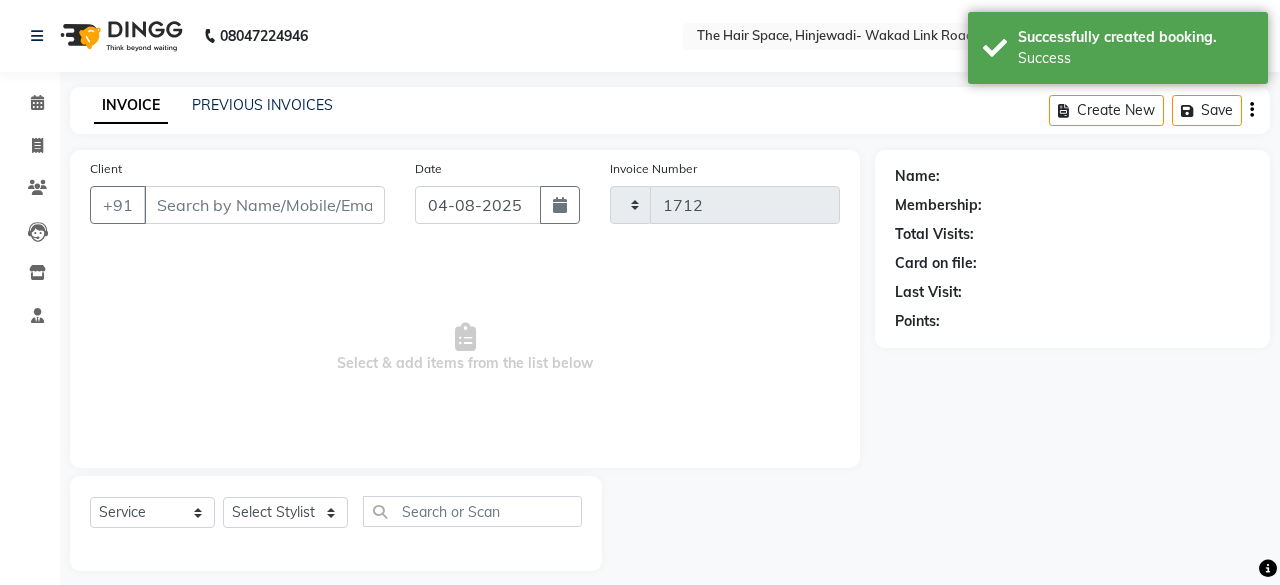 select on "6697" 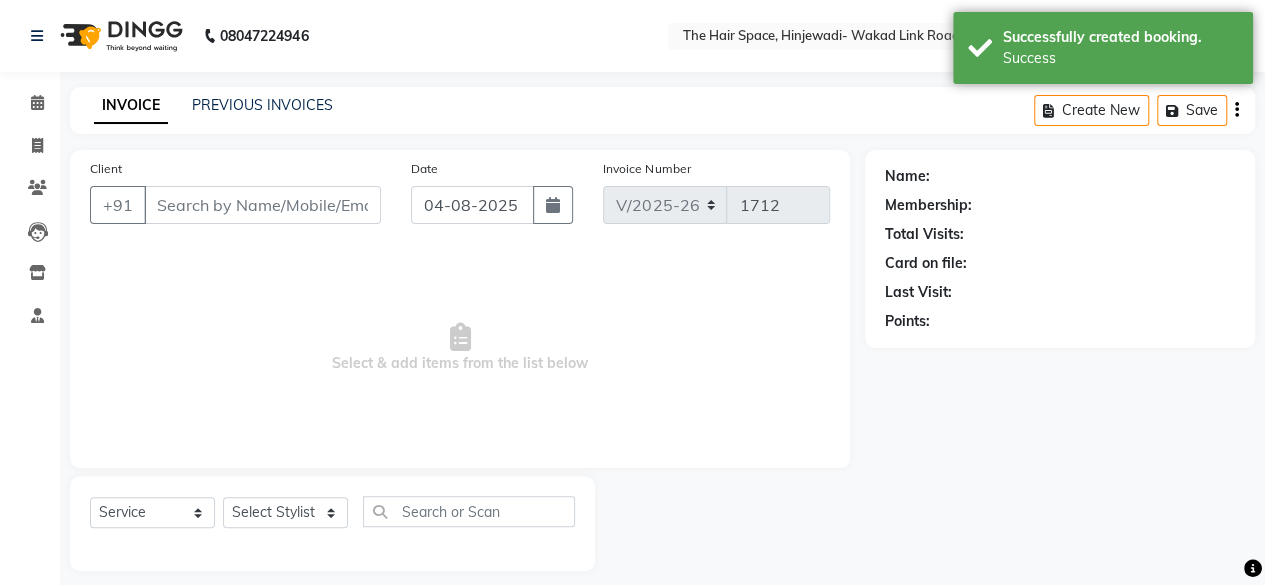type on "[PHONE]" 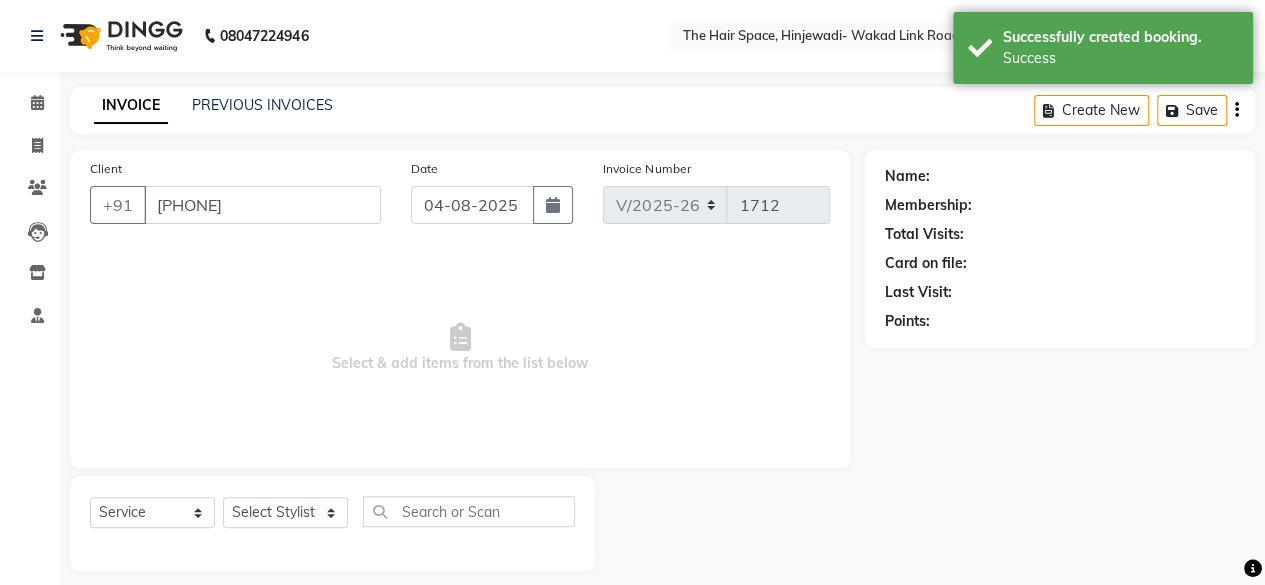 select on "[PHONE]" 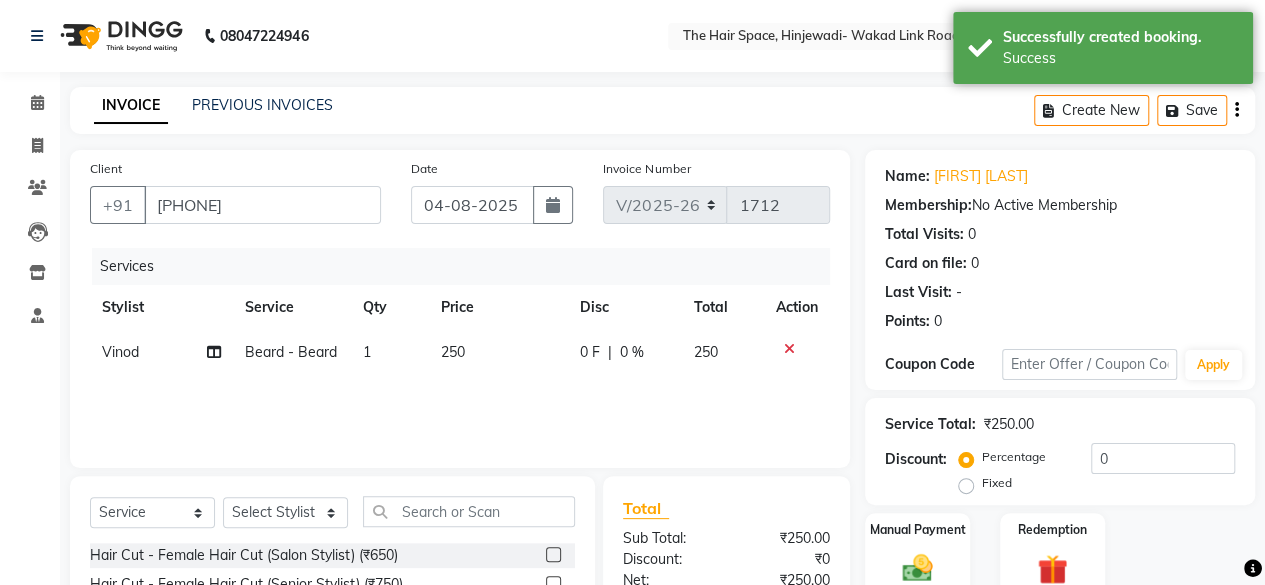 scroll, scrollTop: 215, scrollLeft: 0, axis: vertical 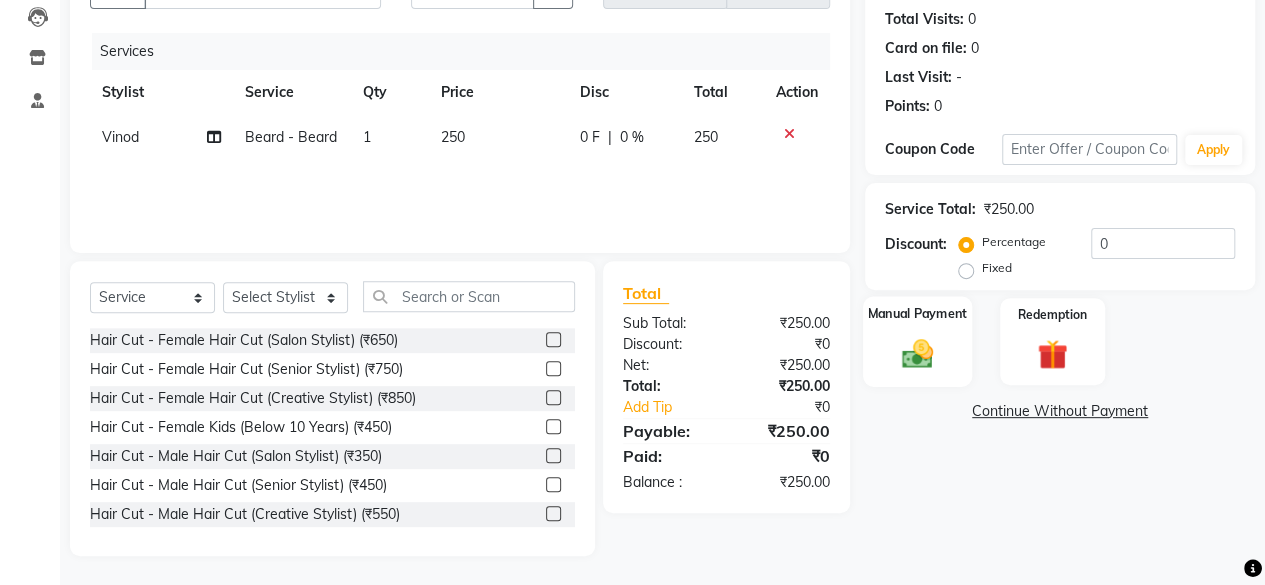 click 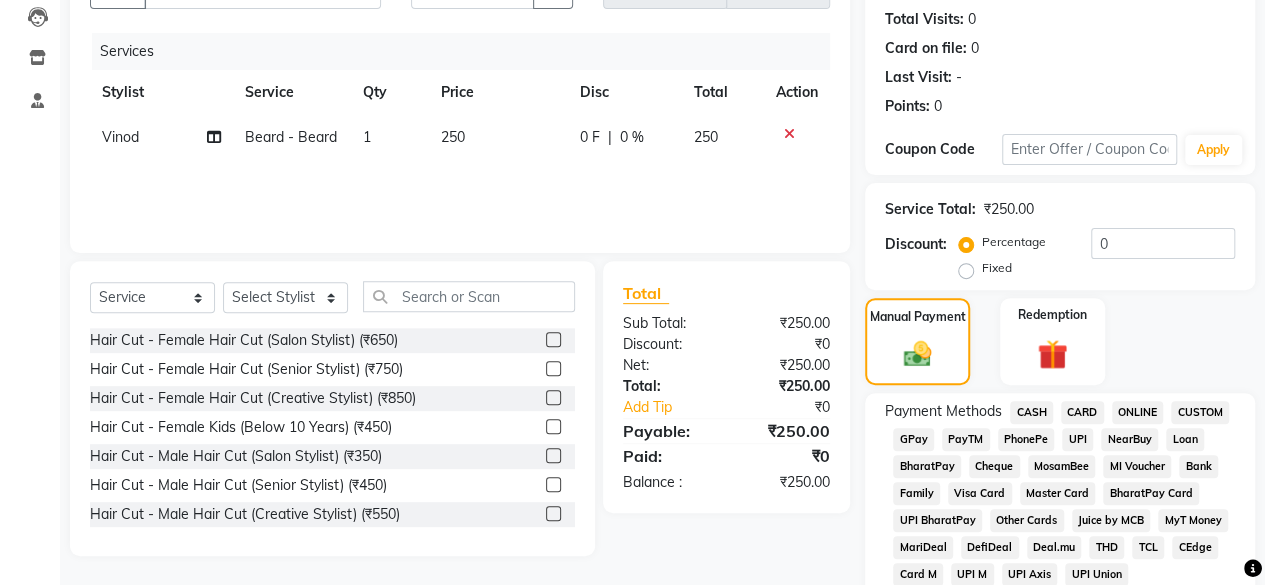 click on "GPay" 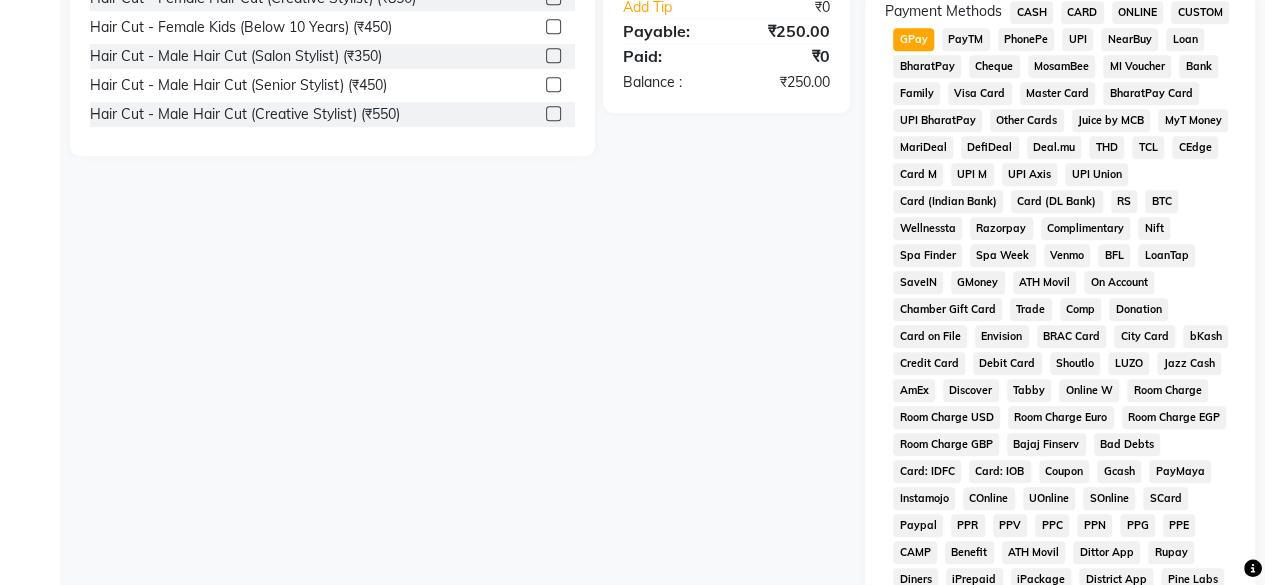 scroll, scrollTop: 999, scrollLeft: 0, axis: vertical 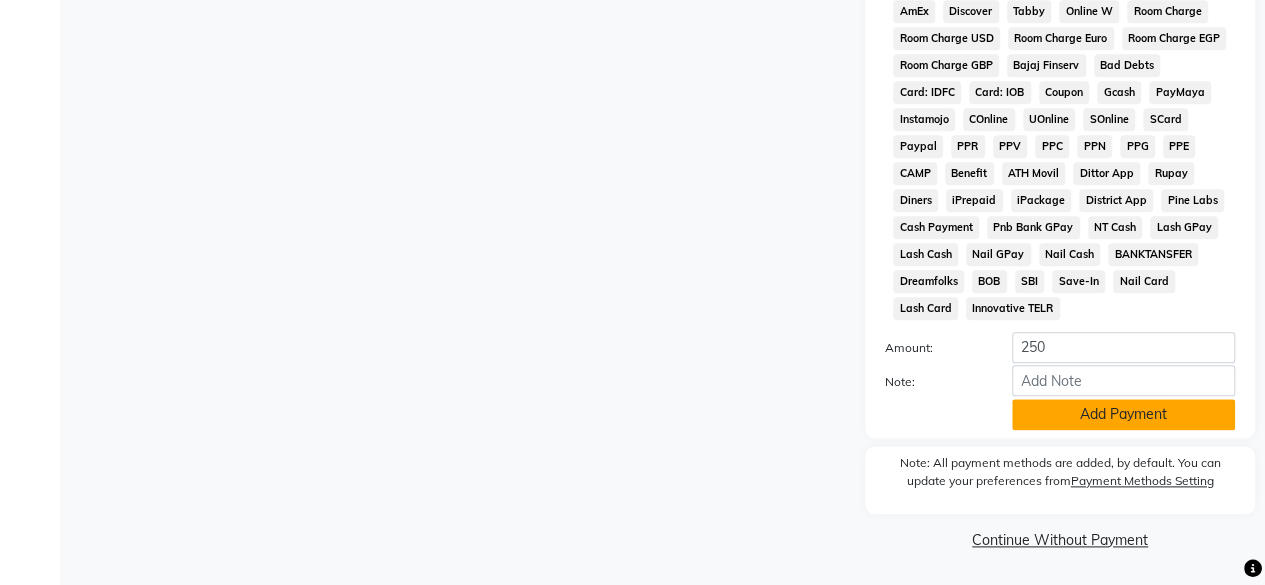 click on "Add Payment" 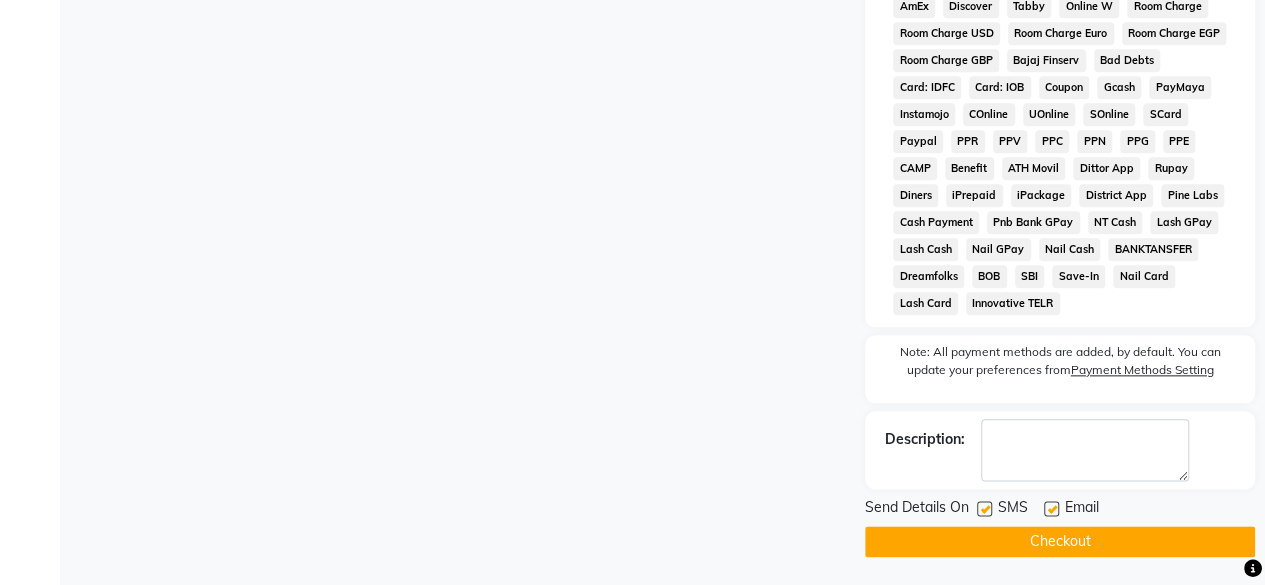 scroll, scrollTop: 1006, scrollLeft: 0, axis: vertical 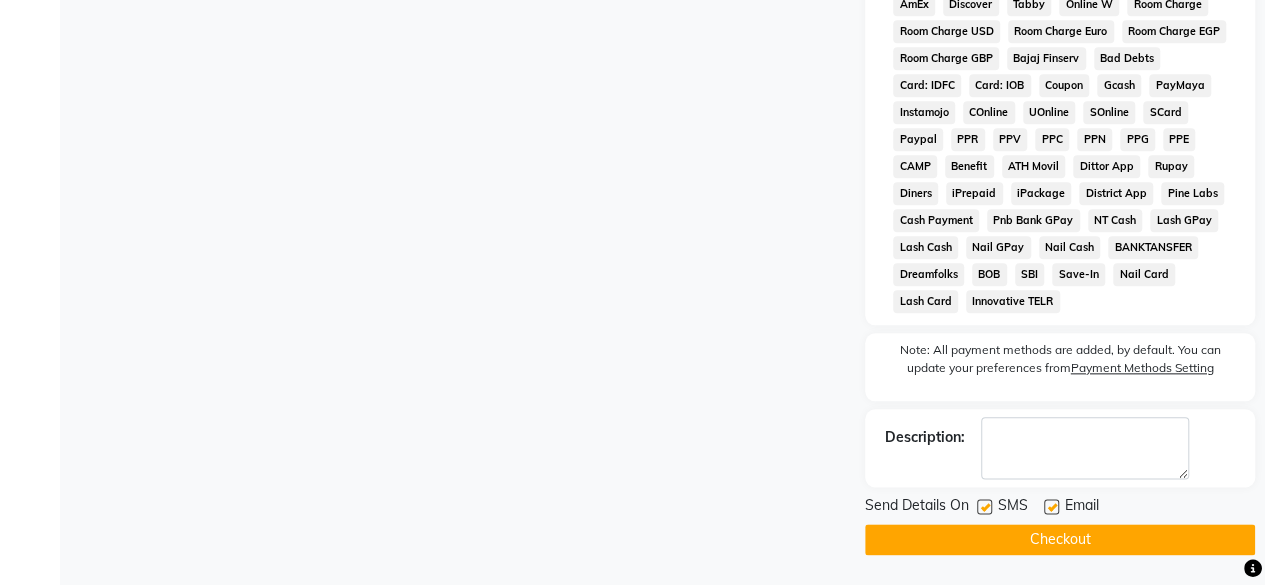 click 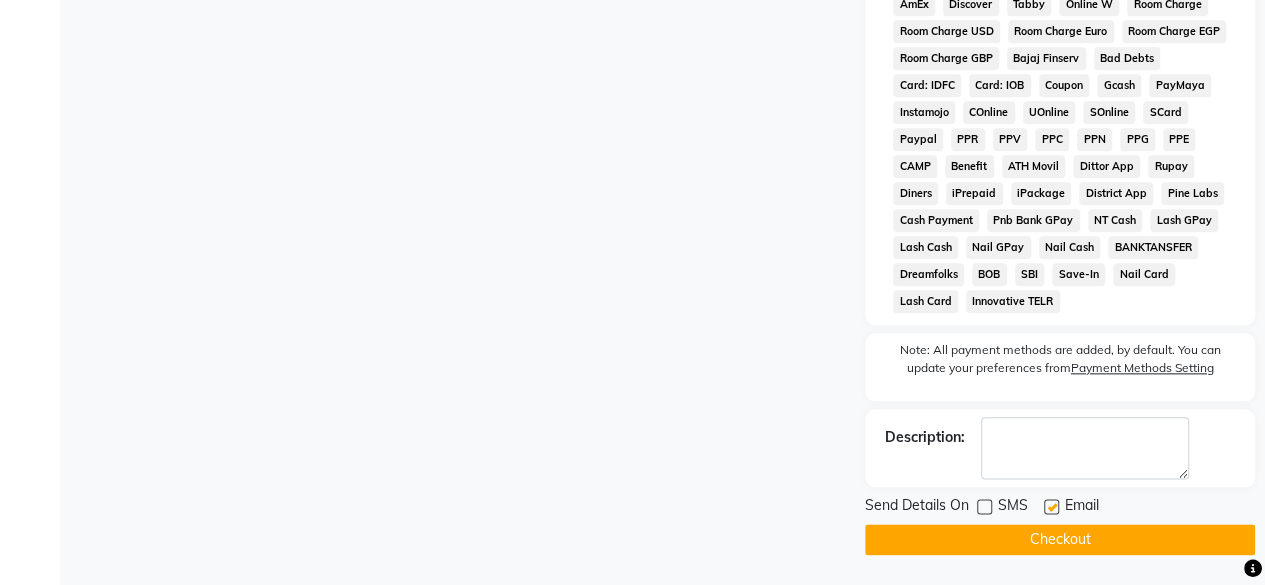click on "Checkout" 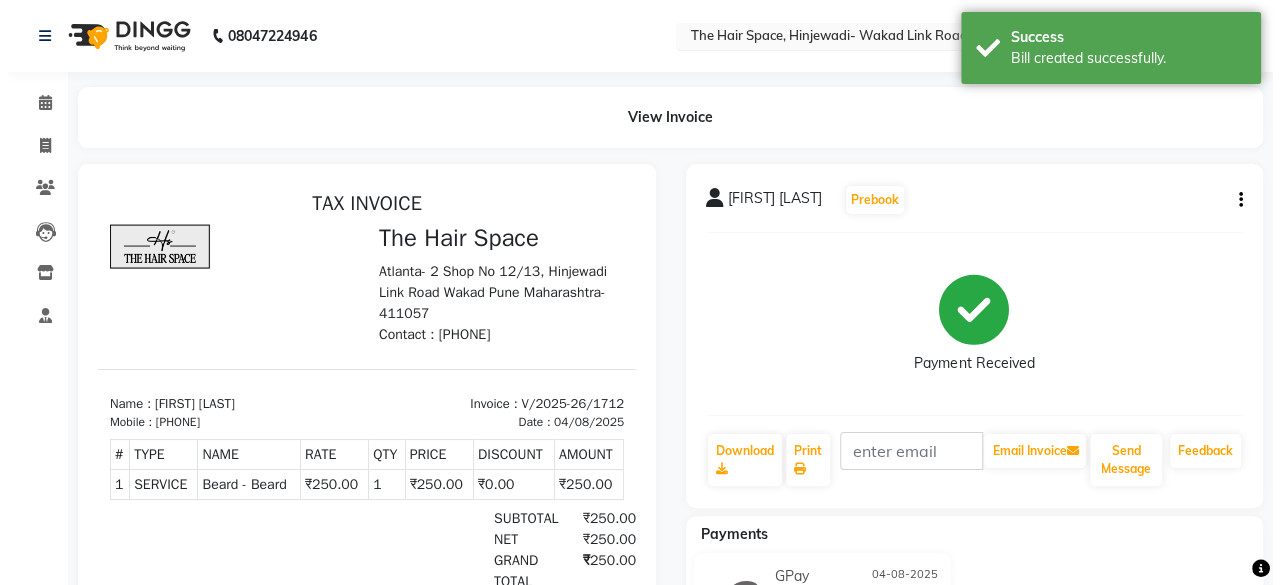 scroll, scrollTop: 0, scrollLeft: 0, axis: both 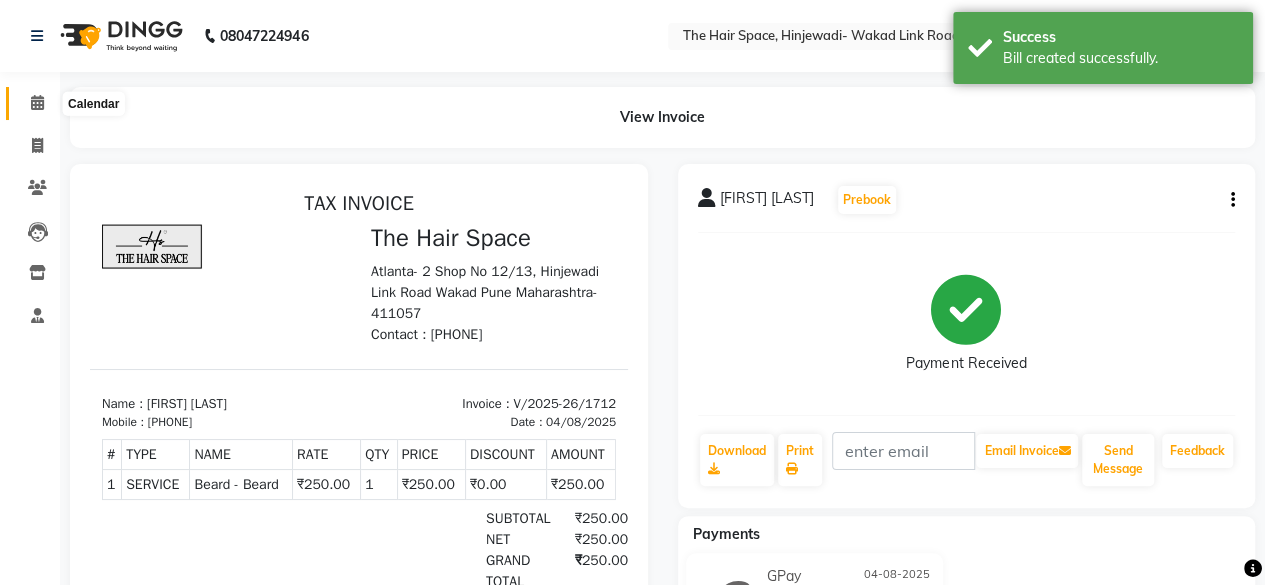 click 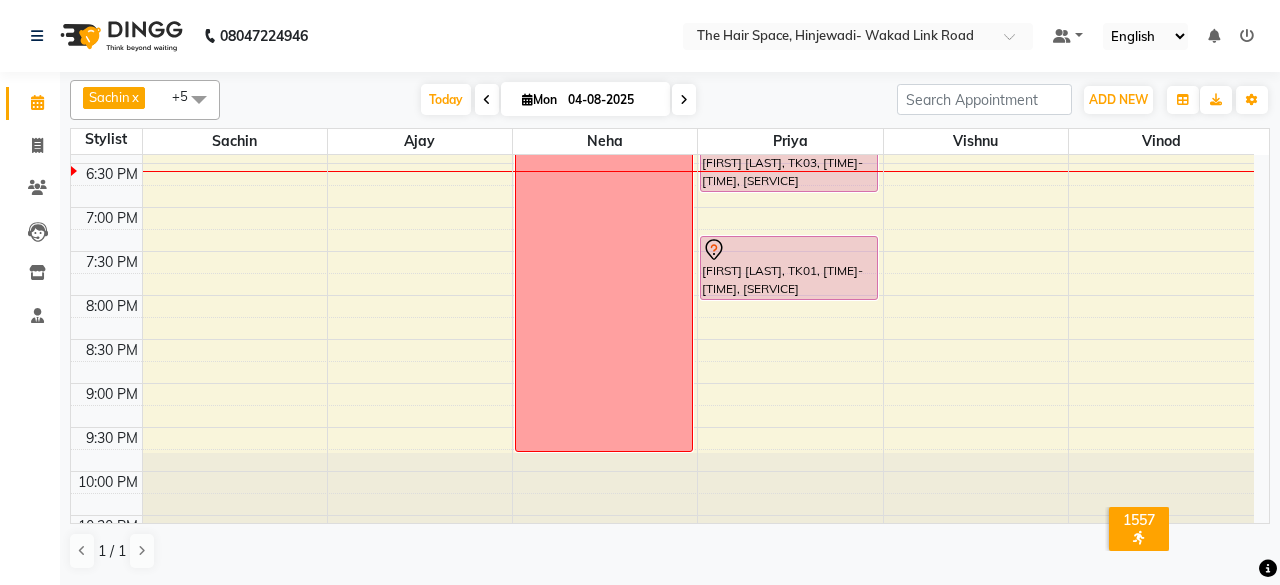 scroll, scrollTop: 929, scrollLeft: 0, axis: vertical 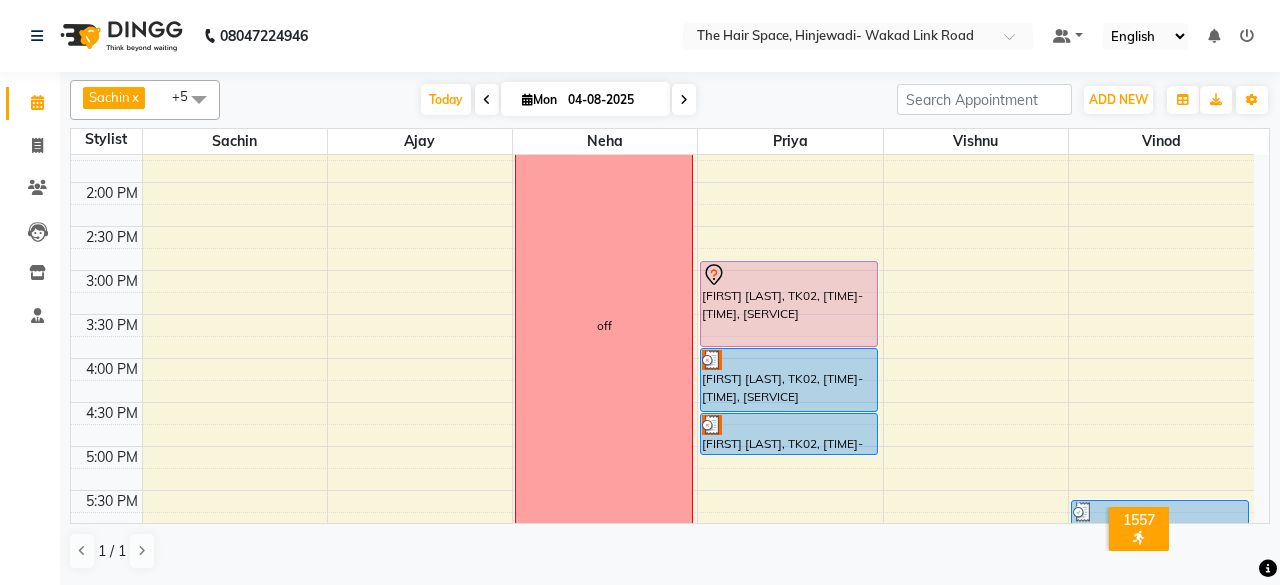click on "off              [FIRST] [LAST], TK02, [TIME]-[TIME], [SERVICE]     [FIRST] [LAST], TK02, [TIME]-[TIME], [SERVICE]     [FIRST] [LAST], TK02, [TIME]-[TIME], [SERVICE]             [FIRST] [LAST], TK03, [TIME]-[TIME], [SERVICE]             [FIRST] [LAST], TK01, [TIME]-[TIME], [SERVICE]      [FIRST] [LAST], TK04, [TIME]-[TIME], [SERVICE]" at bounding box center [662, 314] 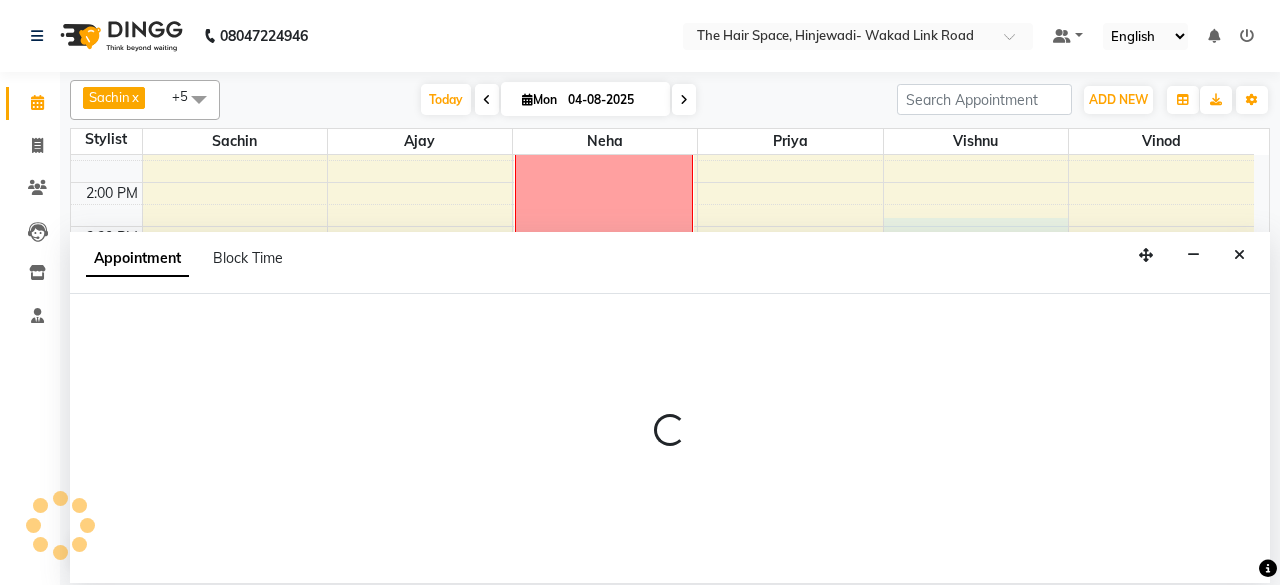 select on "84666" 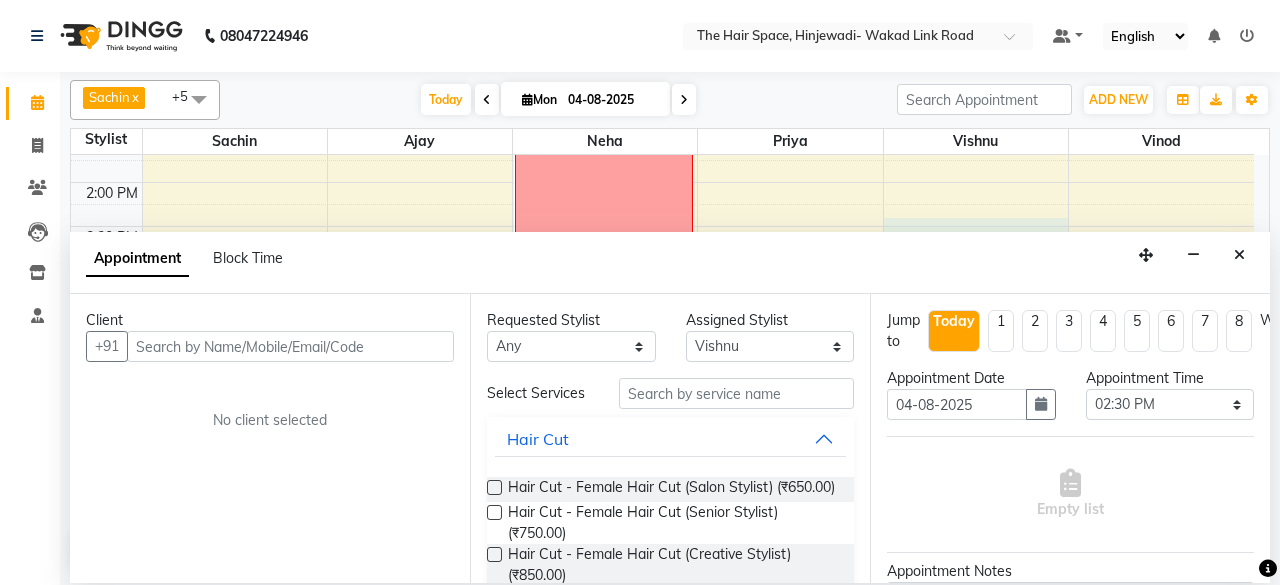 click at bounding box center [290, 346] 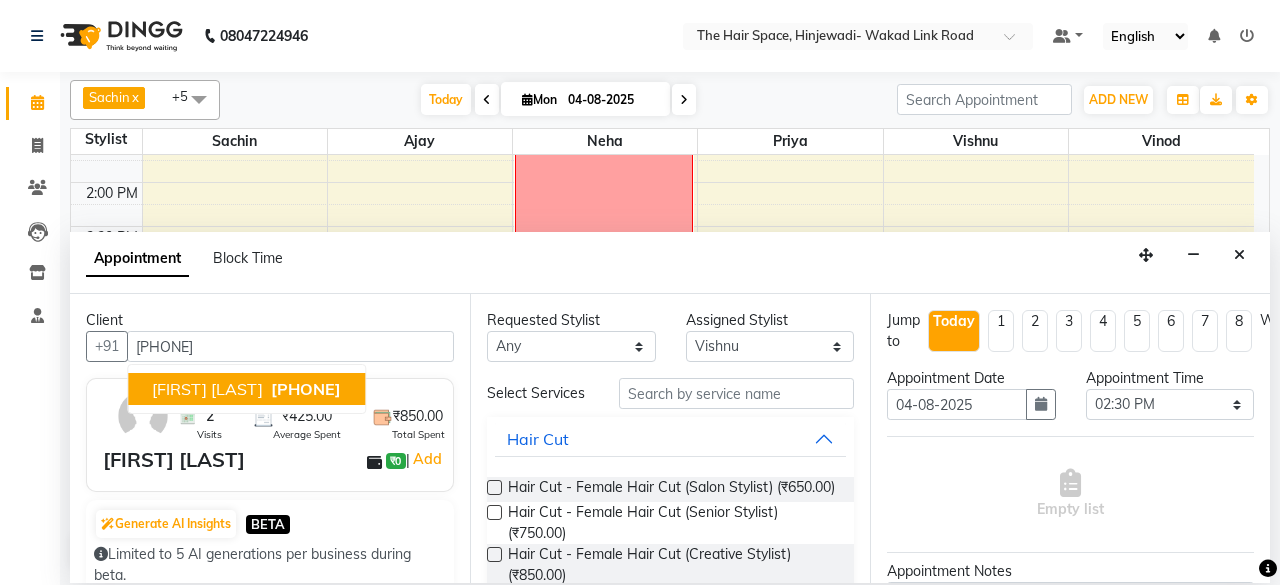 click on "[PHONE]" at bounding box center [306, 389] 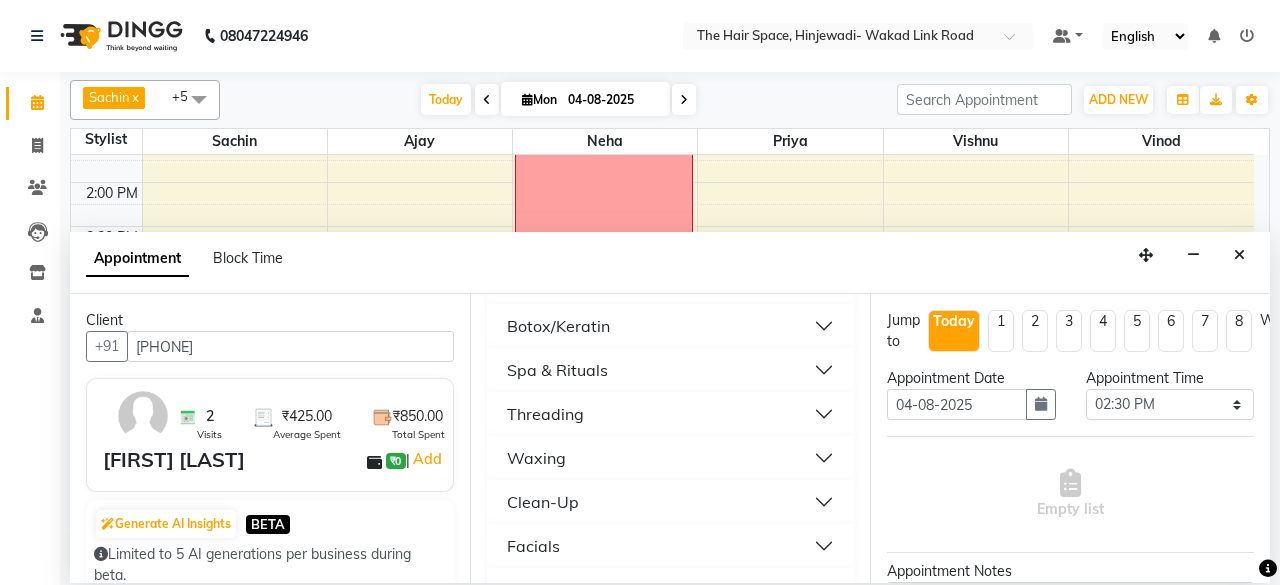 scroll, scrollTop: 600, scrollLeft: 0, axis: vertical 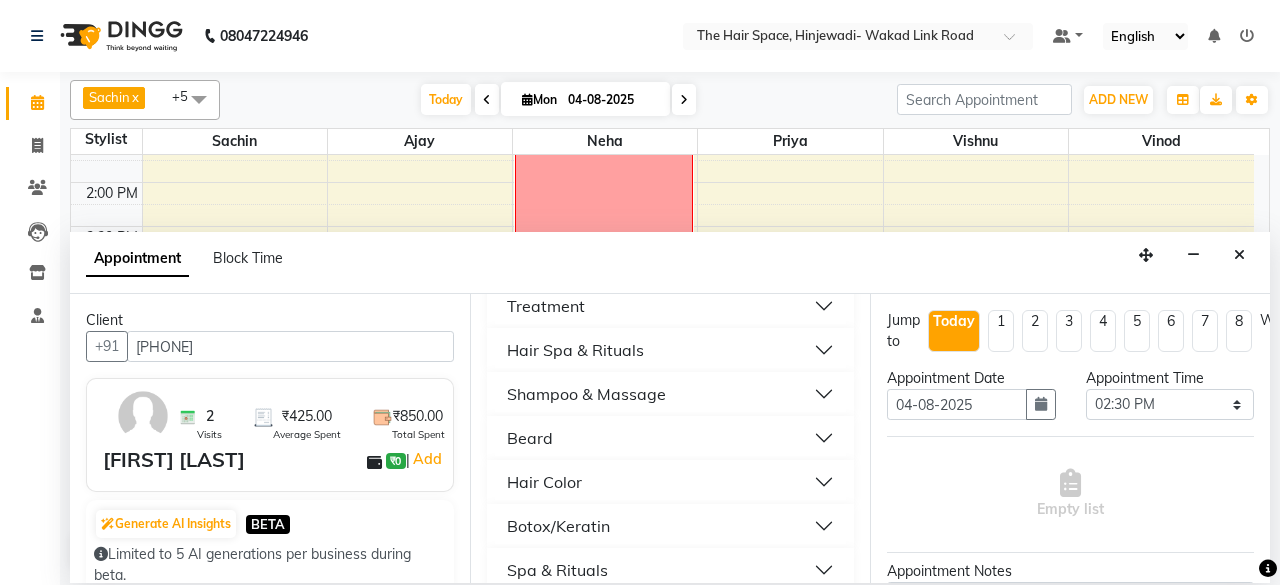 type on "[PHONE]" 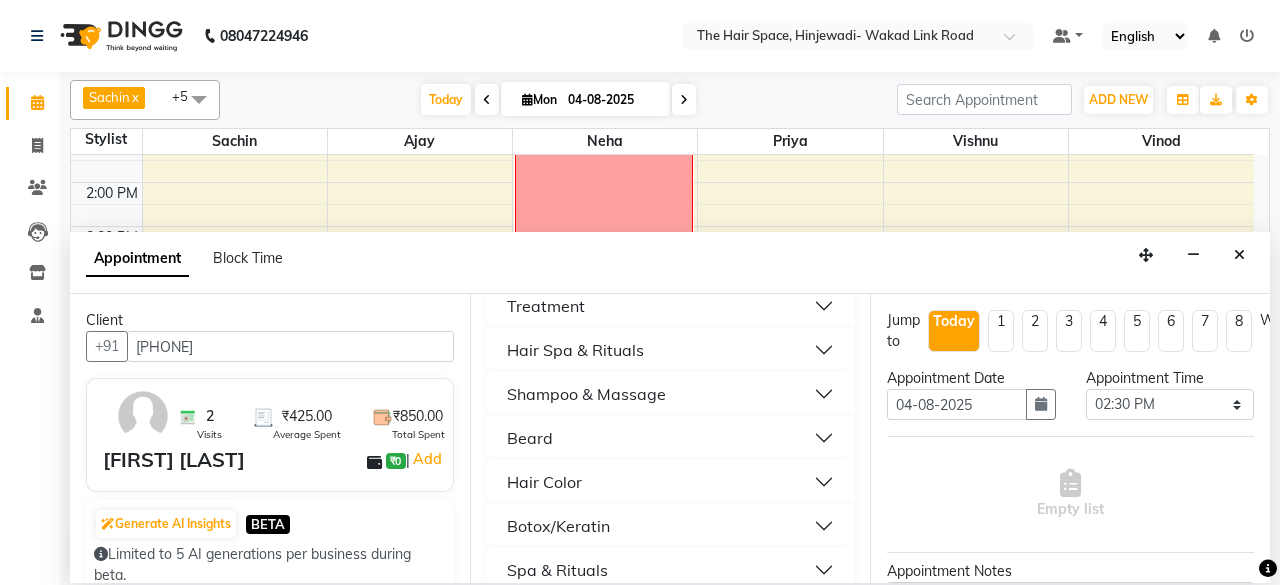 click on "Beard" at bounding box center [530, 438] 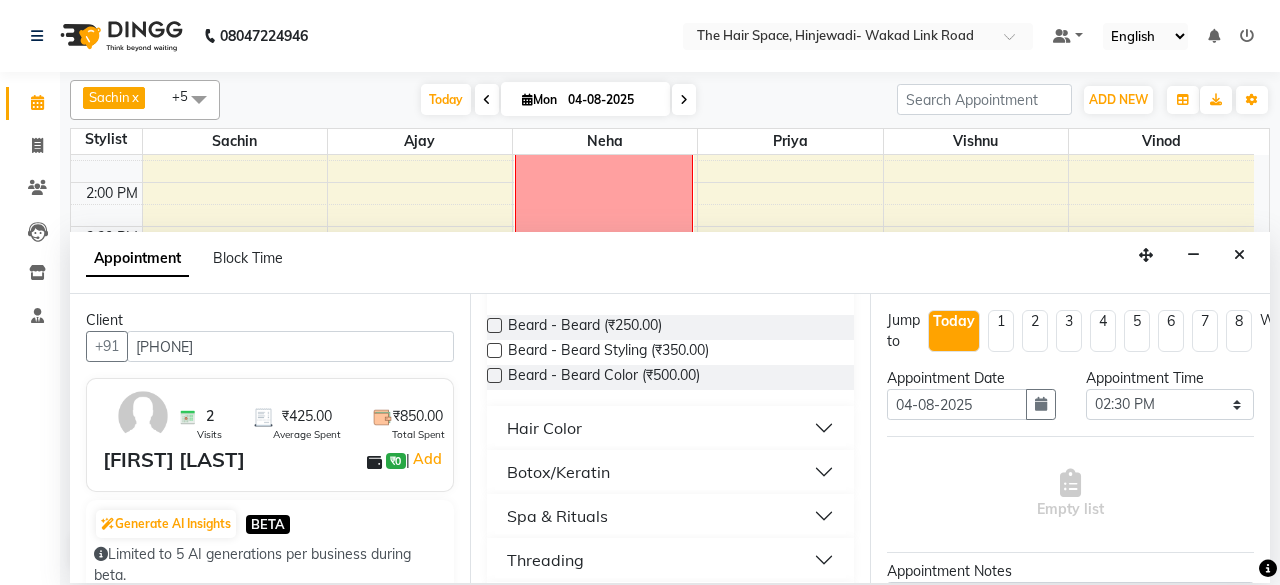 scroll, scrollTop: 800, scrollLeft: 0, axis: vertical 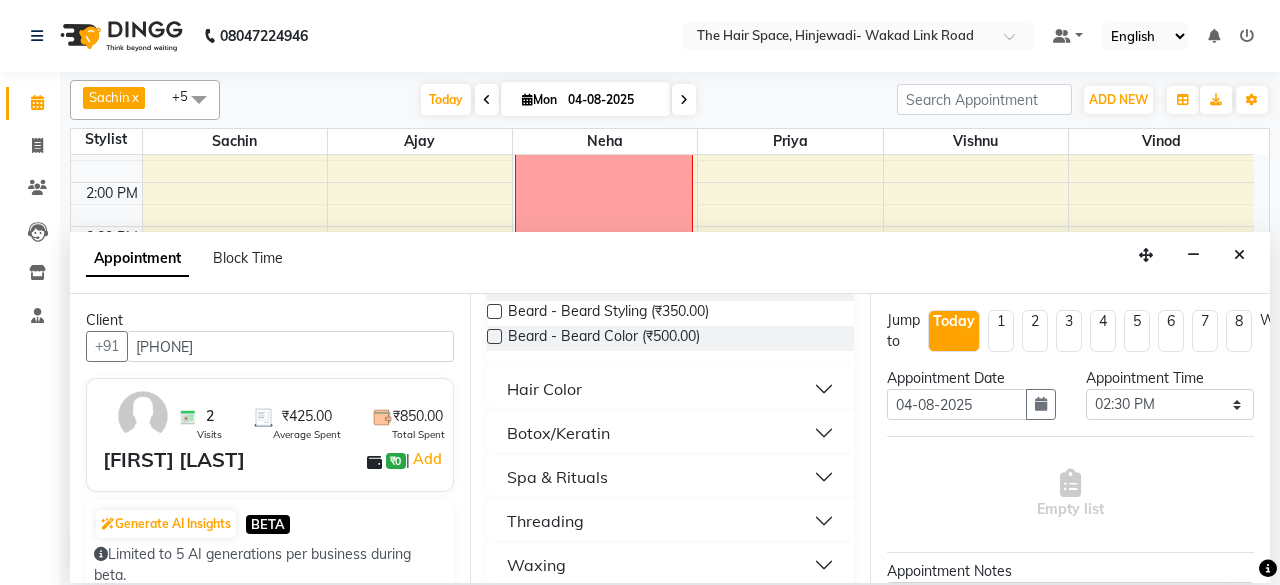 click on "Beard - Beard (₹250.00)" at bounding box center (585, 288) 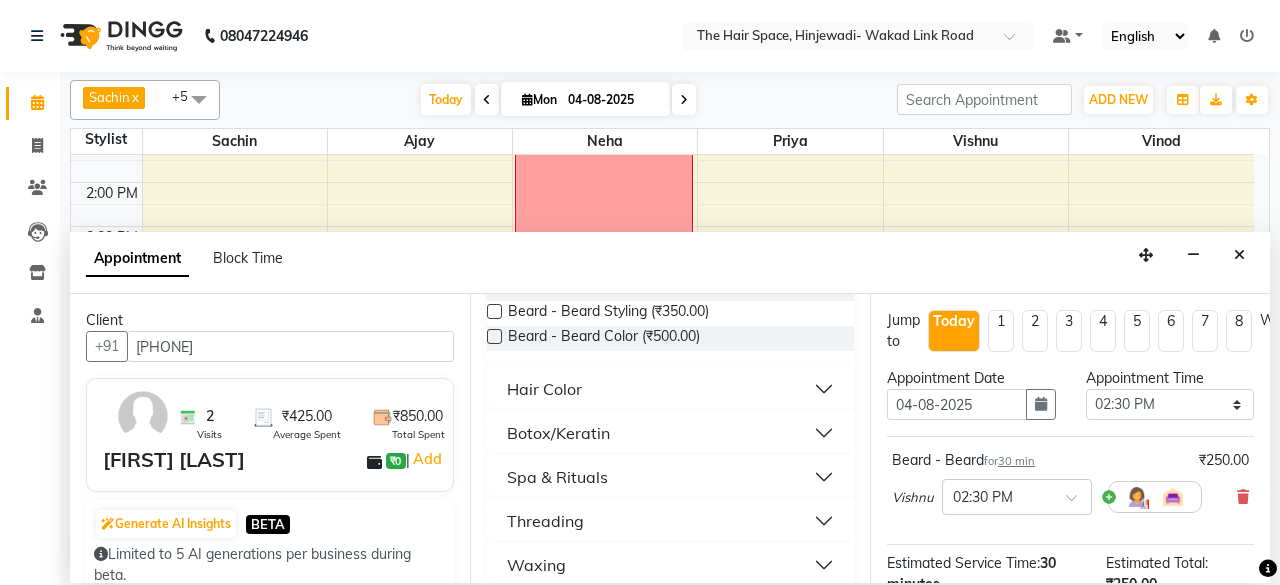 checkbox on "false" 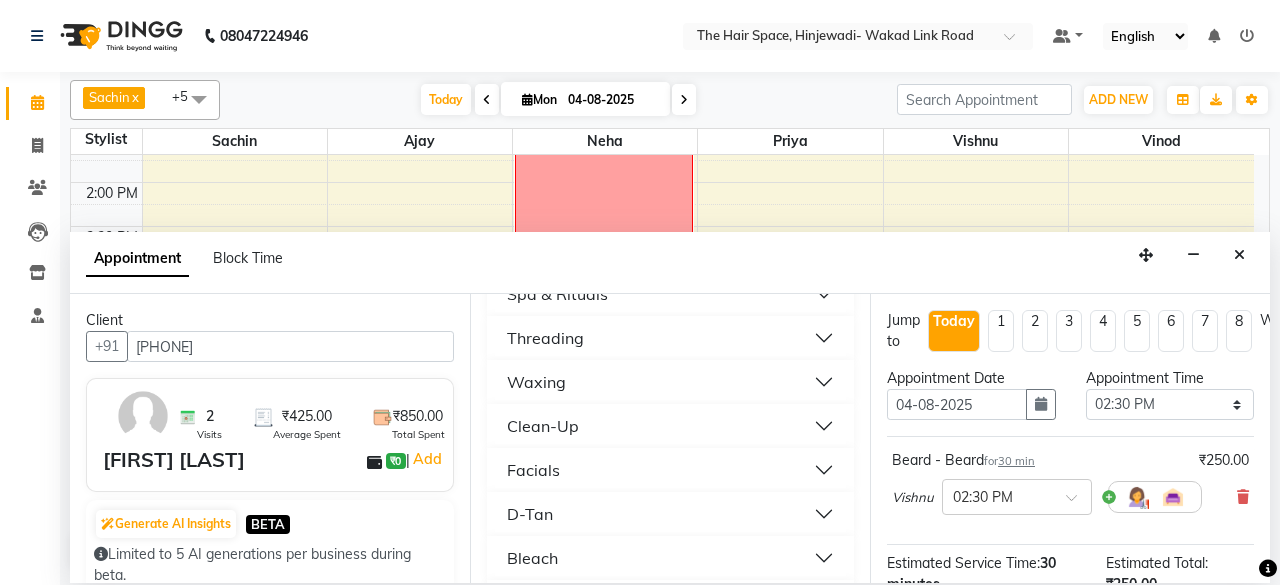 scroll, scrollTop: 1100, scrollLeft: 0, axis: vertical 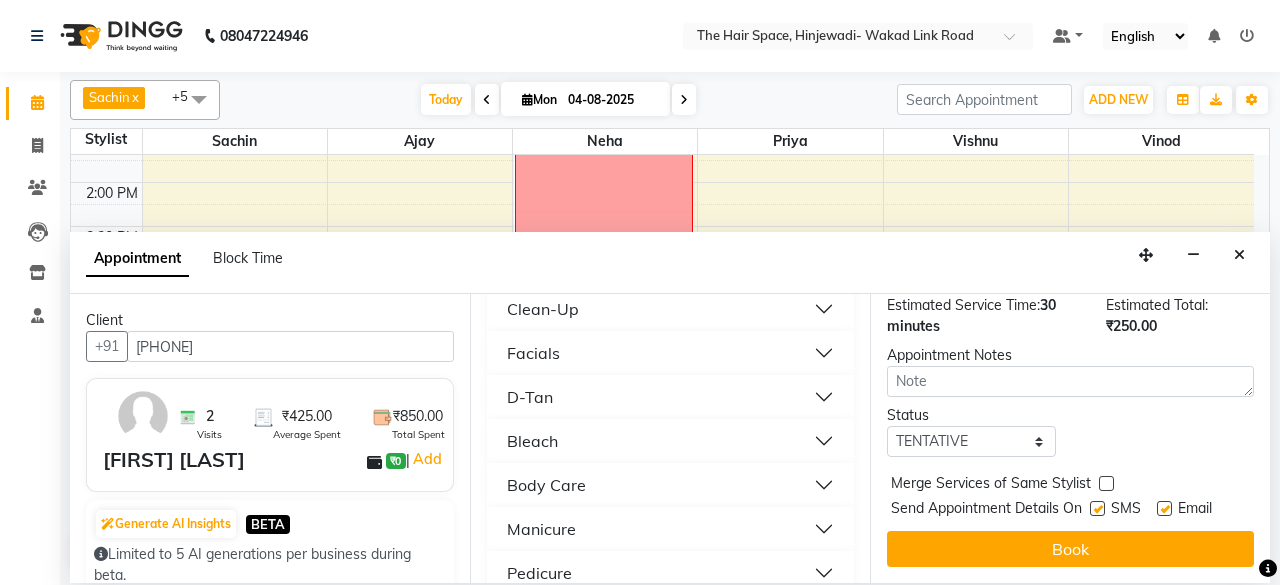 click at bounding box center (1097, 508) 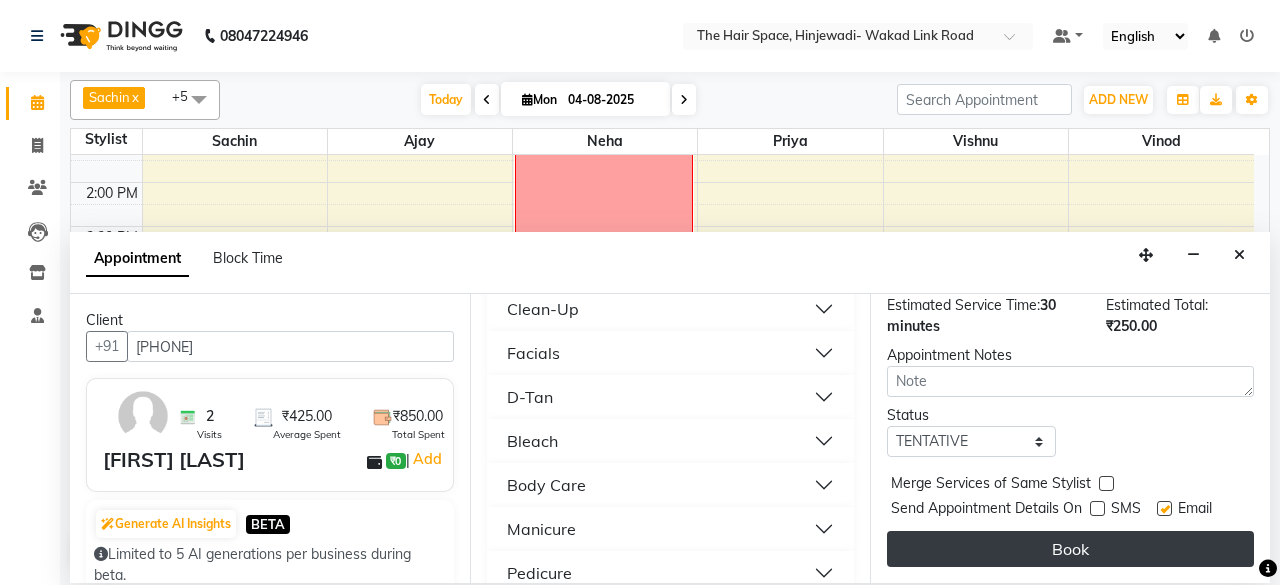 click on "Book" at bounding box center [1070, 549] 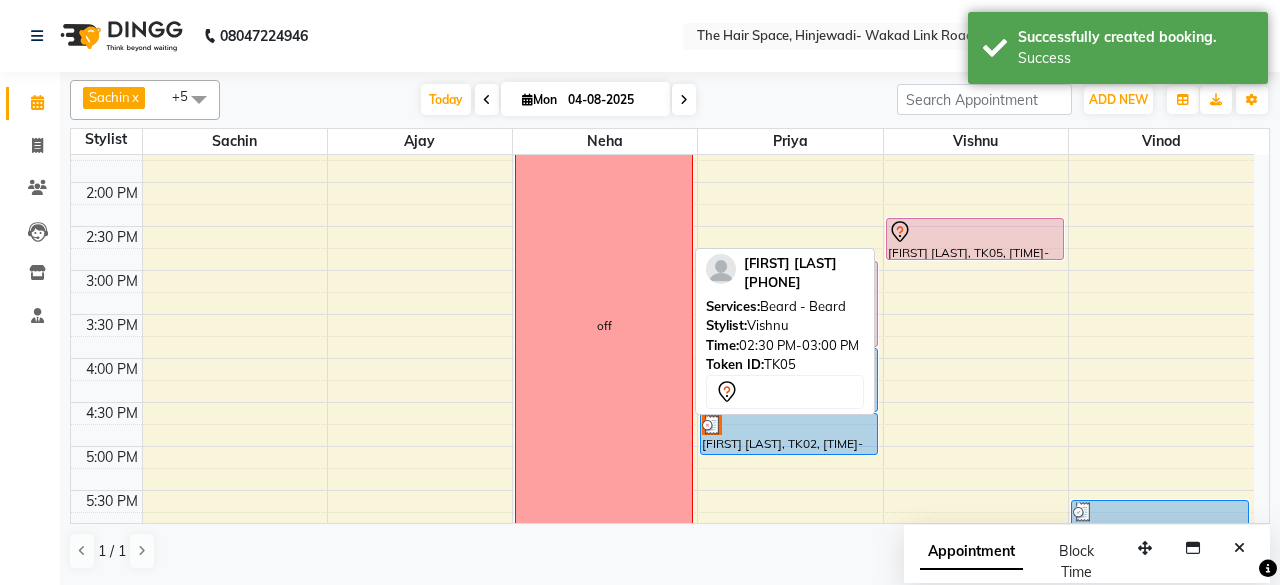 click at bounding box center (975, 259) 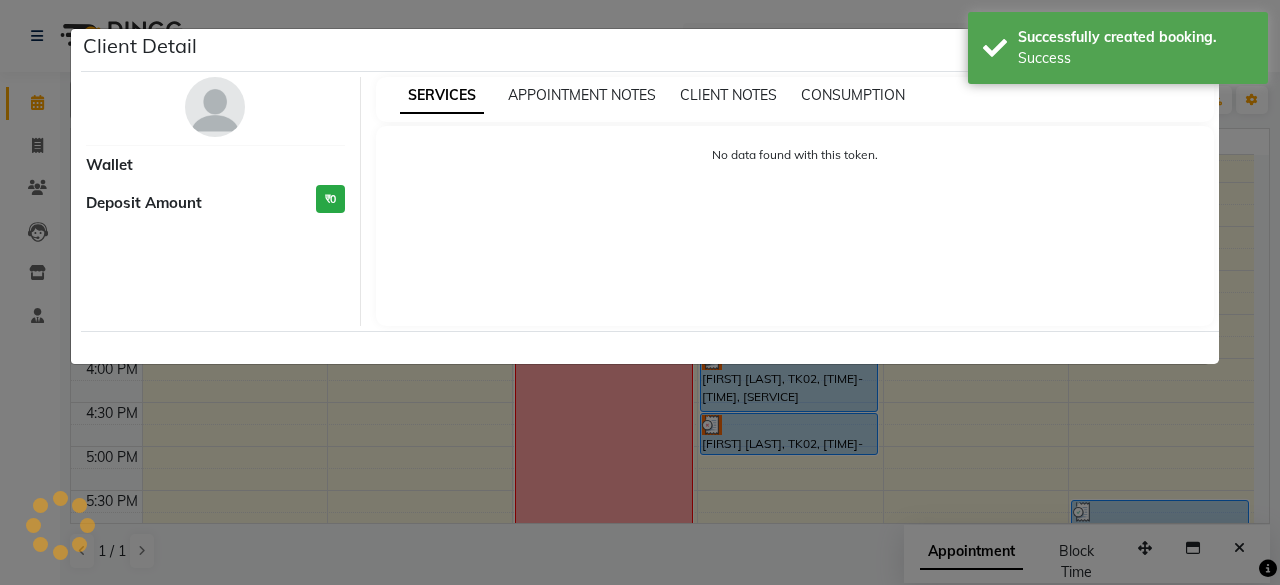 select on "7" 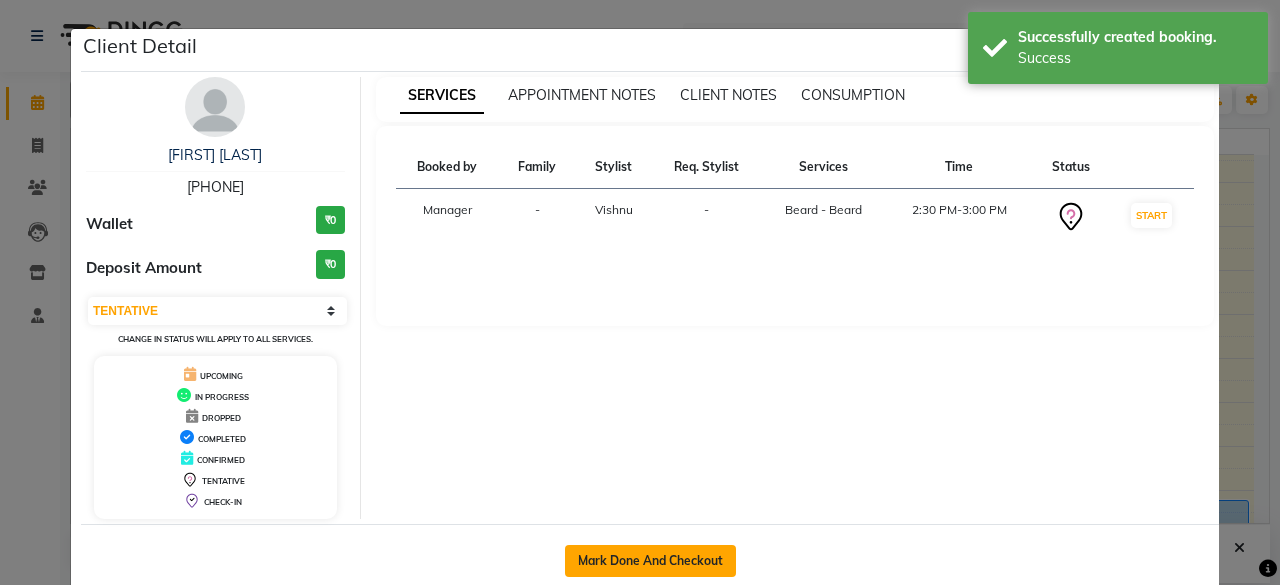 click on "Mark Done And Checkout" 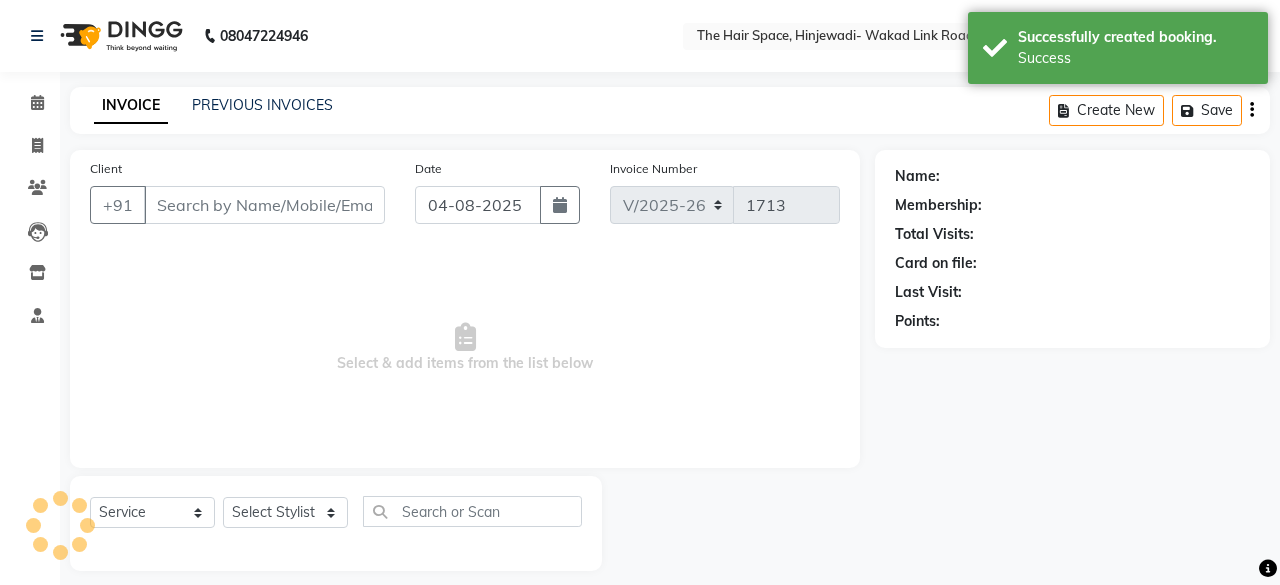 select on "3" 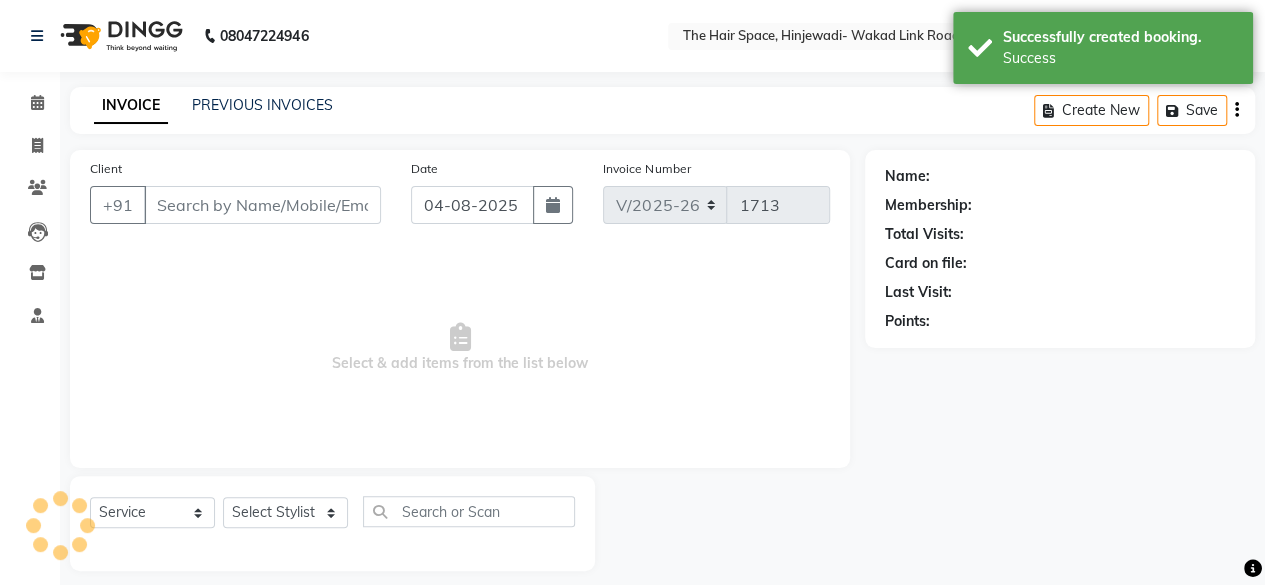 type on "[PHONE]" 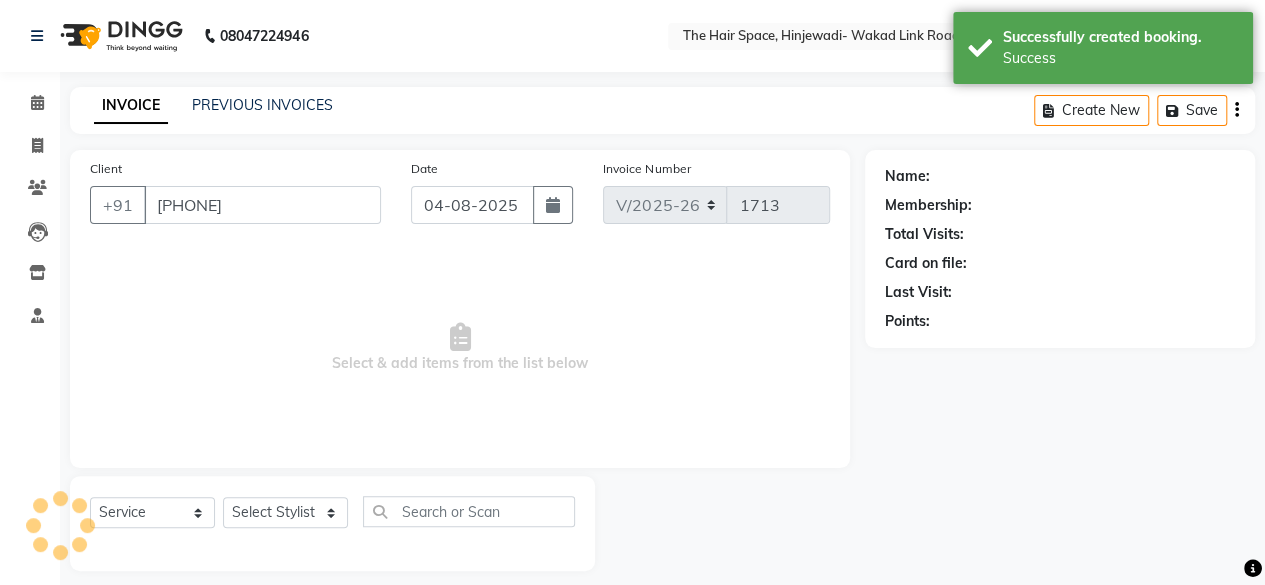 select on "84666" 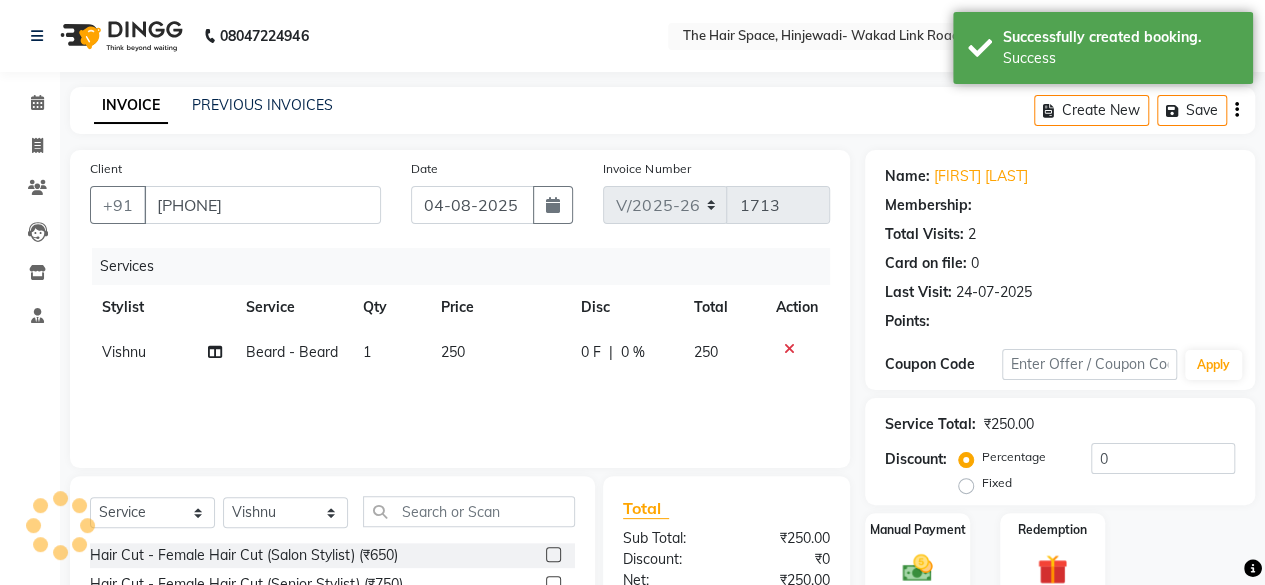 scroll, scrollTop: 215, scrollLeft: 0, axis: vertical 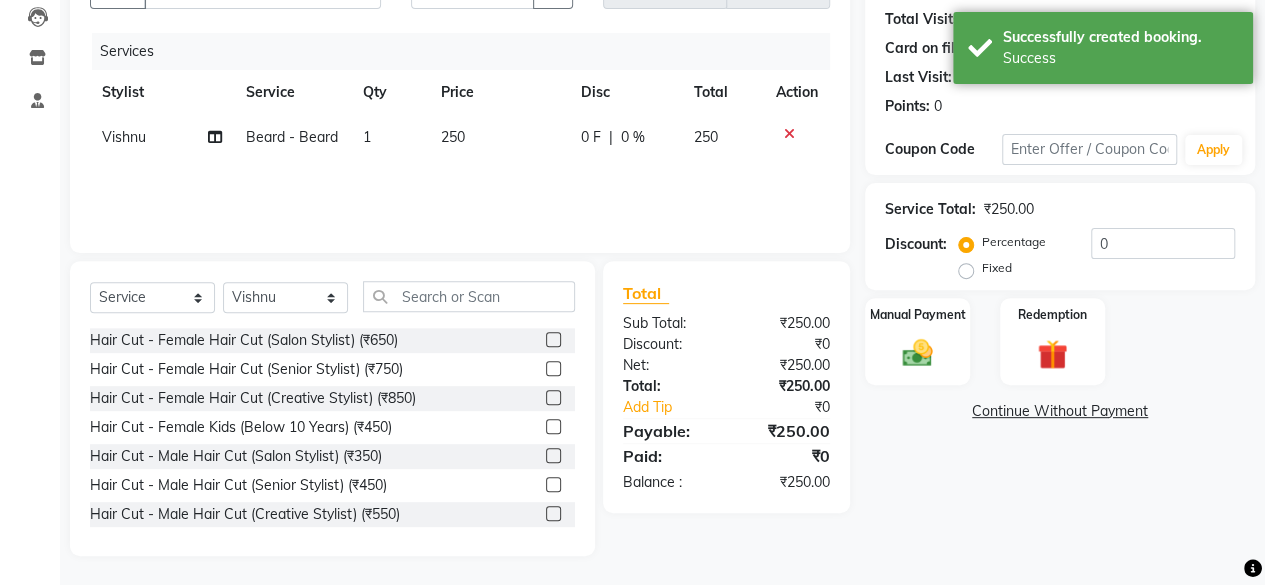 click on "Name: [FIRST] [LAST] Membership:  No Active Membership  Total Visits:  2 Card on file:  0 Last Visit:   24-07-2025 Points:   0  Coupon Code Apply Service Total:  ₹250.00  Discount:  Percentage   Fixed  0 Manual Payment Redemption  Continue Without Payment" 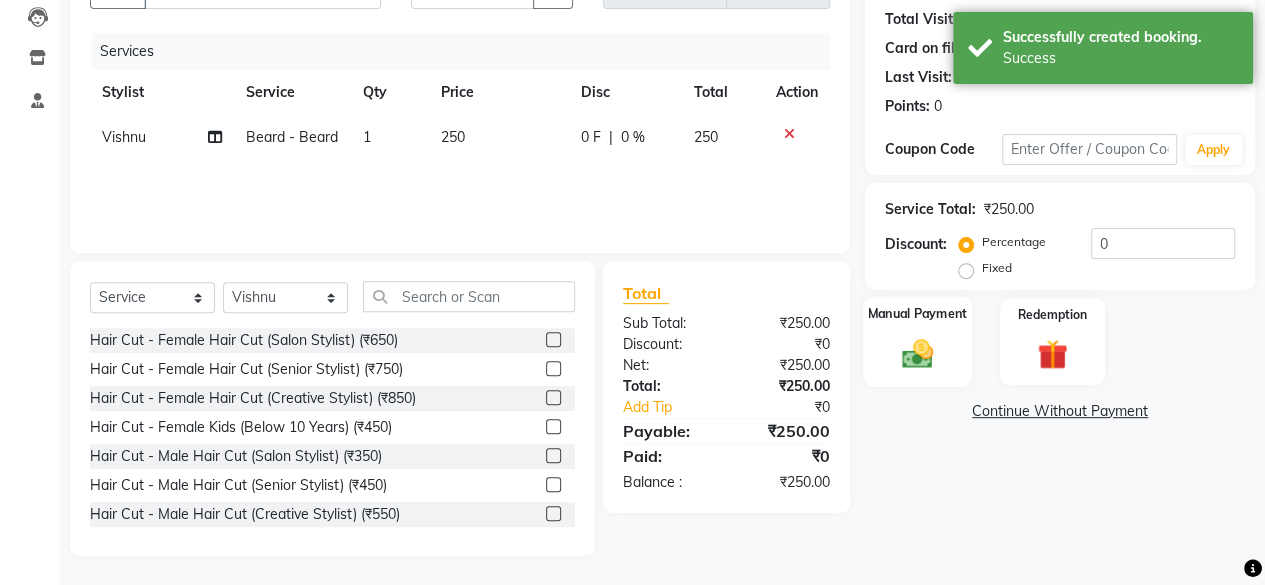 drag, startPoint x: 880, startPoint y: 339, endPoint x: 902, endPoint y: 351, distance: 25.059929 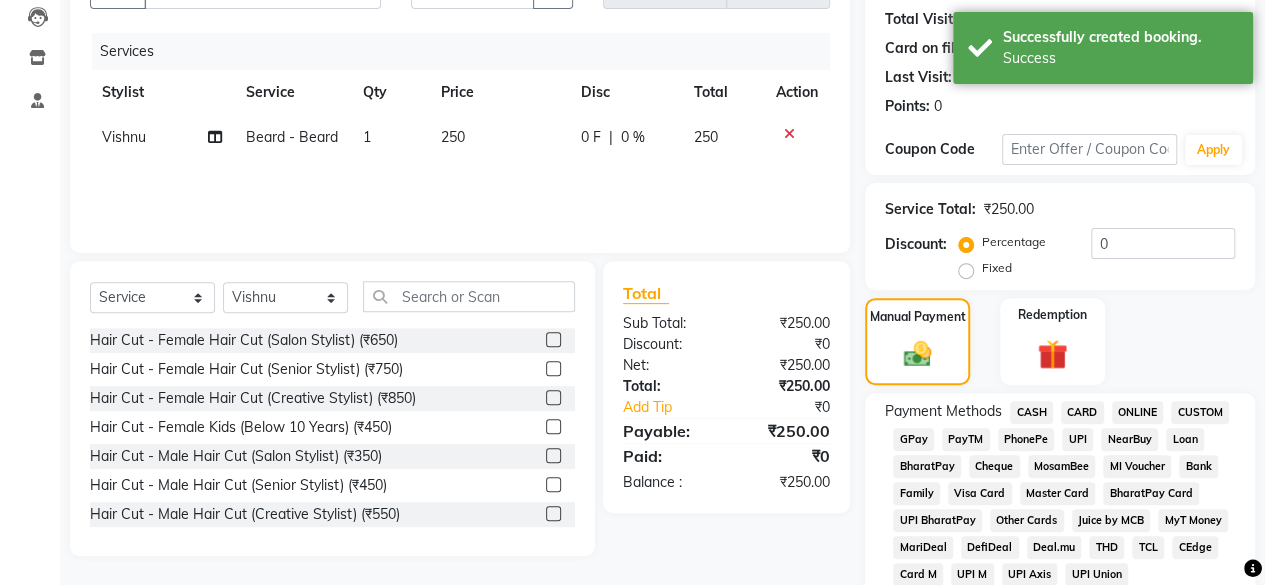 click on "CASH" 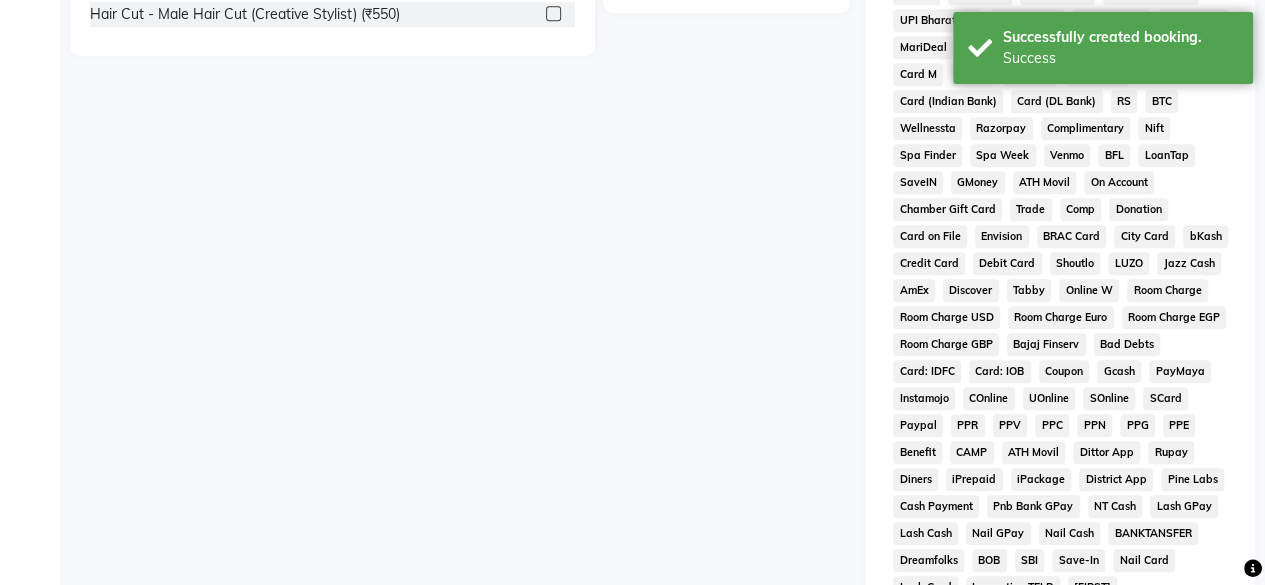 scroll, scrollTop: 999, scrollLeft: 0, axis: vertical 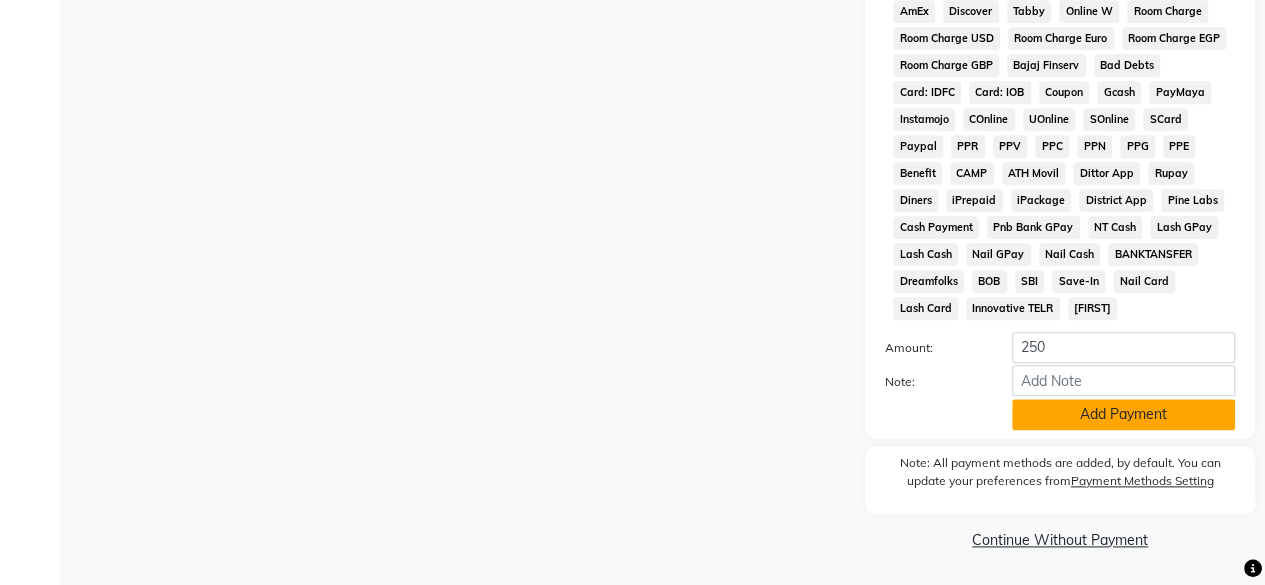 click on "Add Payment" 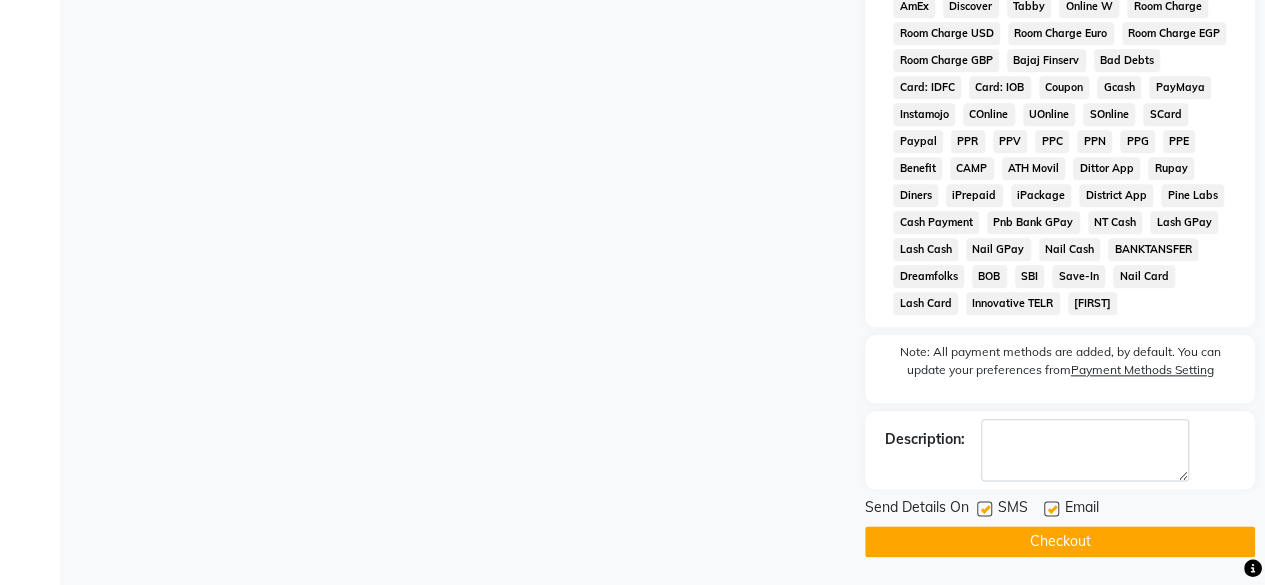 scroll, scrollTop: 1006, scrollLeft: 0, axis: vertical 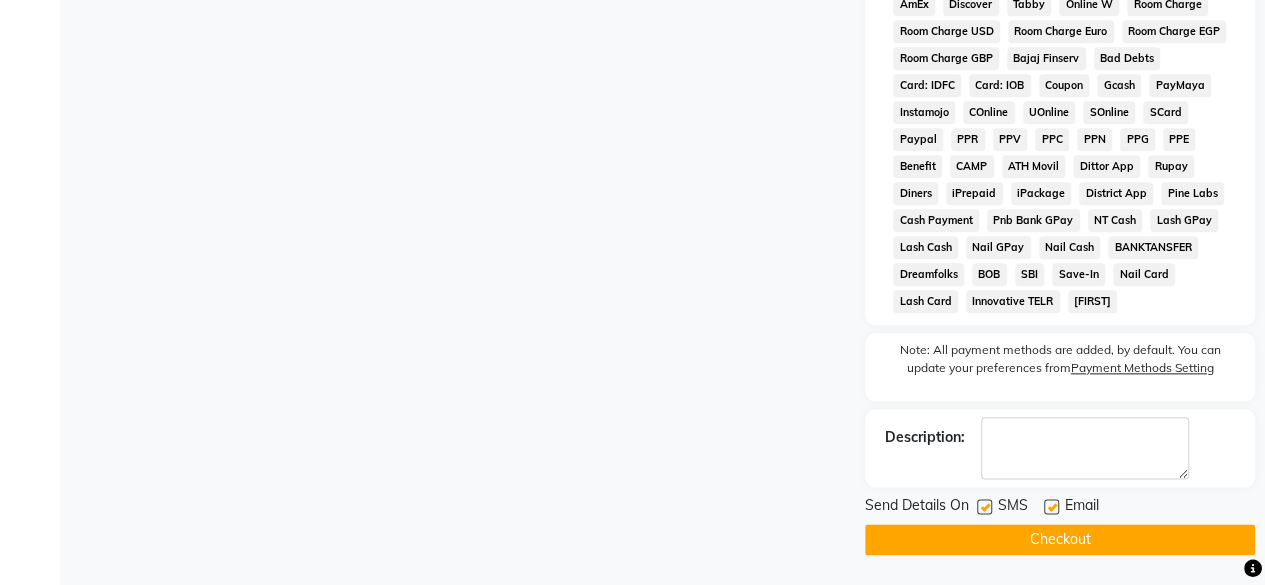 drag, startPoint x: 983, startPoint y: 507, endPoint x: 993, endPoint y: 517, distance: 14.142136 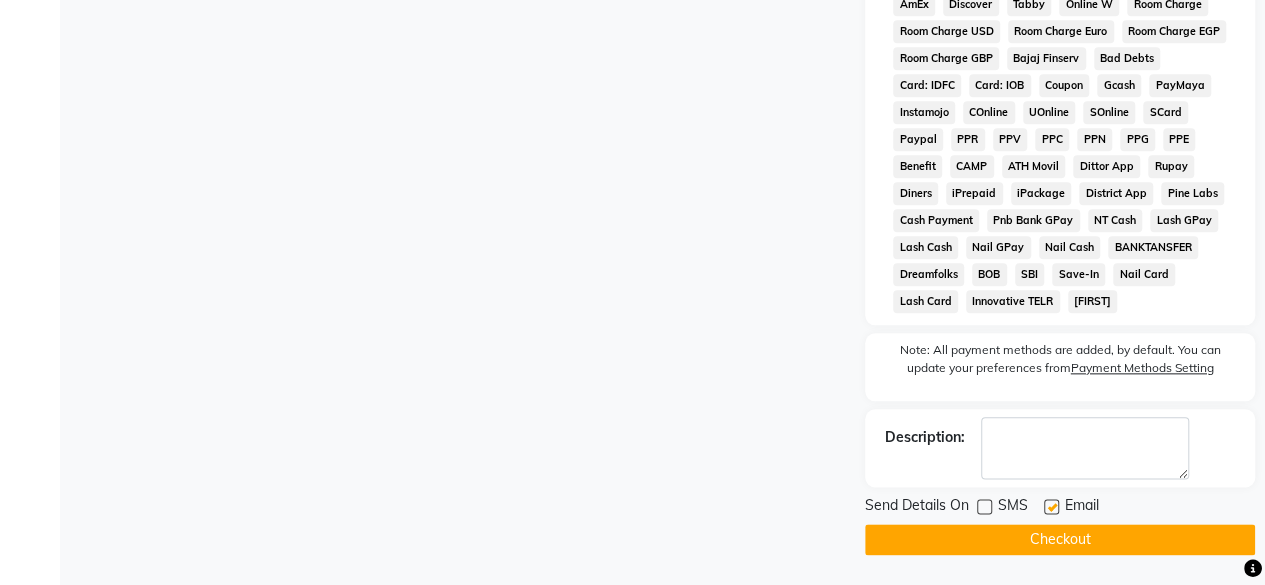 click on "Checkout" 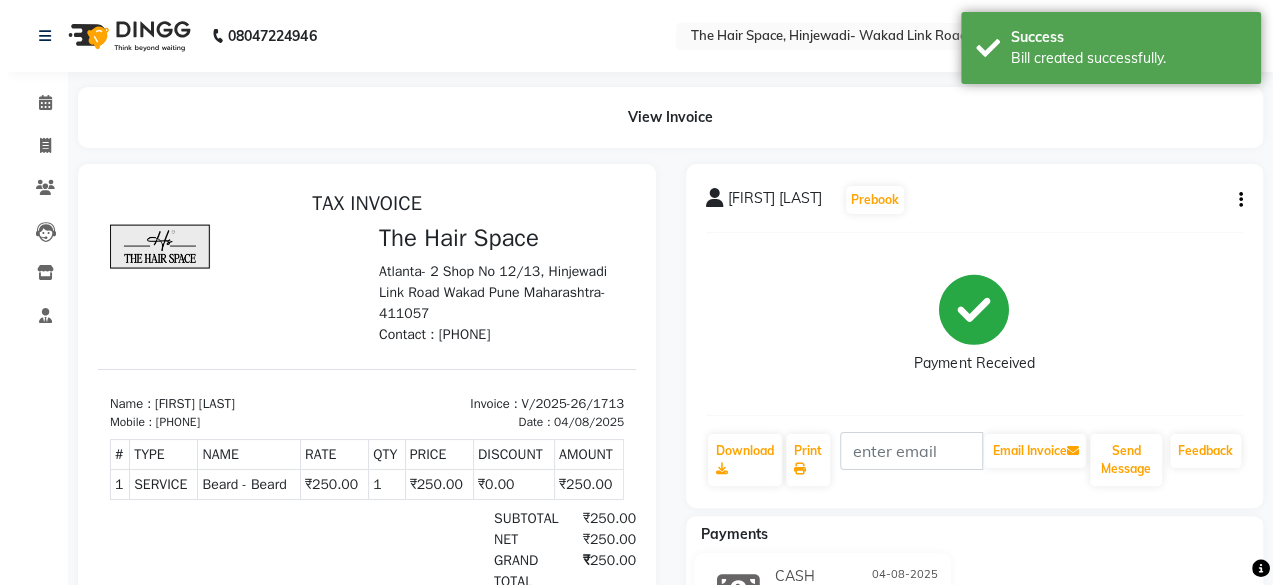 scroll, scrollTop: 0, scrollLeft: 0, axis: both 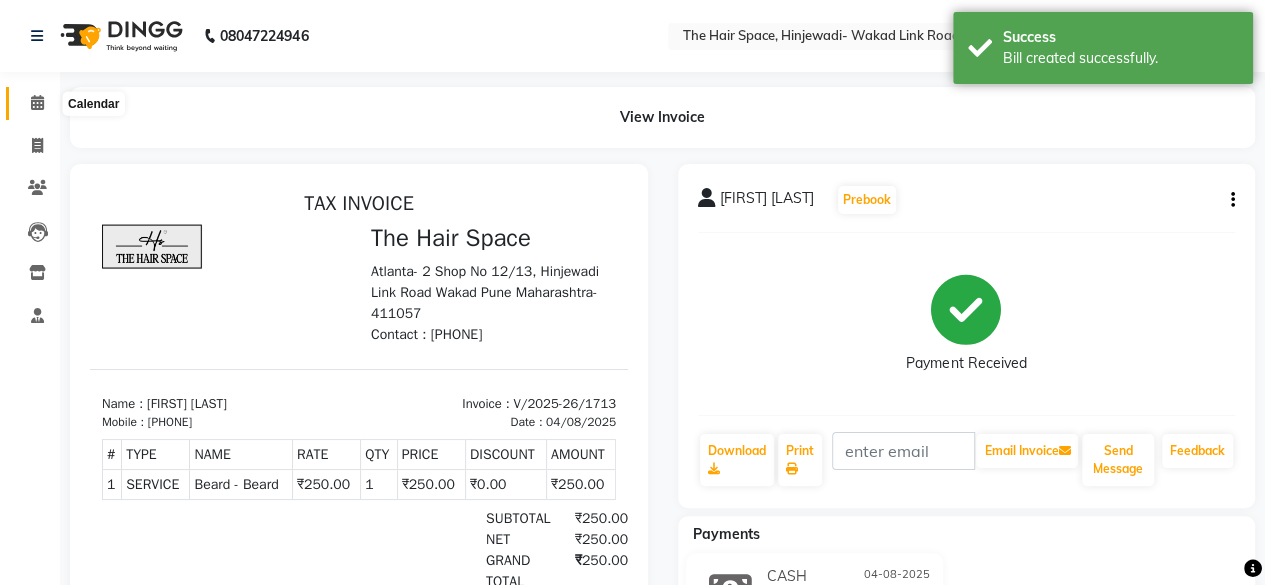 click 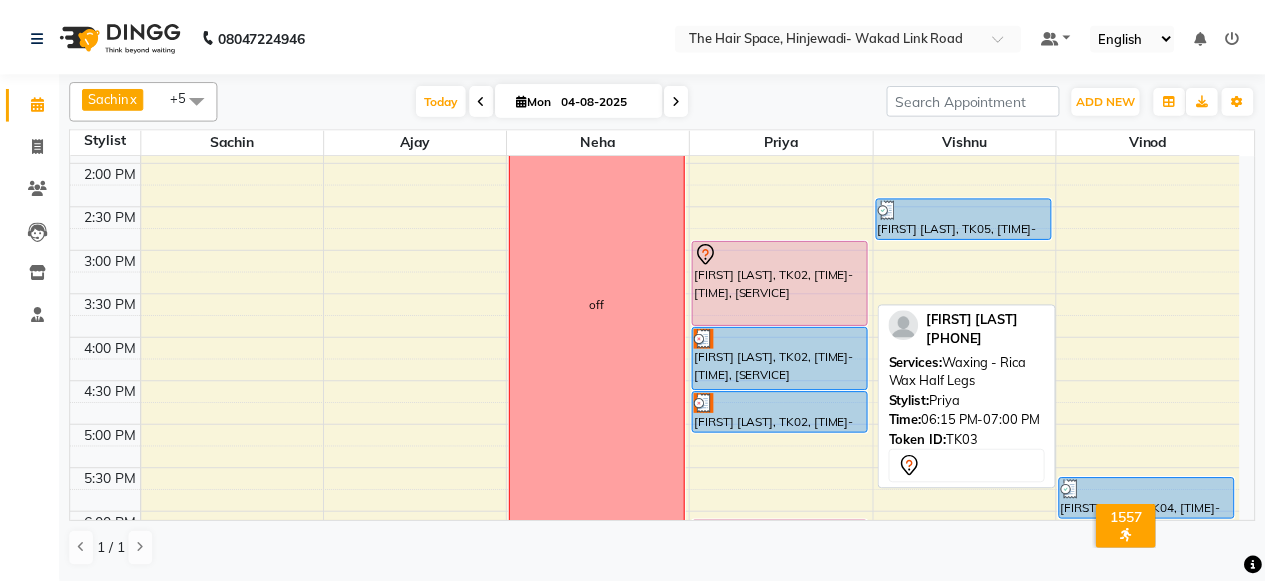 scroll, scrollTop: 400, scrollLeft: 0, axis: vertical 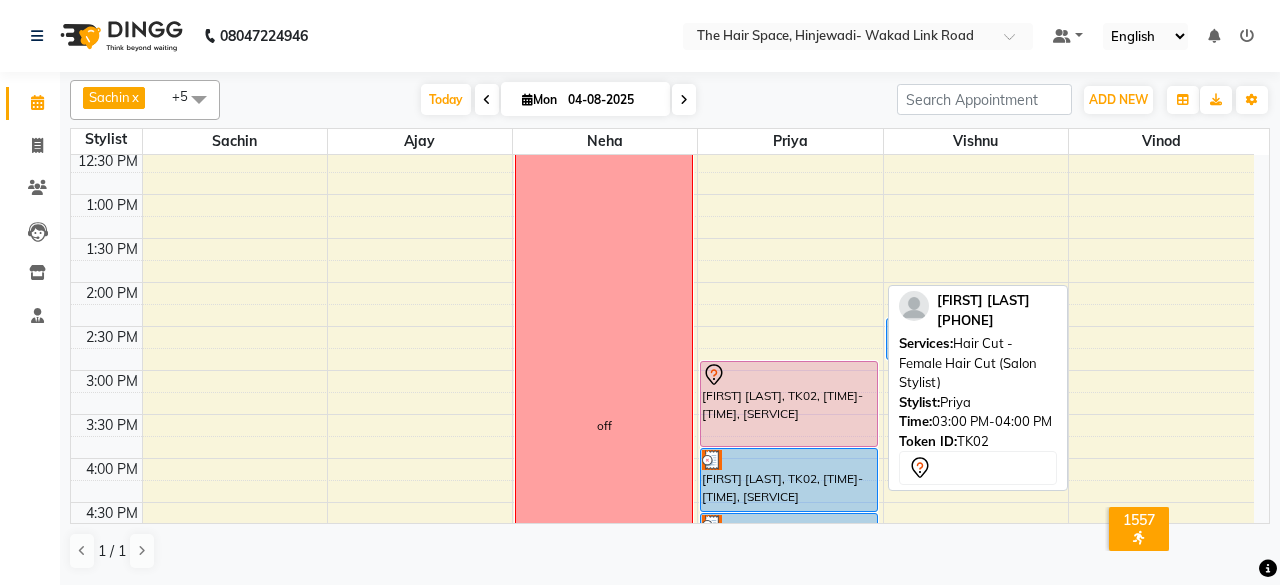 click at bounding box center (789, 375) 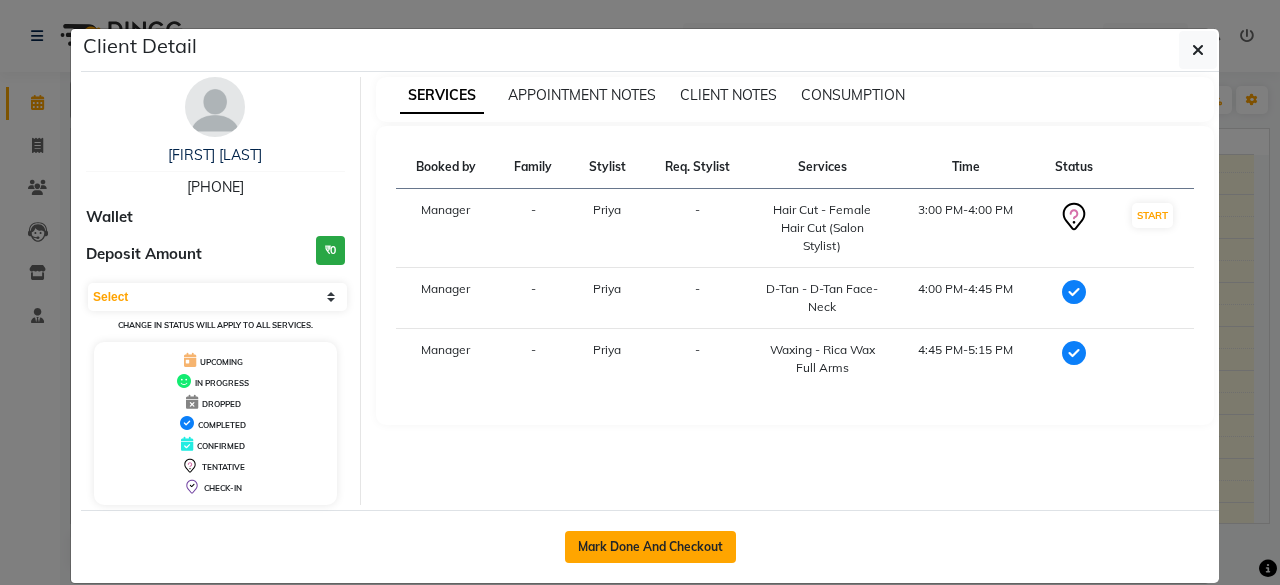click on "Mark Done And Checkout" 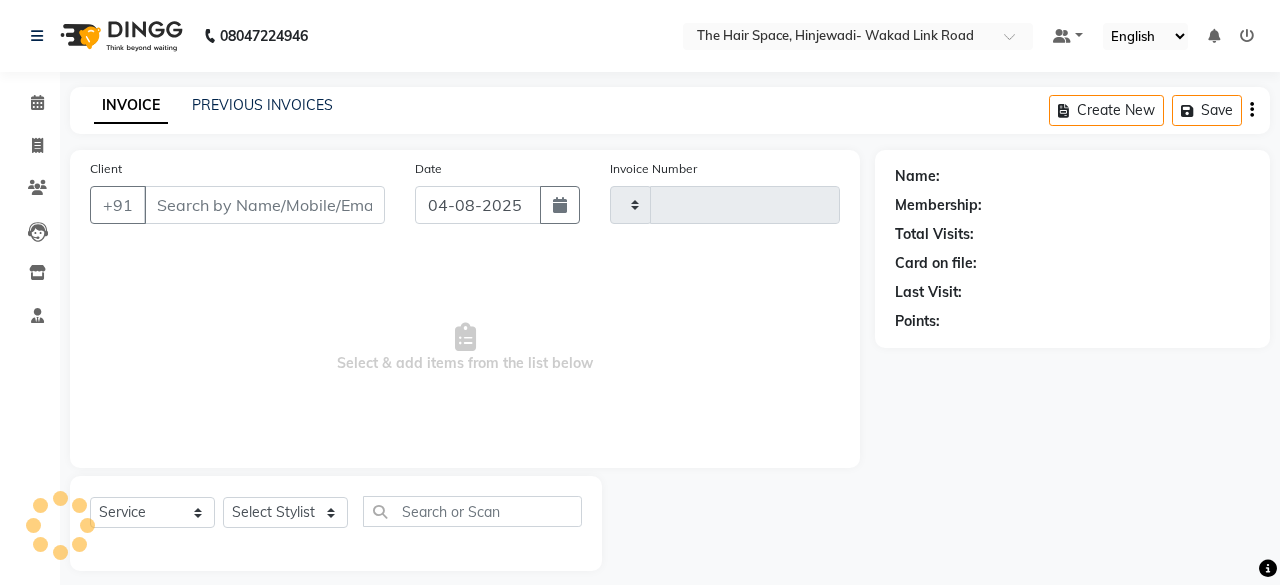 type on "1714" 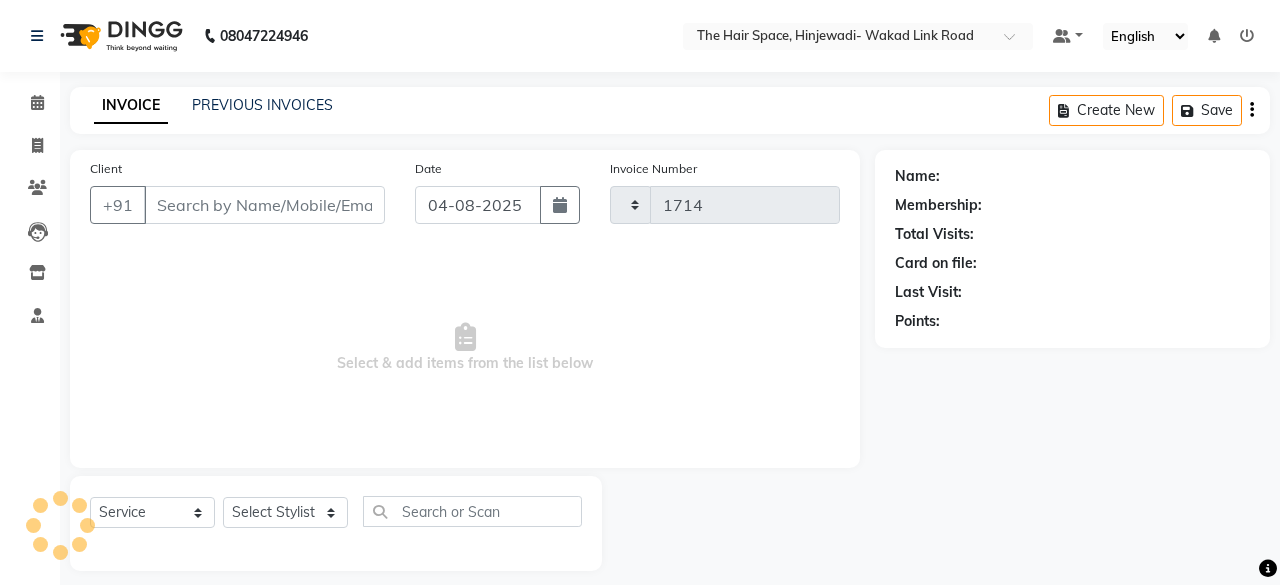 select on "6697" 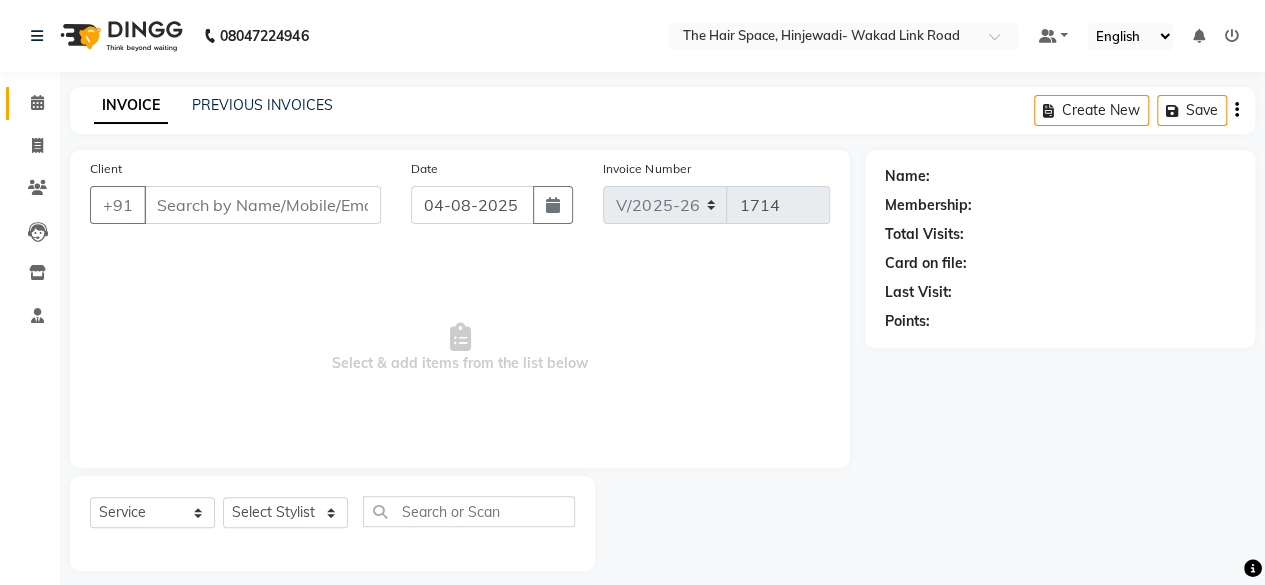 type on "[PHONE]" 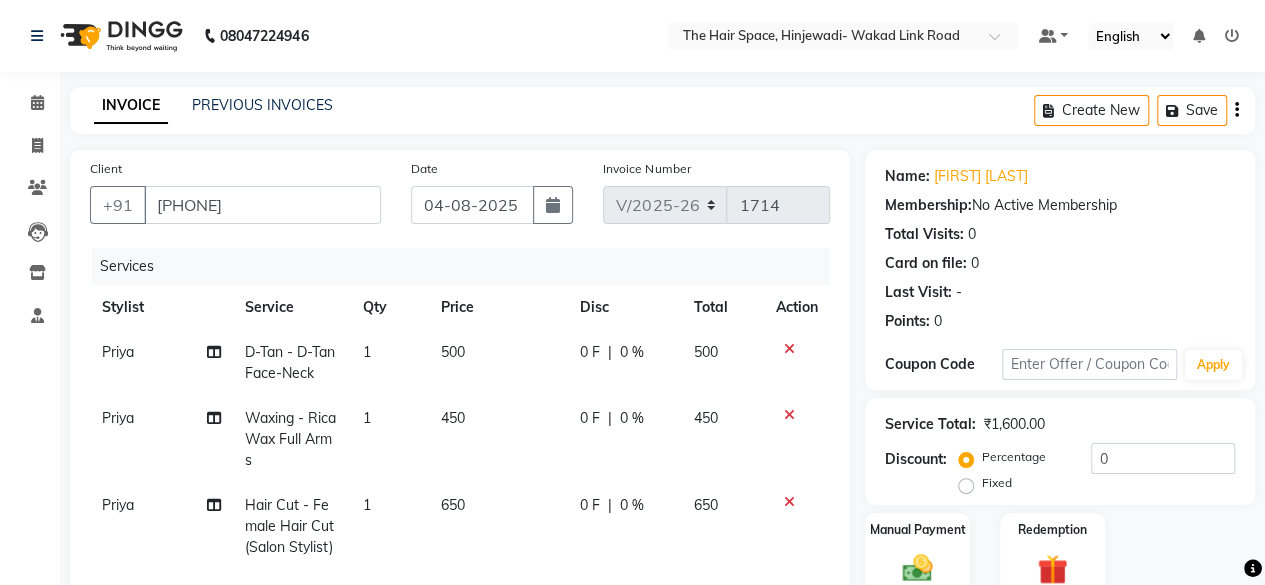 click on "0 F | 0 %" 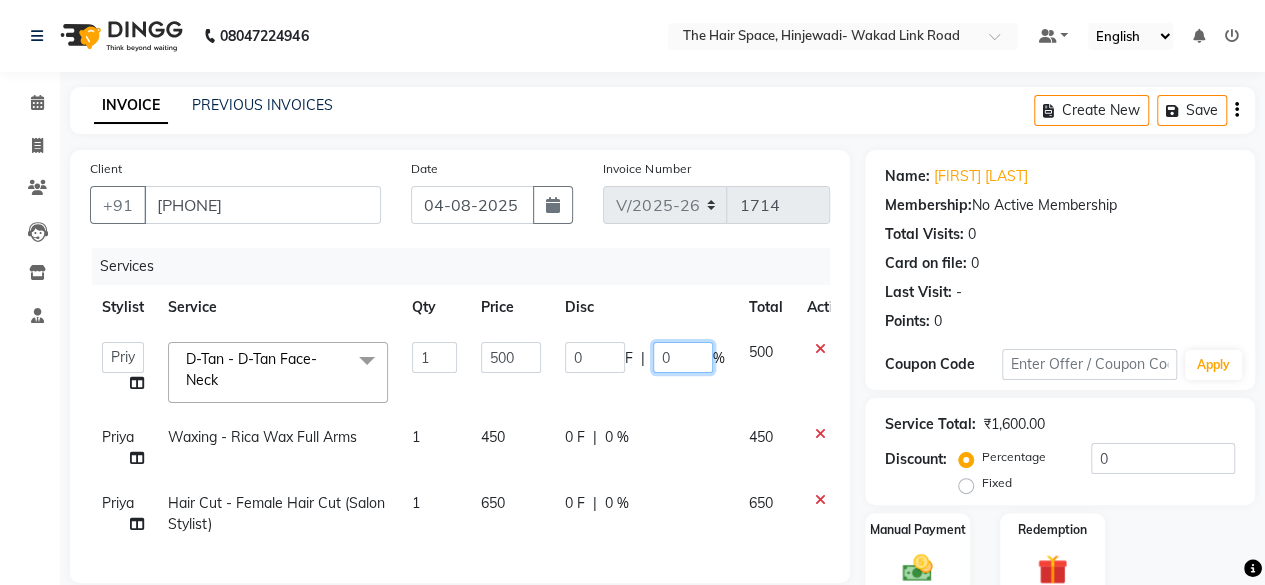 click on "0" 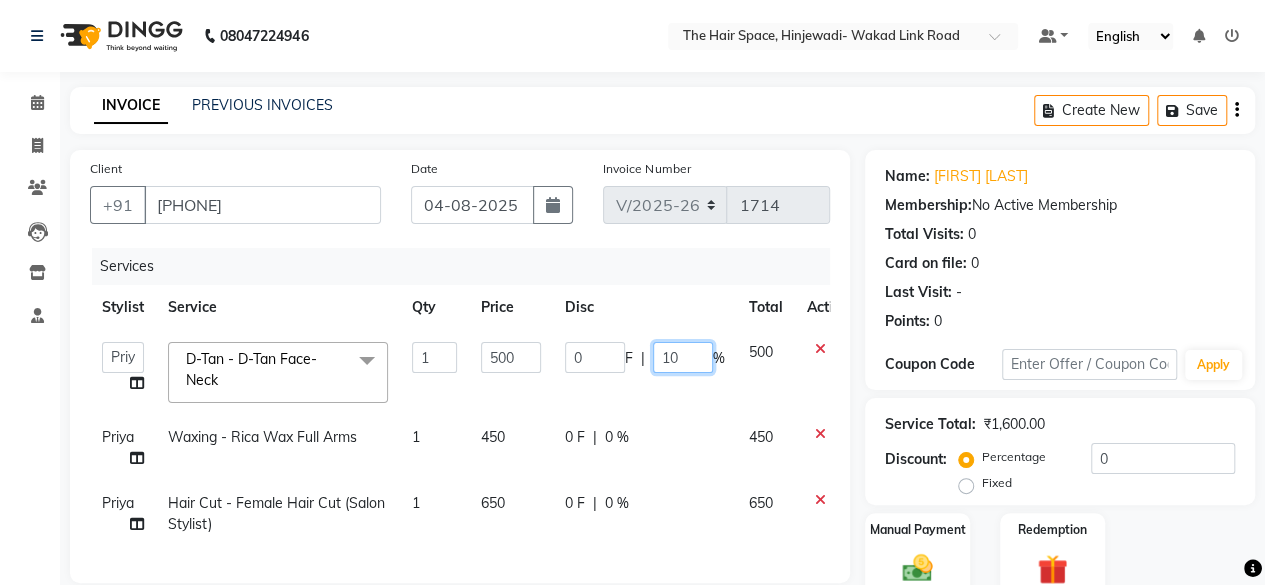 type on "100" 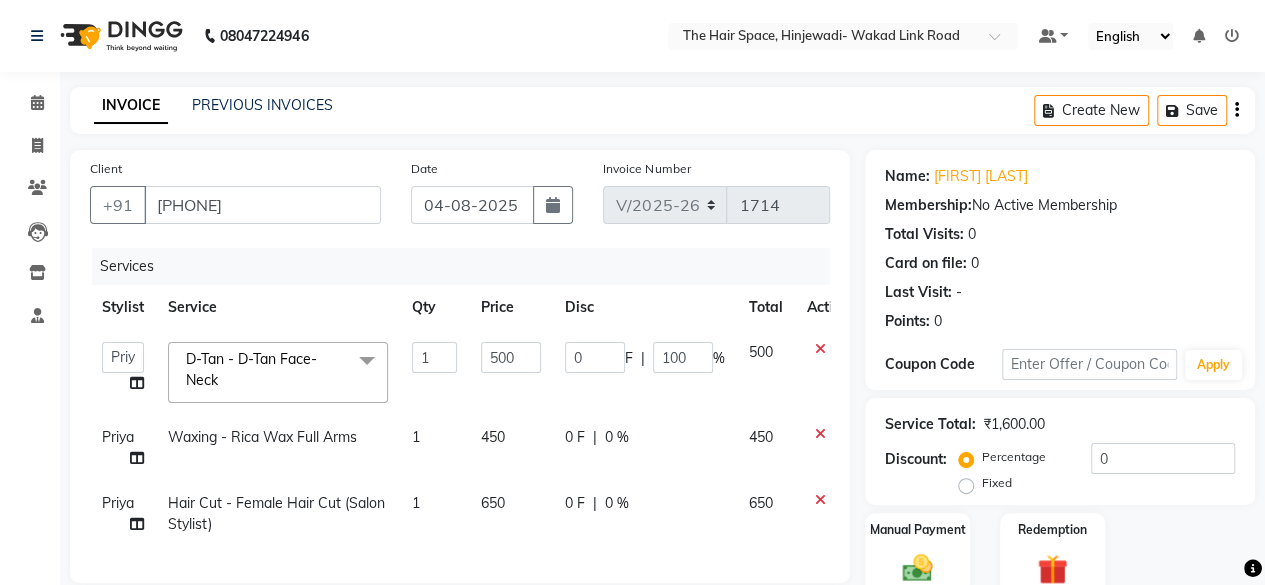 click on "0 F | 0 %" 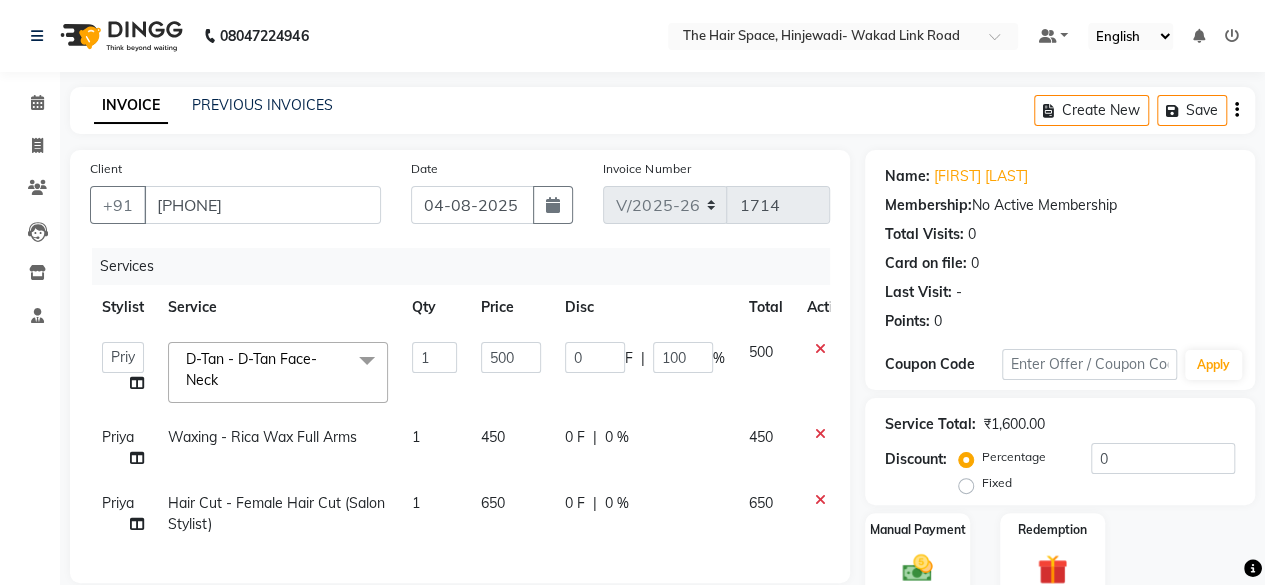 select on "84665" 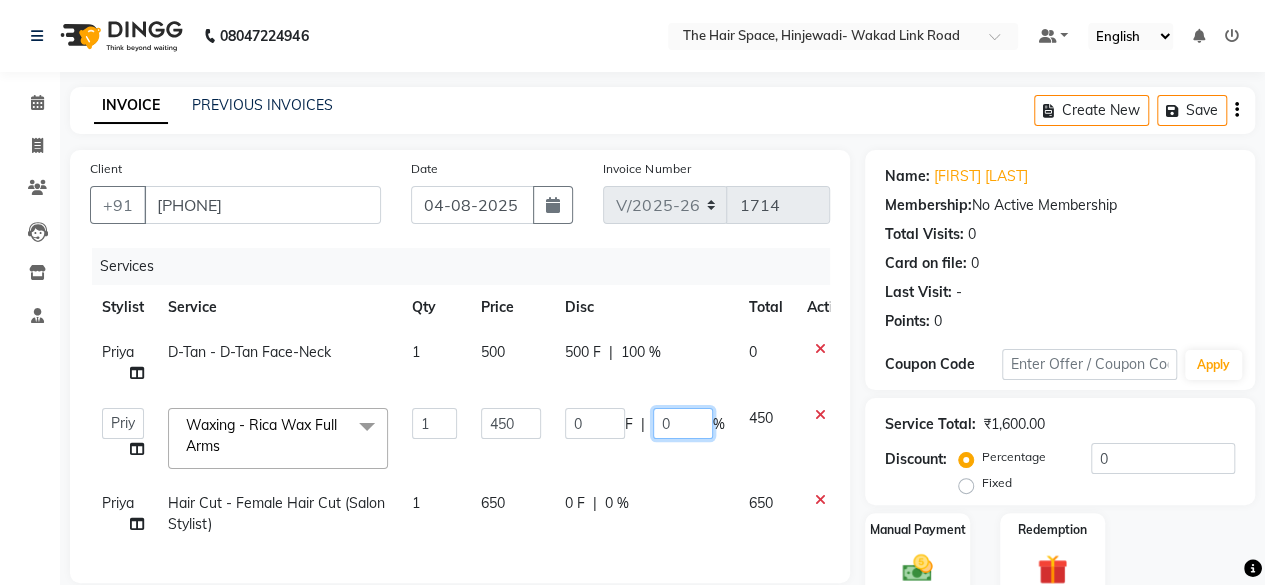 click on "0" 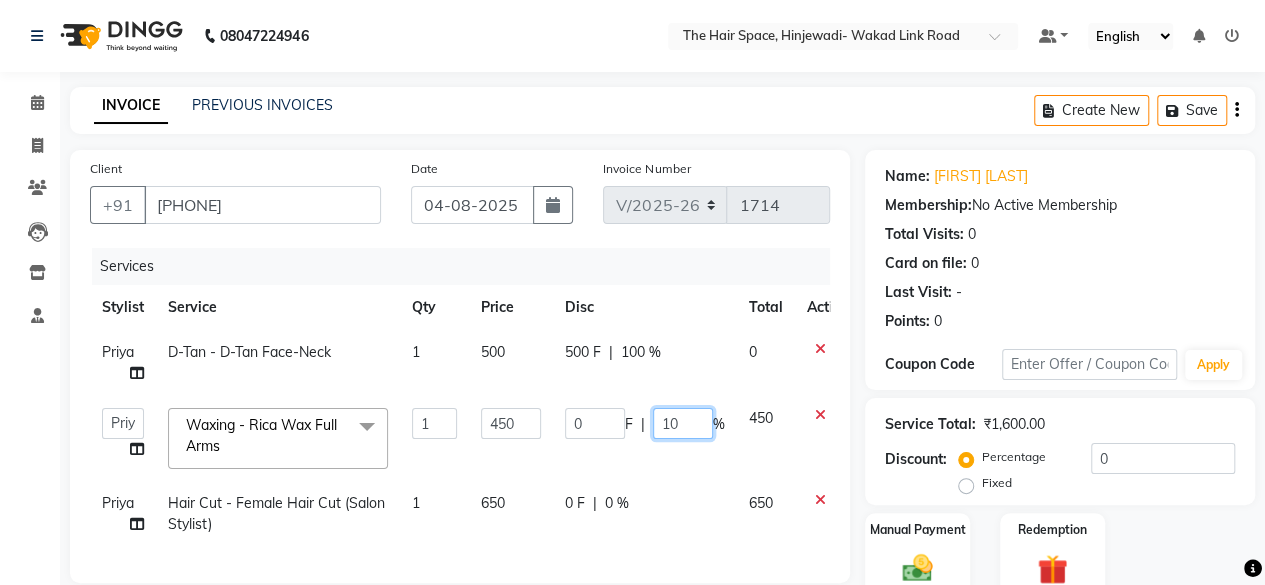 type on "100" 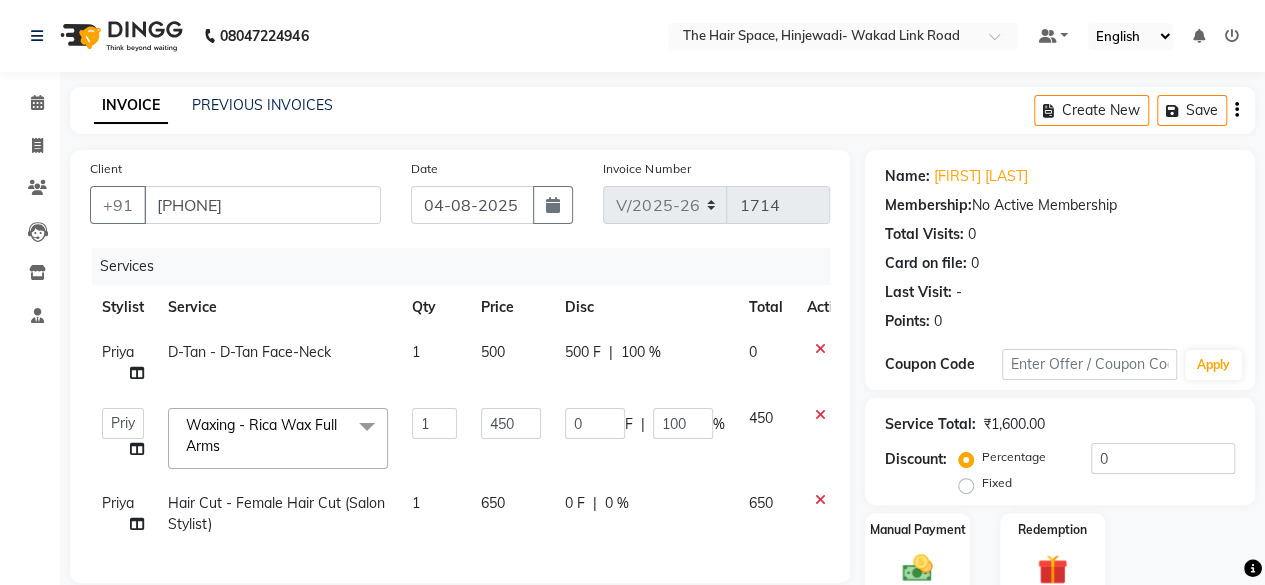 click on "0 F | 0 %" 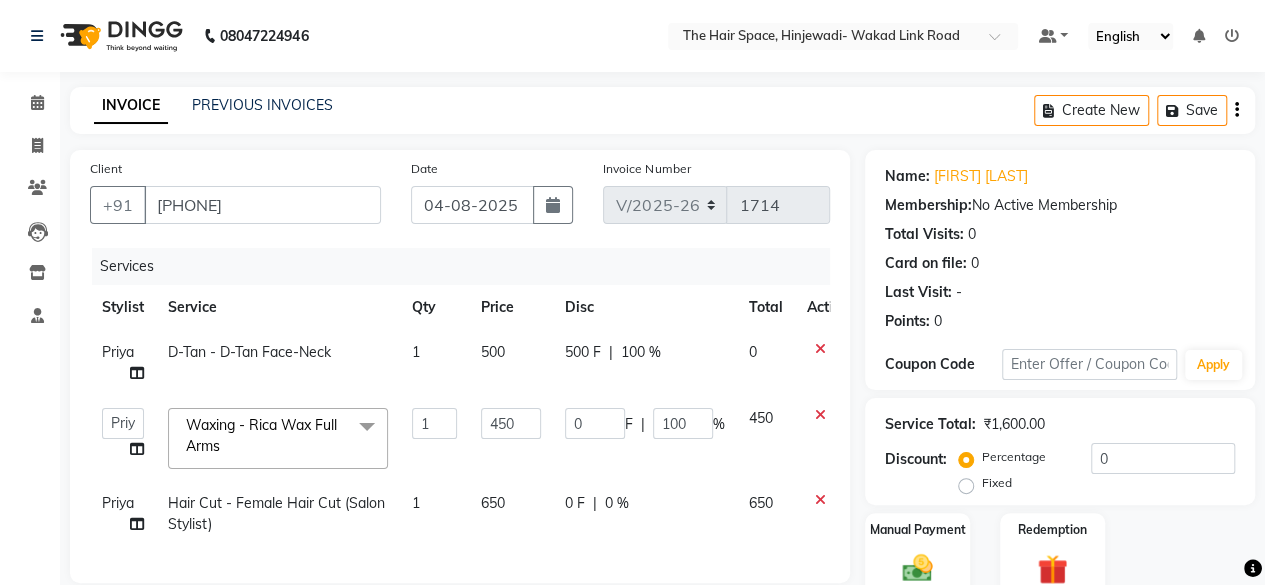 select on "84665" 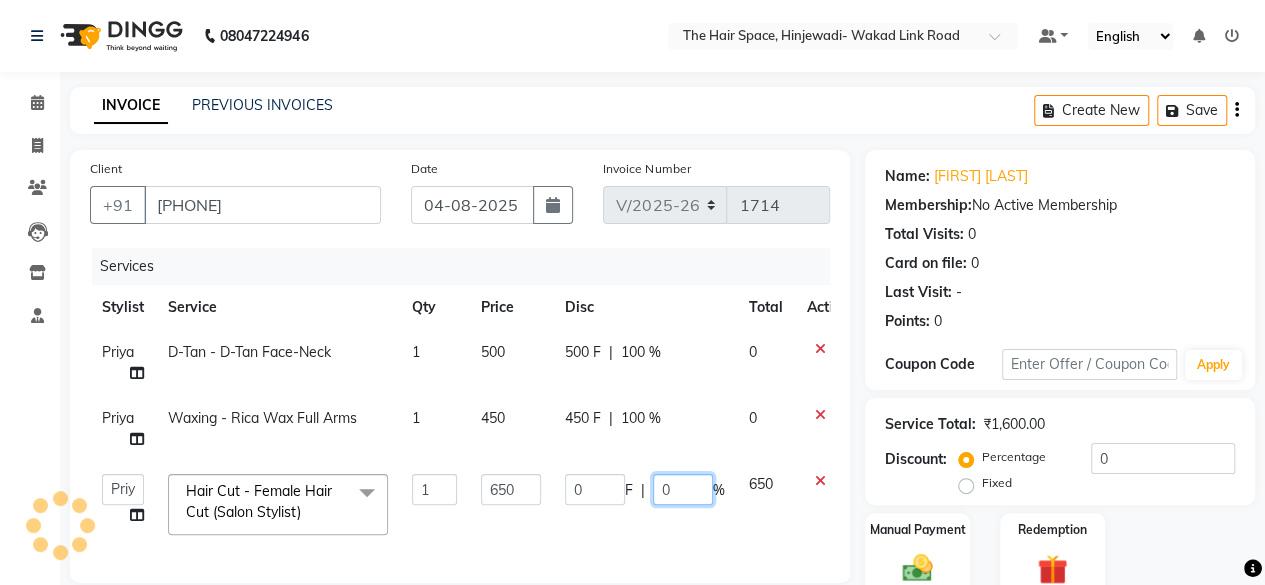 click on "0" 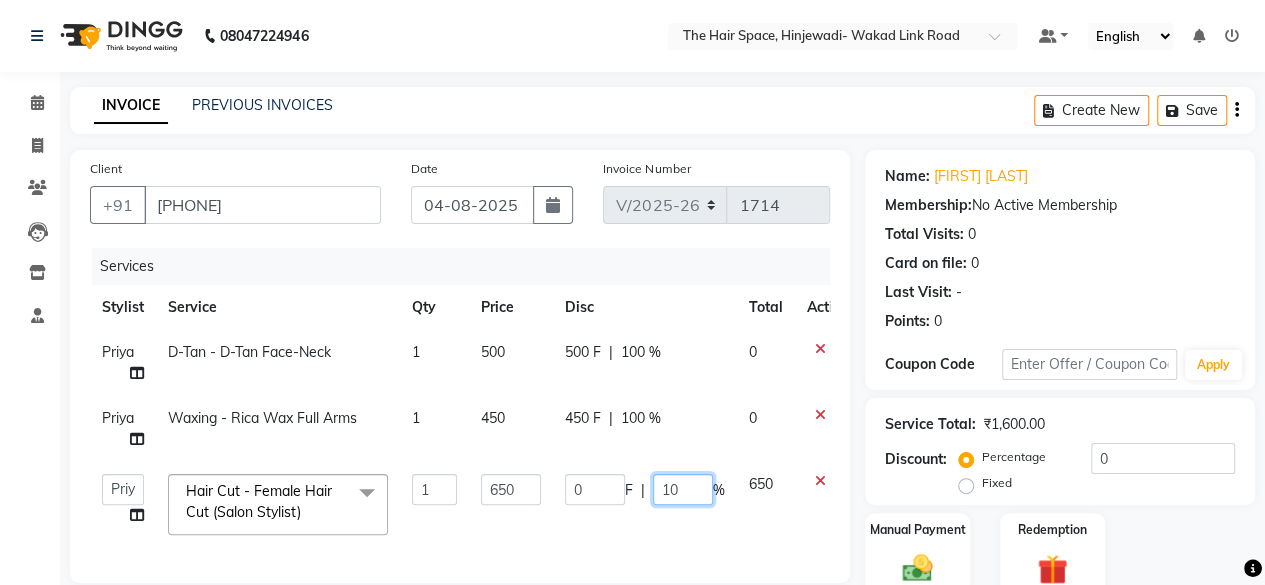type on "100" 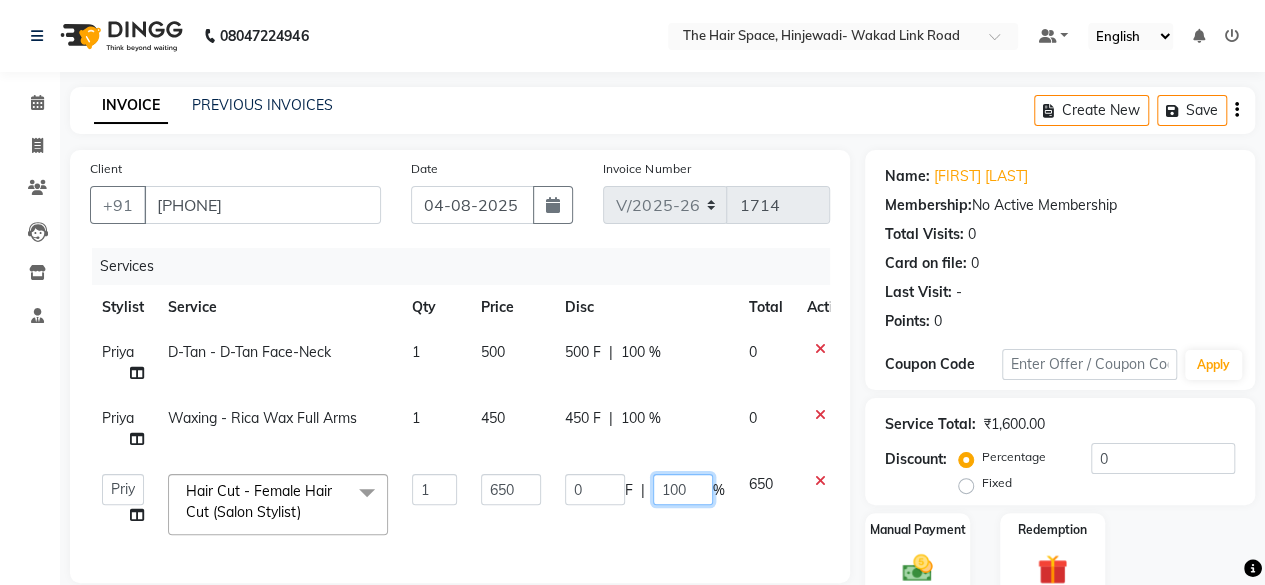 scroll, scrollTop: 344, scrollLeft: 0, axis: vertical 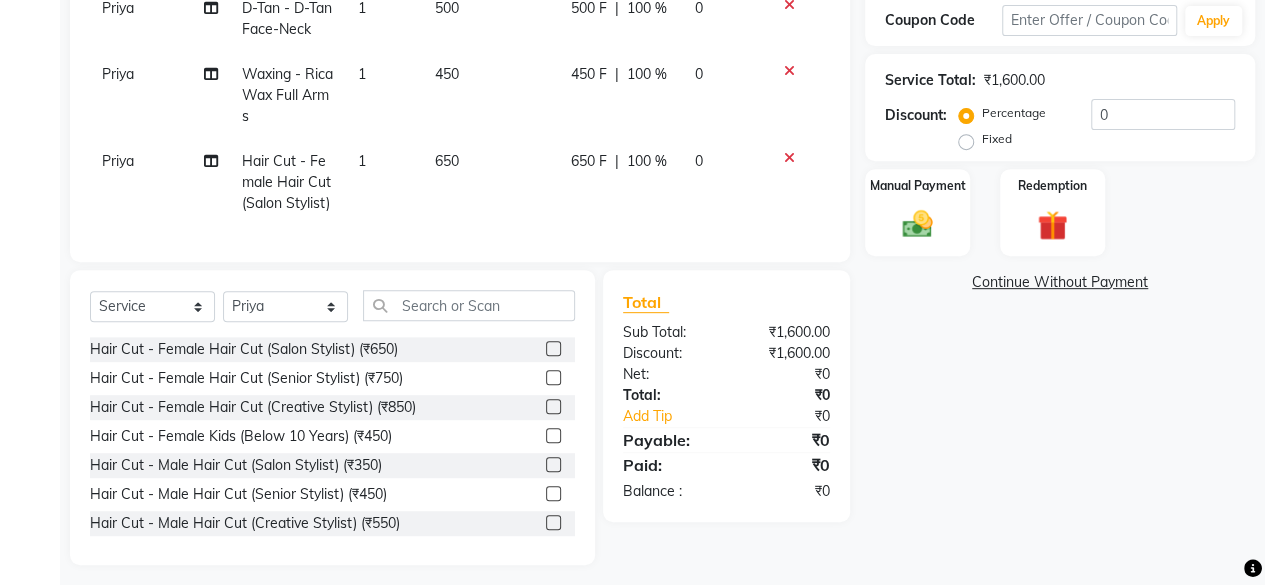 click on "Name: [FIRST] [LAST] Membership:  No Active Membership  Total Visits:  0 Card on file:  0 Last Visit:   - Points:   0  Coupon Code Apply Service Total:  ₹1,600.00  Discount:  Percentage   Fixed  0 Manual Payment Redemption  Continue Without Payment" 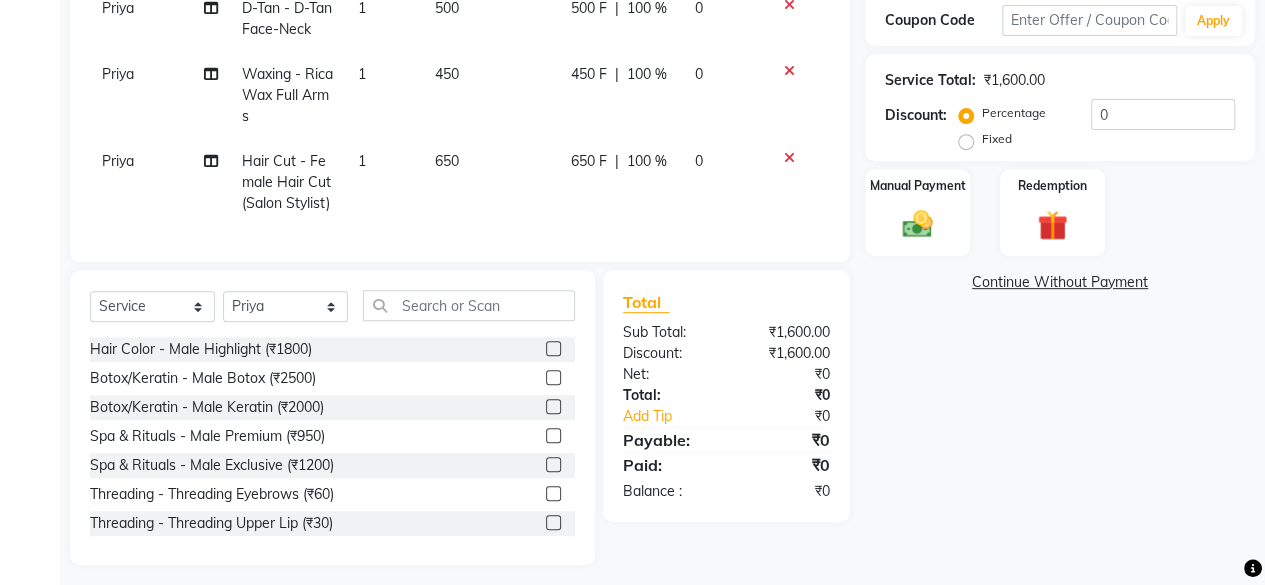 scroll, scrollTop: 900, scrollLeft: 0, axis: vertical 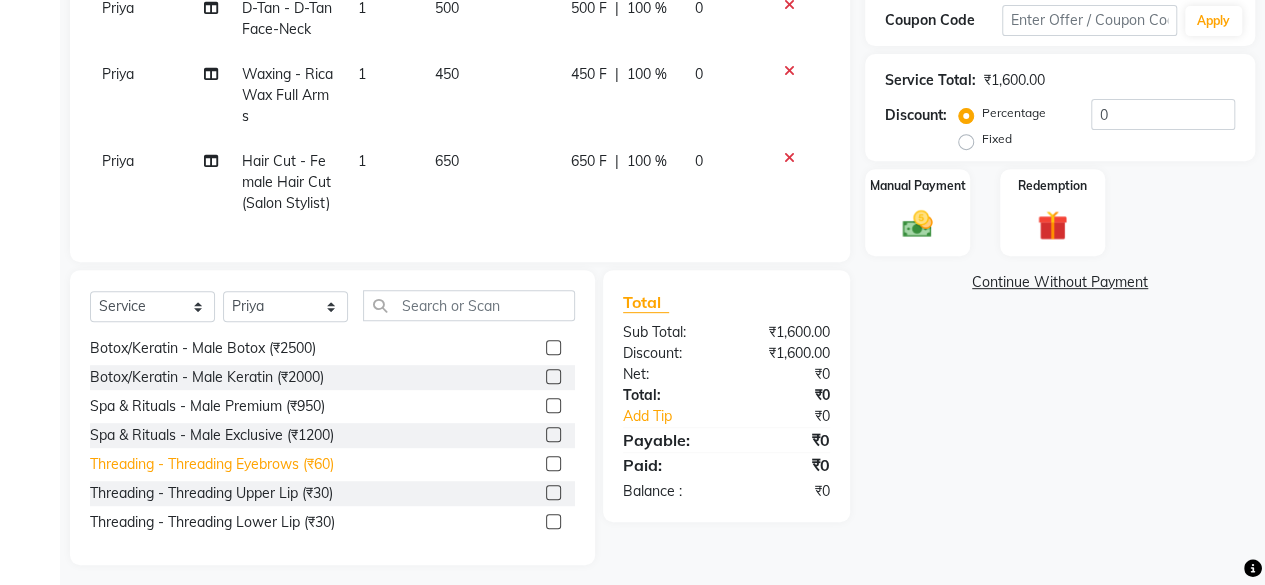 click on "Threading - Threading Eyebrows (₹60)" 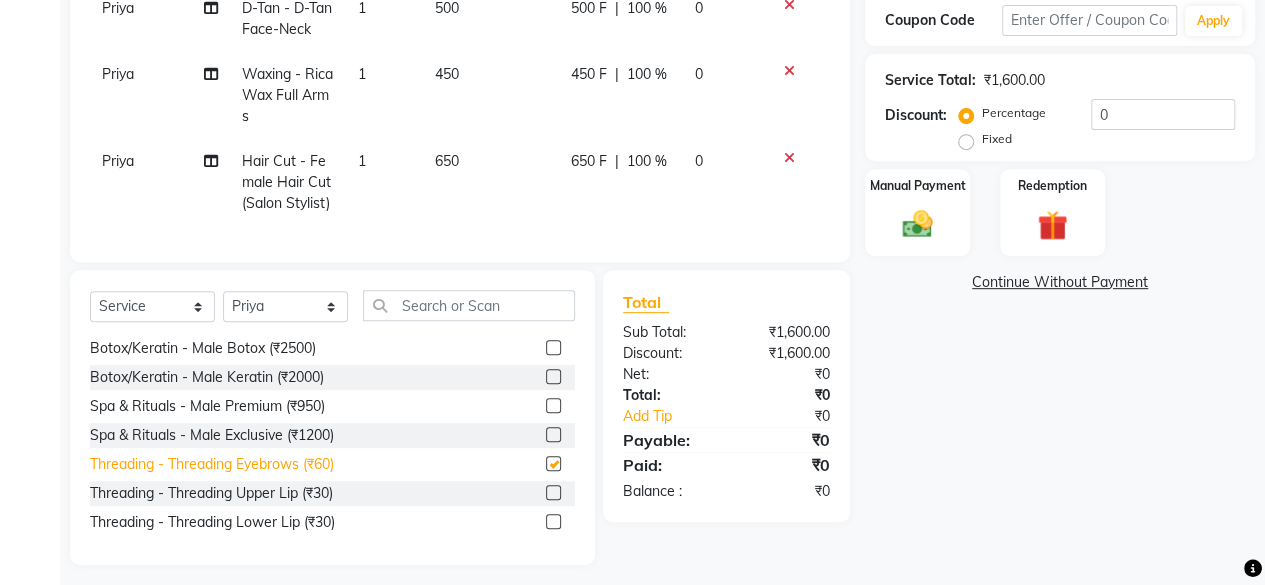 checkbox on "false" 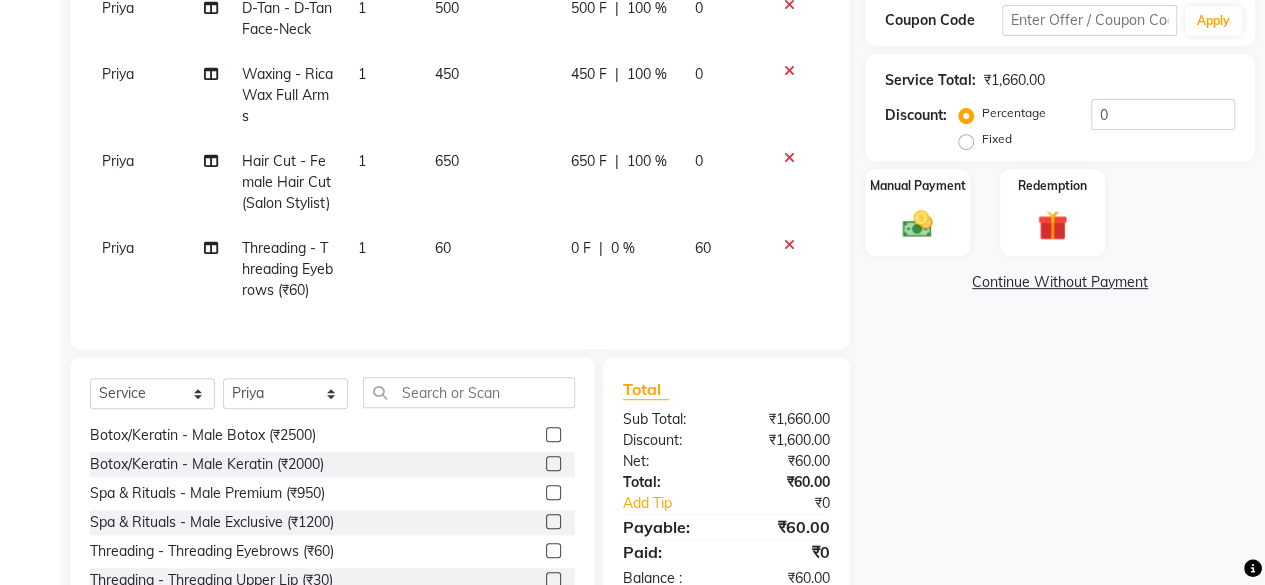 scroll, scrollTop: 1000, scrollLeft: 0, axis: vertical 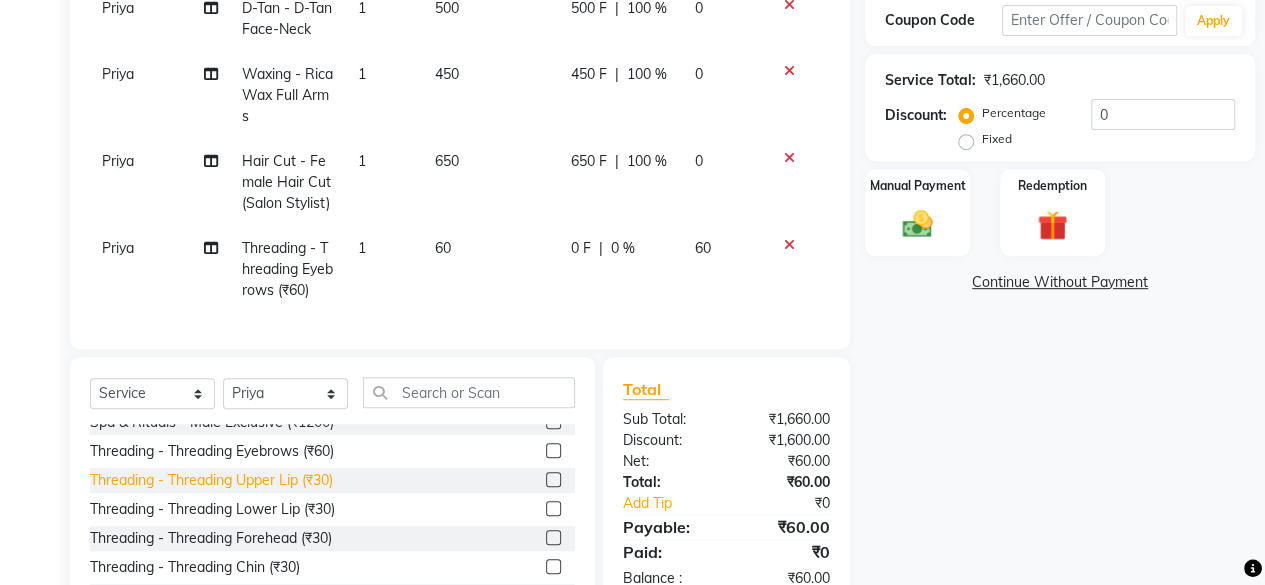 click on "Threading - Threading Upper Lip (₹30)" 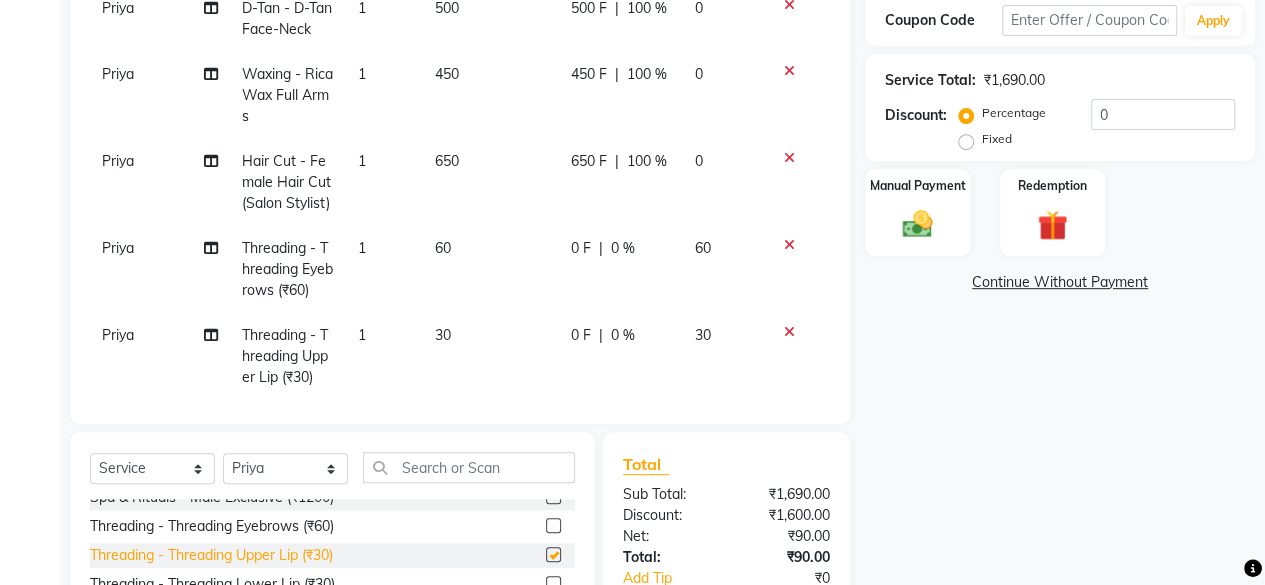 checkbox on "false" 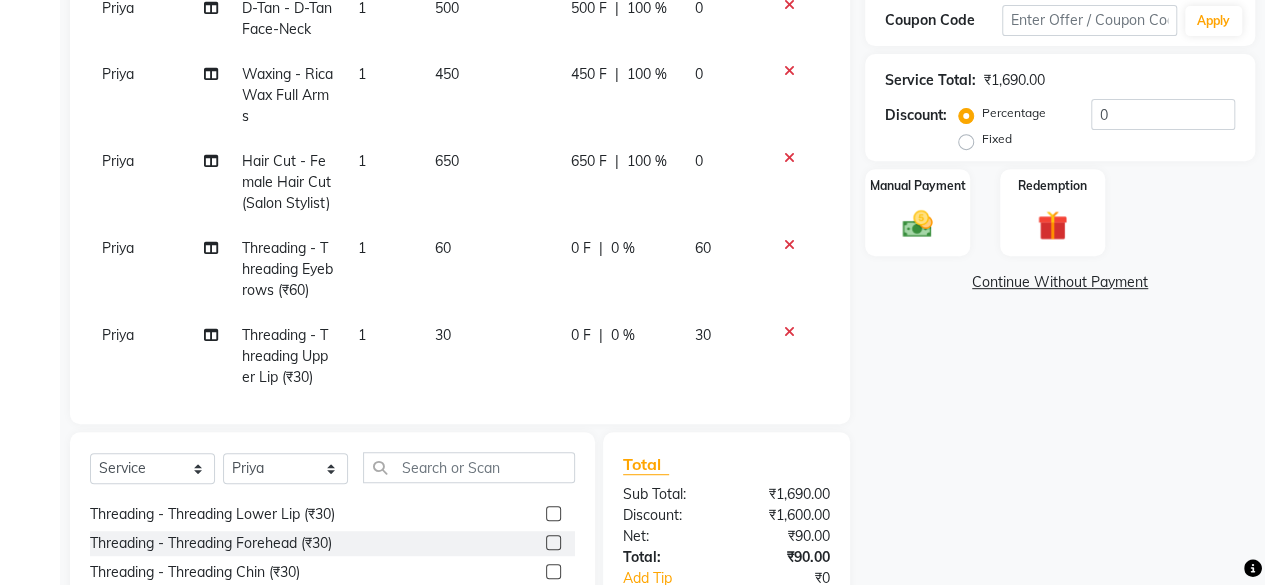 scroll, scrollTop: 1100, scrollLeft: 0, axis: vertical 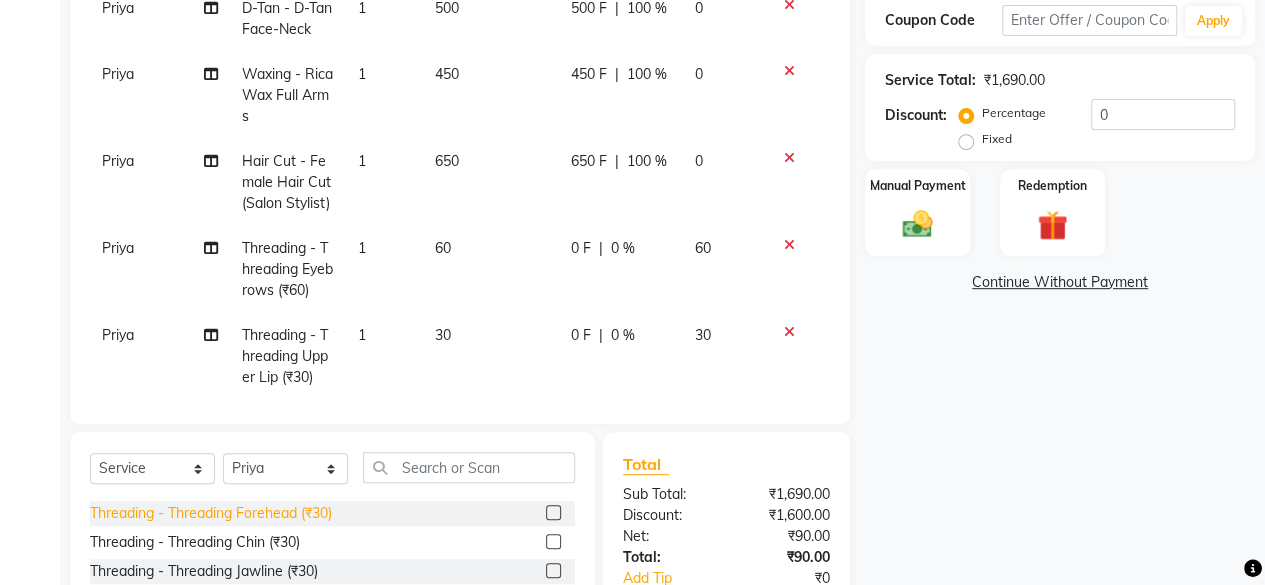 click on "Threading - Threading Forehead (₹30)" 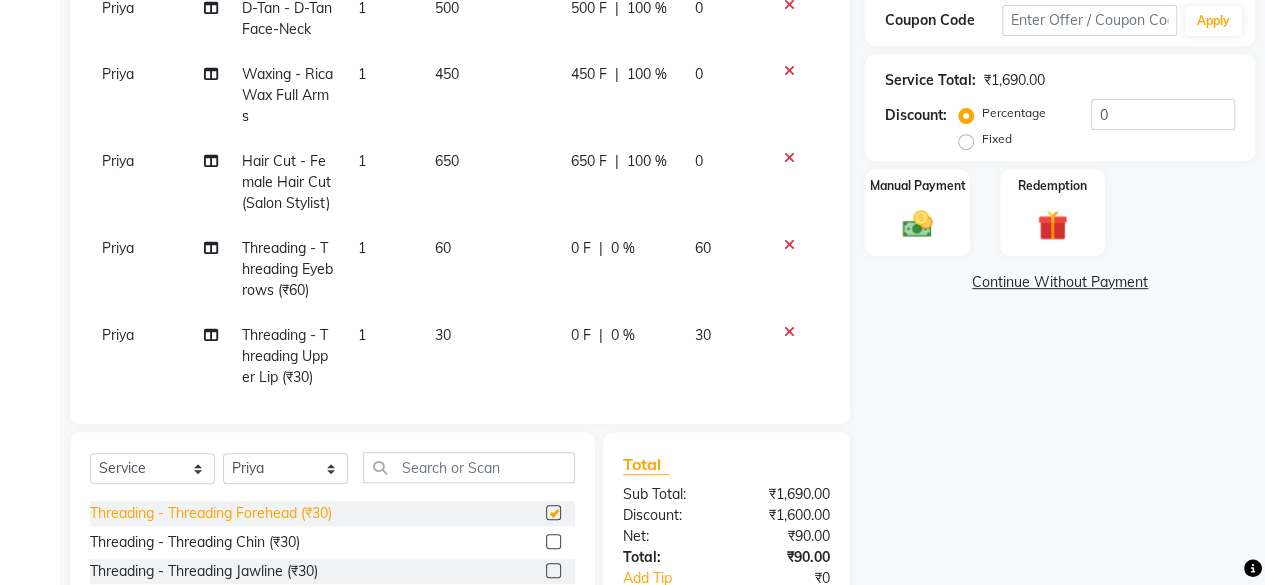 checkbox on "false" 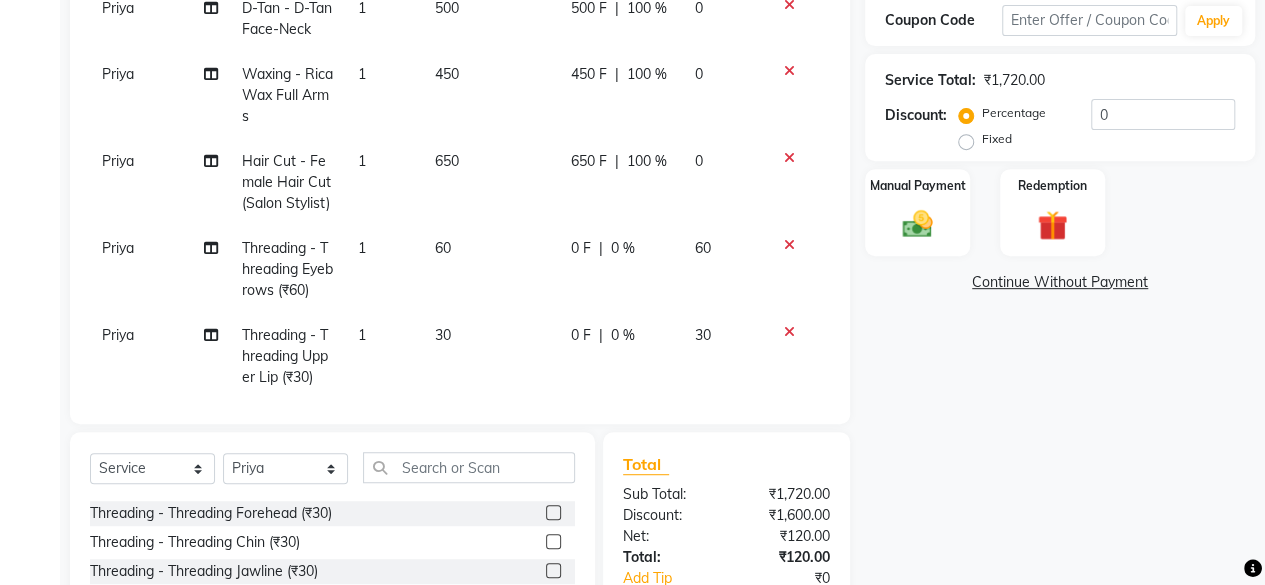 scroll, scrollTop: 244, scrollLeft: 0, axis: vertical 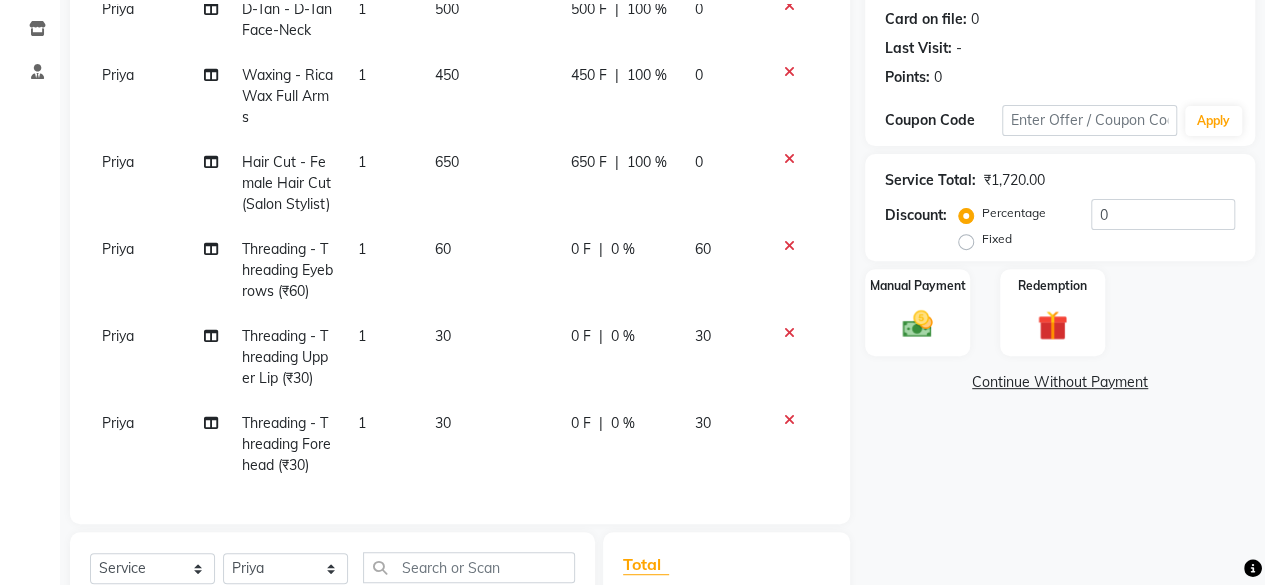 click on "Name: [FIRST] [LAST] Membership:  No Active Membership  Total Visits:  0 Card on file:  0 Last Visit:   - Points:   0  Coupon Code Apply Service Total:  ₹1,720.00  Discount:  Percentage   Fixed  0 Manual Payment Redemption  Continue Without Payment" 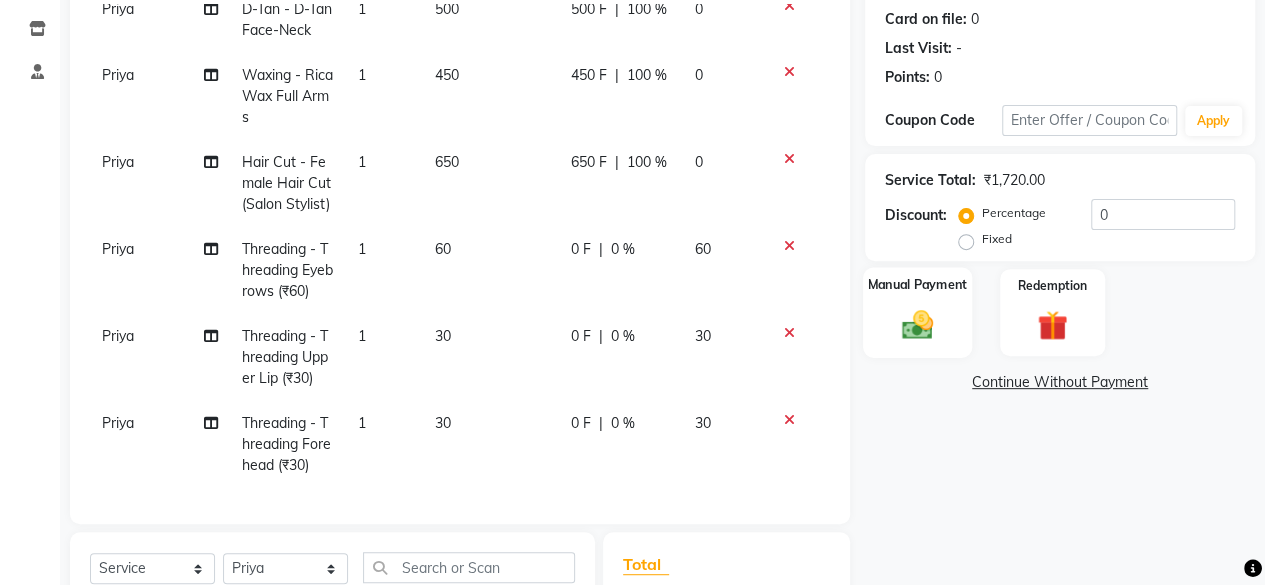 click 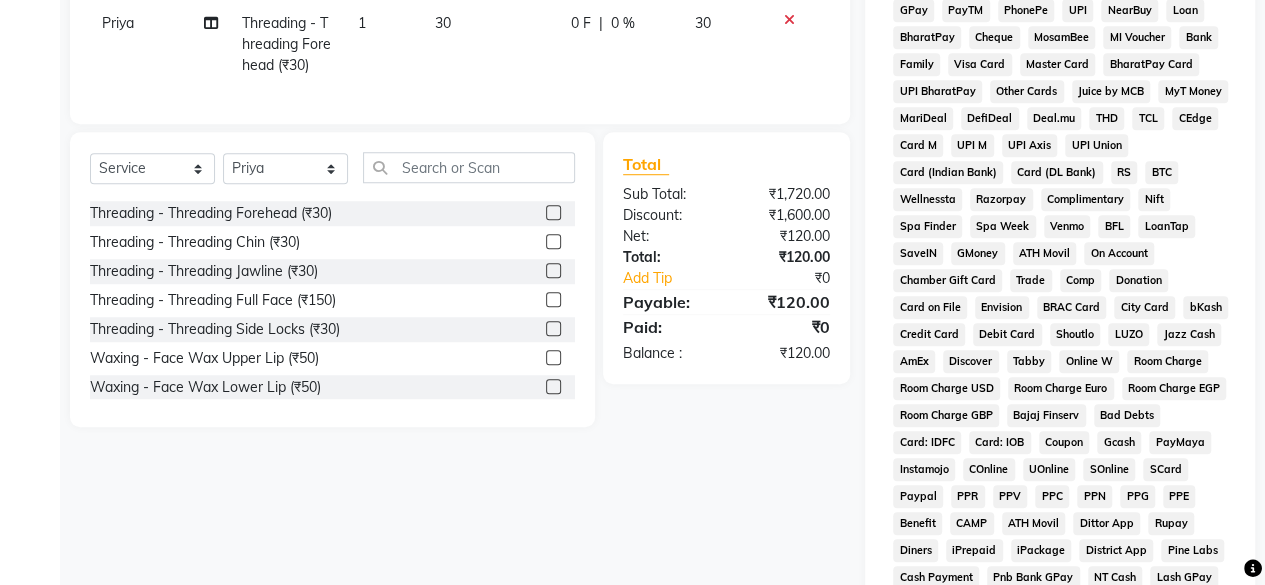 scroll, scrollTop: 344, scrollLeft: 0, axis: vertical 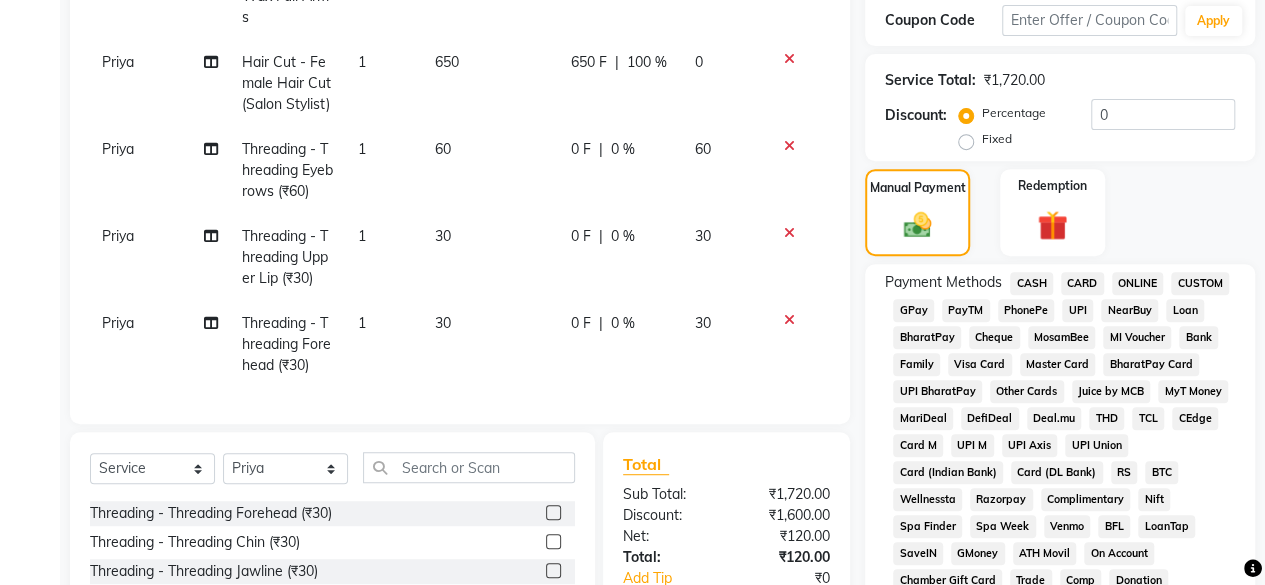 click on "GPay" 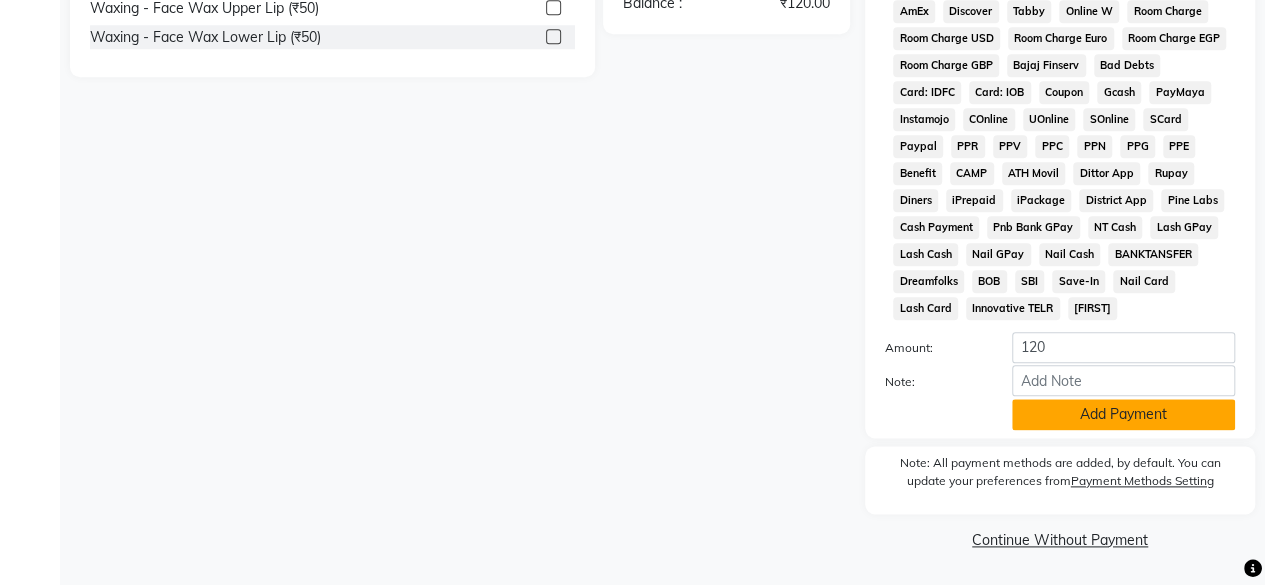 click on "Add Payment" 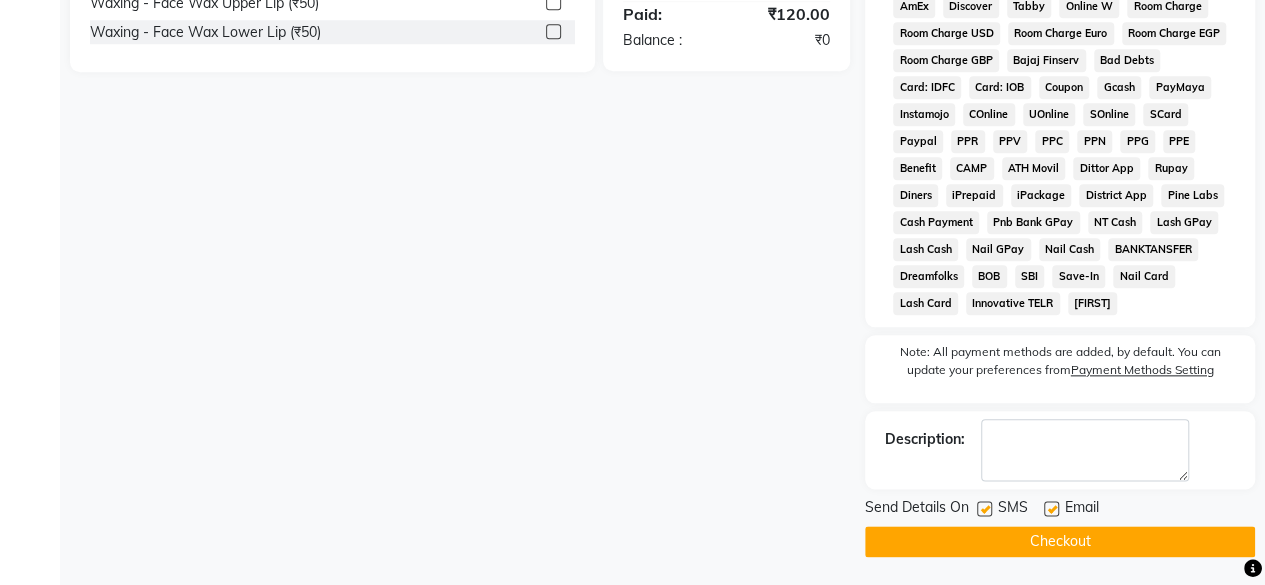 scroll, scrollTop: 1006, scrollLeft: 0, axis: vertical 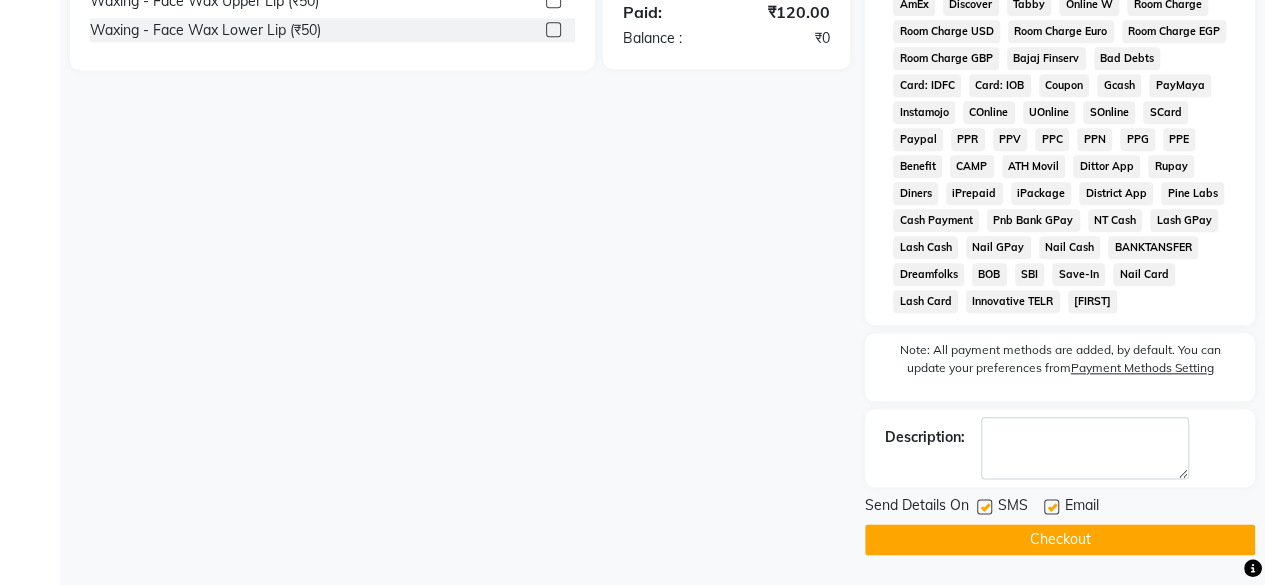 click 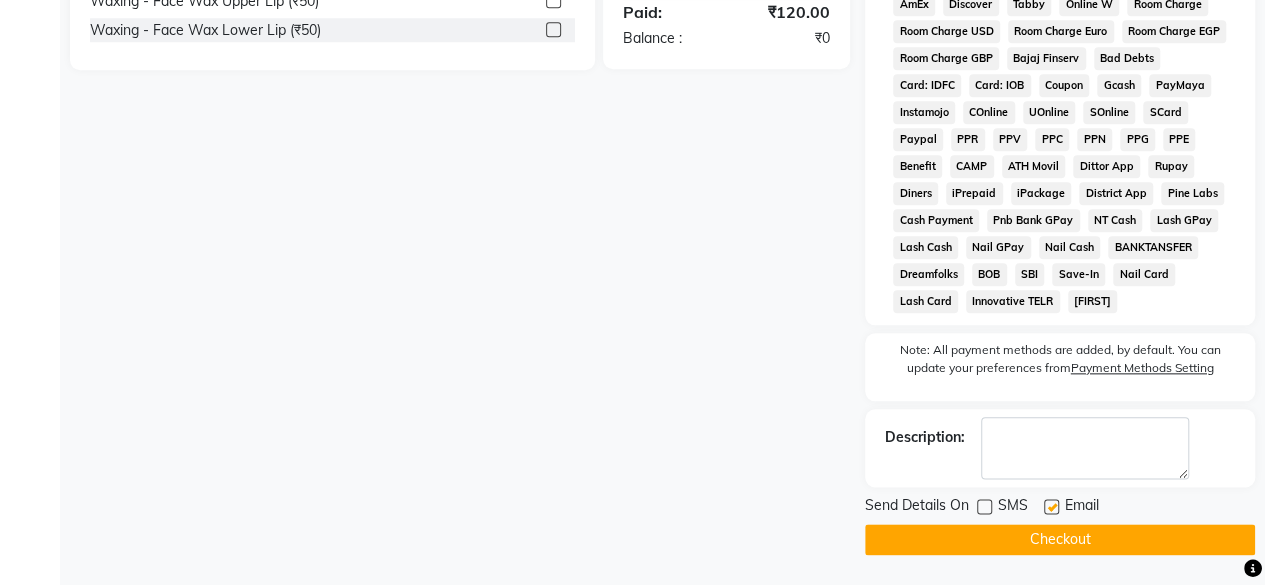click on "Checkout" 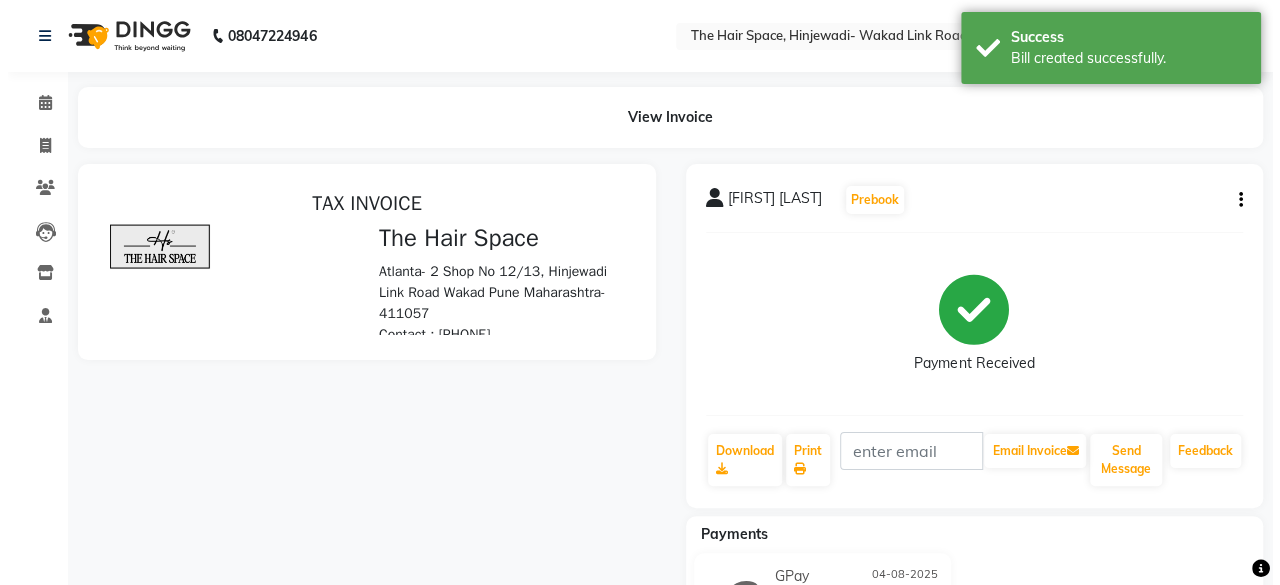 scroll, scrollTop: 0, scrollLeft: 0, axis: both 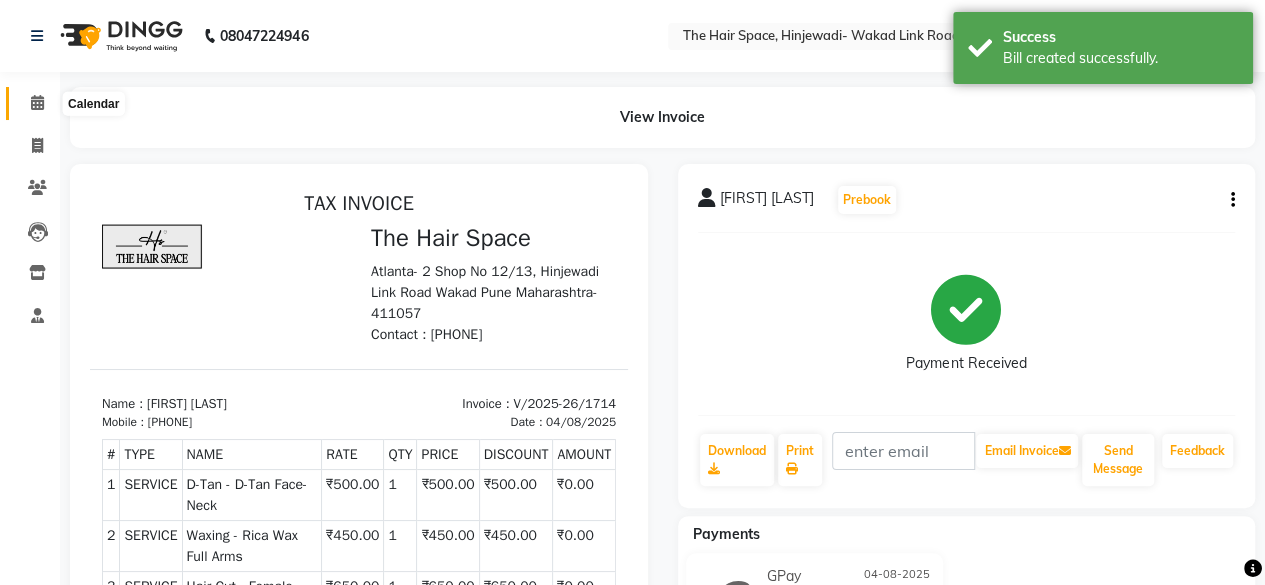 click 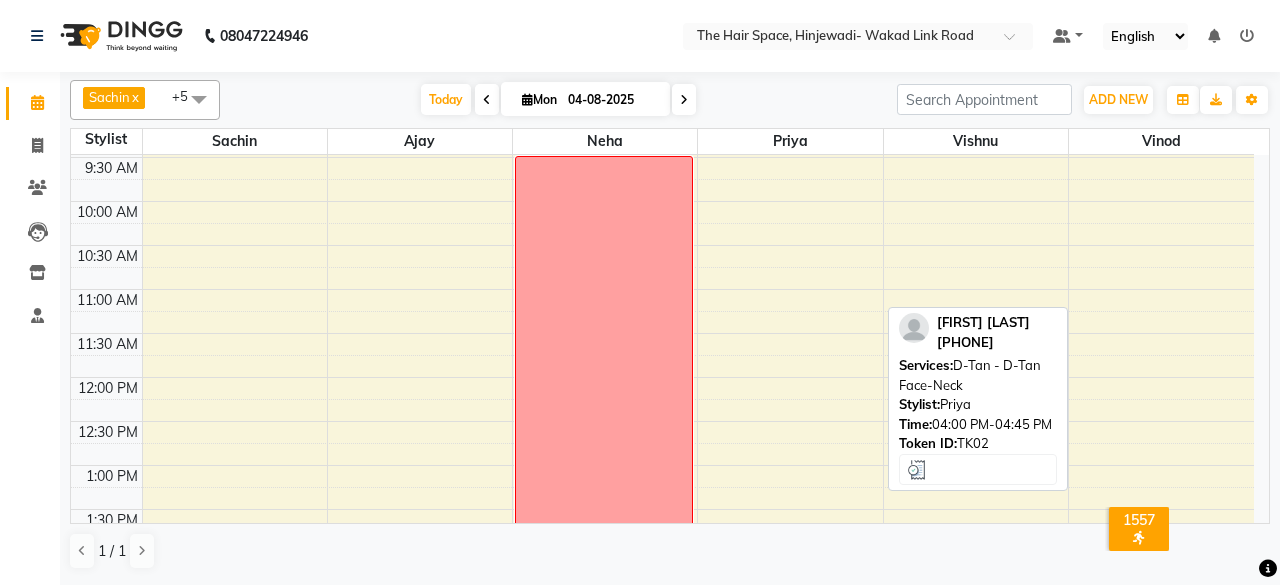 scroll, scrollTop: 0, scrollLeft: 0, axis: both 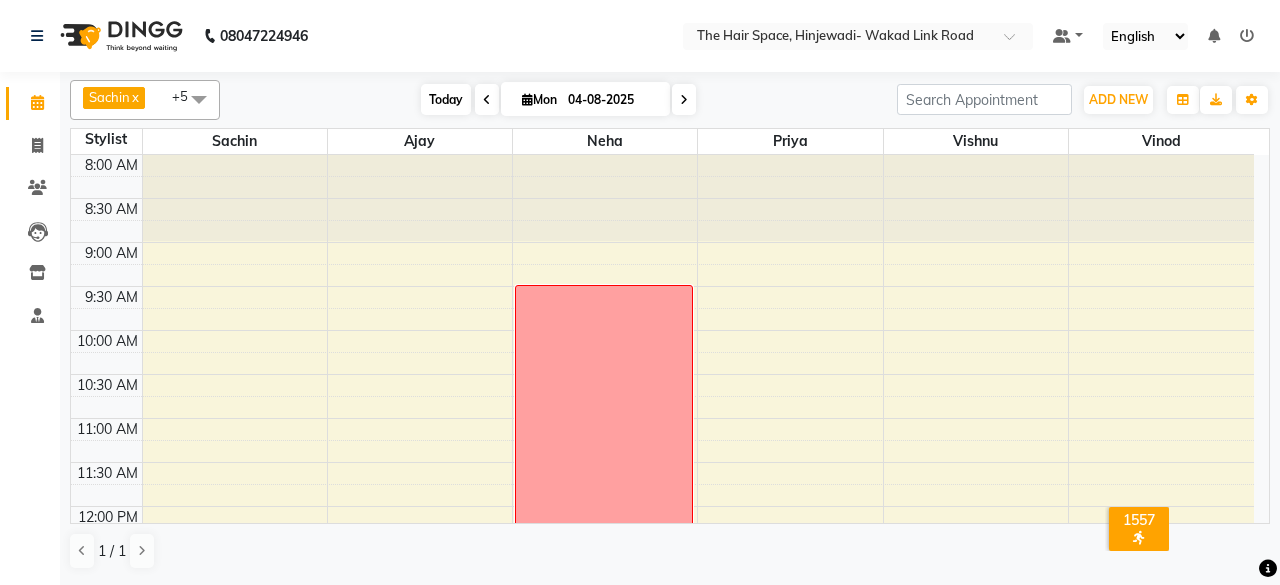 click on "Today" at bounding box center [446, 99] 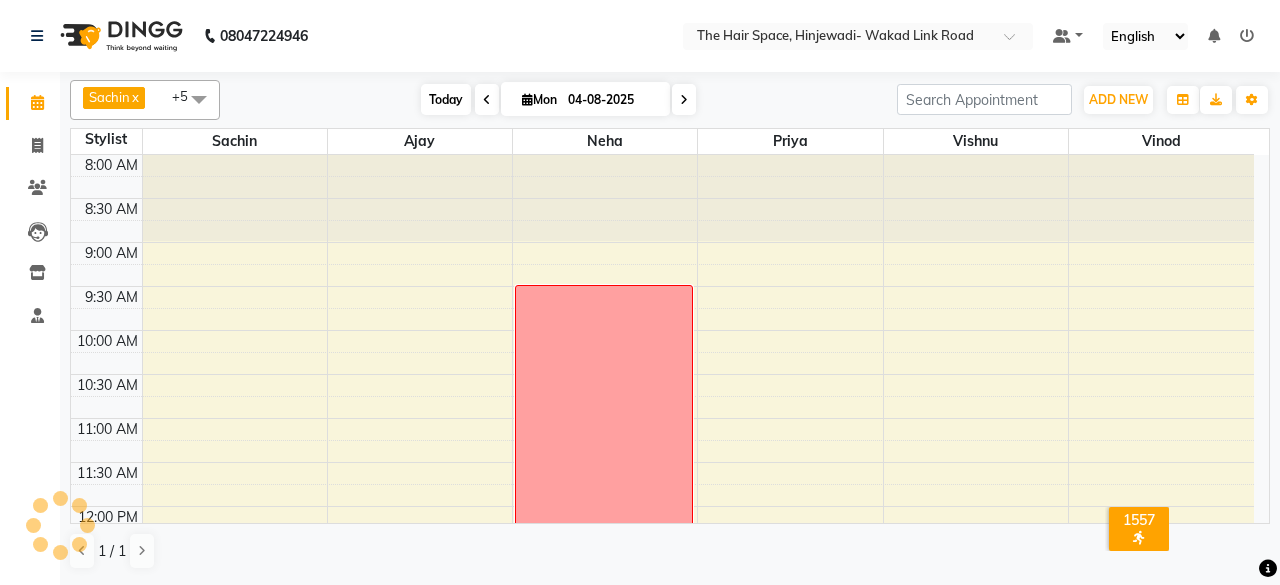 scroll, scrollTop: 930, scrollLeft: 0, axis: vertical 